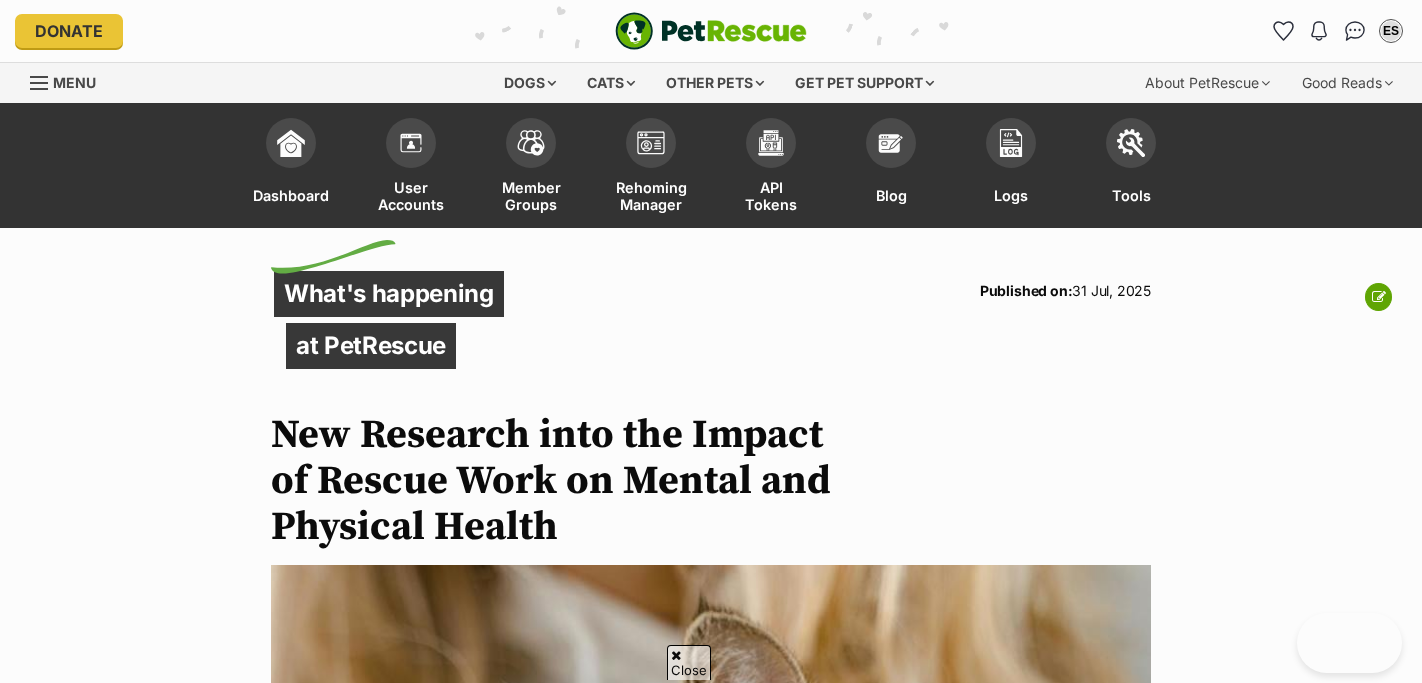 scroll, scrollTop: 790, scrollLeft: 0, axis: vertical 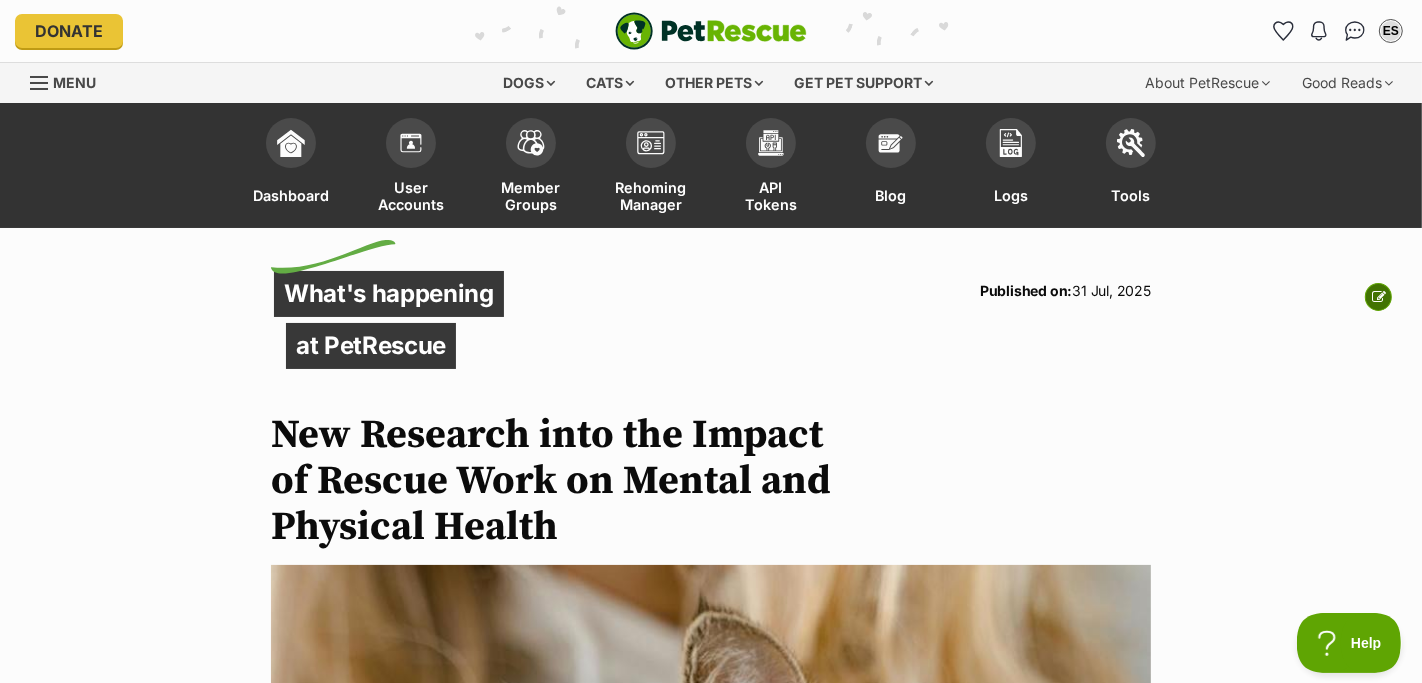 click at bounding box center (1379, 297) 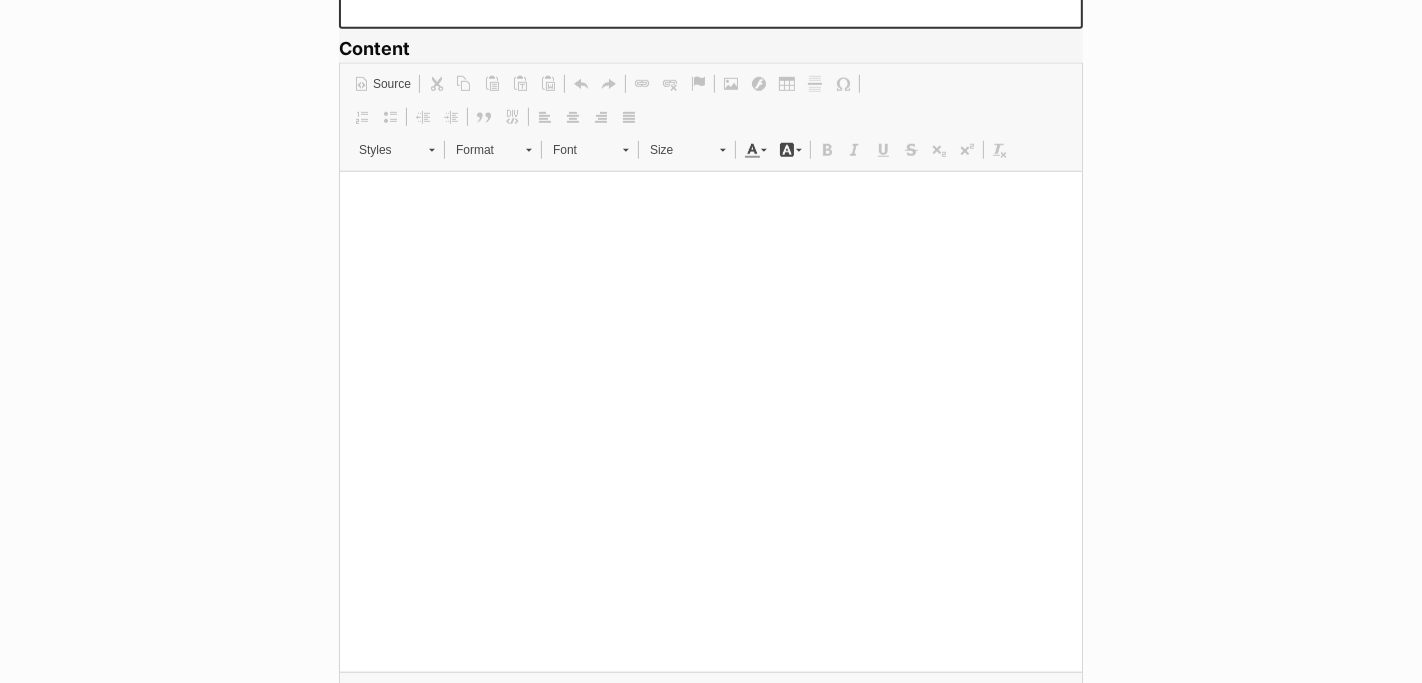 scroll, scrollTop: 0, scrollLeft: 0, axis: both 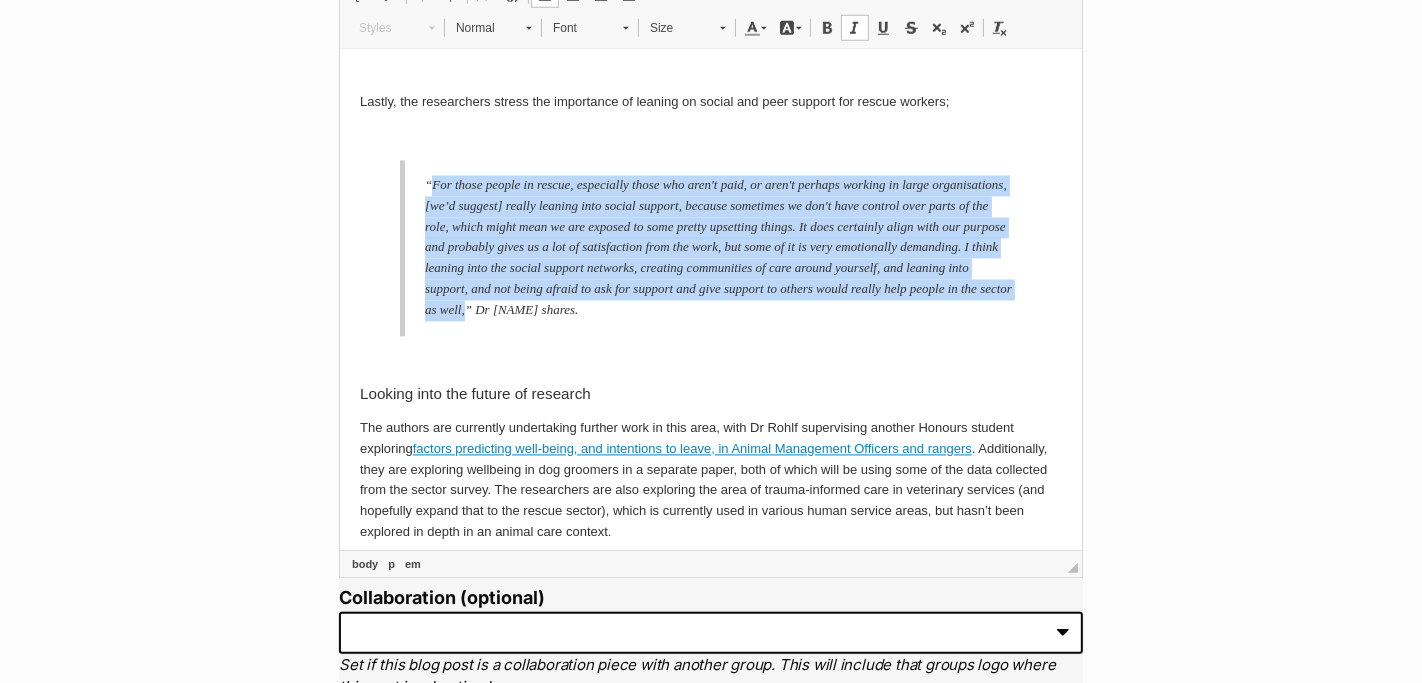 drag, startPoint x: 893, startPoint y: 415, endPoint x: 431, endPoint y: 294, distance: 477.58246 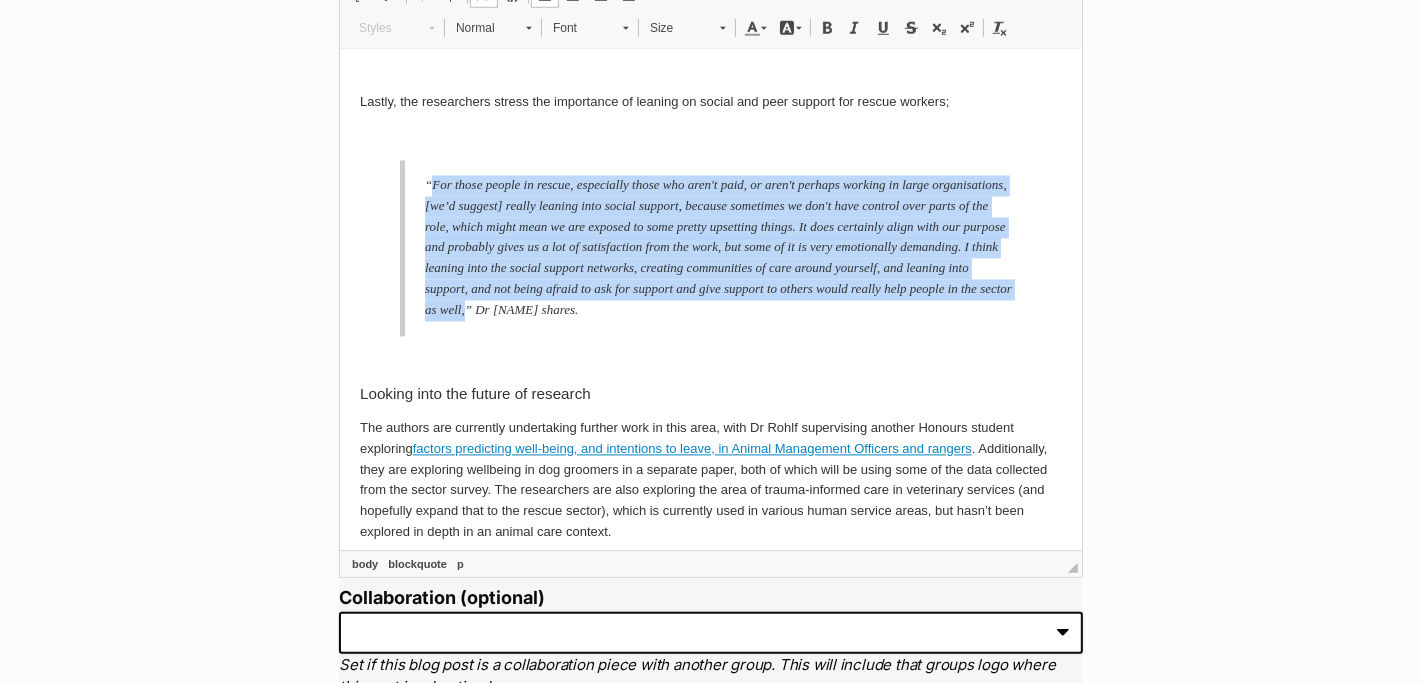 type 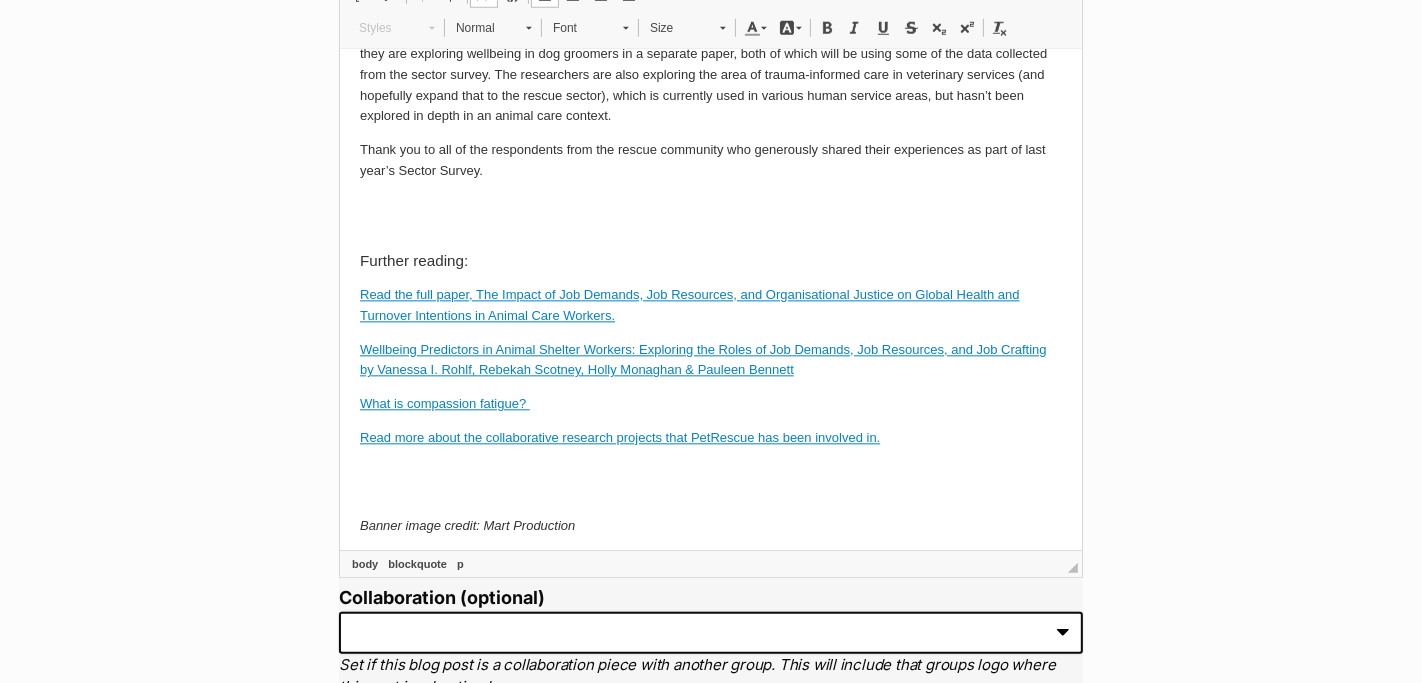 scroll, scrollTop: 3880, scrollLeft: 0, axis: vertical 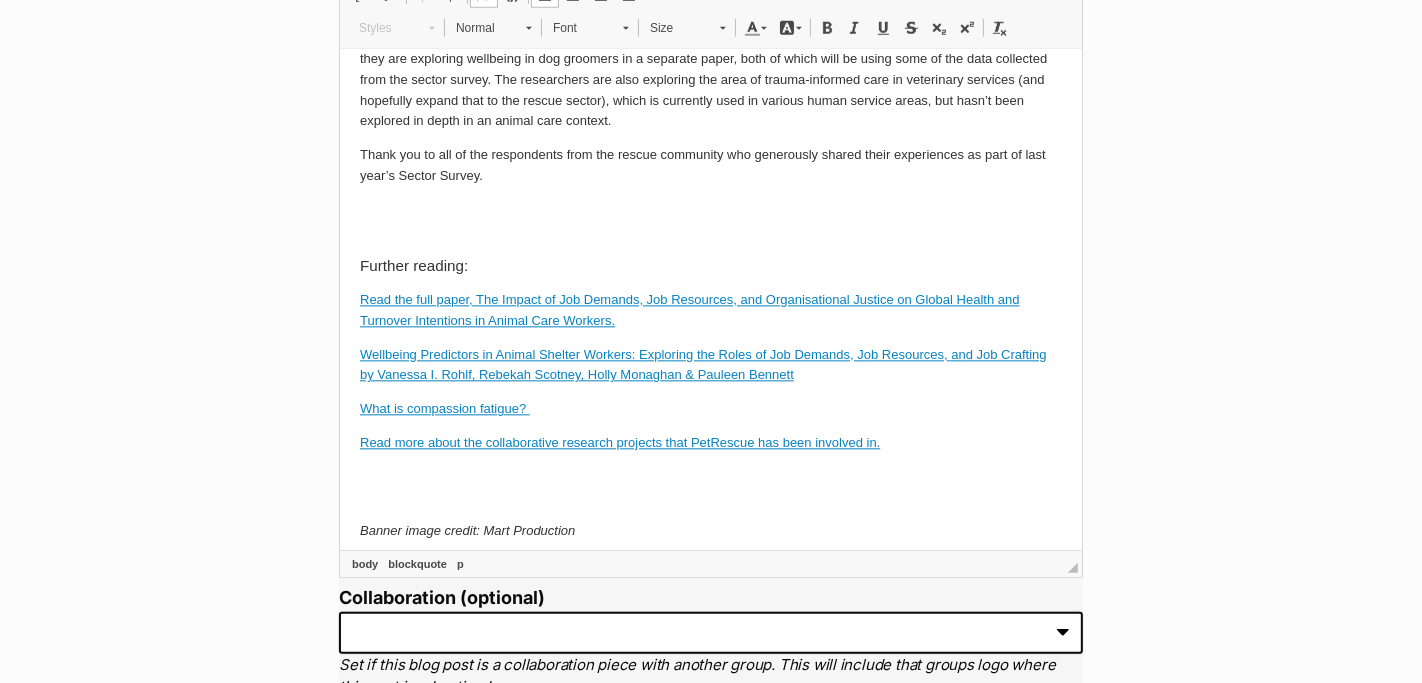 click on "The authors are currently undertaking further work in this area, with Dr Rohlf supervising another Honours student exploring  factors predicting well-being, and intentions to leave, in Animal Management Officers and rangers . Additionally, they are exploring wellbeing in dog groomers in a separate paper, both of which will be using some of the data collected from the sector survey. The researchers are also exploring the area of trauma-informed care in veterinary services (and hopefully expand that to the rescue sector), which is currently used in various human service areas, but hasn’t been explored in depth in an animal care context." at bounding box center [710, 70] 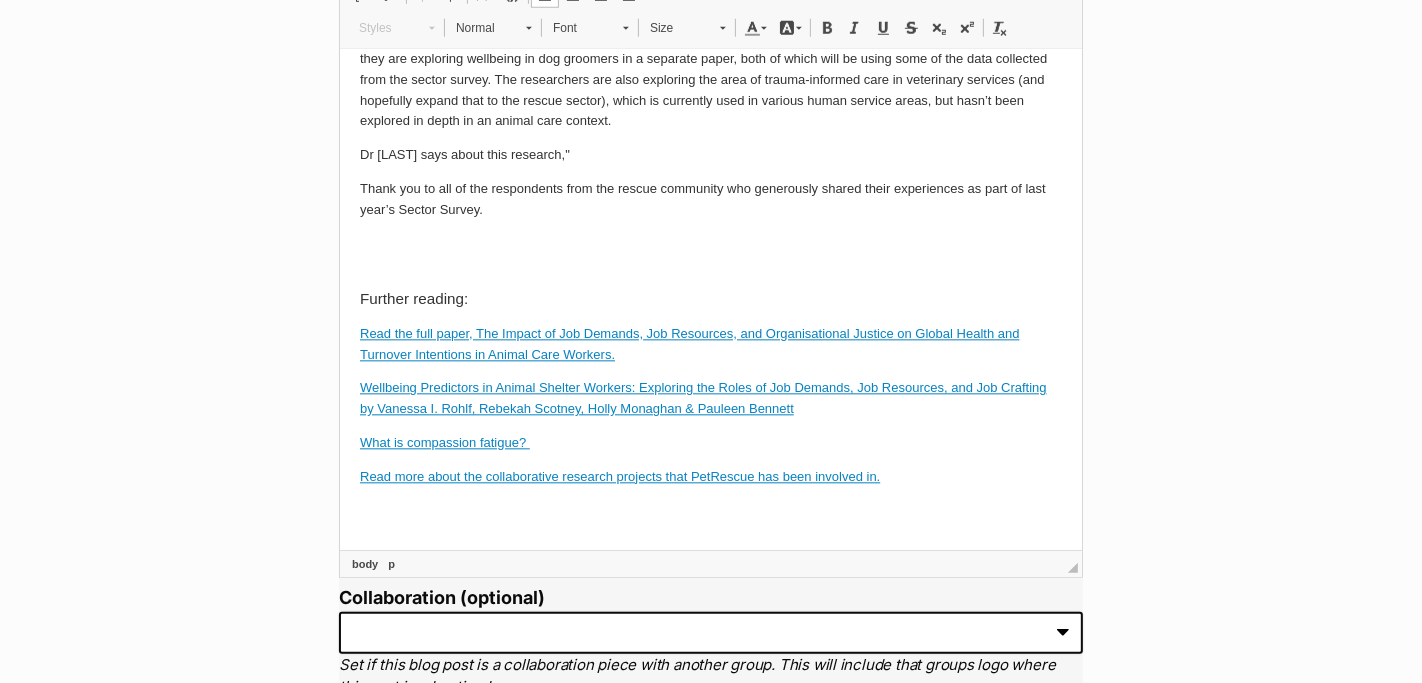 scroll, scrollTop: 0, scrollLeft: 0, axis: both 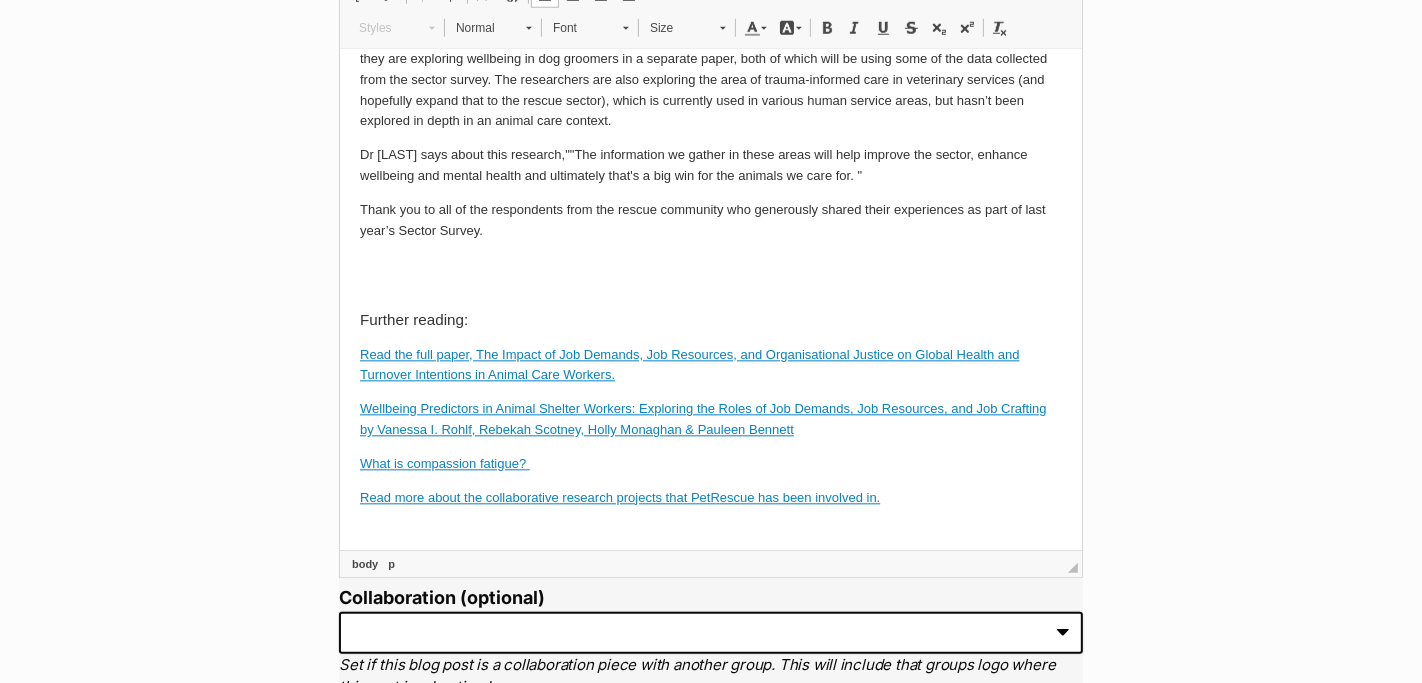 click on "Dr Rohlf says about this research, " "The information we gather in these areas will help improve the sector, enhance wellbeing and mental health and ultimately that's a big win for the animals we care for. "" at bounding box center [710, 167] 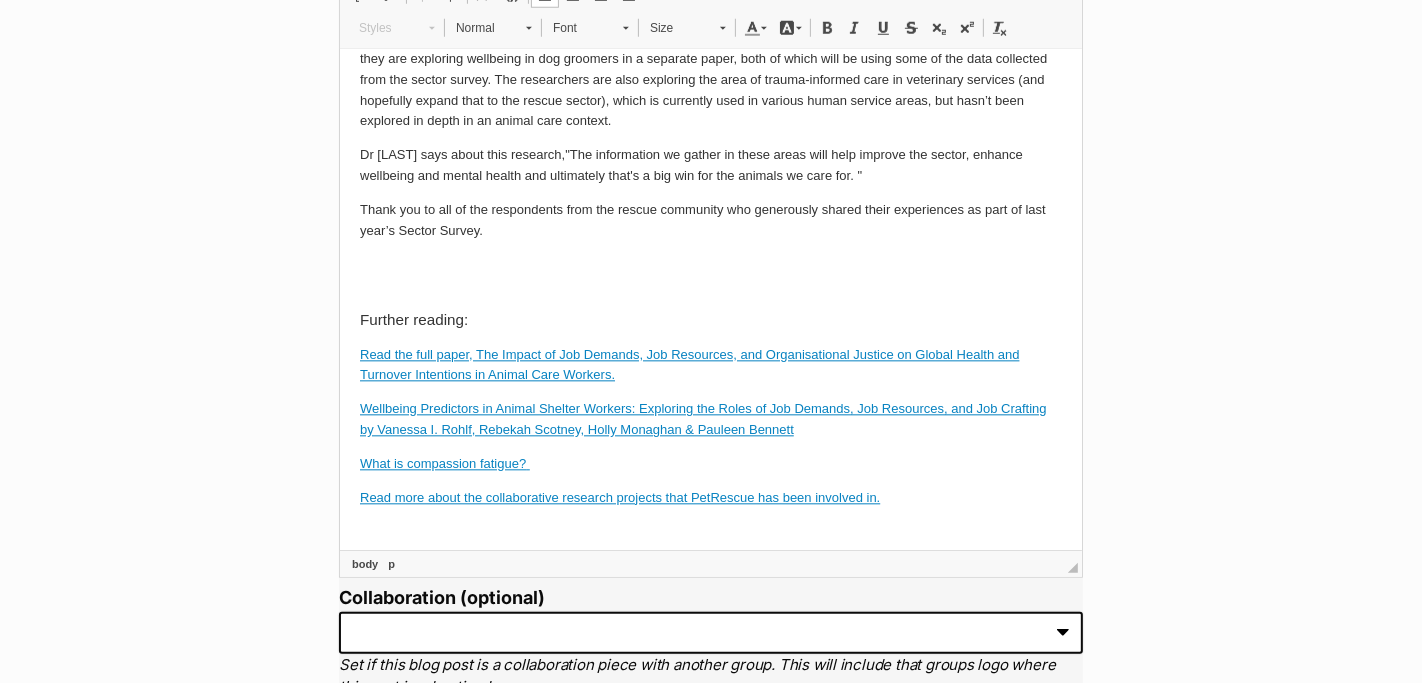 drag, startPoint x: 863, startPoint y: 303, endPoint x: 558, endPoint y: 283, distance: 305.65503 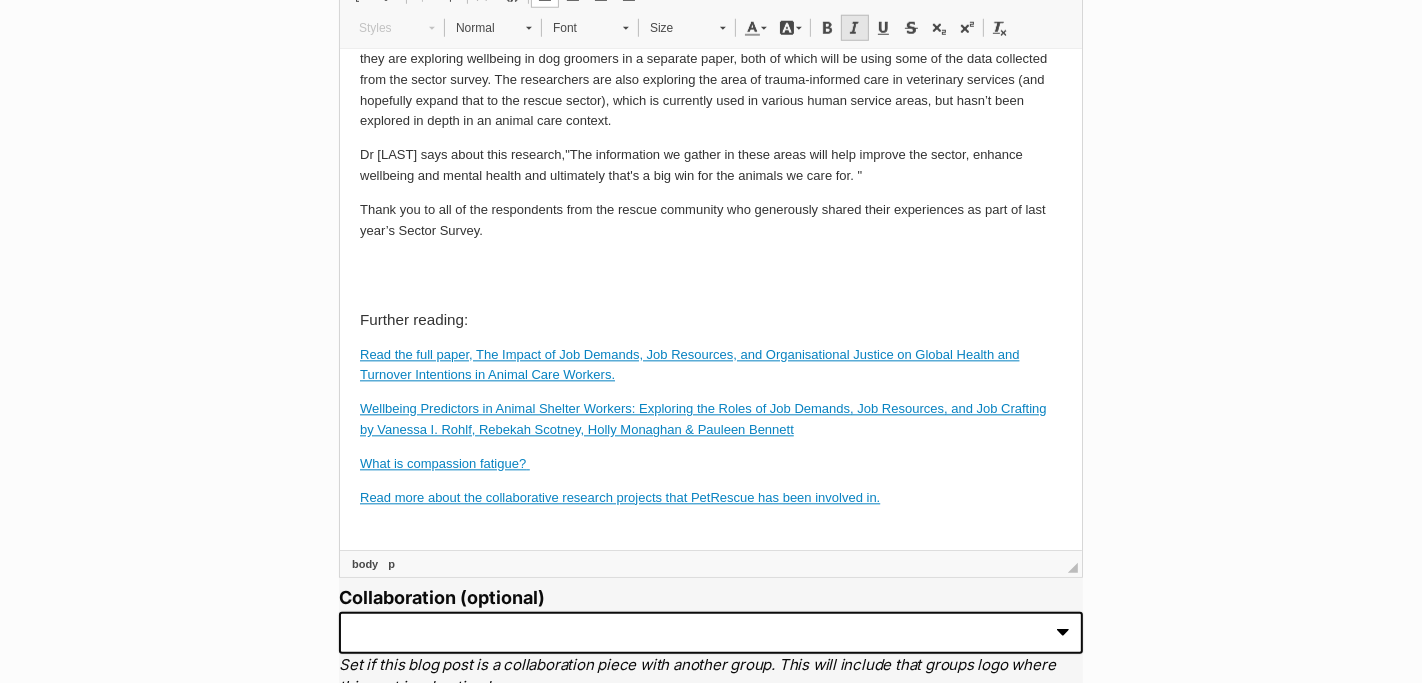 click at bounding box center (855, 28) 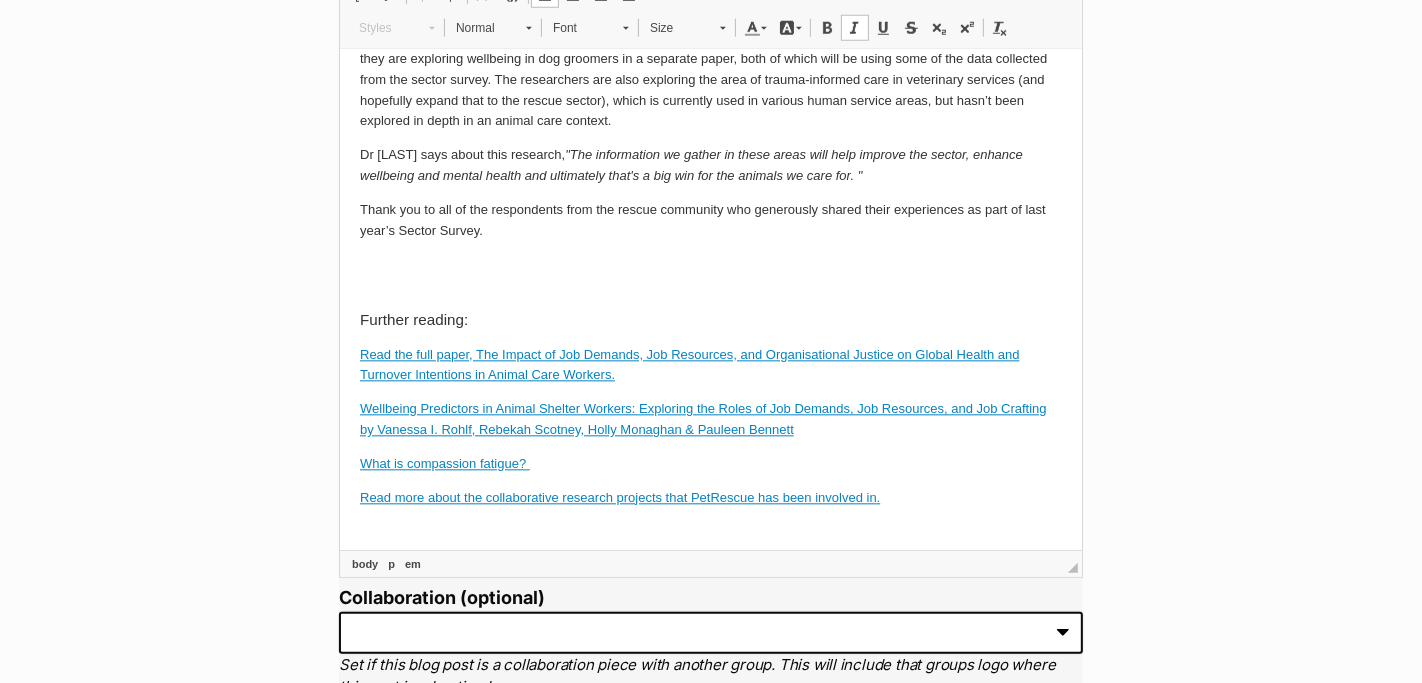 click on ""The information we gather in these areas will help improve the sector, enhance wellbeing and mental health and ultimately that's a big win for the animals we care for. "" at bounding box center [690, 166] 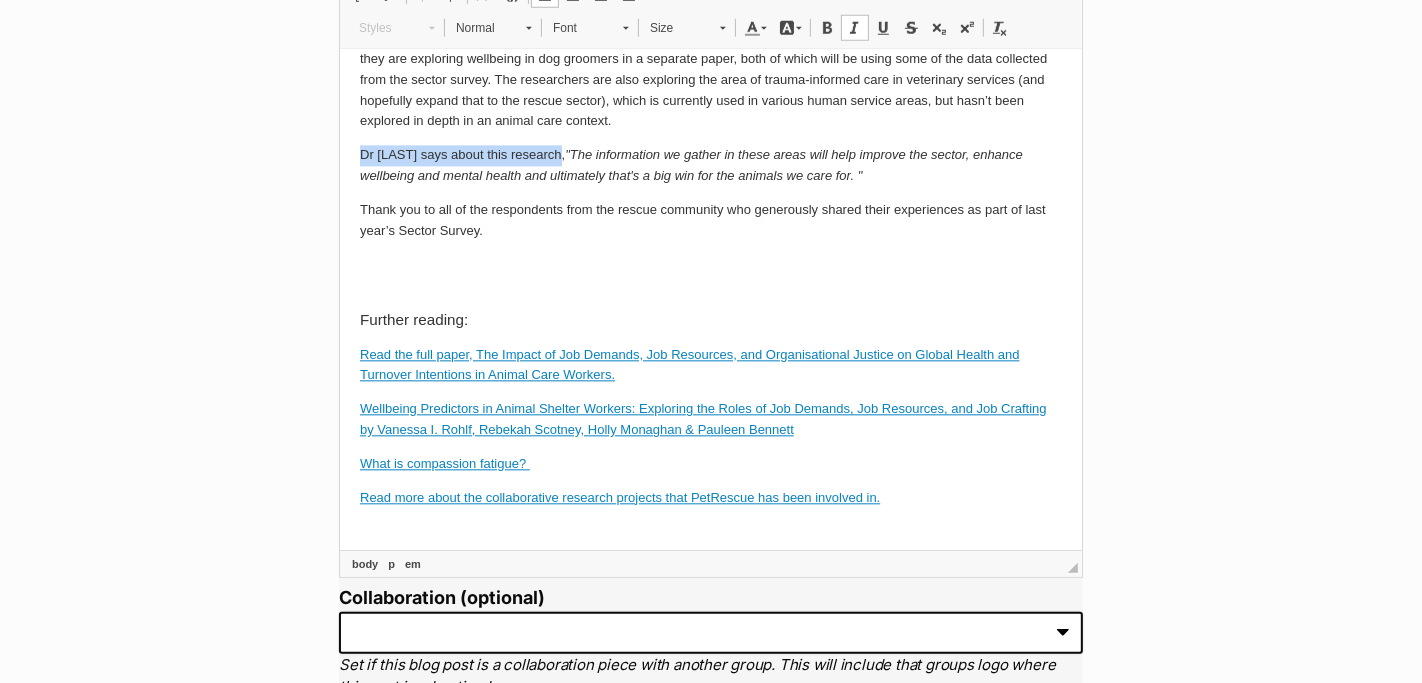drag, startPoint x: 358, startPoint y: 284, endPoint x: 555, endPoint y: 285, distance: 197.00253 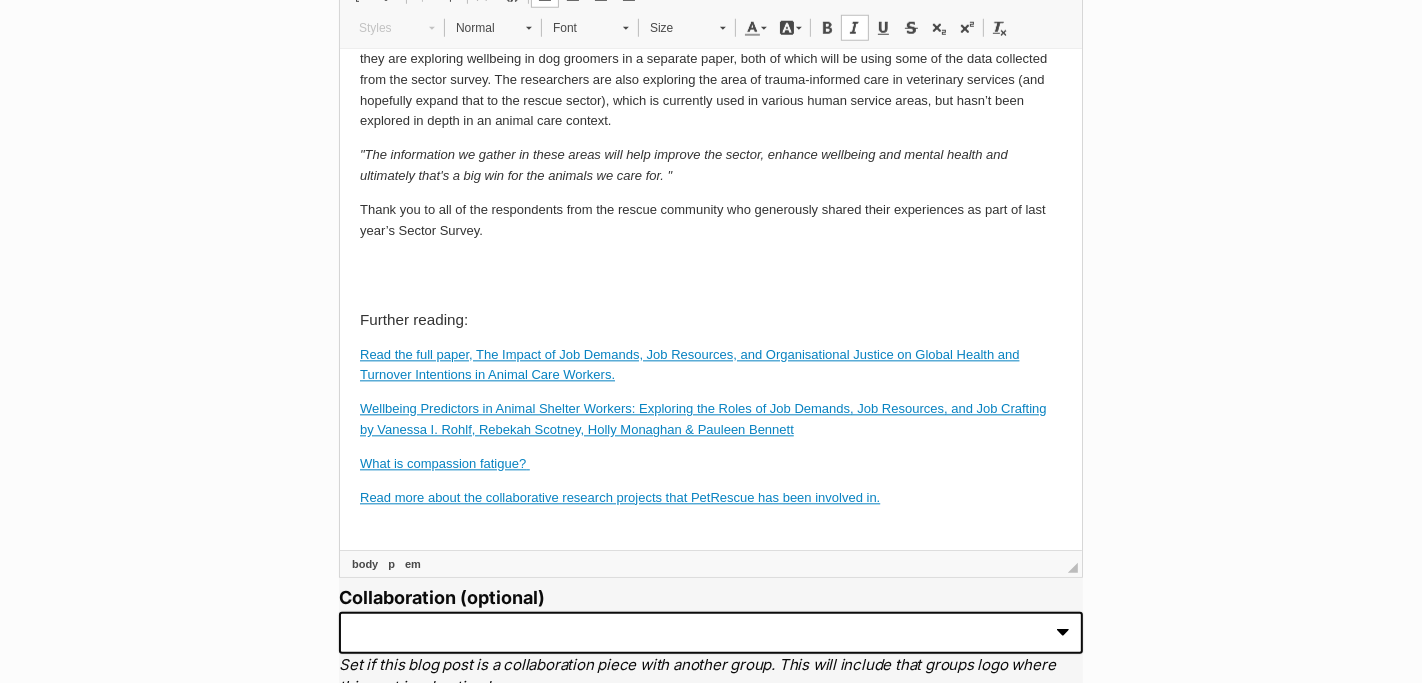 click on ""The information we gather in these areas will help improve the sector, enhance wellbeing and mental health and ultimately that's a big win for the animals we care for. "" at bounding box center (710, 167) 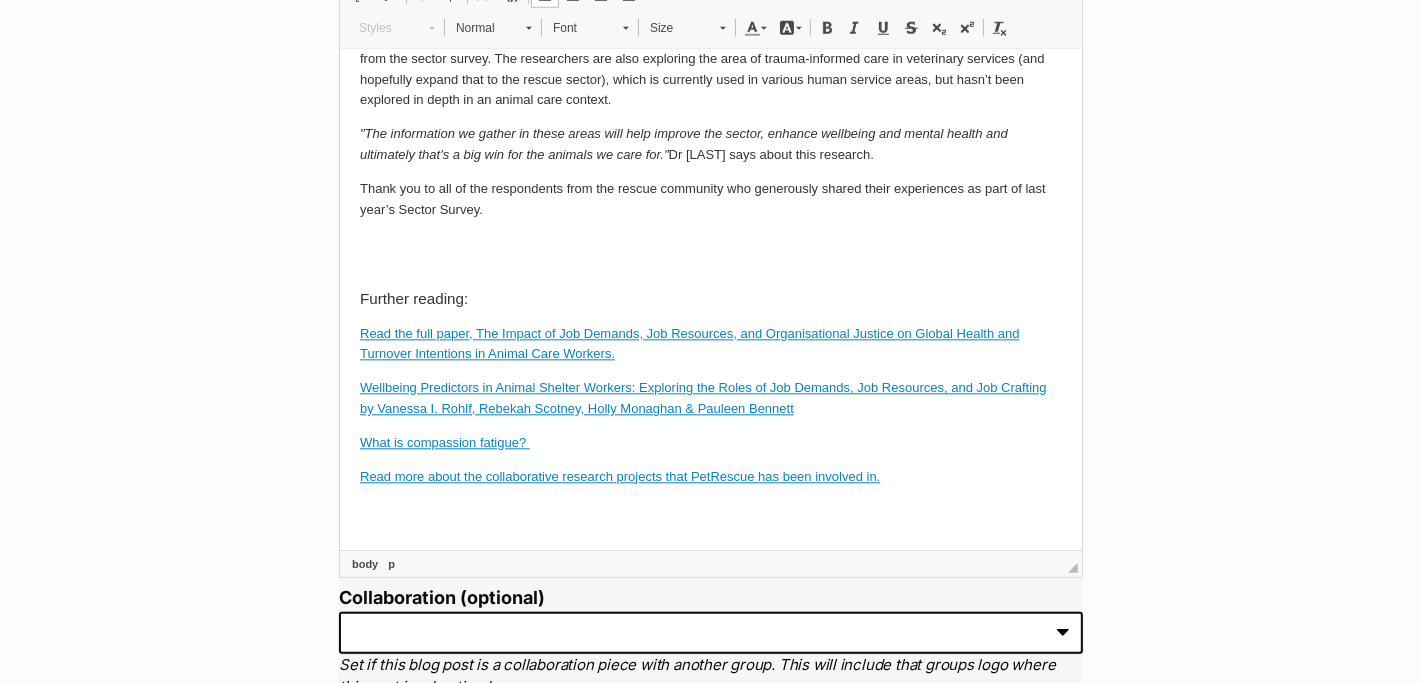 scroll, scrollTop: 3897, scrollLeft: 0, axis: vertical 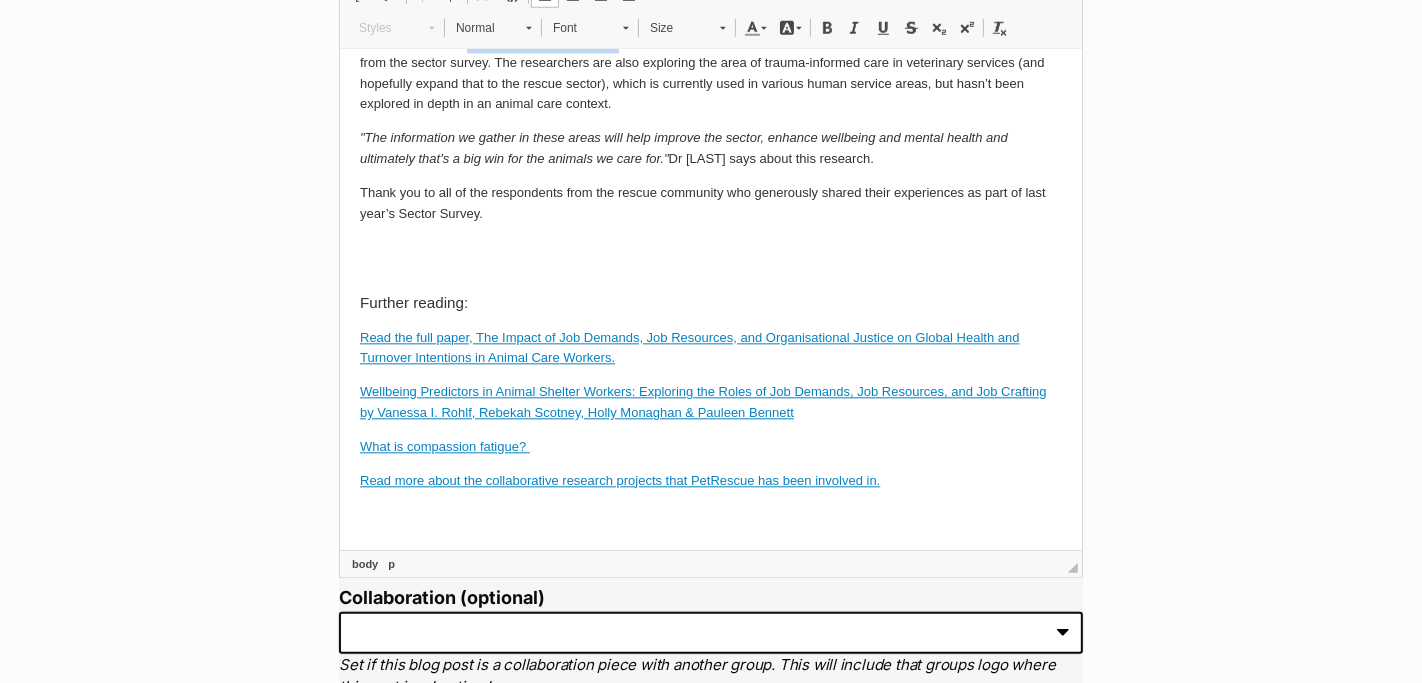 drag, startPoint x: 468, startPoint y: 170, endPoint x: 615, endPoint y: 172, distance: 147.01361 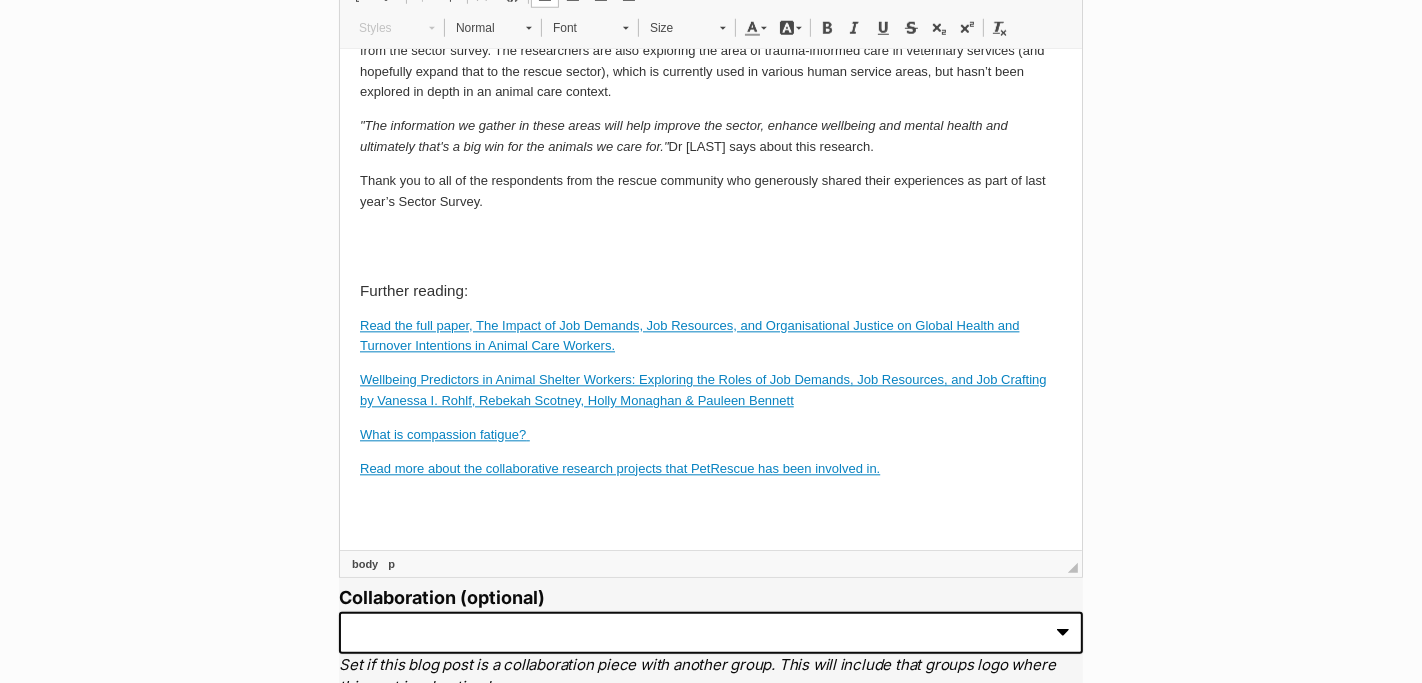 scroll, scrollTop: 3915, scrollLeft: 0, axis: vertical 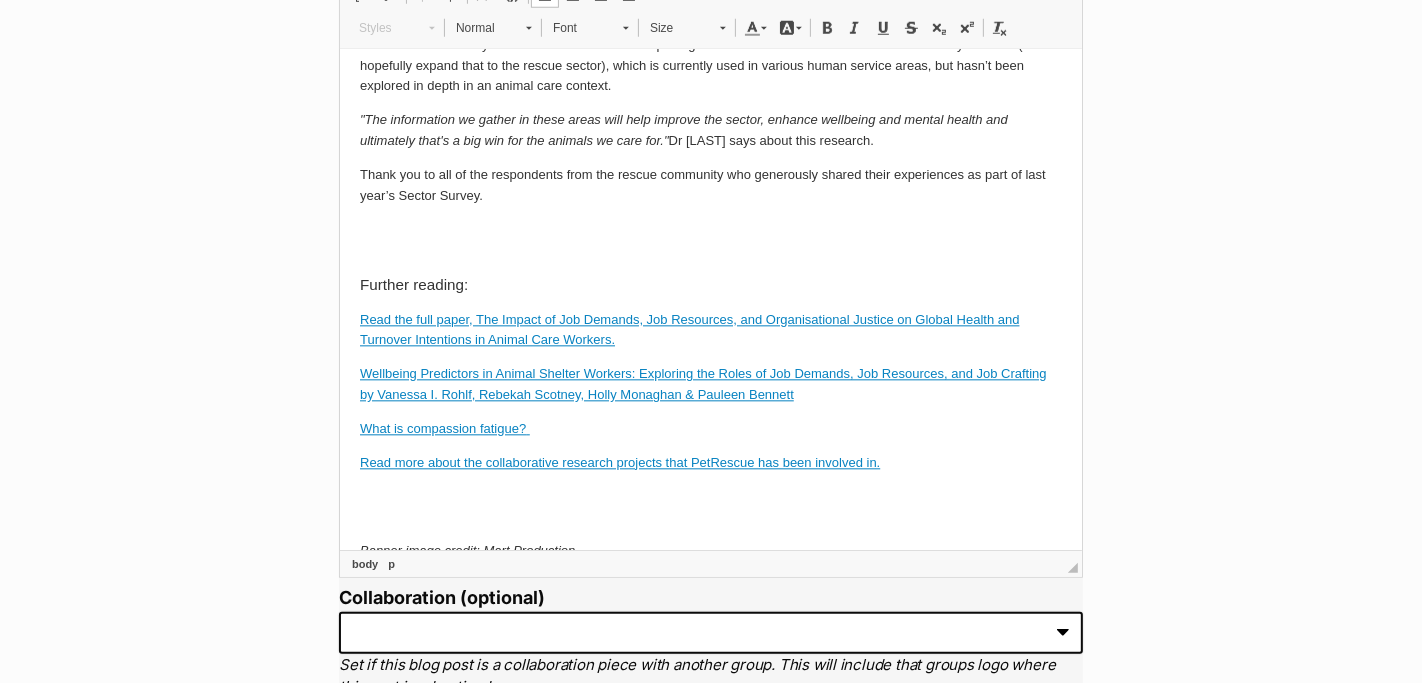 click at bounding box center (710, 241) 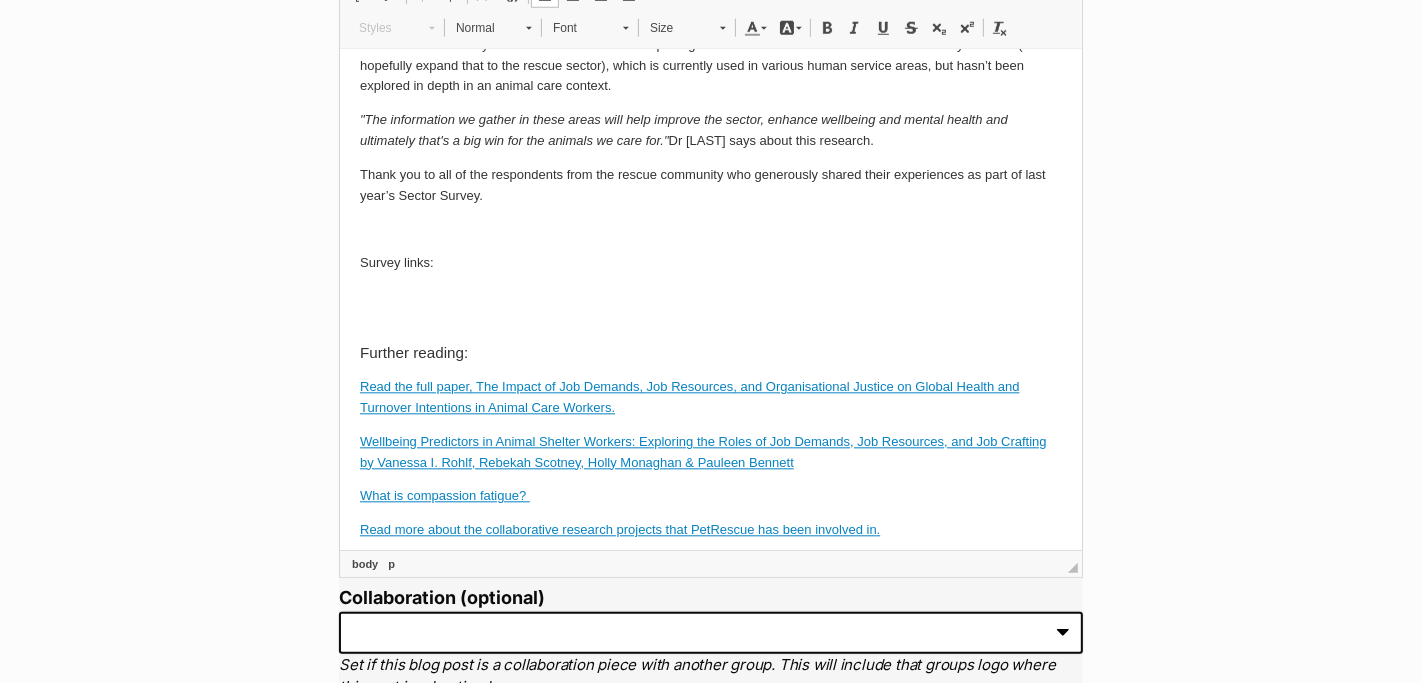 click on "New research into the impact of rescue work on mental and physical health, and intention to leave the sector has been published. This research is impactful and relevant not only for rescue workers and volunteers themselves, but also for leaders of organisations such as shelters, rescue groups, council facilities, and vets, as it outlines preventative measures that organisations can take to protect the health of their staff working with animals. PetRescue was honoured to be working with researchers from La Trobe University for the first time on PetRescue’s 2024 Sector Survey as part of its annual State of Pet Adoption Report. The survey was completed by 285 people working and volunteering with pets within rescue organisations, shelters and council facilities in Australia, and the results were shared in a paper by Remi Lezon, Dr Vanessa Rohlf, Dr Diana Rayment and Dr Tiffani Howell from La Trobe University. The paper  , was published earlier this year. Article summary & key findings: The paper found that  ." at bounding box center (710, -1608) 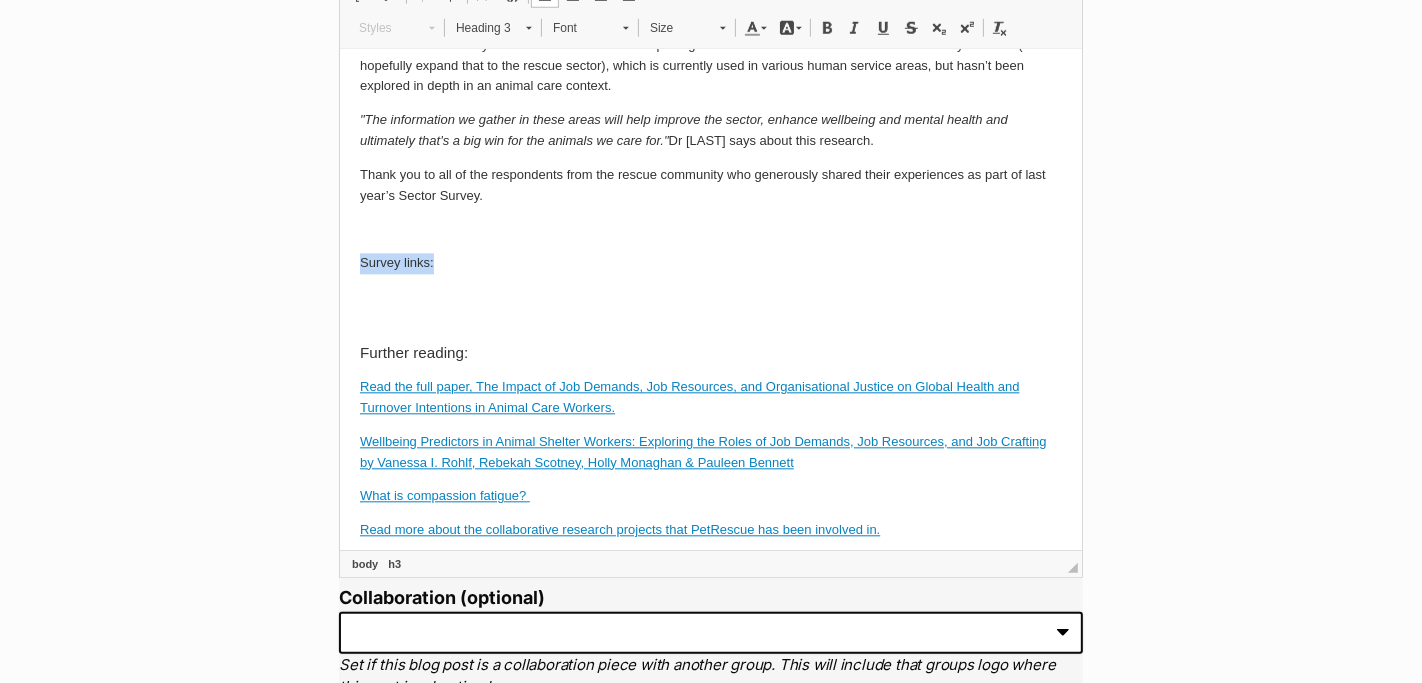 drag, startPoint x: 436, startPoint y: 393, endPoint x: 346, endPoint y: 389, distance: 90.088844 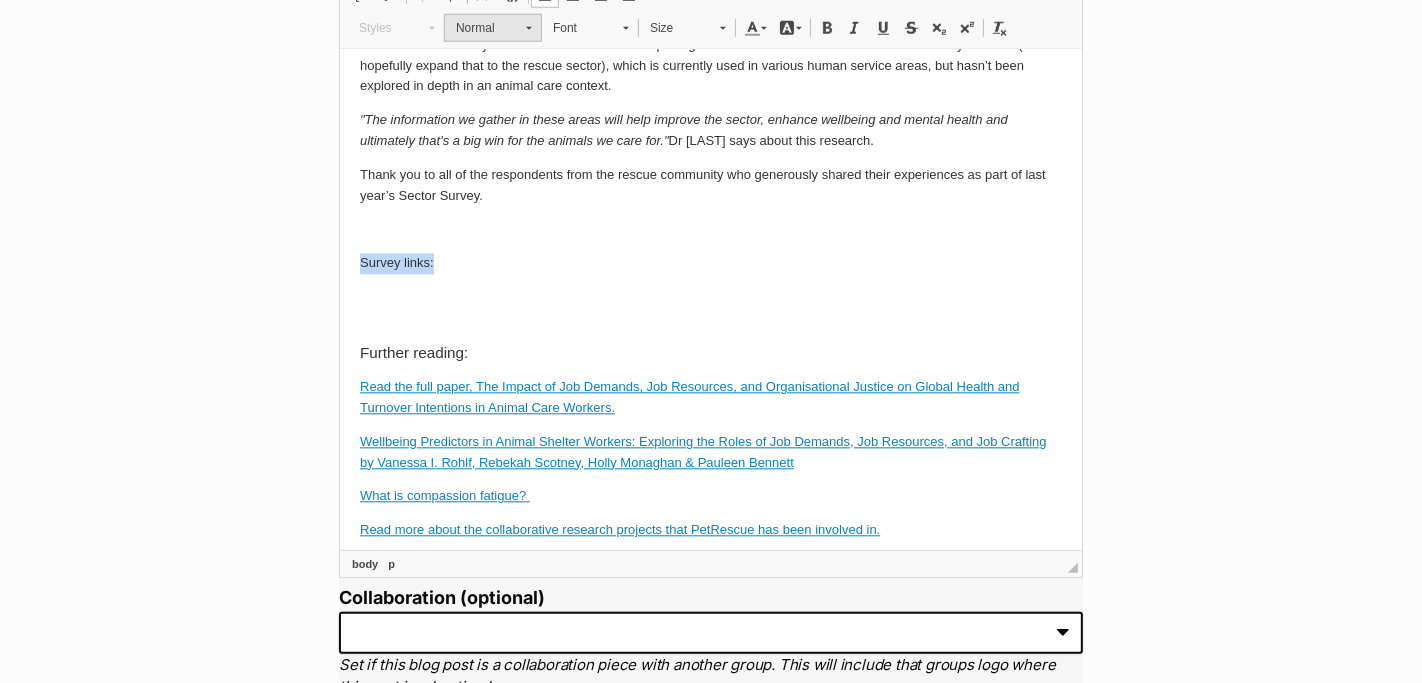 click on "Normal" at bounding box center [481, 28] 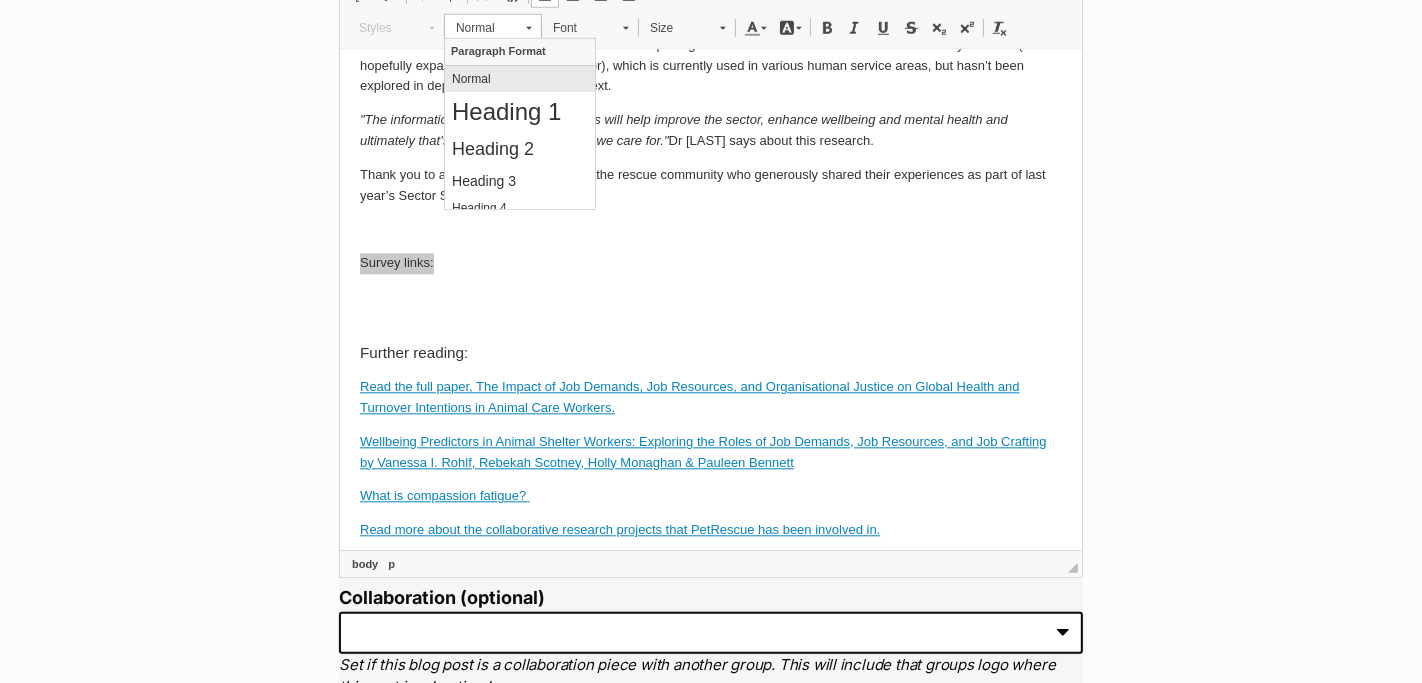 scroll, scrollTop: 0, scrollLeft: 0, axis: both 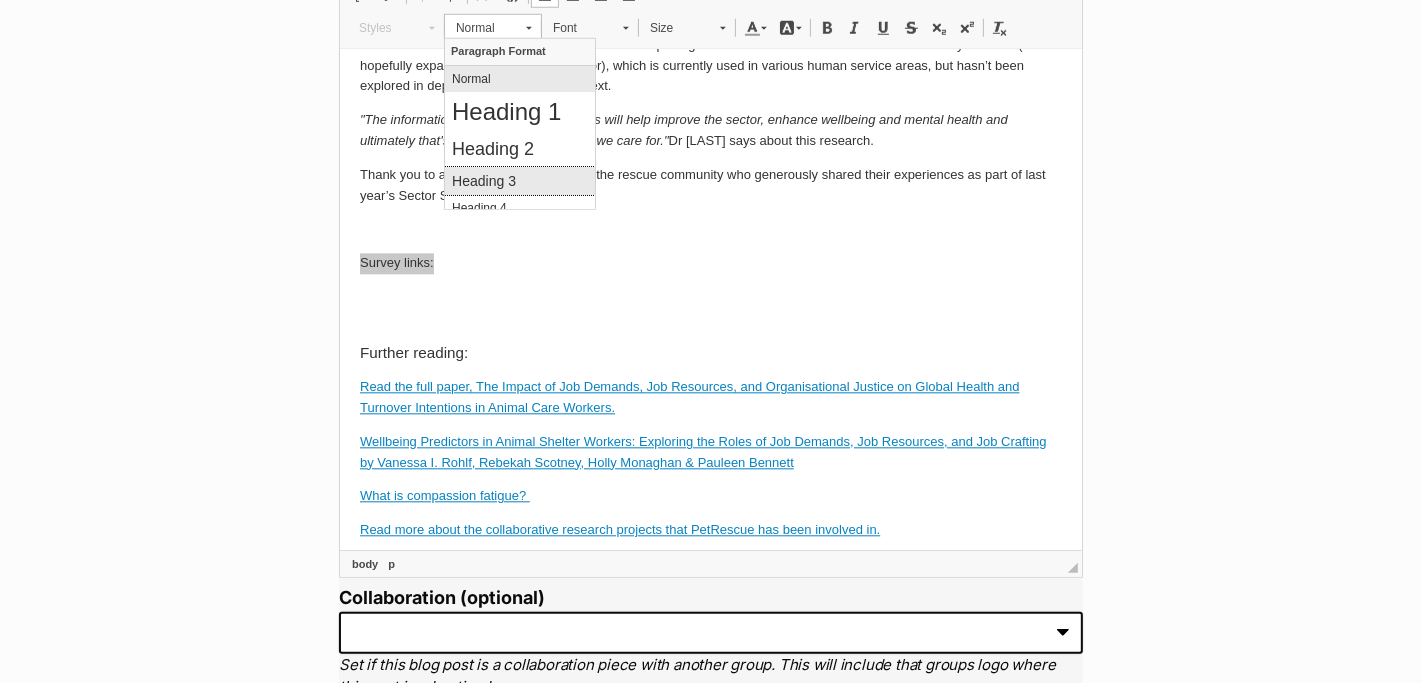 click on "Heading 3" at bounding box center (519, 180) 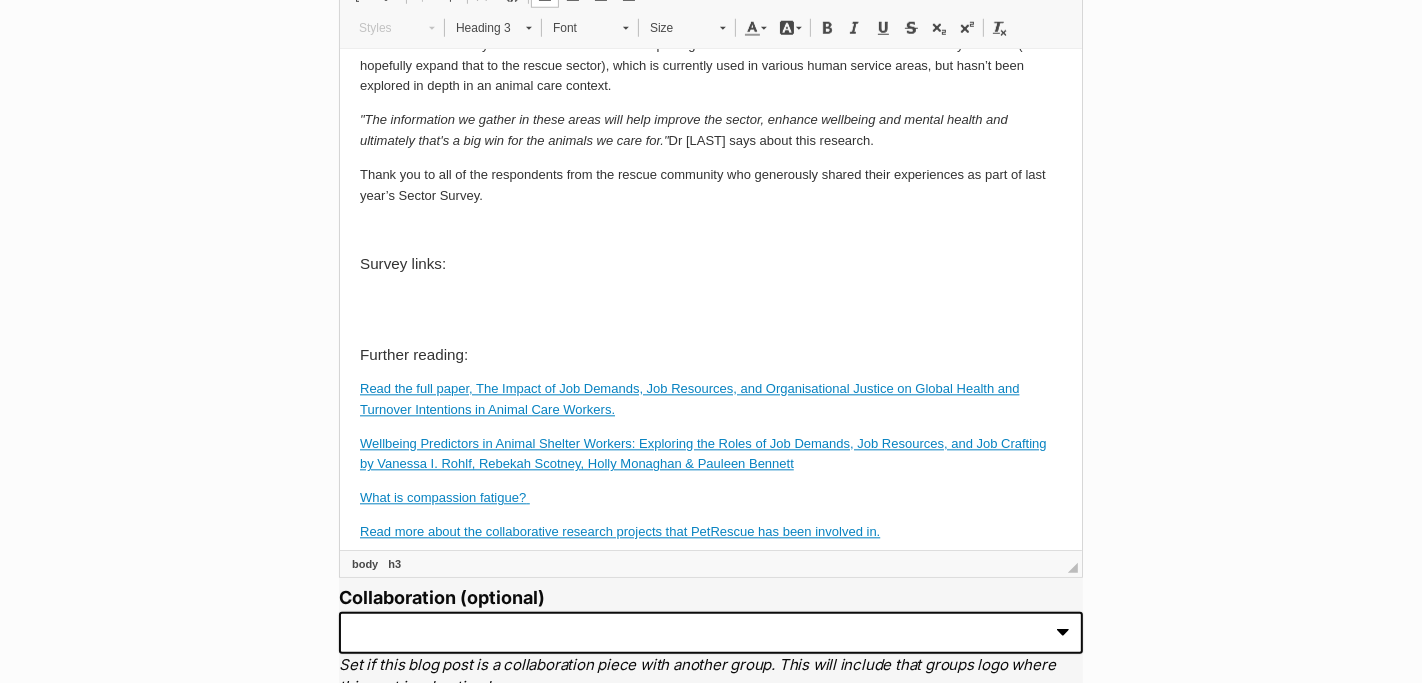 click at bounding box center (710, 311) 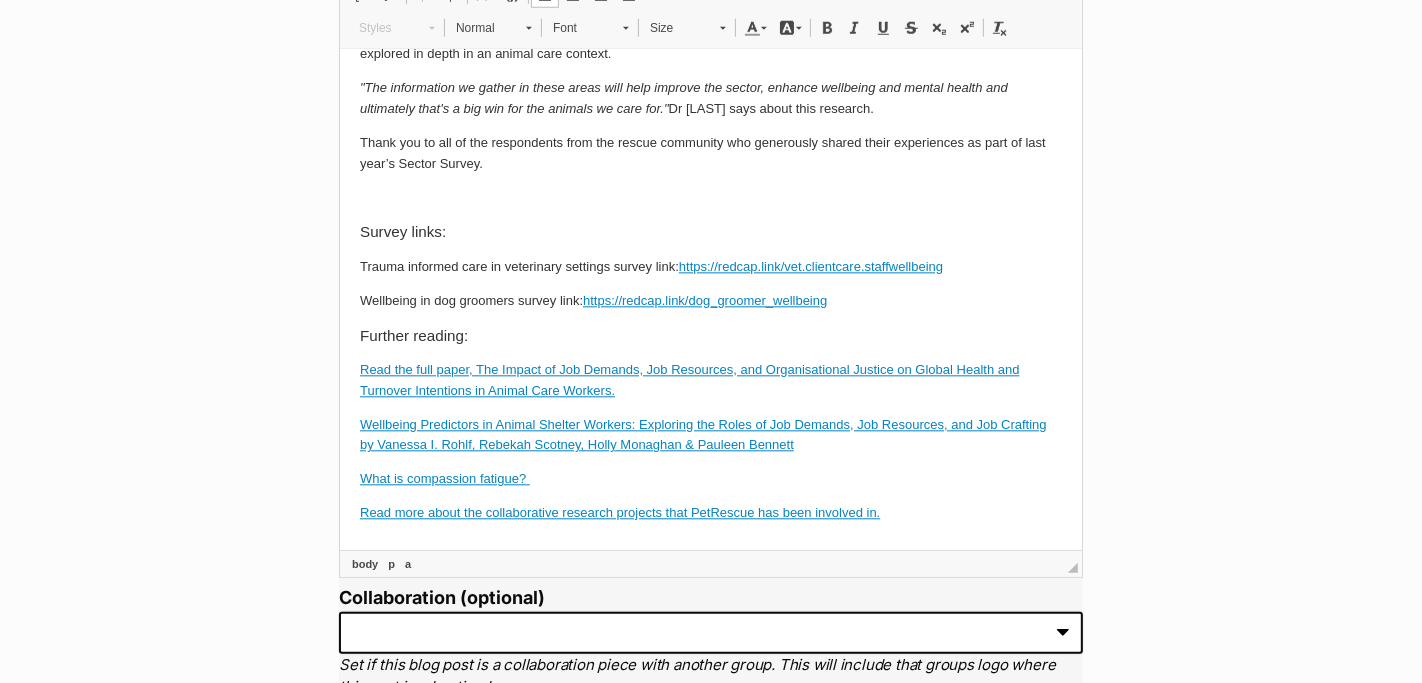 scroll, scrollTop: 3943, scrollLeft: 0, axis: vertical 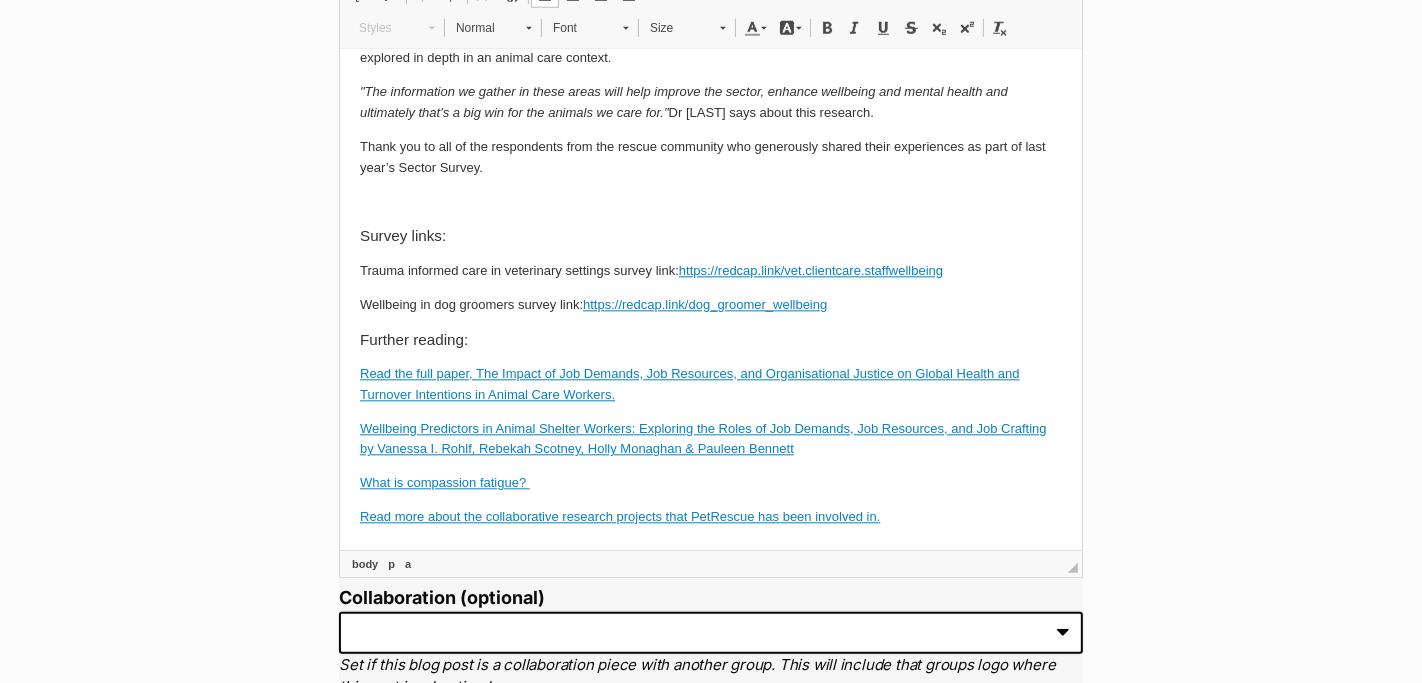 click on "The authors are currently undertaking further work in this area, with Dr Rohlf supervising another Honours student exploring  factors predicting well-being, and intentions to leave, in Animal Management Officers and rangers . Additionally, they are exploring wellbeing in dog groomers in a separate paper, both of which will be using some of the data collected from the sector survey. The researchers are also exploring the area of trauma-informed care in veterinary services (and hopefully expand that to the rescue sector), which is currently used in various human service areas, but hasn’t been explored in depth in an animal care context." at bounding box center [710, 7] 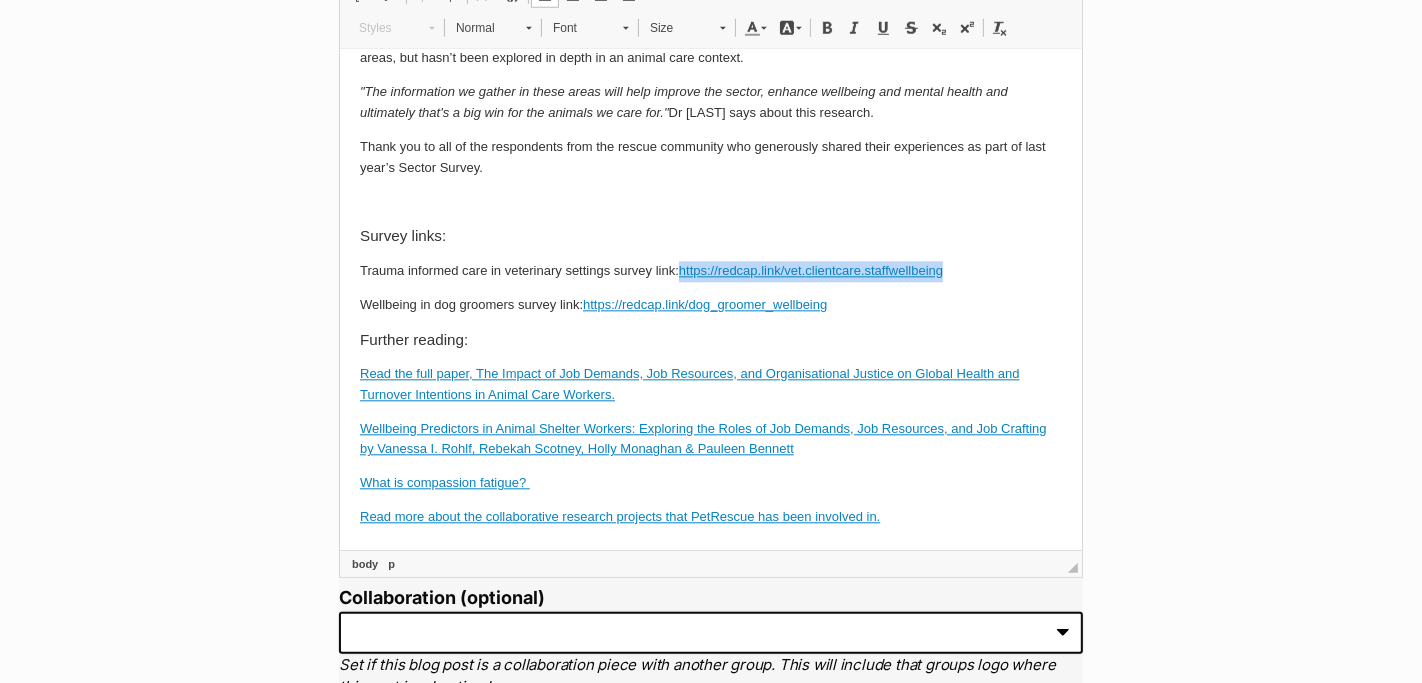 drag, startPoint x: 947, startPoint y: 399, endPoint x: 681, endPoint y: 401, distance: 266.0075 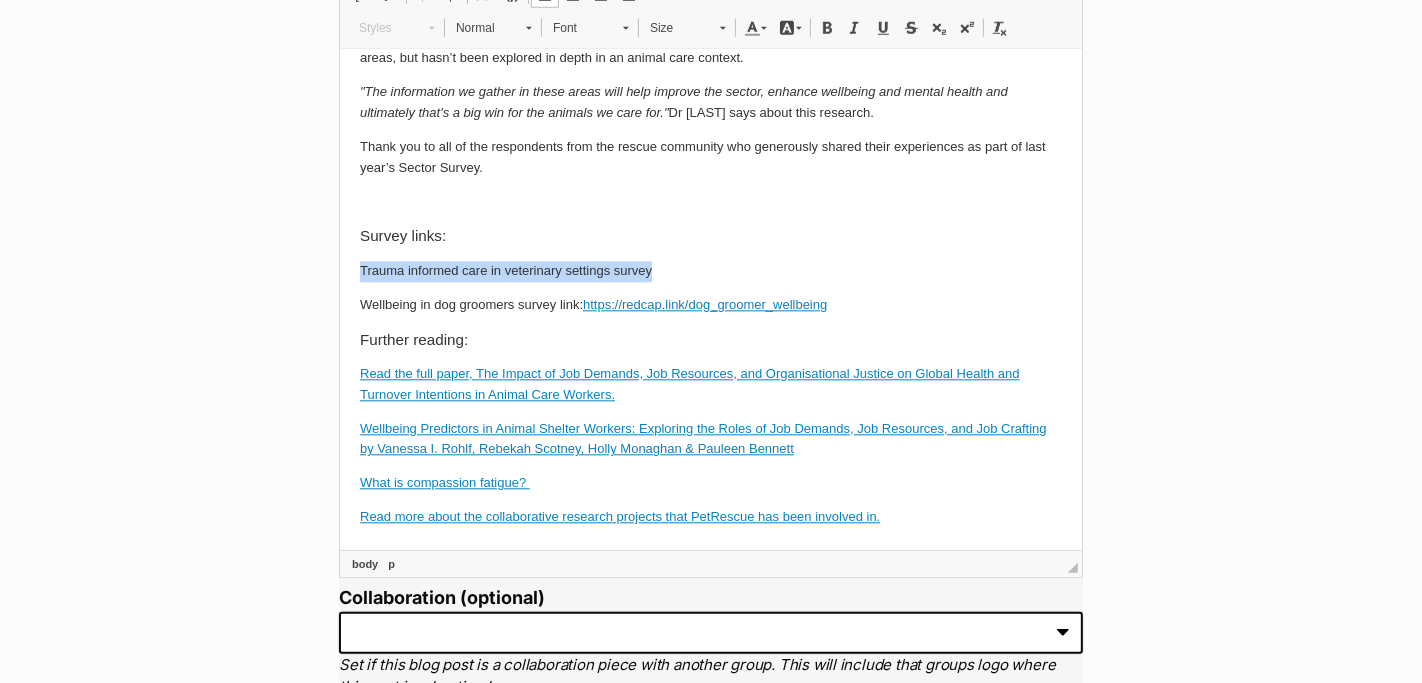 drag, startPoint x: 360, startPoint y: 395, endPoint x: 650, endPoint y: 398, distance: 290.0155 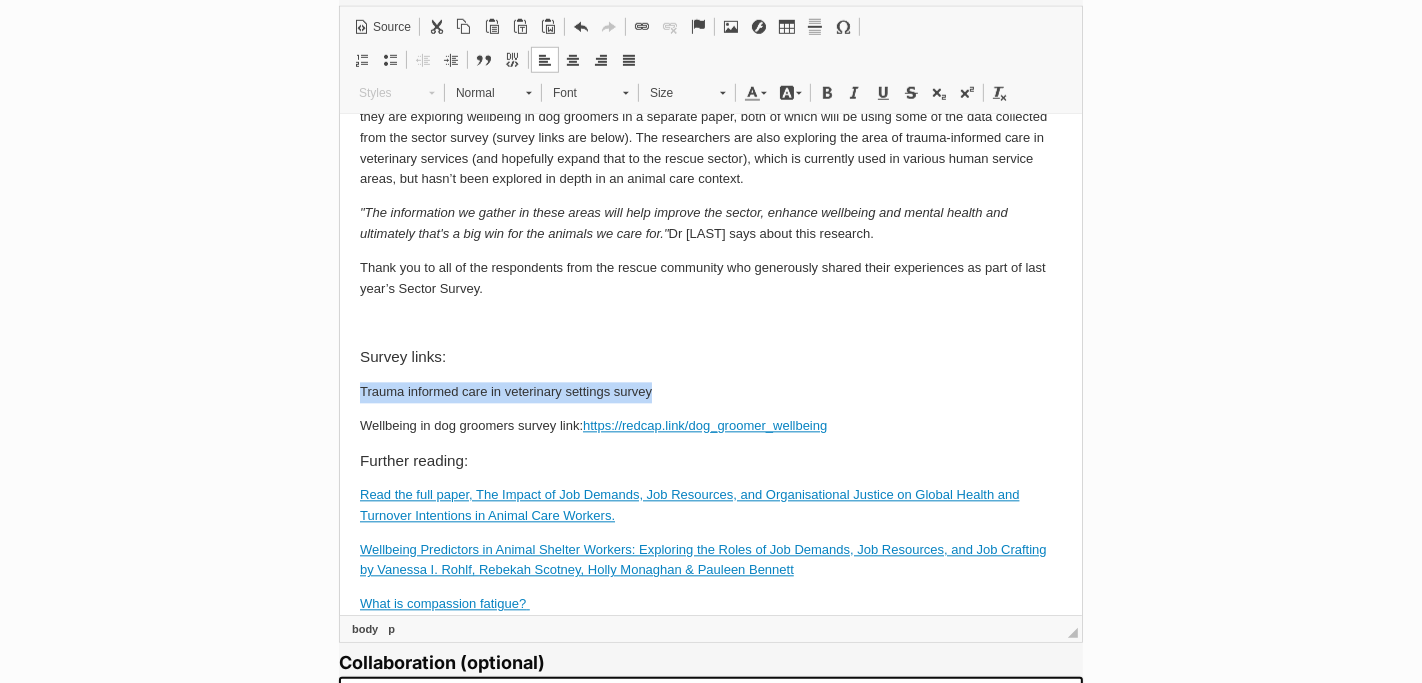 scroll, scrollTop: 1532, scrollLeft: 0, axis: vertical 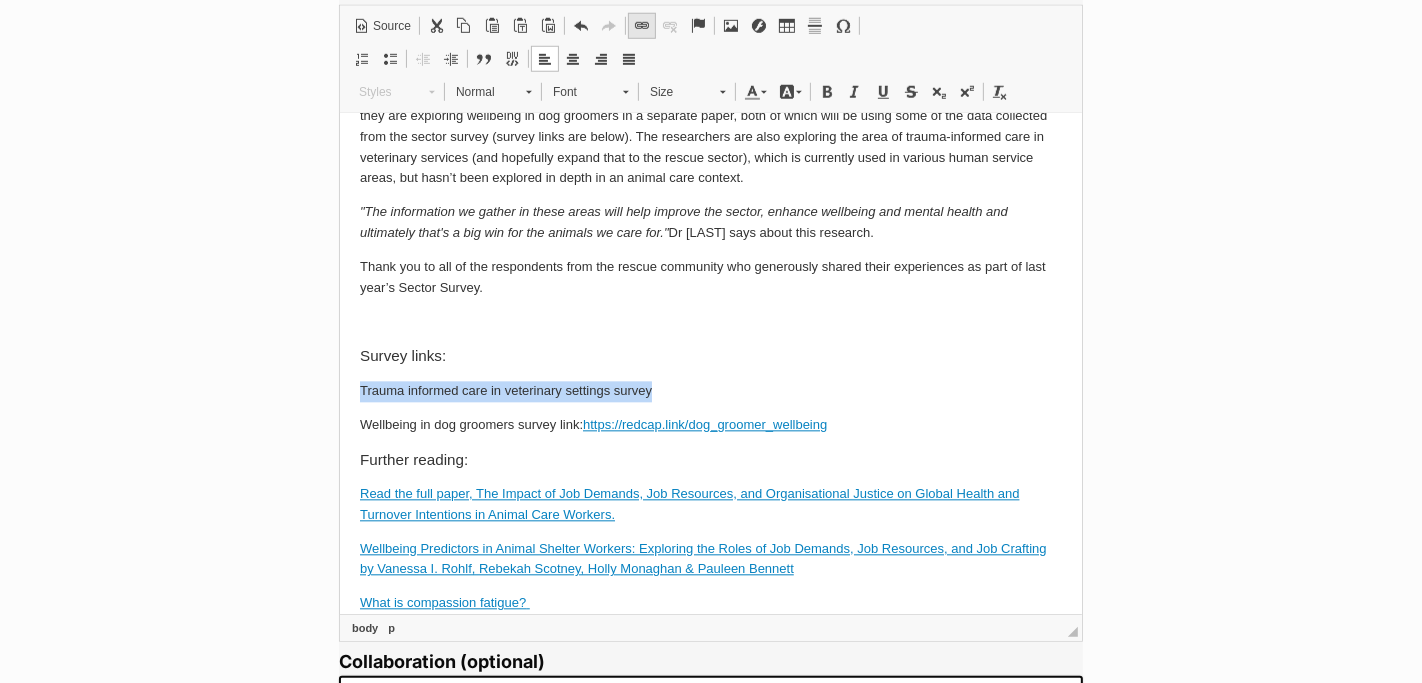 click at bounding box center [642, 26] 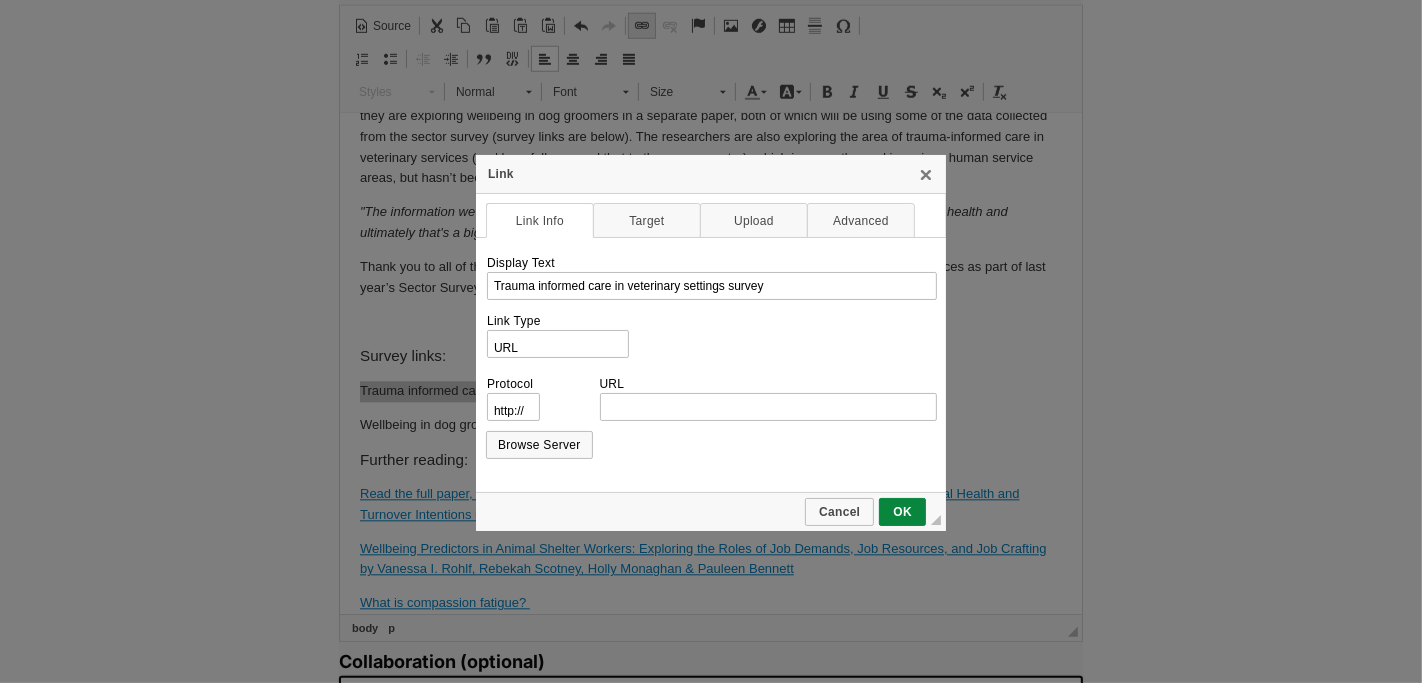 scroll, scrollTop: 0, scrollLeft: 0, axis: both 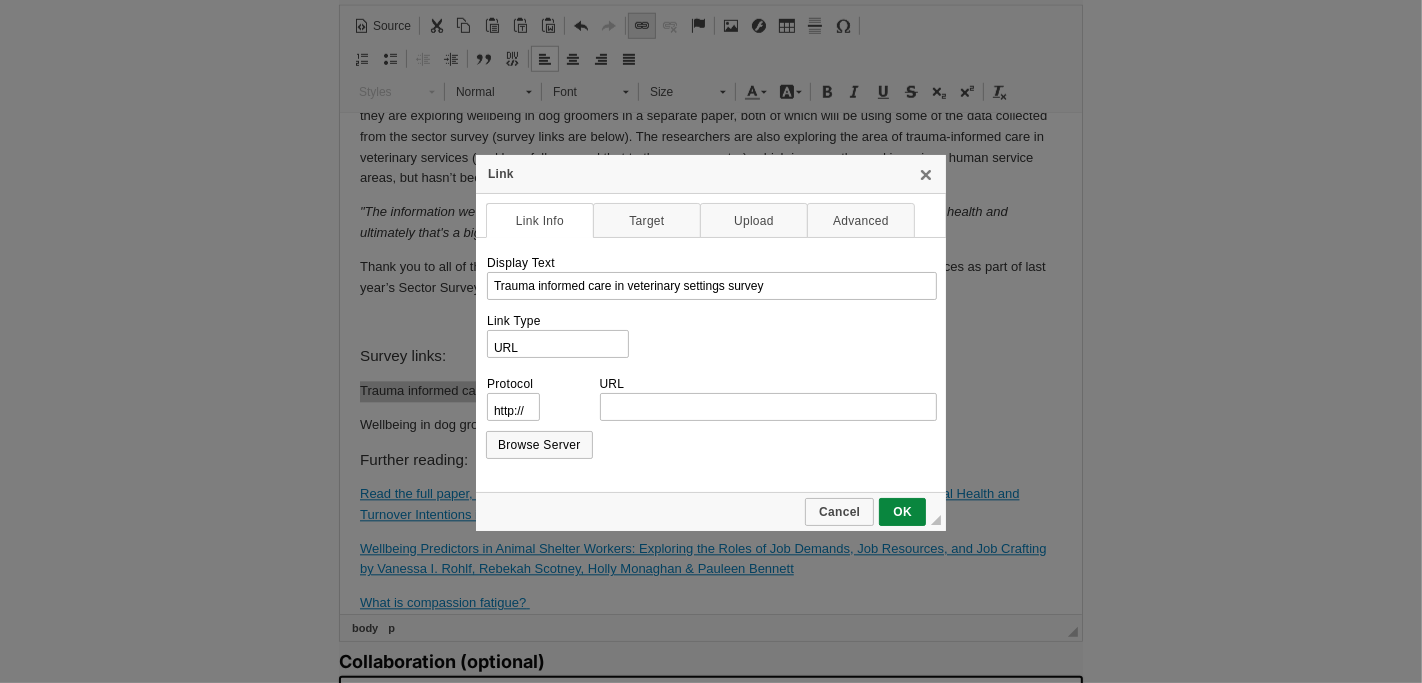 type on "https://redcap.link/vet.clientcare.staffwellbeing" 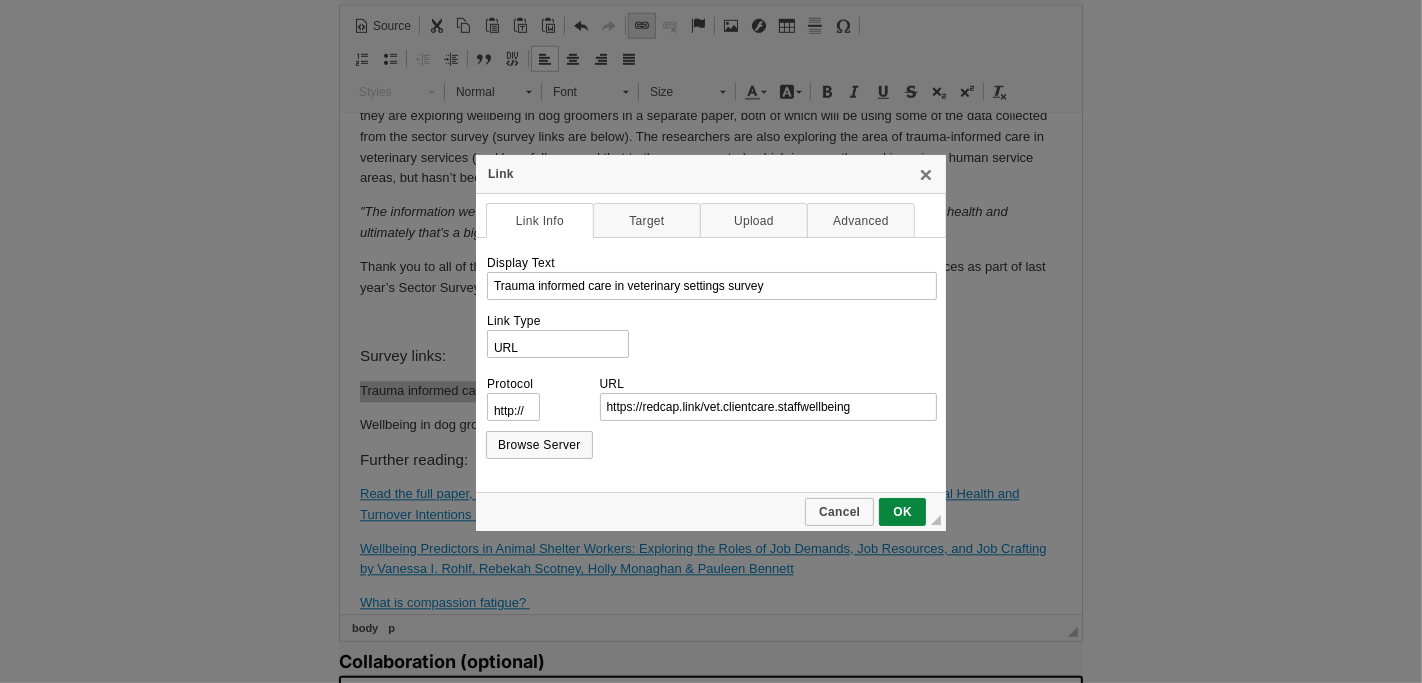 select on "https://" 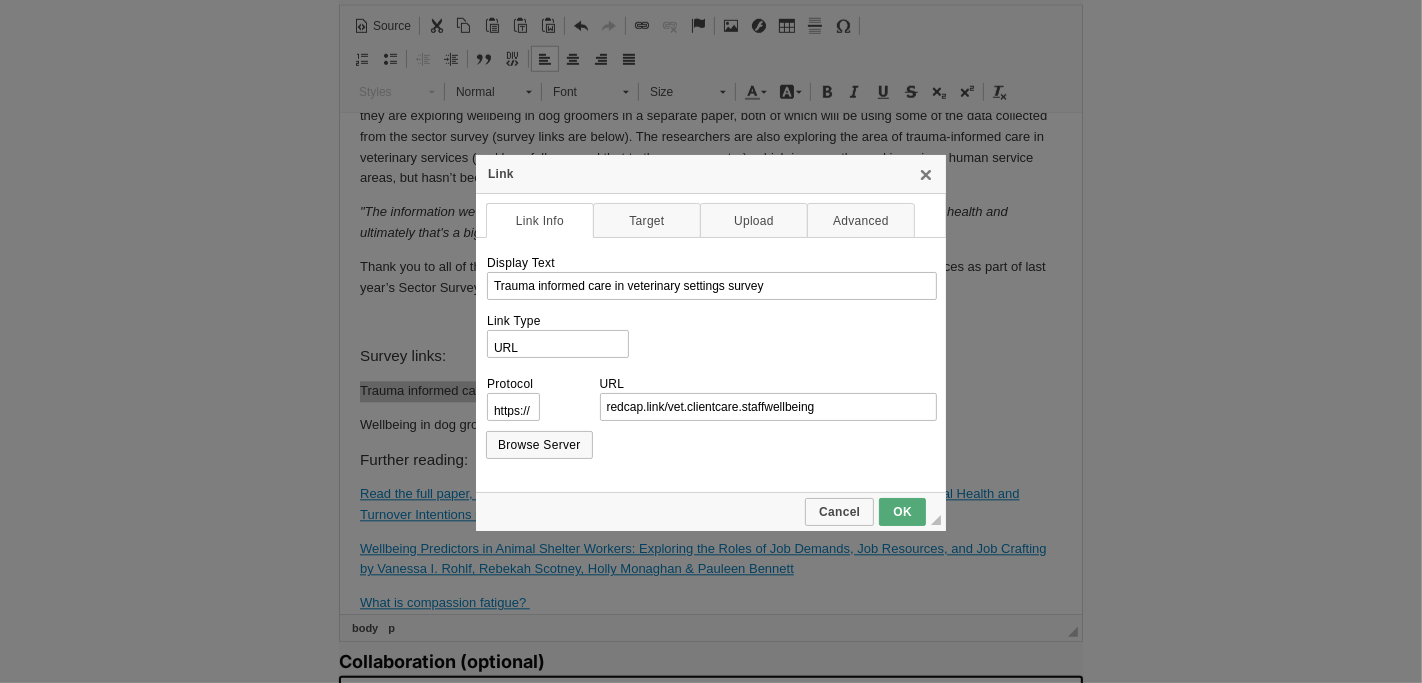 type on "redcap.link/vet.clientcare.staffwellbeing" 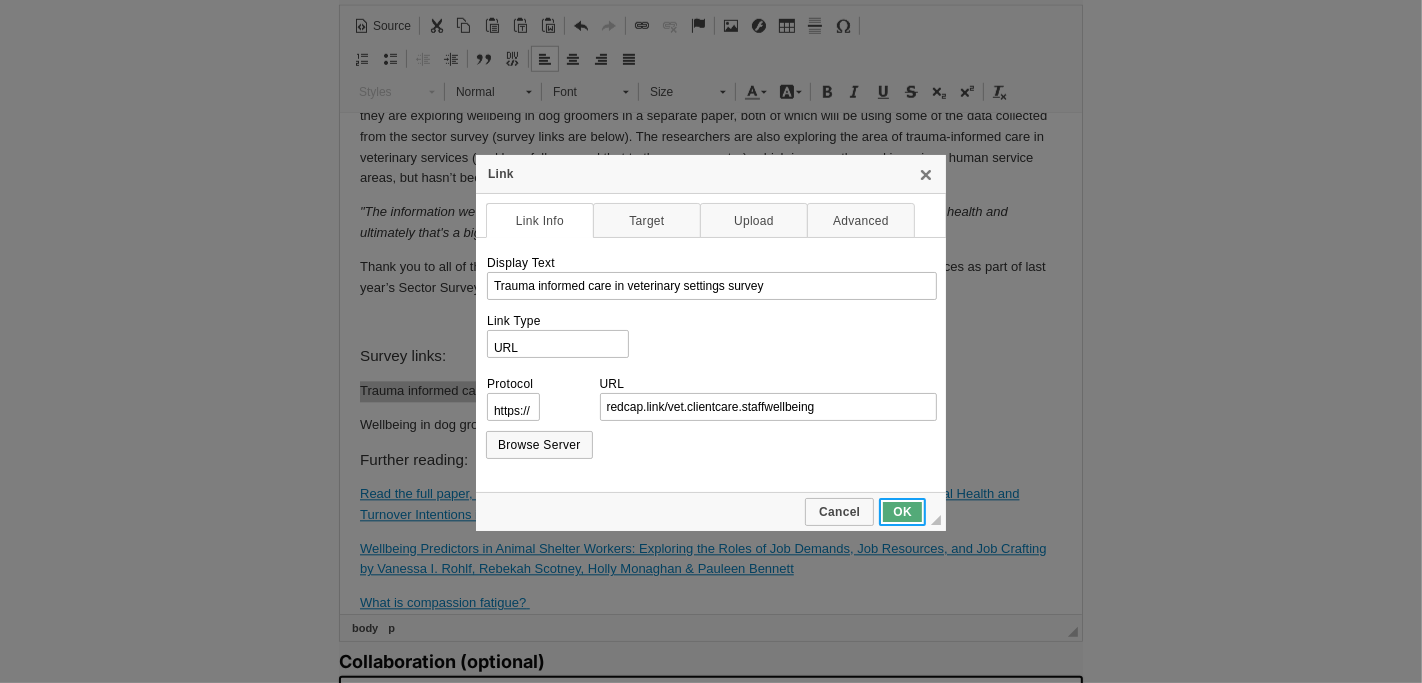 click on "OK" at bounding box center (902, 512) 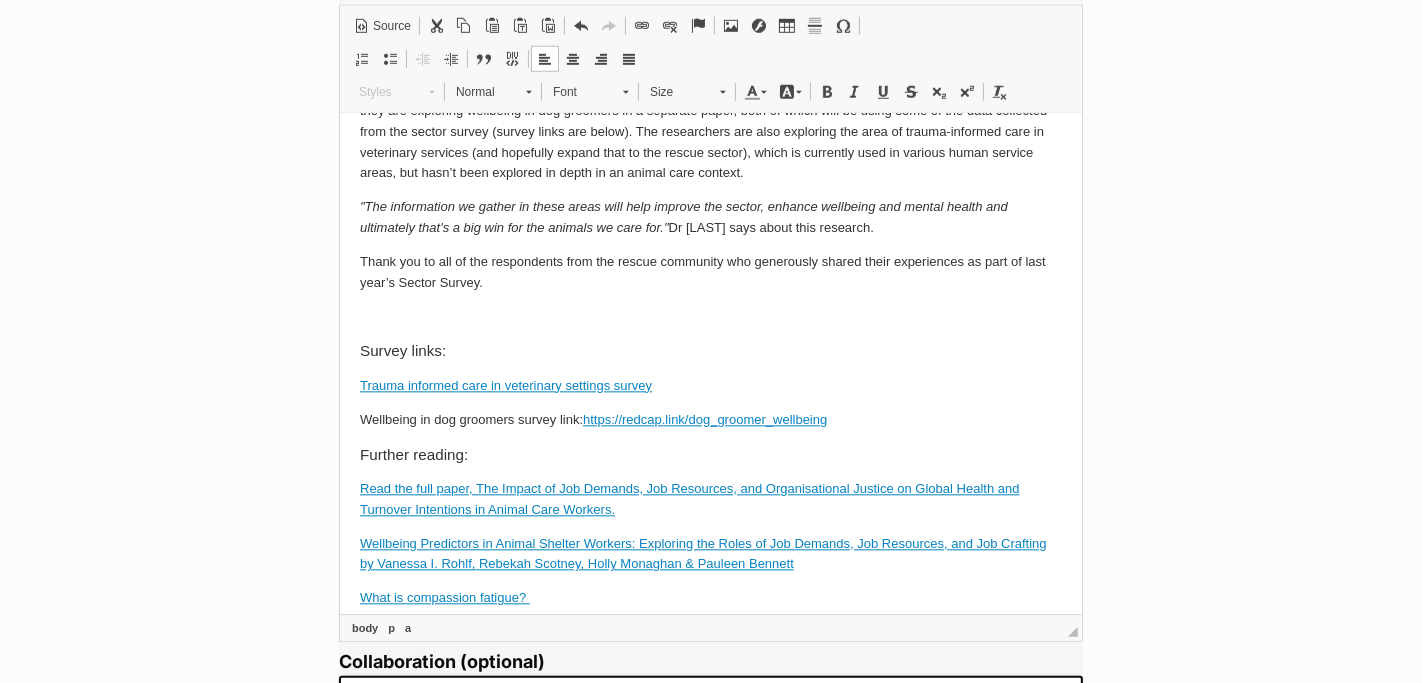 scroll, scrollTop: 3899, scrollLeft: 0, axis: vertical 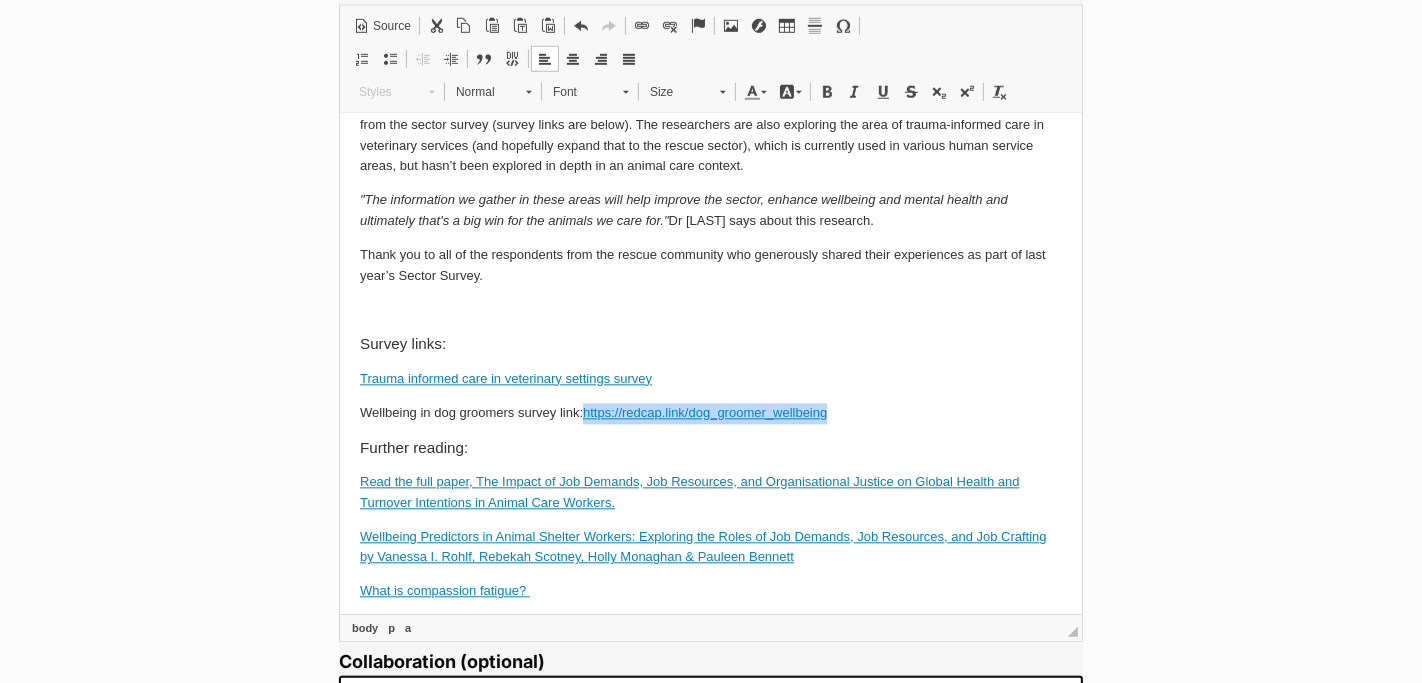 drag, startPoint x: 831, startPoint y: 539, endPoint x: 588, endPoint y: 540, distance: 243.00206 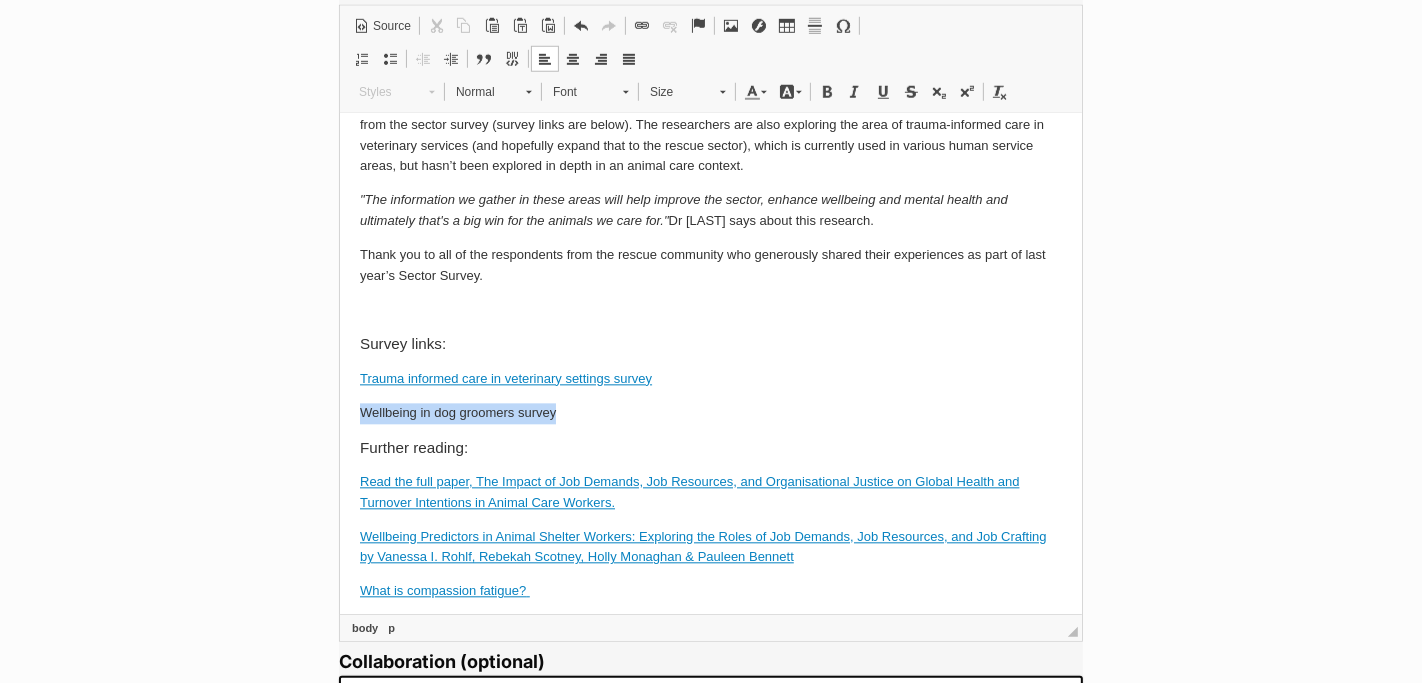 drag, startPoint x: 359, startPoint y: 537, endPoint x: 553, endPoint y: 540, distance: 194.0232 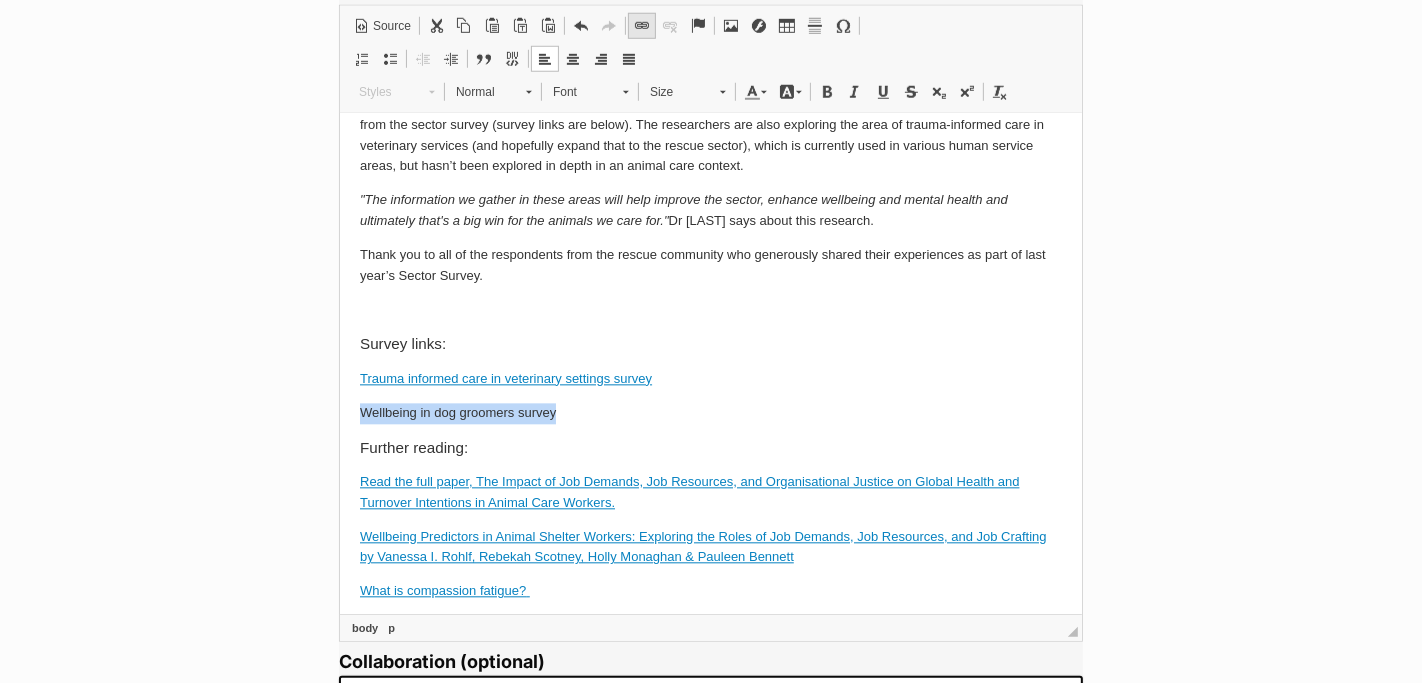 click at bounding box center [642, 26] 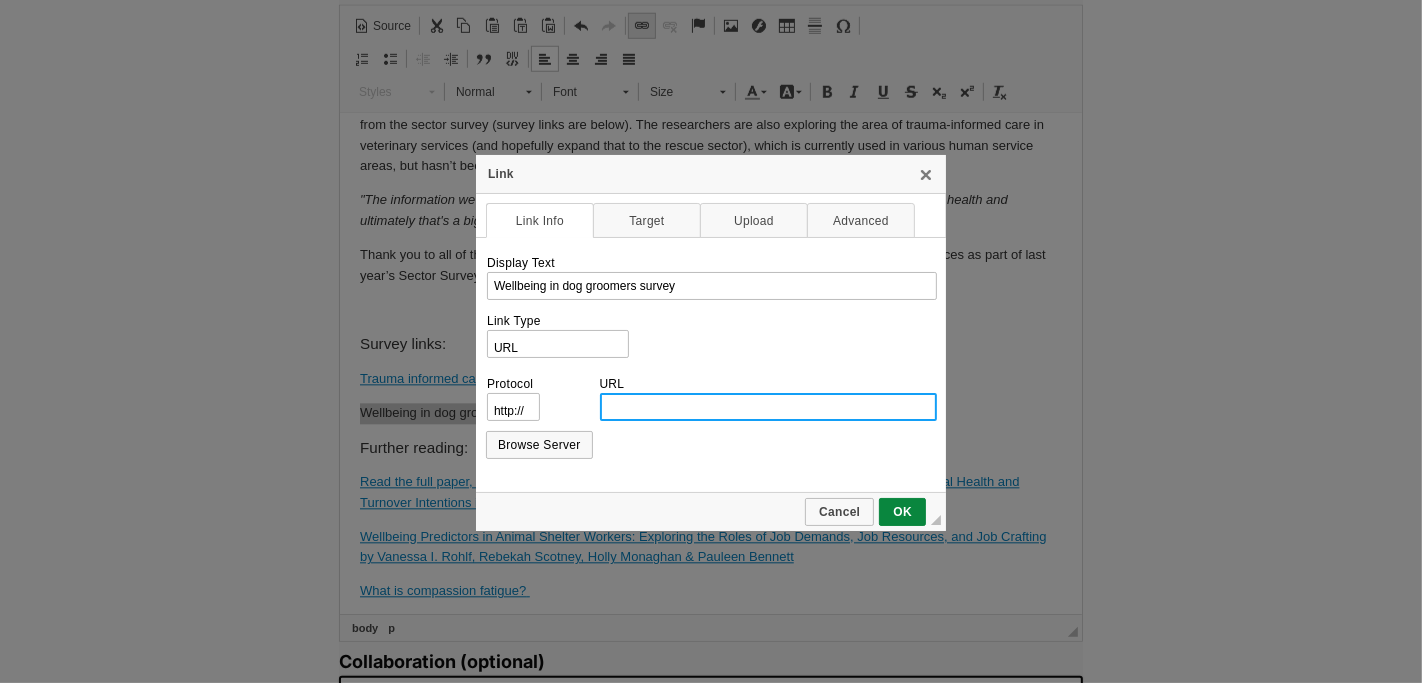 type on "https://redcap.link/dog_groomer_wellbeing" 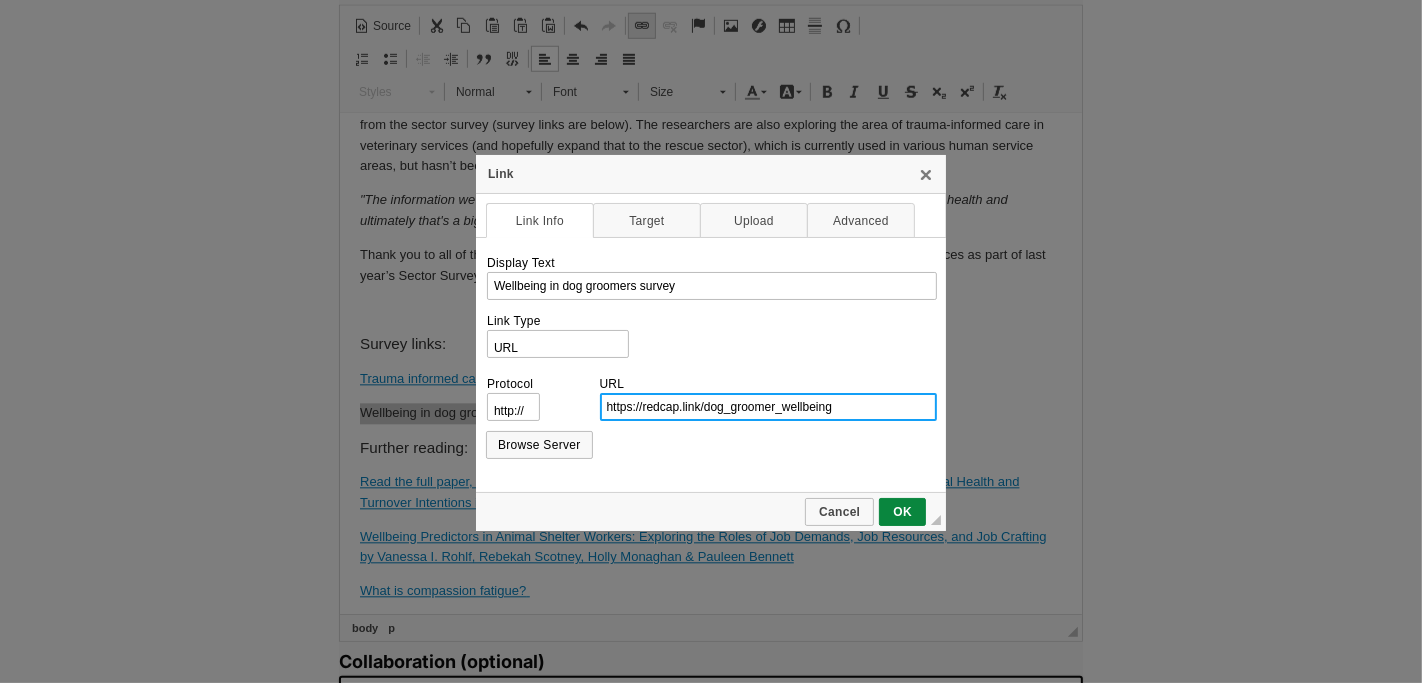 select on "https://" 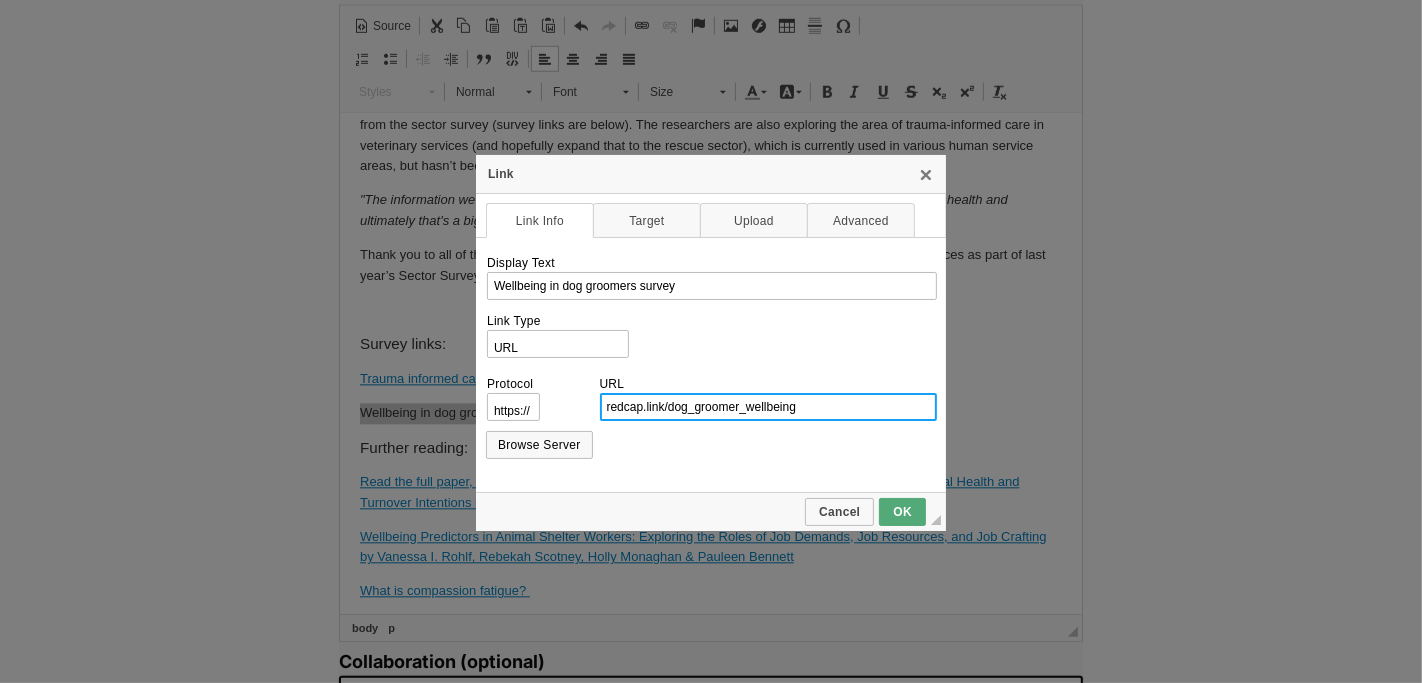 type on "redcap.link/dog_groomer_wellbeing" 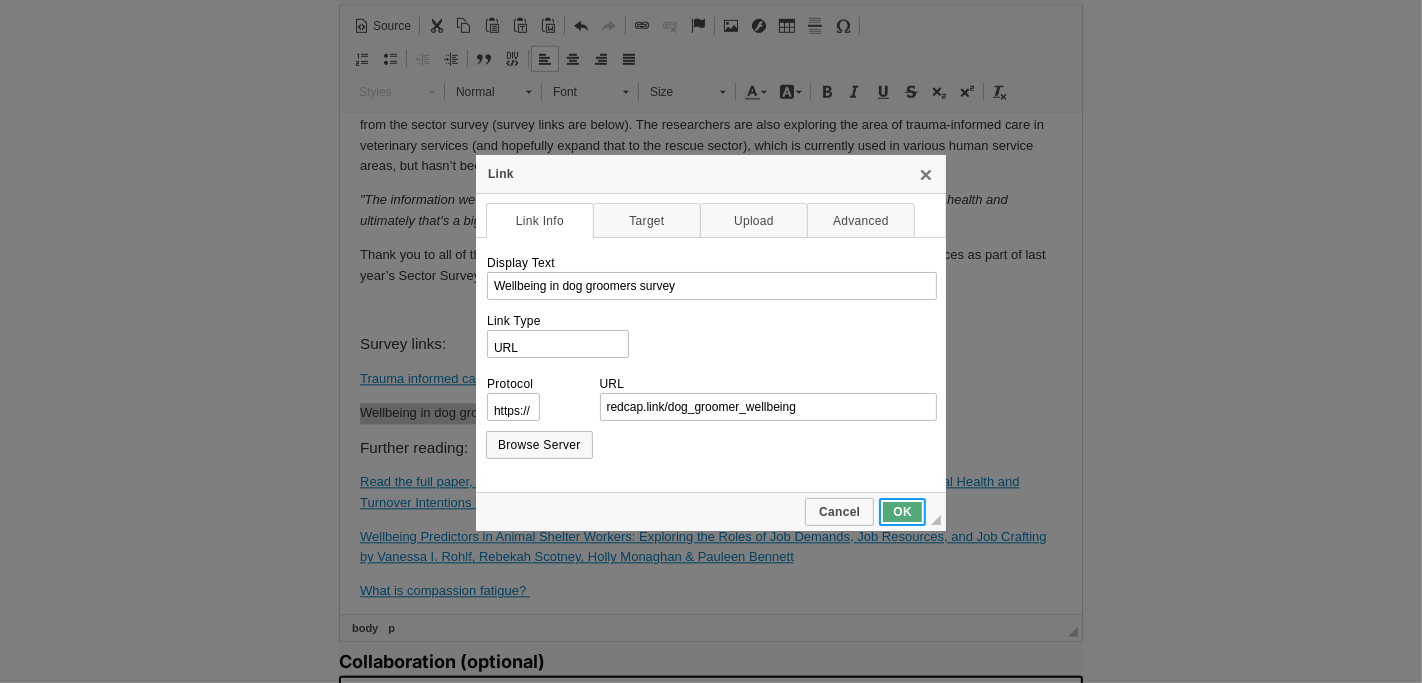 click on "OK" at bounding box center [902, 512] 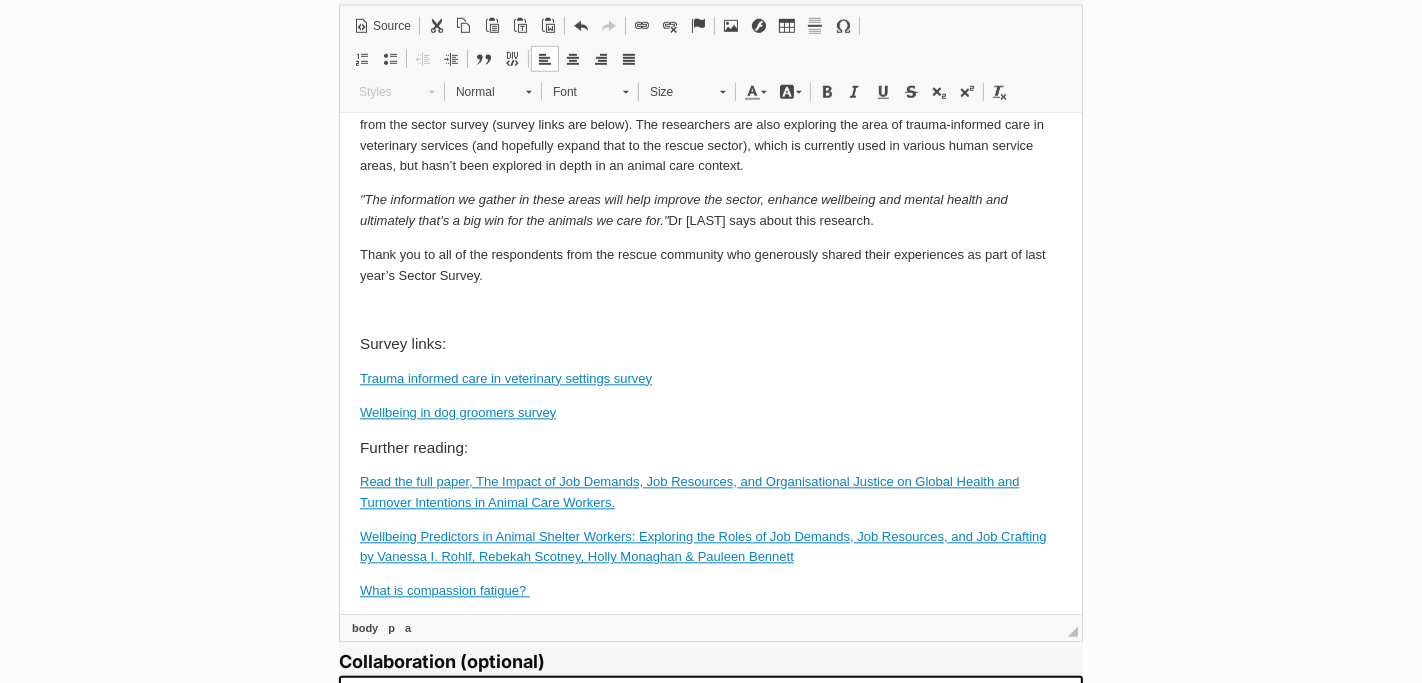 click on "Wellbeing in dog groomers survey" at bounding box center [710, 414] 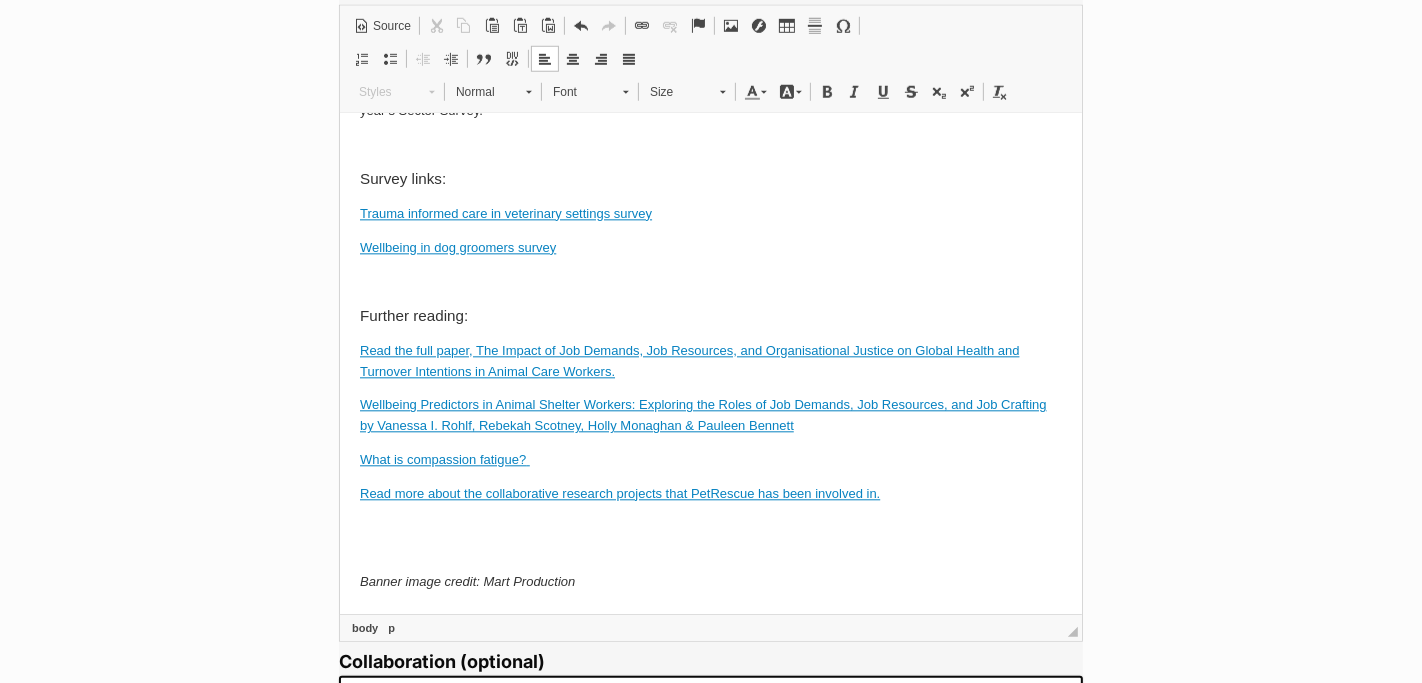 scroll, scrollTop: 4106, scrollLeft: 0, axis: vertical 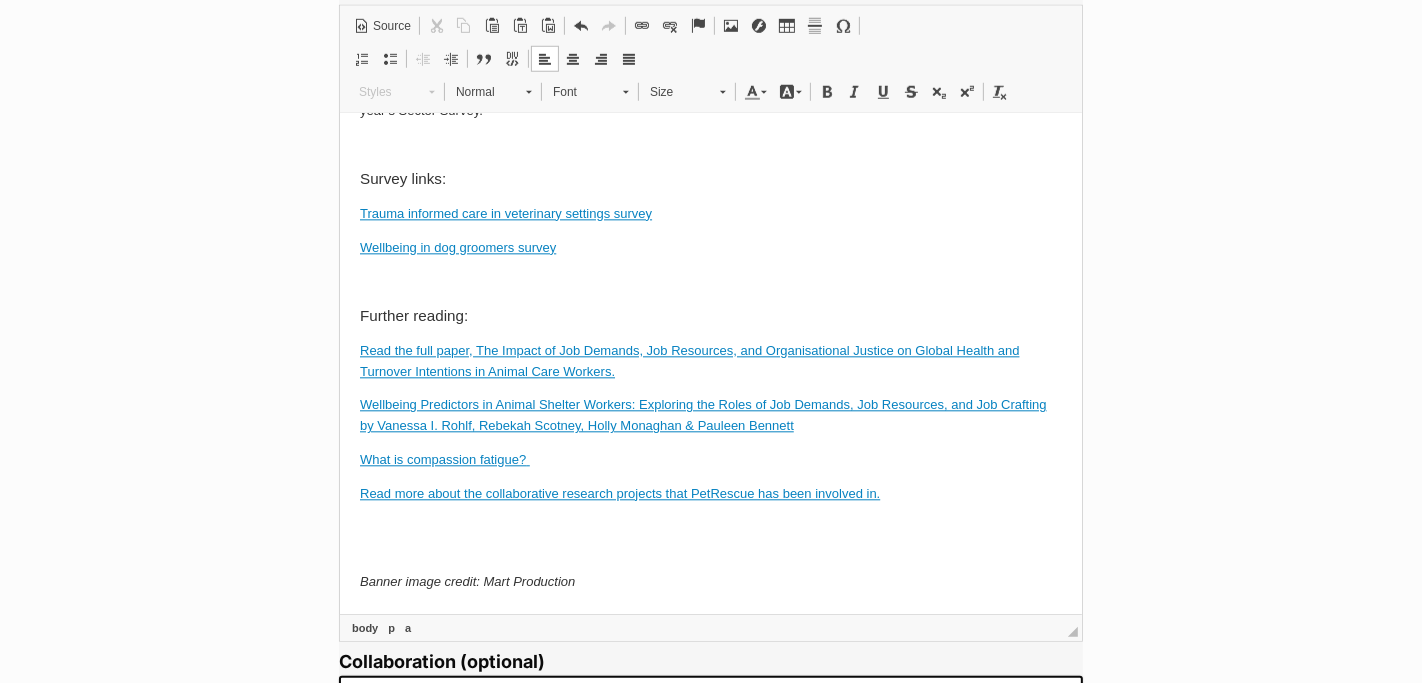 click on "Trauma informed care in veterinary settings survey" at bounding box center (505, 214) 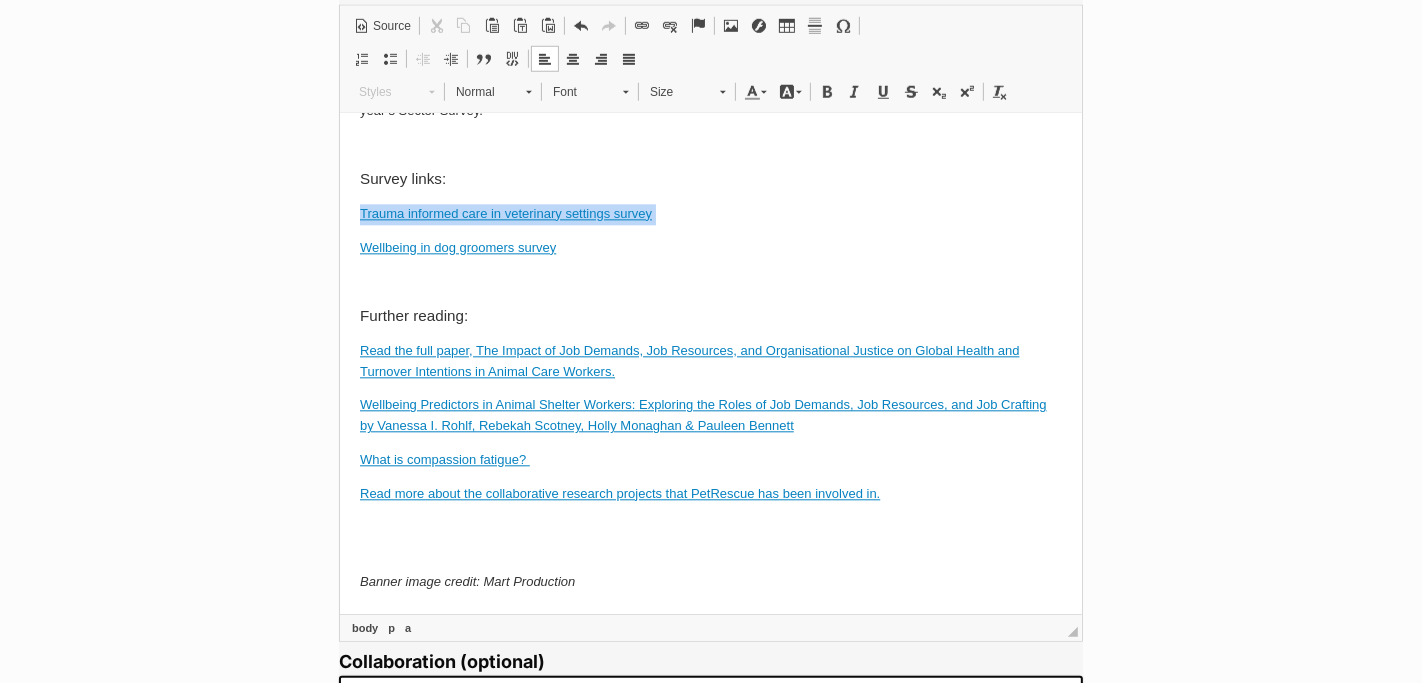 drag, startPoint x: 654, startPoint y: 298, endPoint x: 356, endPoint y: 297, distance: 298.00168 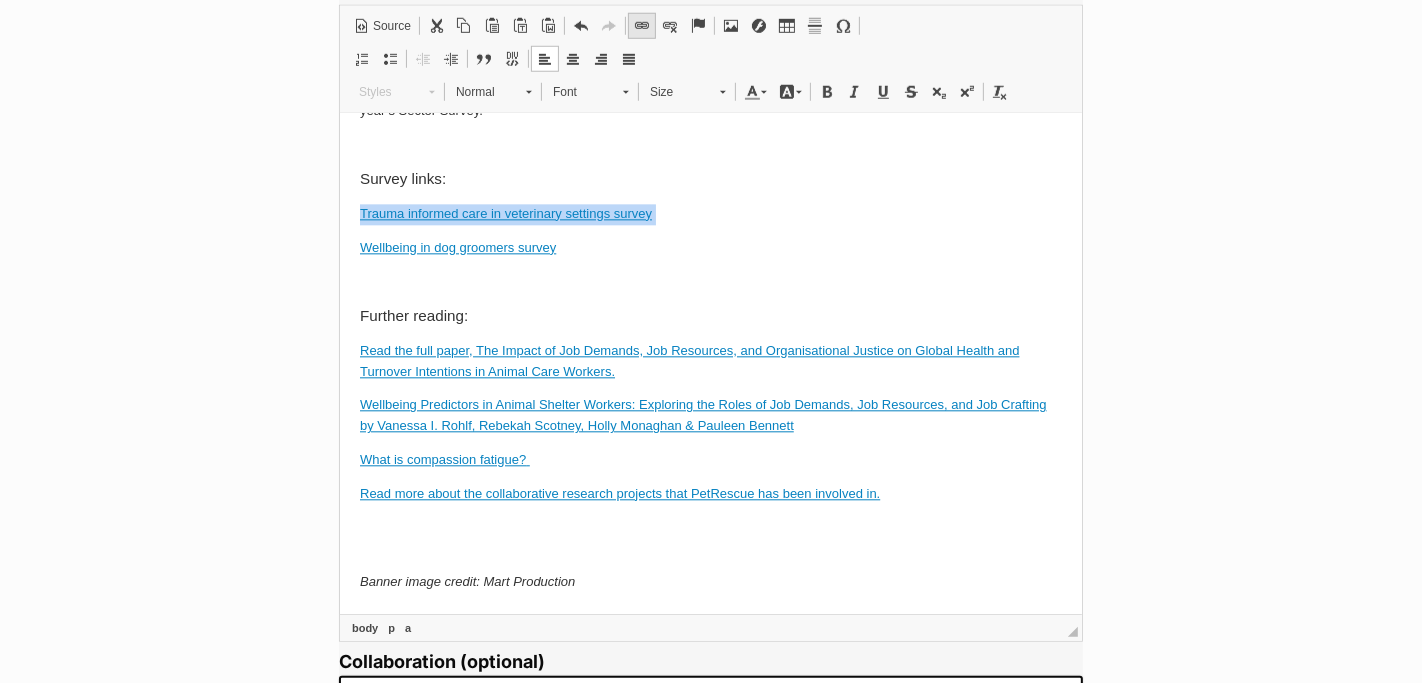 click at bounding box center (642, 26) 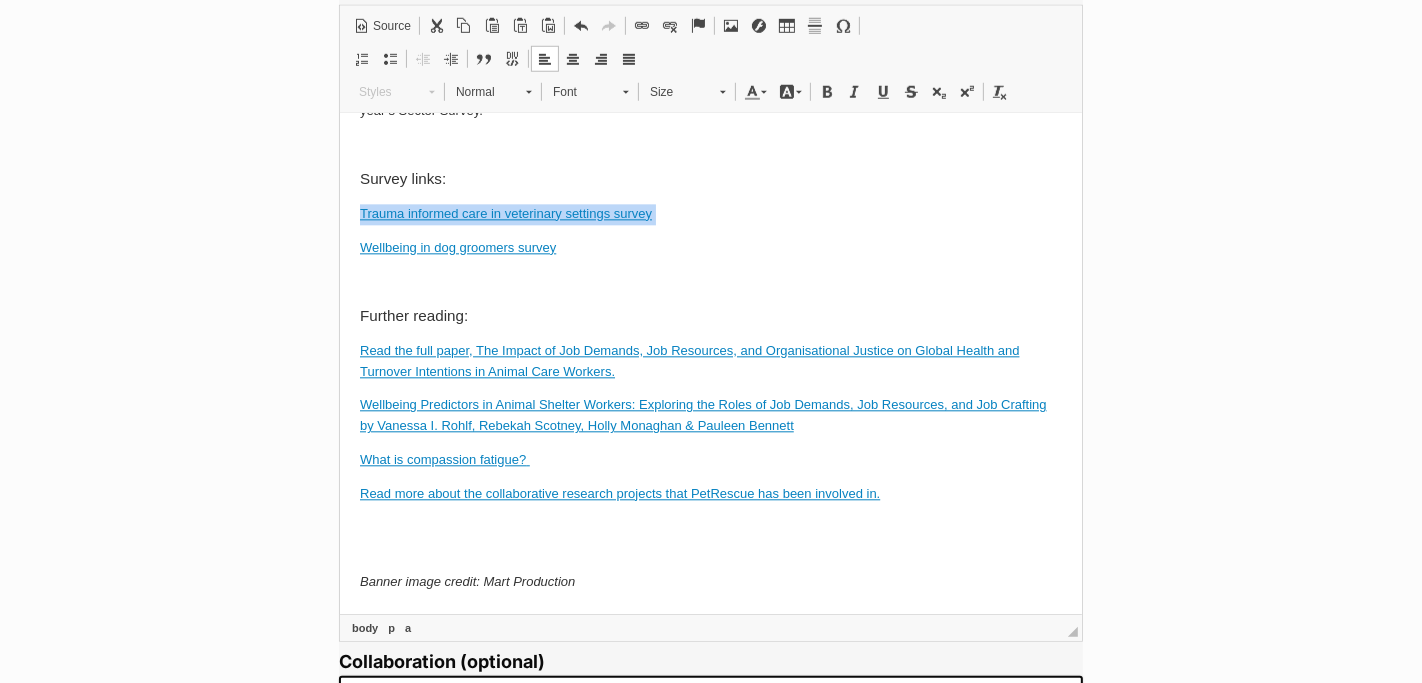 type 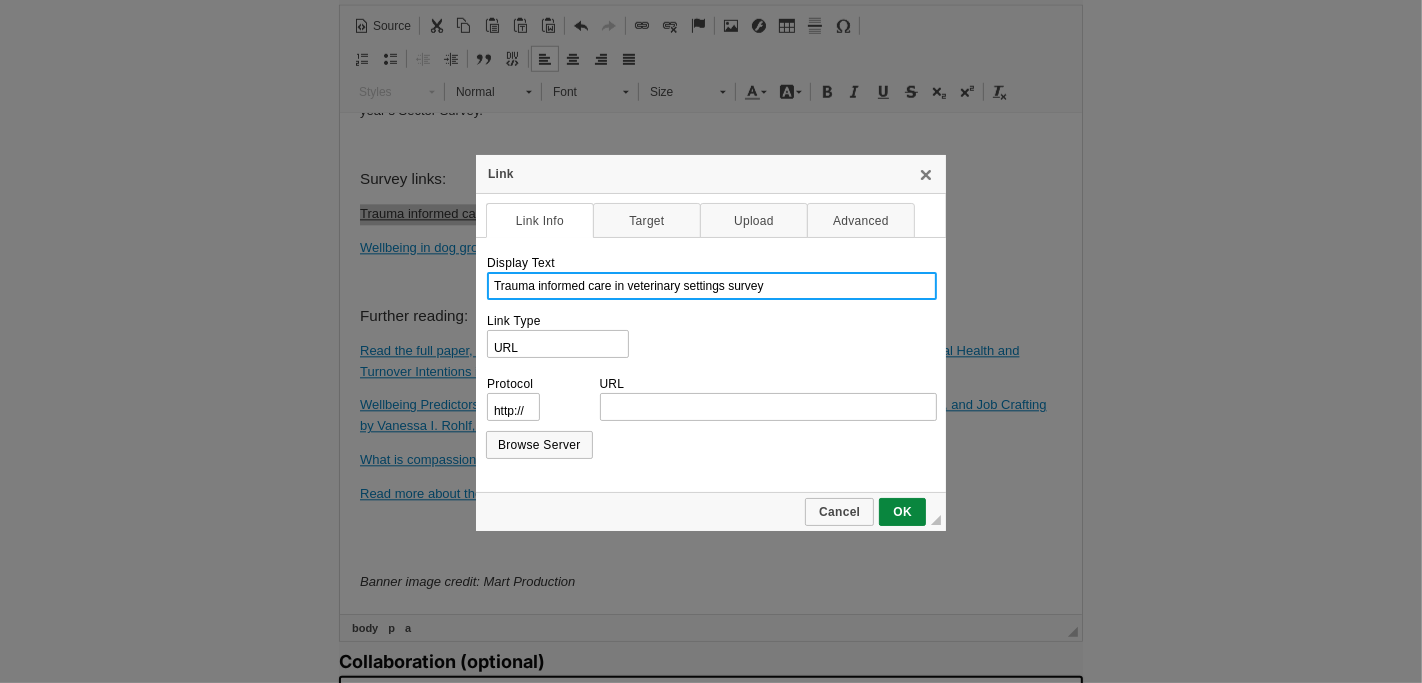 click on "Trauma informed care in veterinary settings survey" at bounding box center [712, 286] 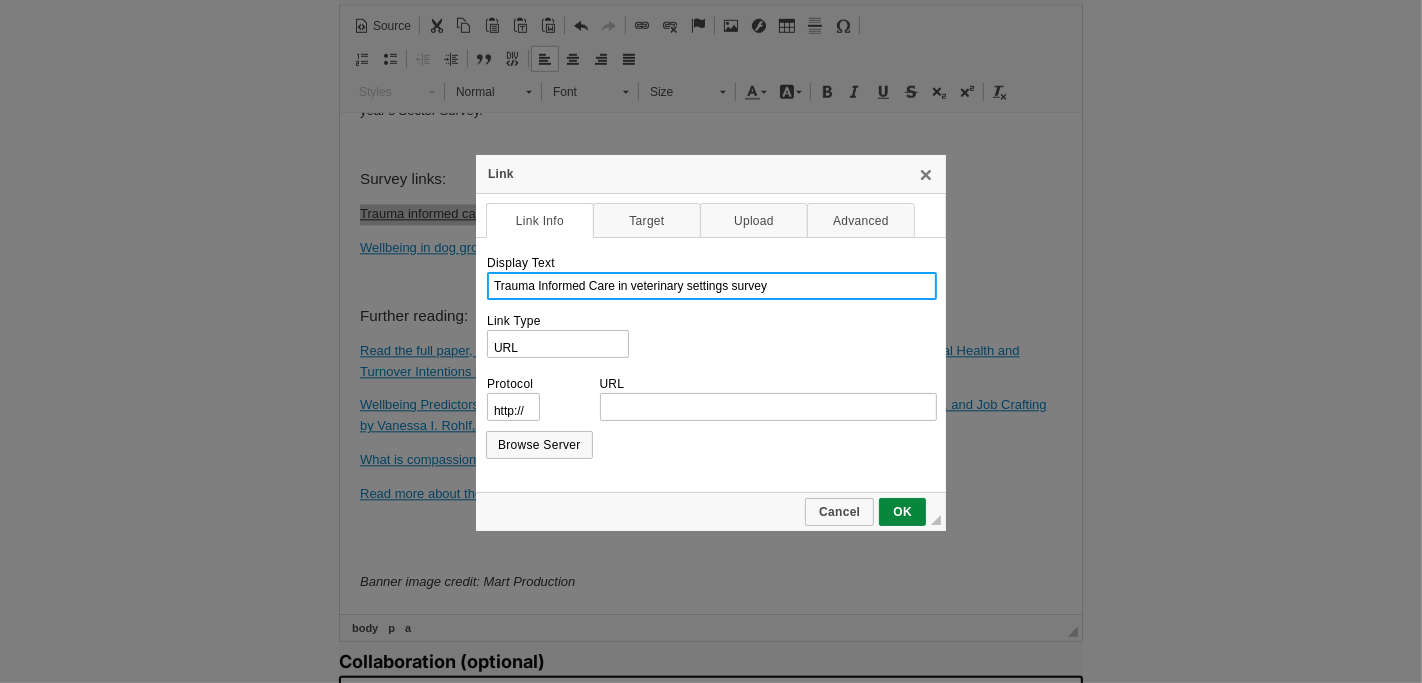 click on "Trauma Informed Care in veterinary settings survey" at bounding box center (712, 286) 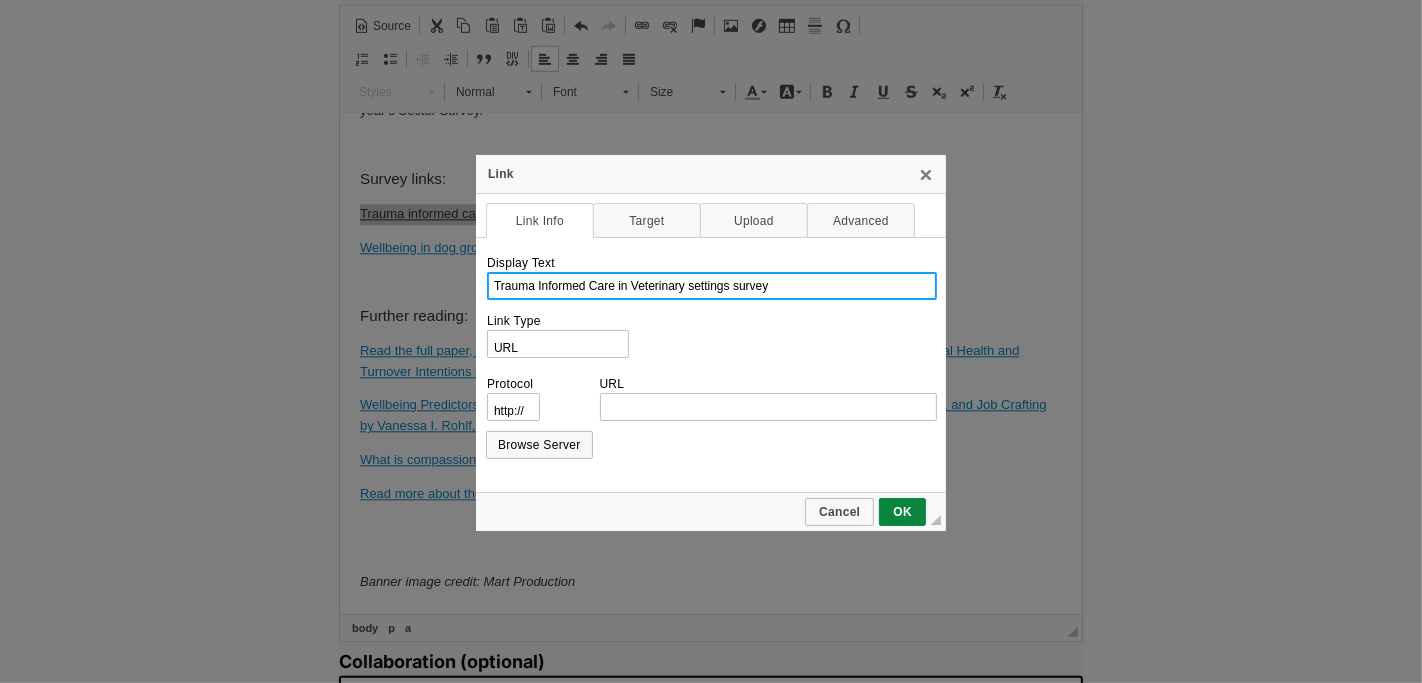 click on "Trauma Informed Care in Veterinary settings survey" at bounding box center (712, 286) 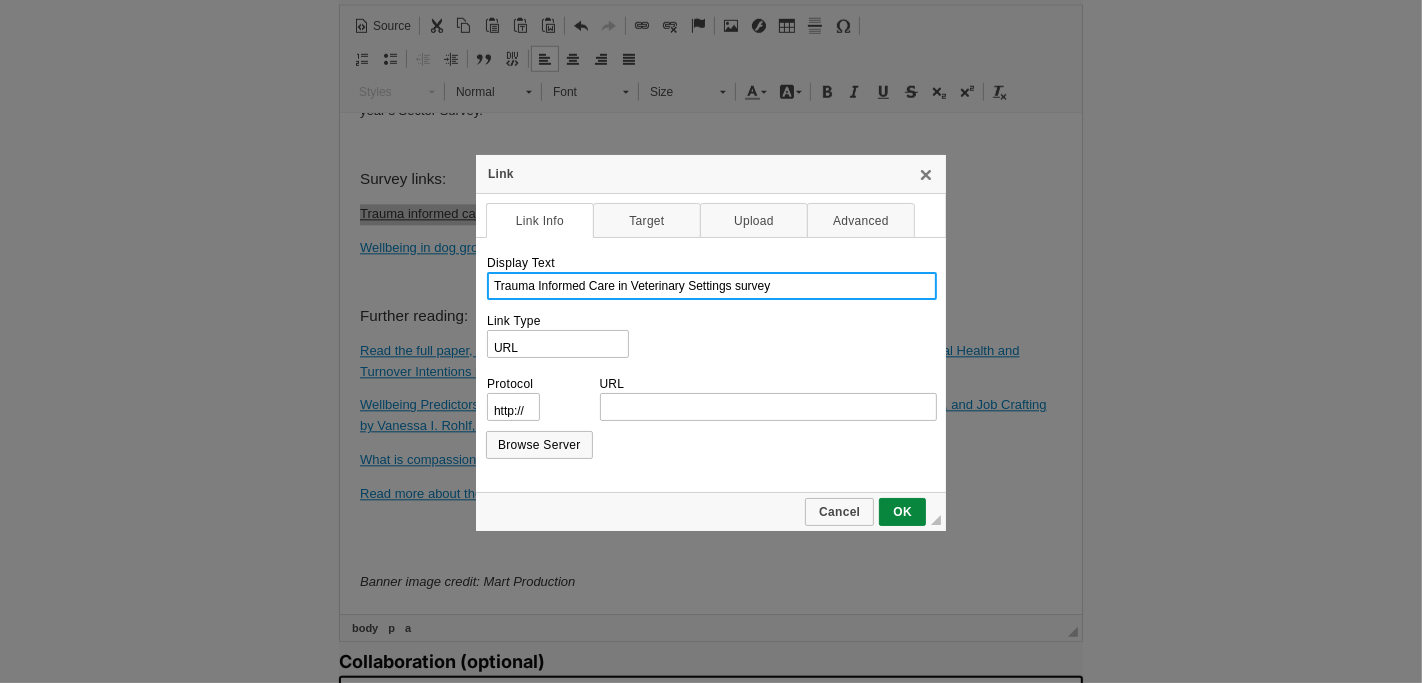 click on "Trauma Informed Care in Veterinary Settings survey" at bounding box center (712, 286) 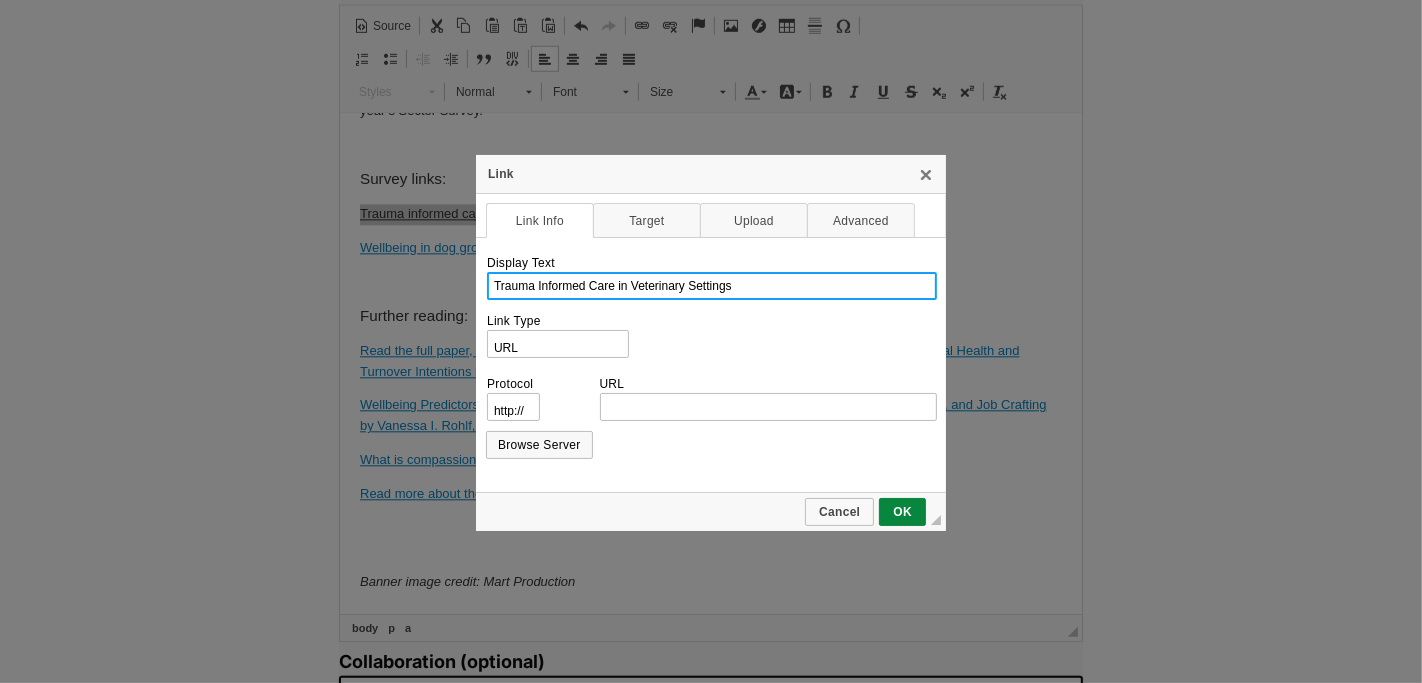 type on "Trauma Informed Care in Veterinary Settings" 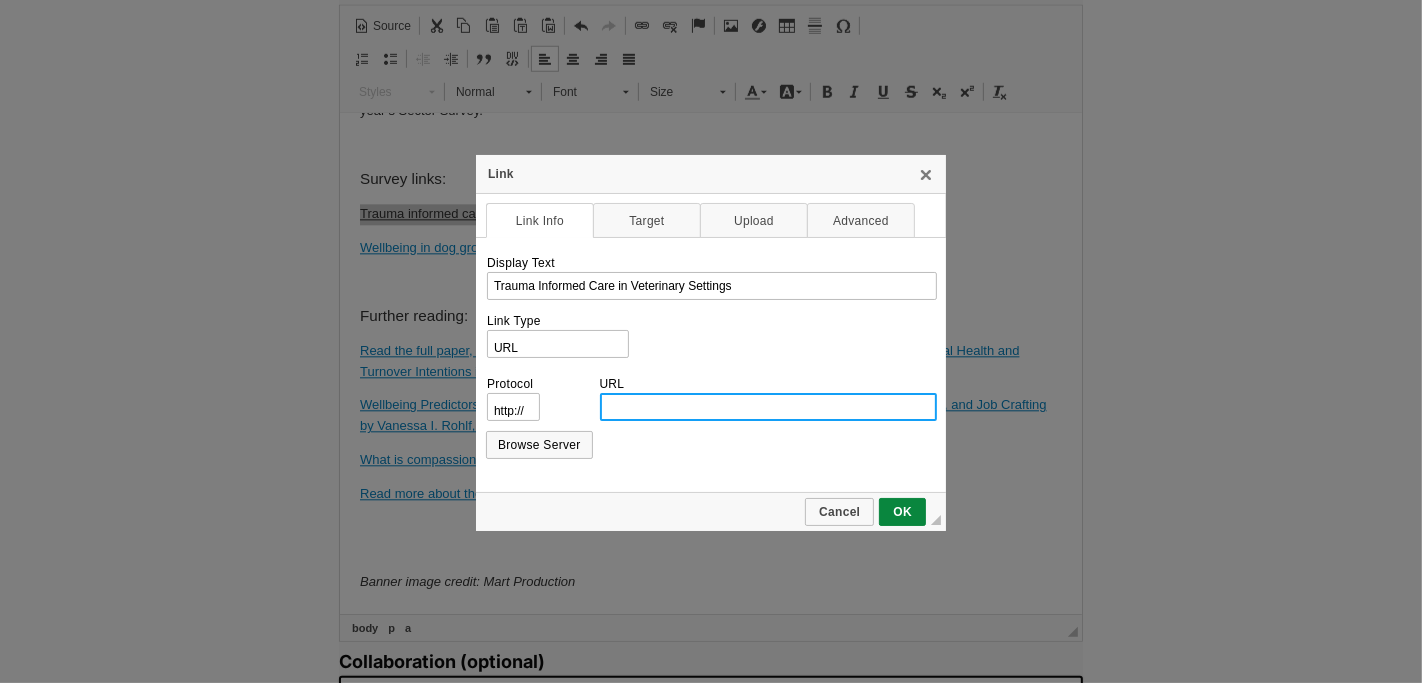 click on "URL" at bounding box center [769, 407] 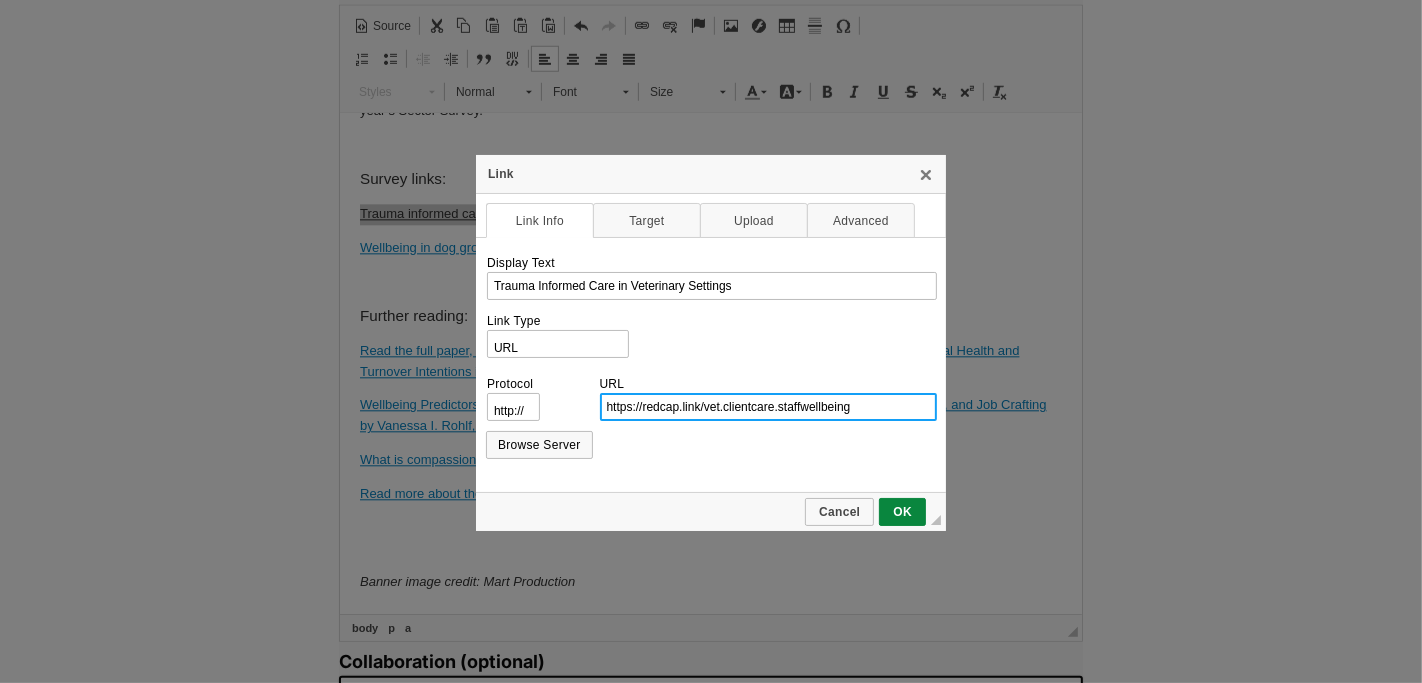 select on "https://" 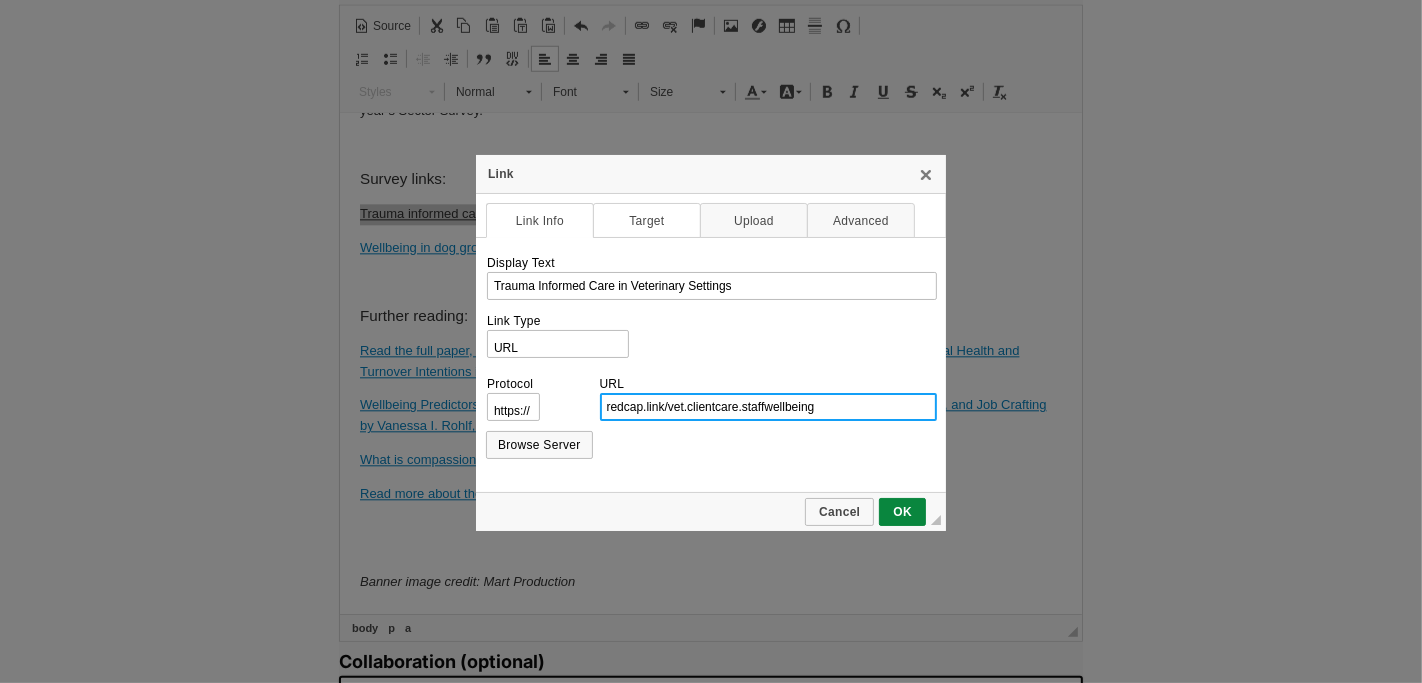 type on "redcap.link/vet.clientcare.staffwellbeing" 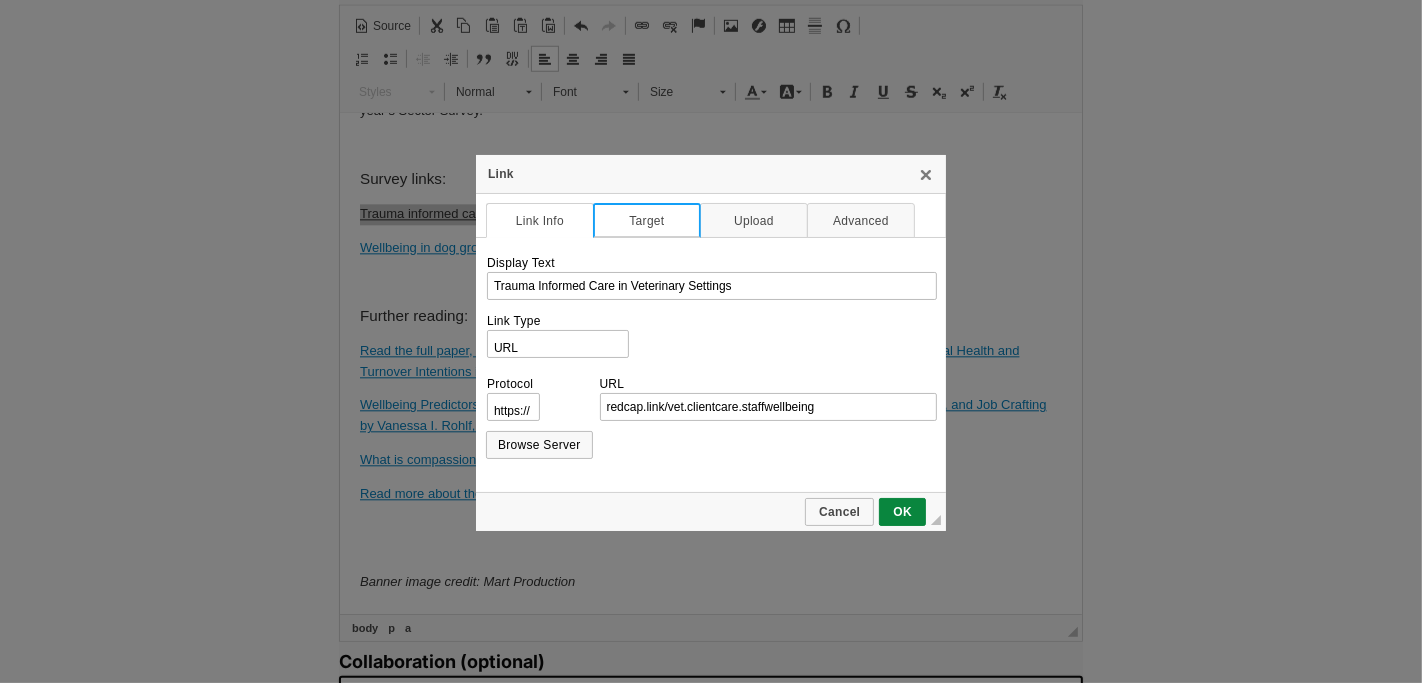 click on "Target" at bounding box center (647, 220) 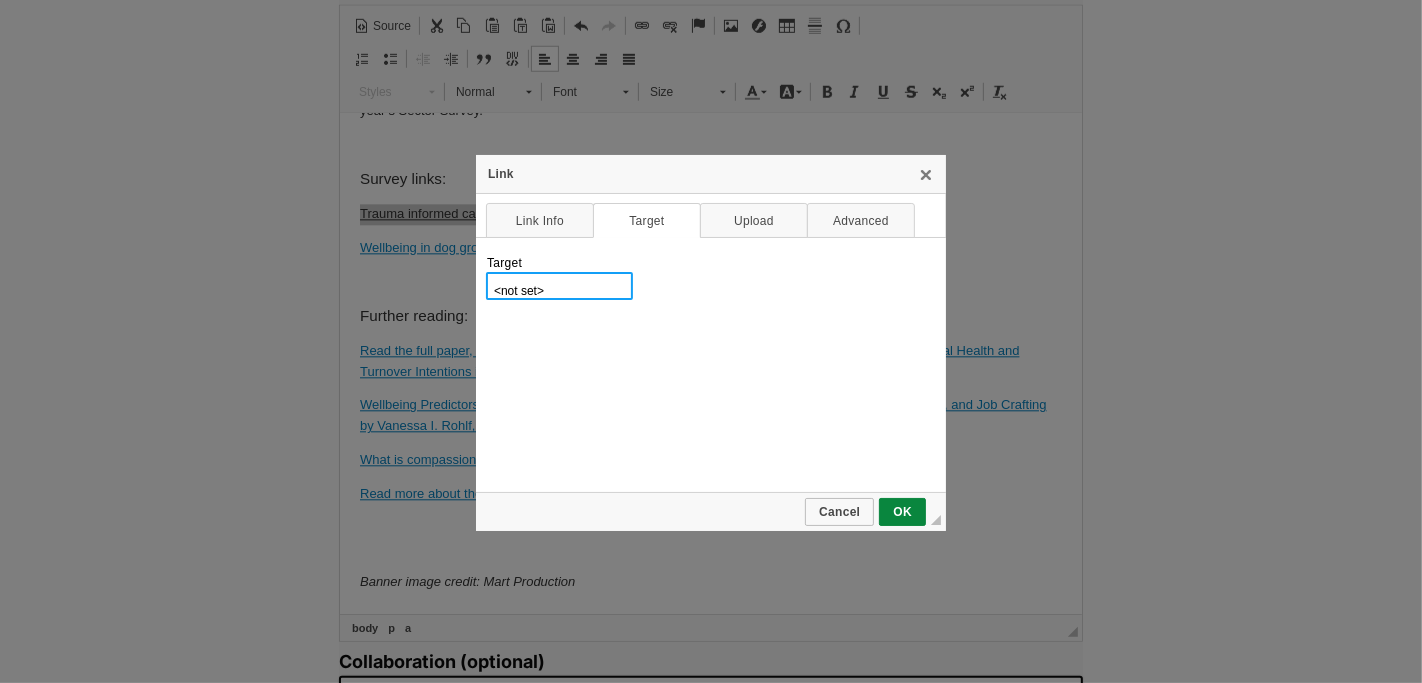 click on "<not set>  <frame>  <popup window>  New Window (_blank)  Topmost Window (_top)  Same Window (_self)  Parent Window (_parent)" at bounding box center (559, 286) 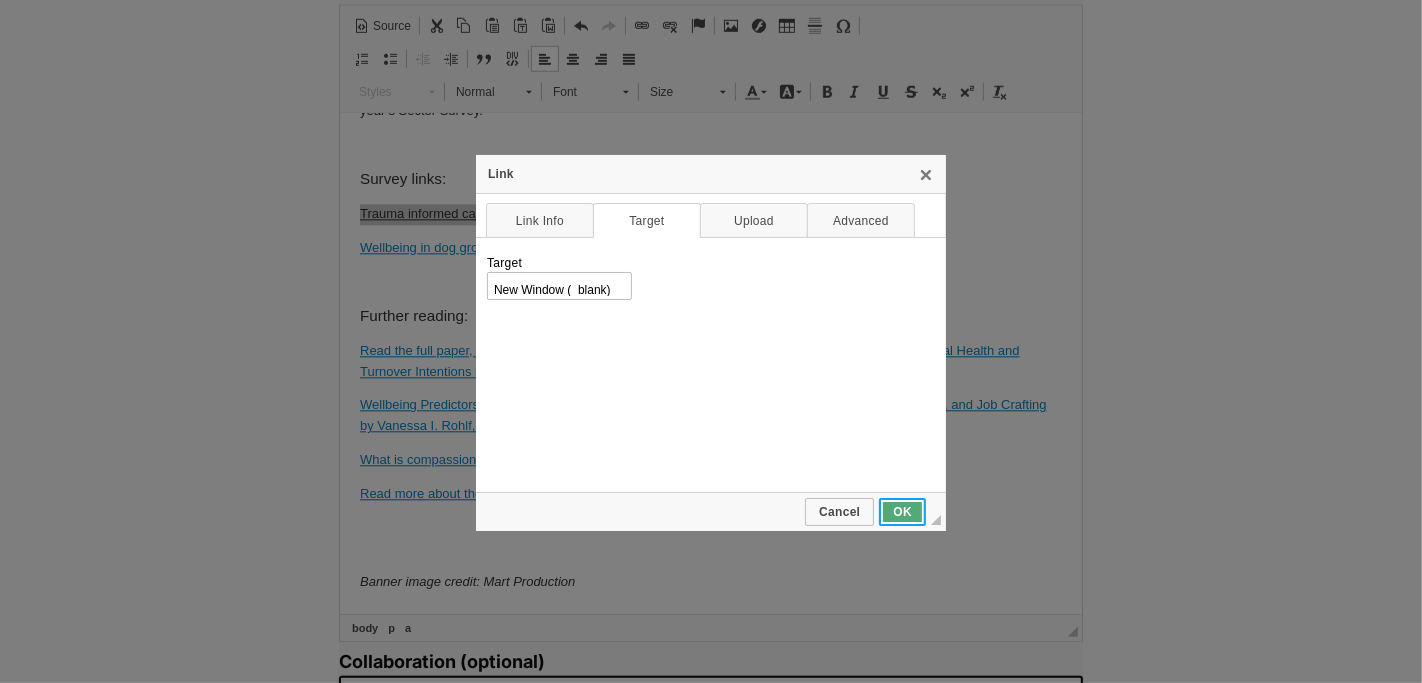 click on "OK" at bounding box center [902, 512] 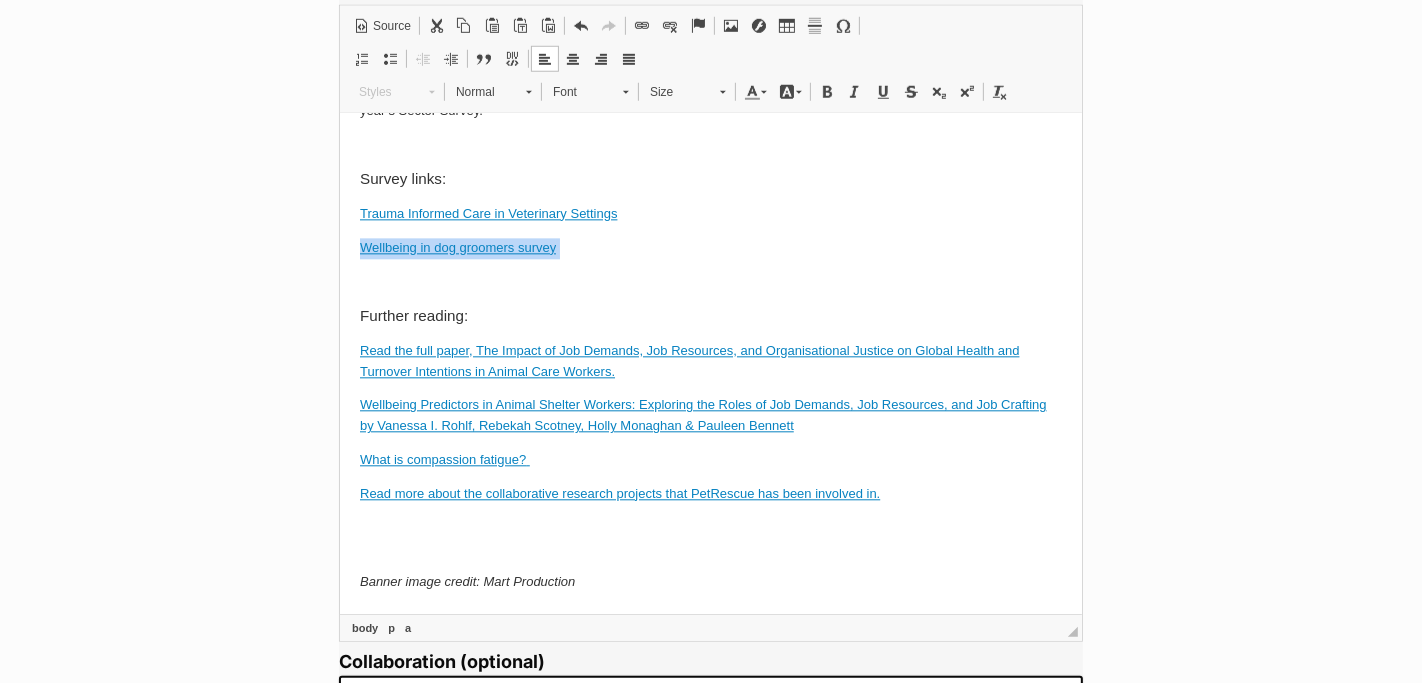 drag, startPoint x: 557, startPoint y: 333, endPoint x: 317, endPoint y: 333, distance: 240 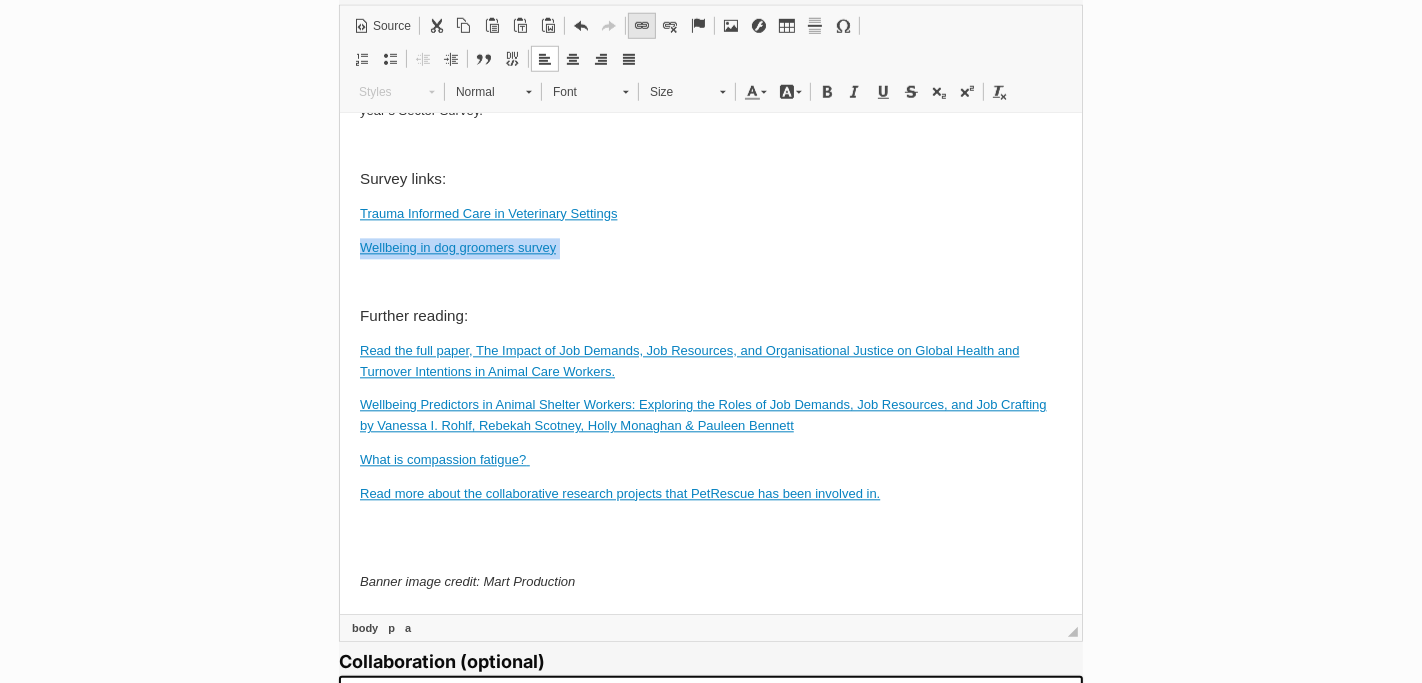 click at bounding box center [642, 26] 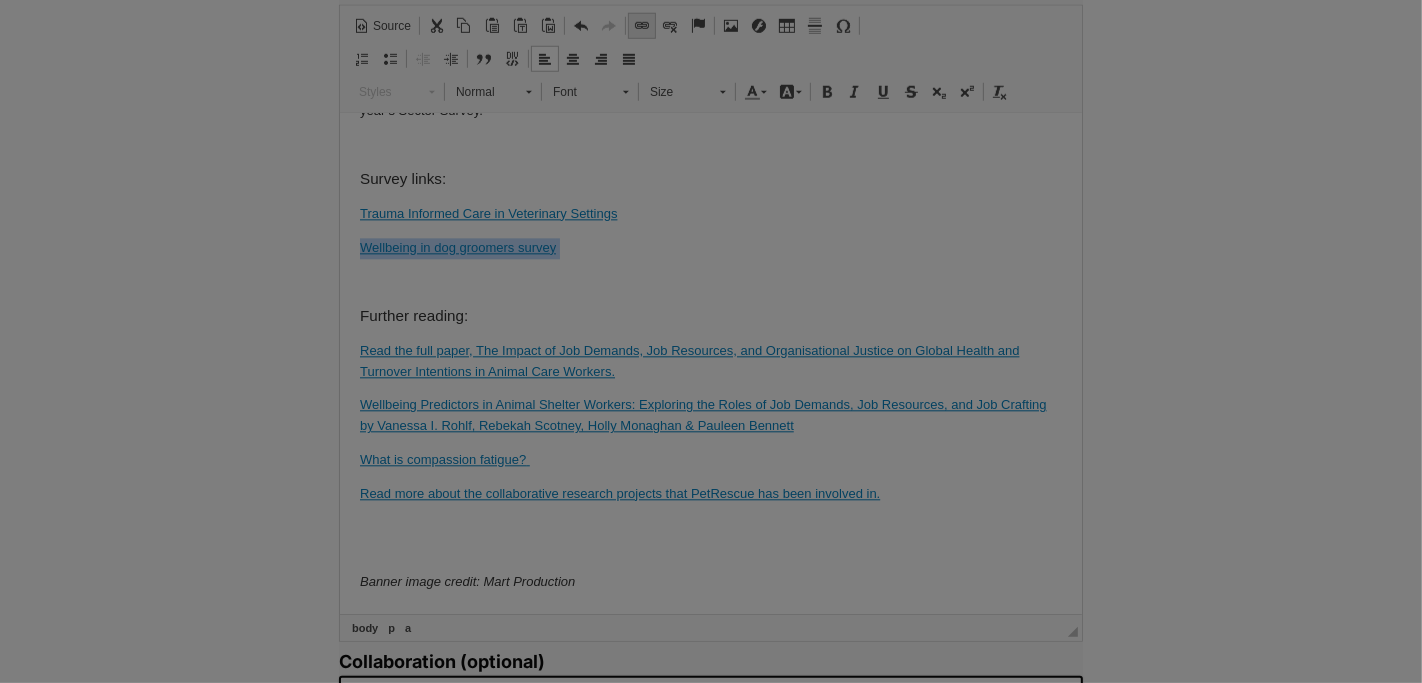 type on "Wellbeing in dog groomers survey" 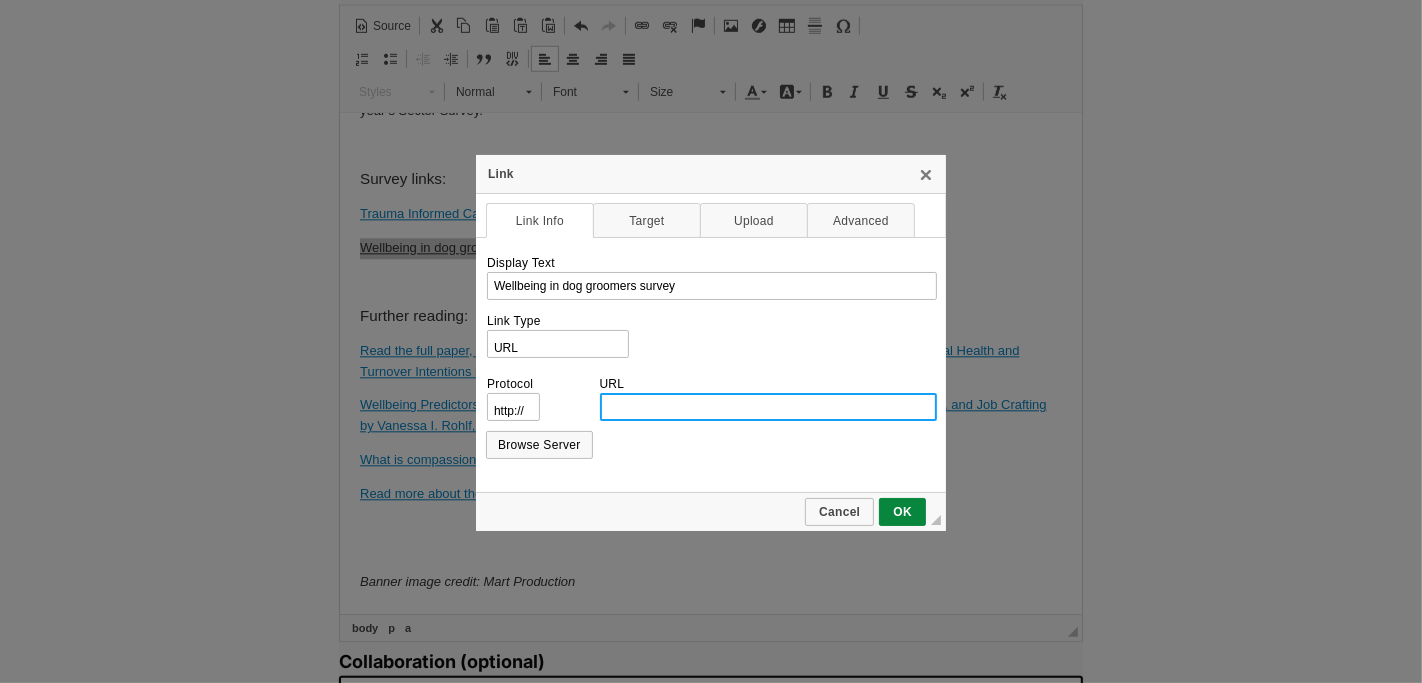 paste on "https://redcap.link/dog_groomer_wellbeing" 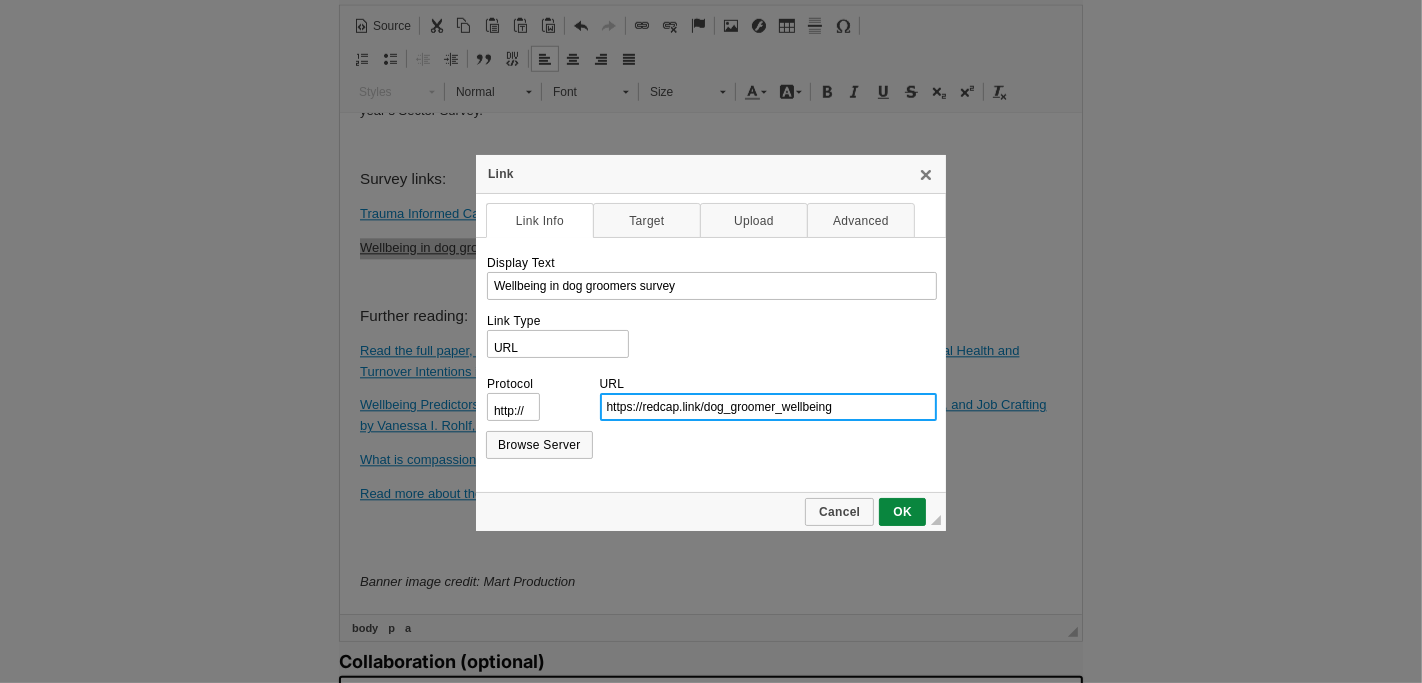 select on "https://" 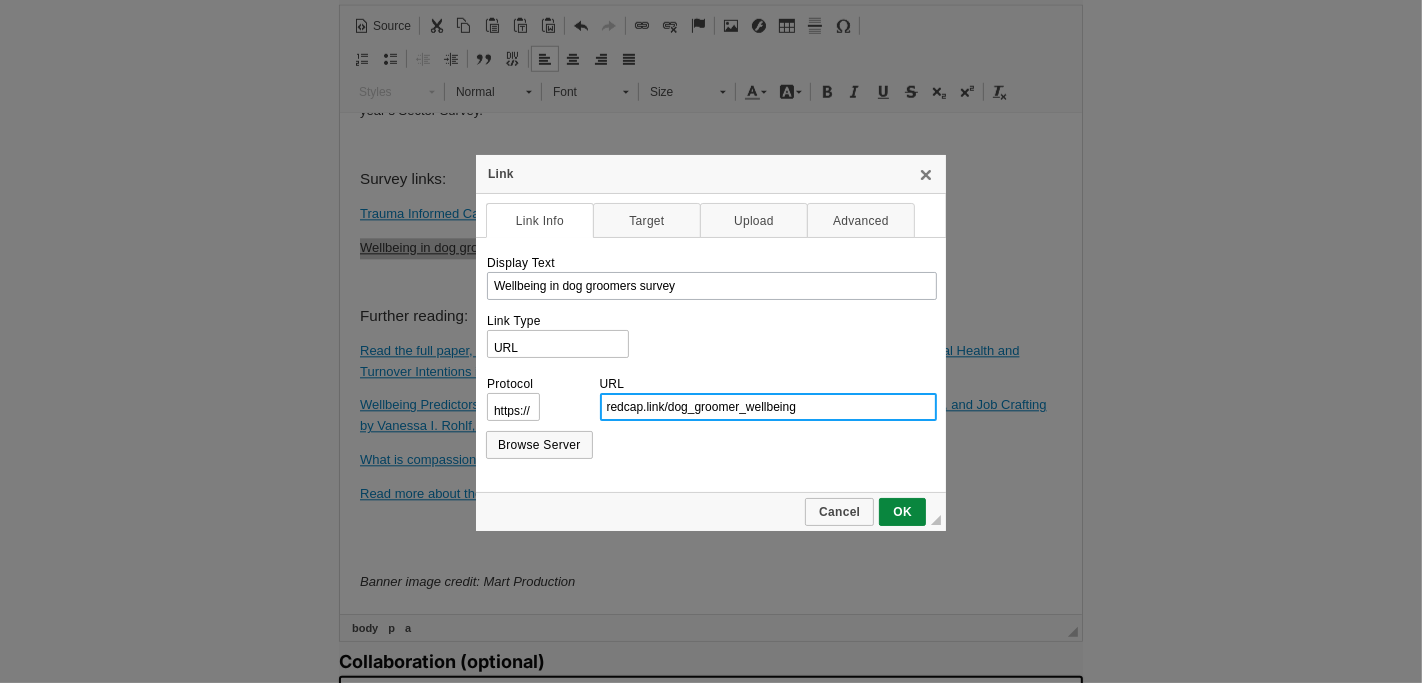 type on "redcap.link/dog_groomer_wellbeing" 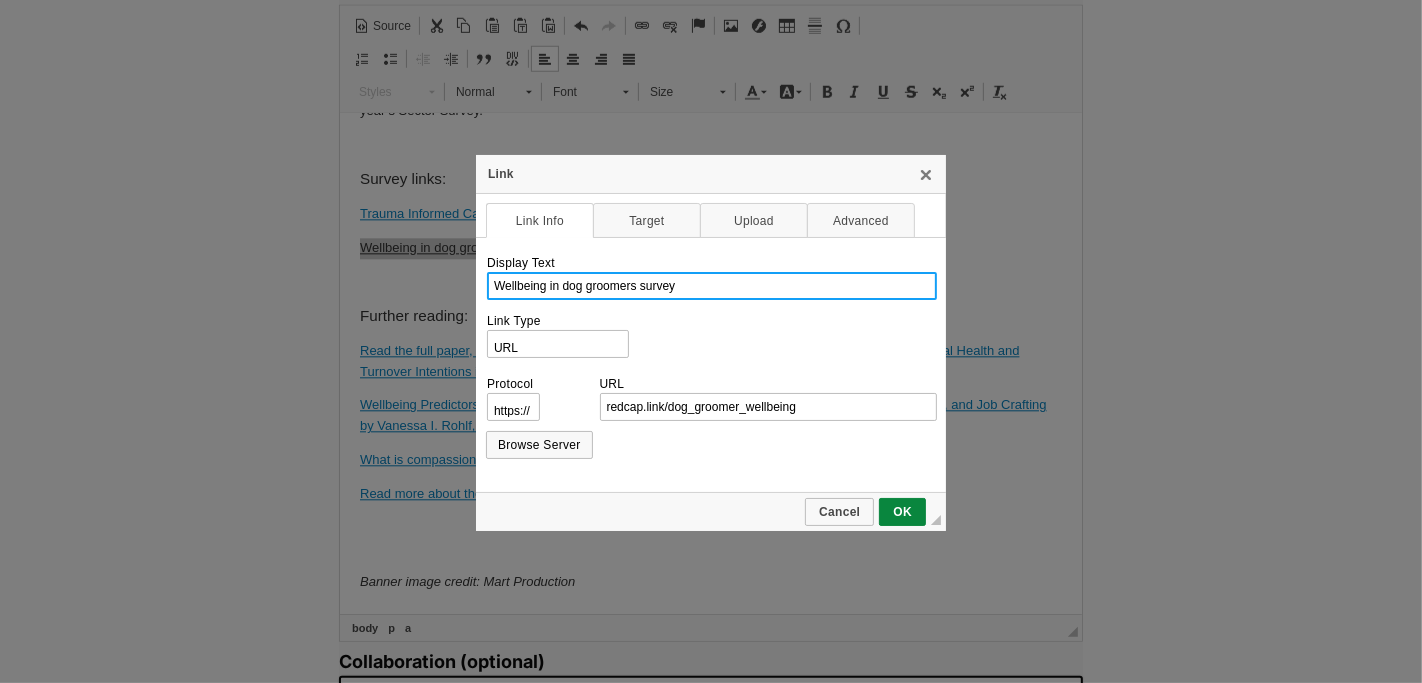 click on "Wellbeing in dog groomers survey" at bounding box center (712, 286) 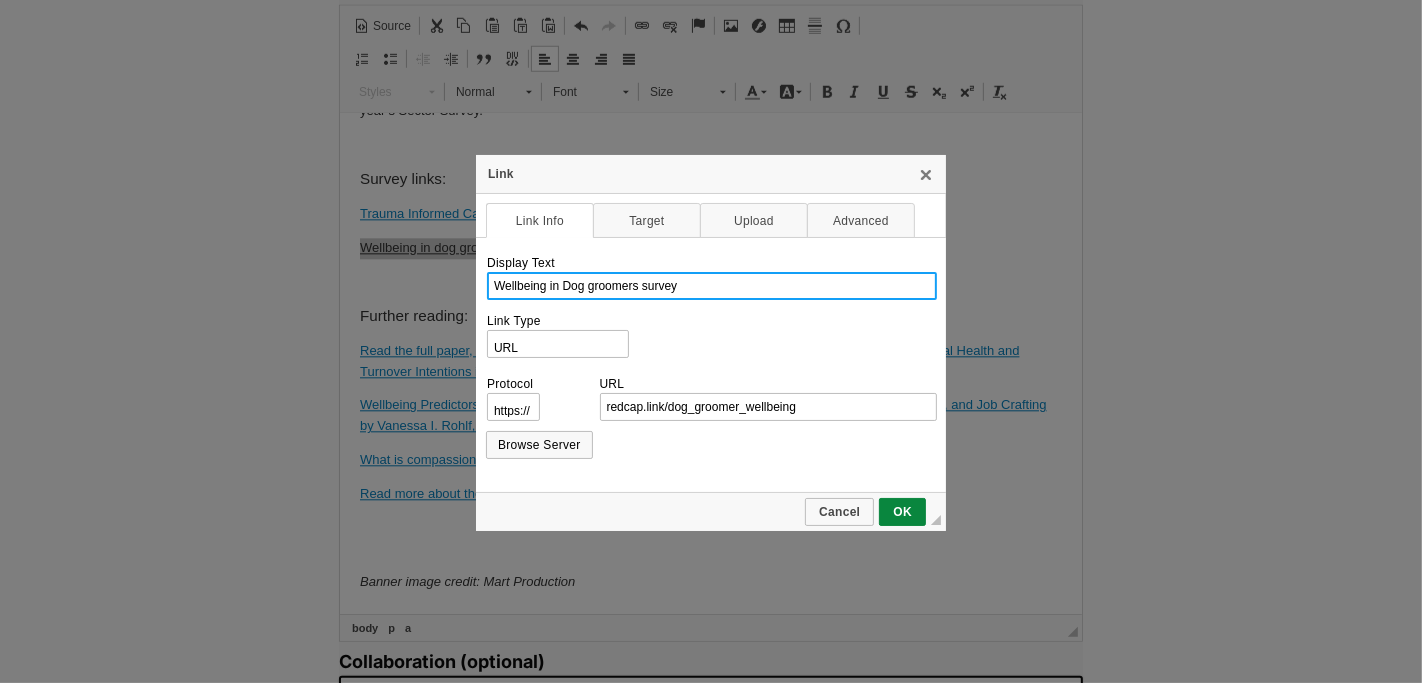 click on "Wellbeing in Dog groomers survey" at bounding box center (712, 286) 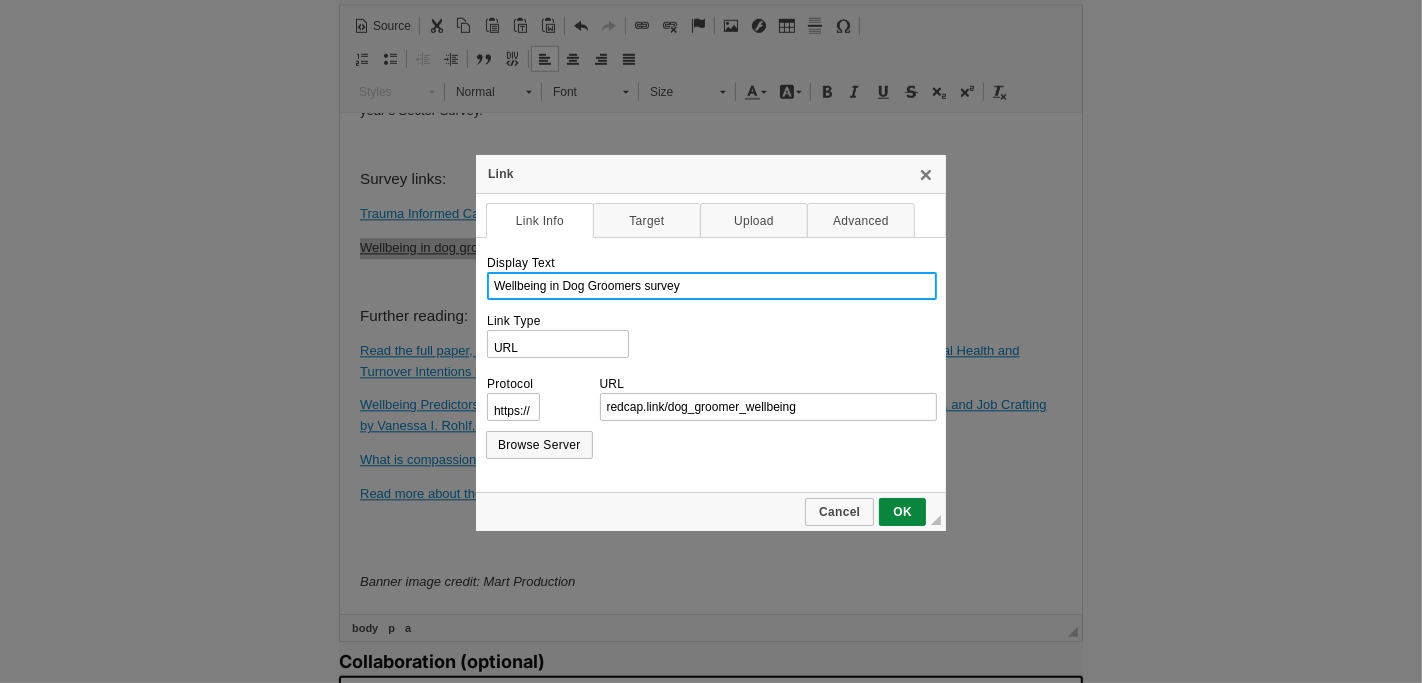 drag, startPoint x: 684, startPoint y: 284, endPoint x: 642, endPoint y: 284, distance: 42 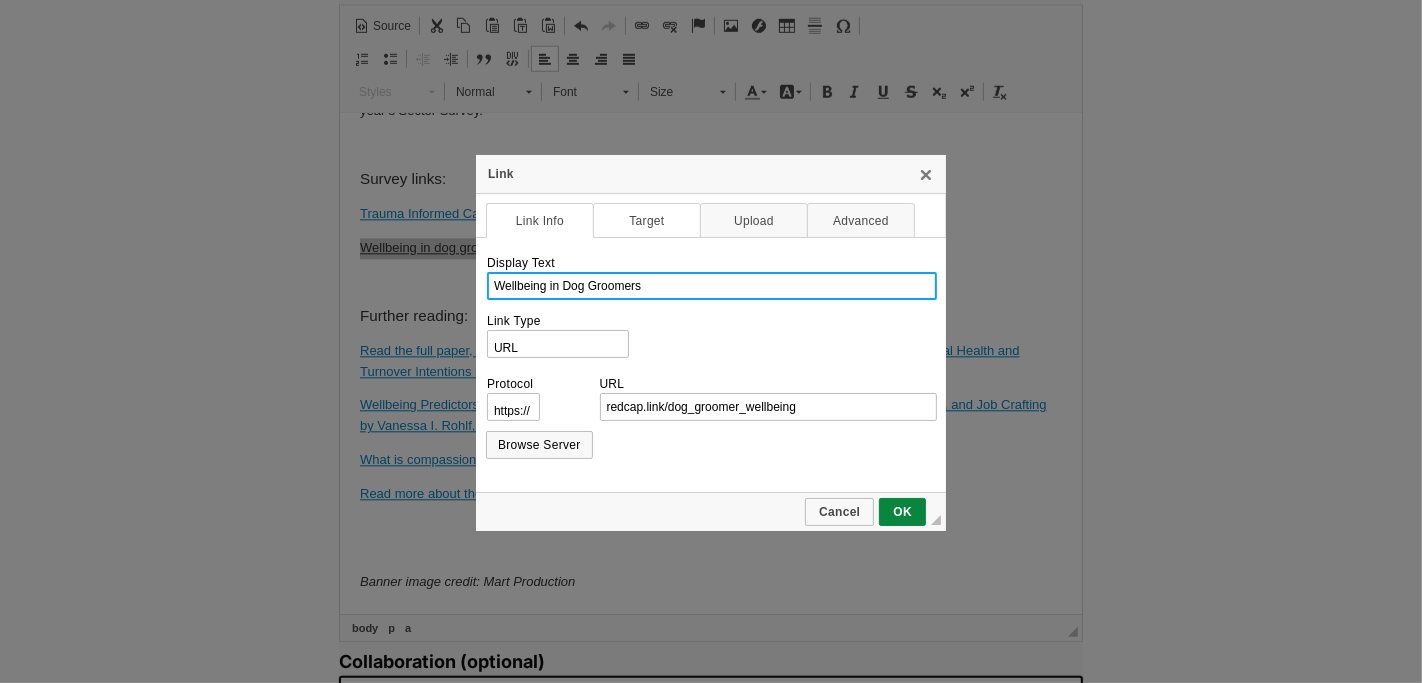 type on "Wellbeing in Dog Groomers" 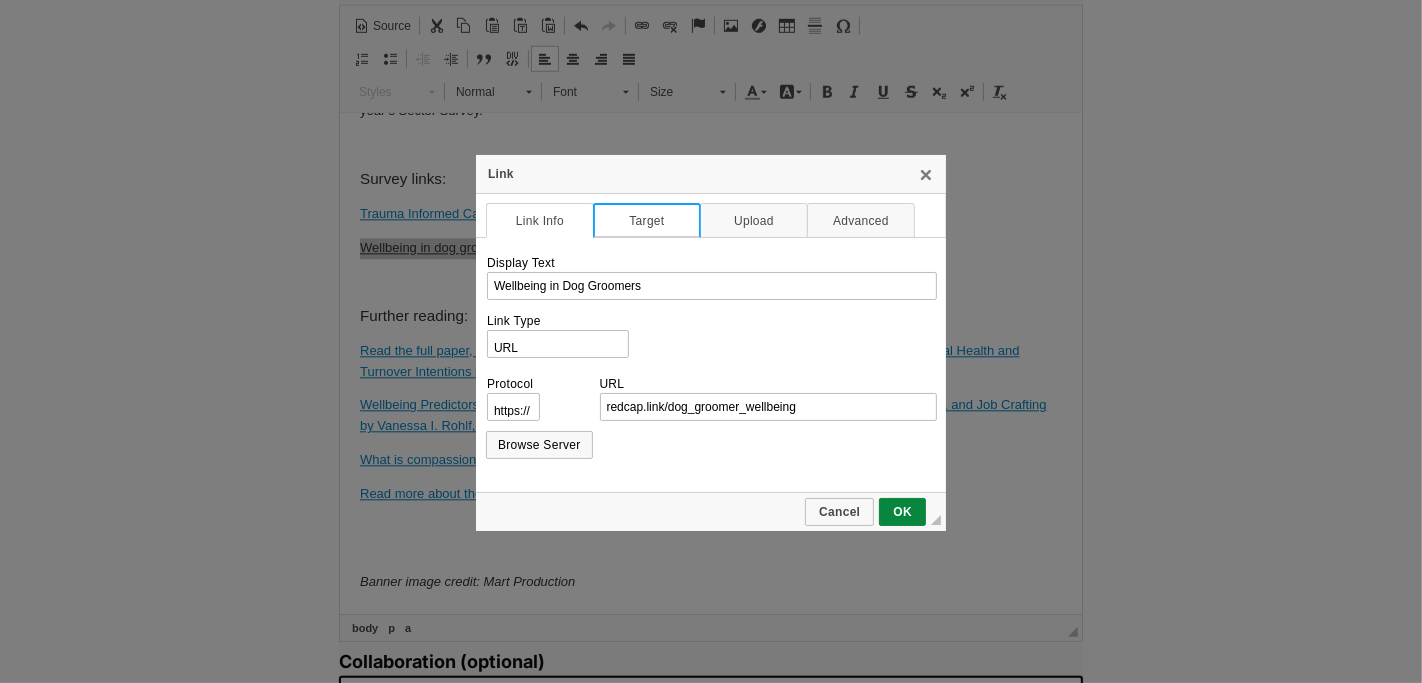 click on "Target" at bounding box center (647, 220) 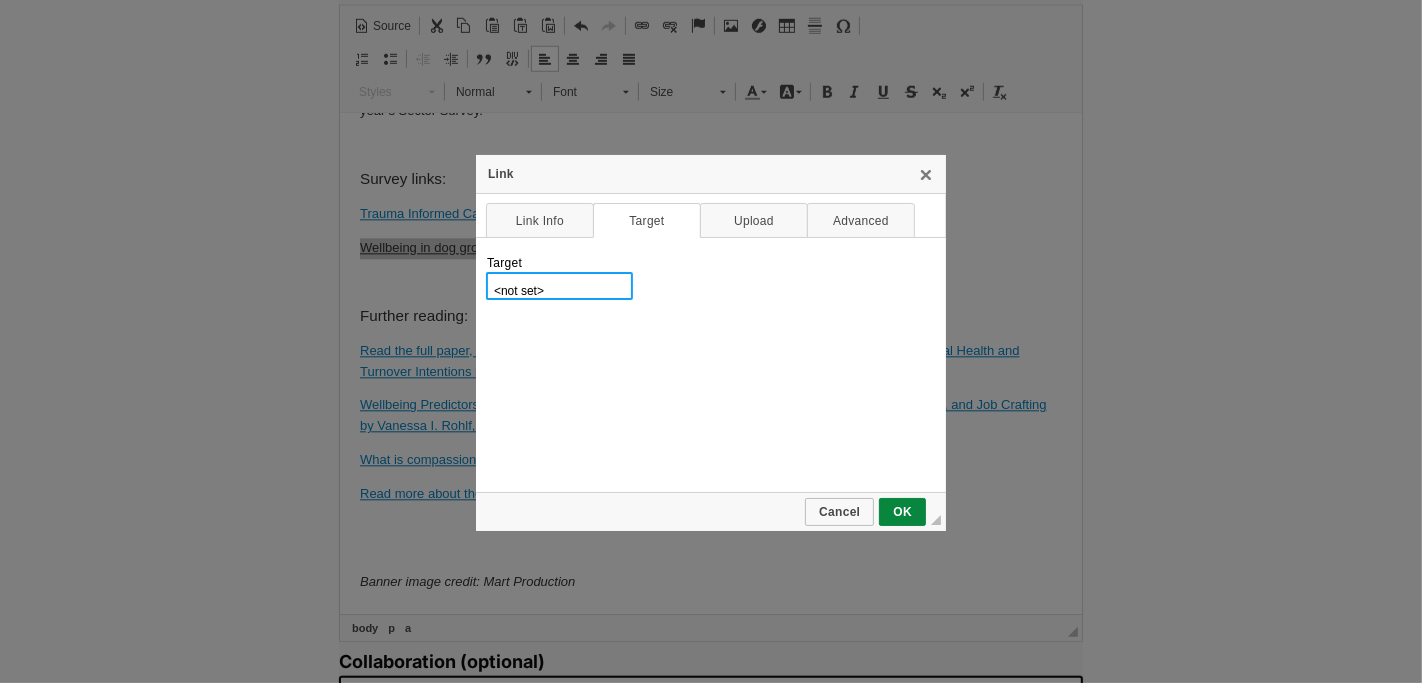 click on "<not set>  <frame>  <popup window>  New Window (_blank)  Topmost Window (_top)  Same Window (_self)  Parent Window (_parent)" at bounding box center (559, 286) 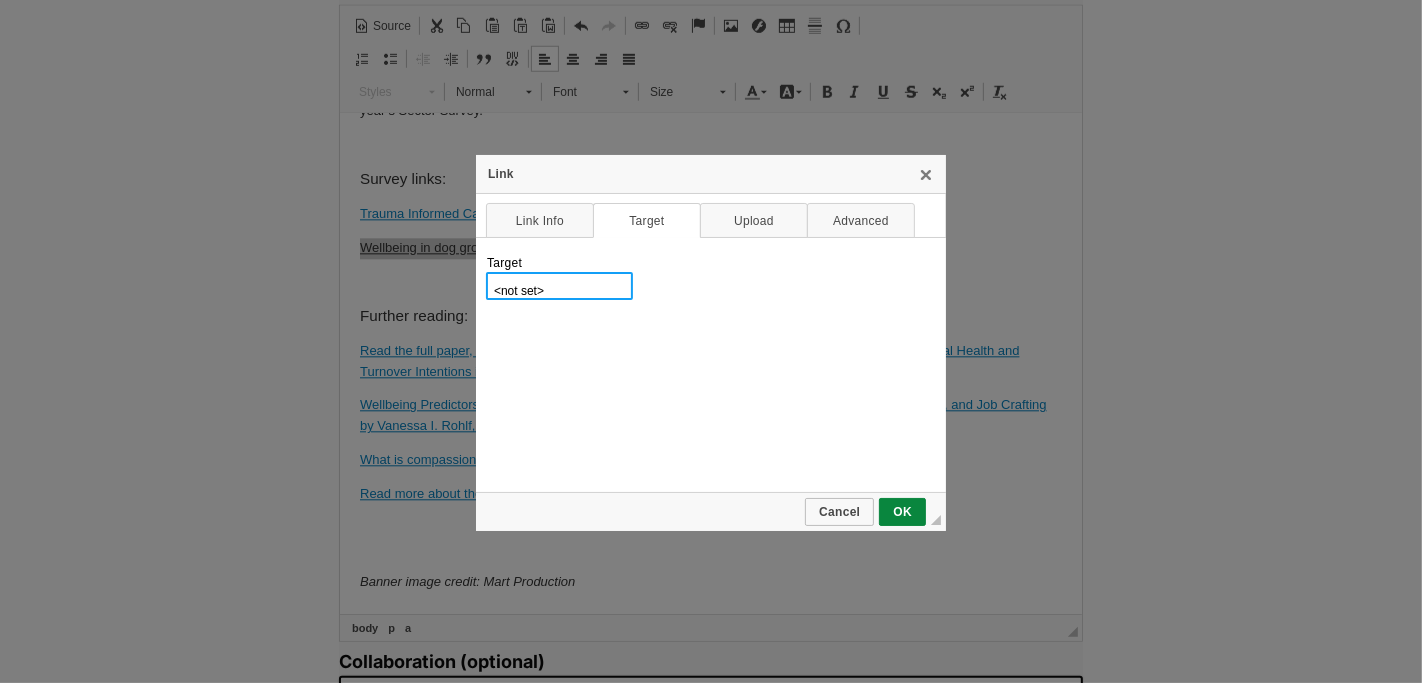 select on "_blank" 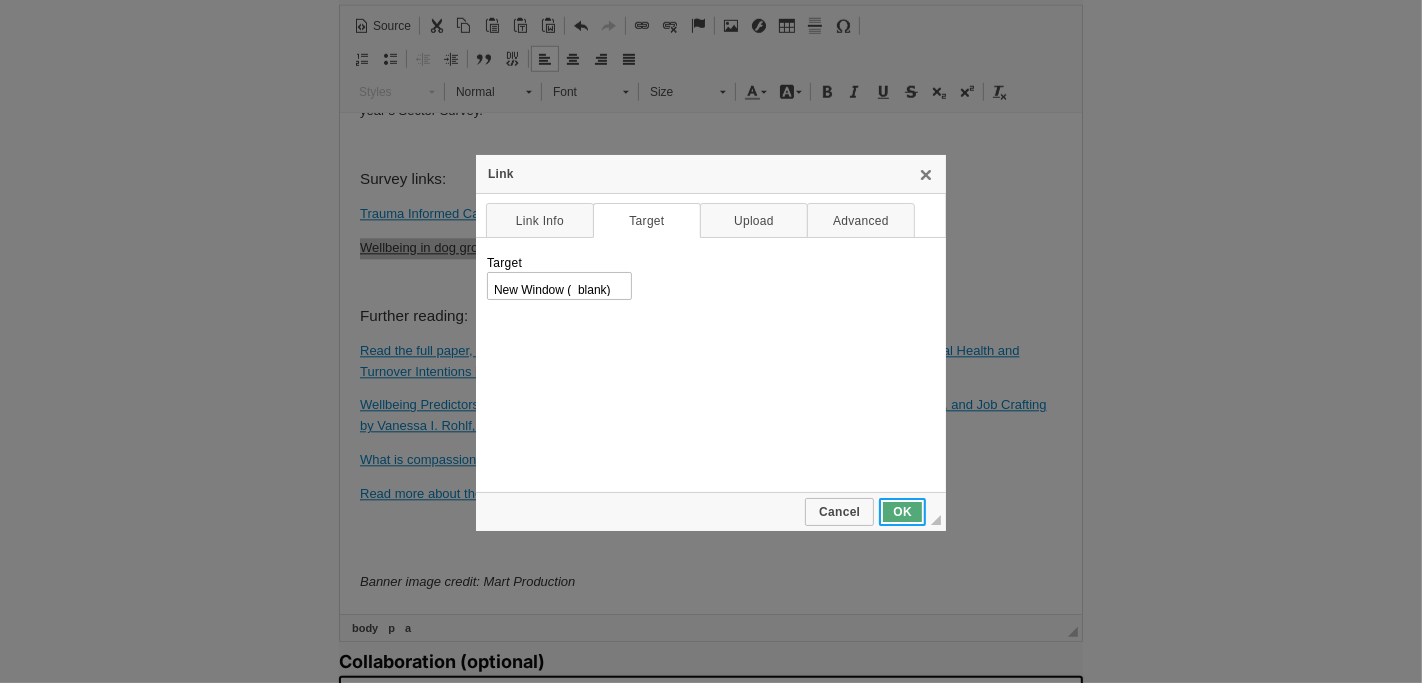 click on "OK" at bounding box center [902, 512] 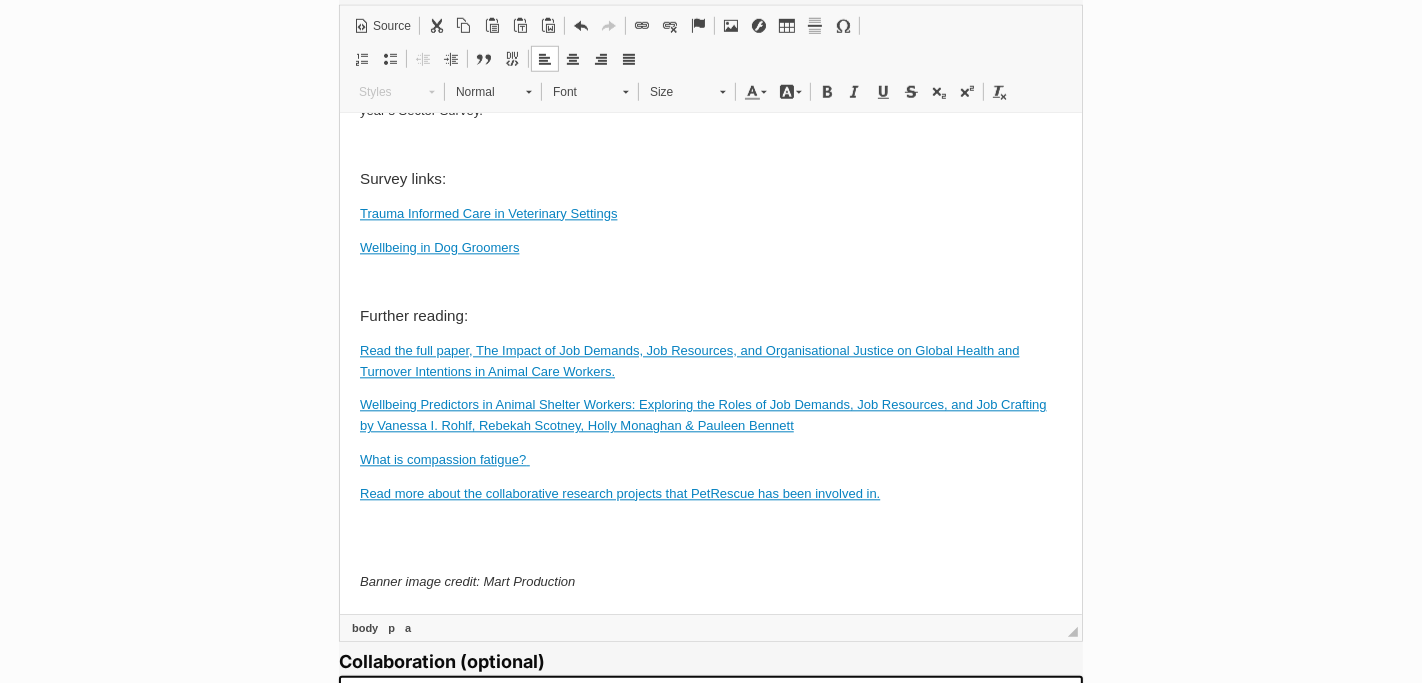 click on "New research into the impact of rescue work on mental and physical health, and intention to leave the sector has been published. This research is impactful and relevant not only for rescue workers and volunteers themselves, but also for leaders of organisations such as shelters, rescue groups, council facilities, and vets, as it outlines preventative measures that organisations can take to protect the health of their staff working with animals. PetRescue was honoured to be working with researchers from La Trobe University for the first time on PetRescue’s 2024 Sector Survey as part of its annual State of Pet Adoption Report. The survey was completed by 285 people working and volunteering with pets within rescue organisations, shelters and council facilities in Australia, and the results were shared in a paper by Remi Lezon, Dr Vanessa Rohlf, Dr Diana Rayment and Dr Tiffani Howell from La Trobe University. The paper  , was published earlier this year. Article summary & key findings: The paper found that  ." at bounding box center (710, -1668) 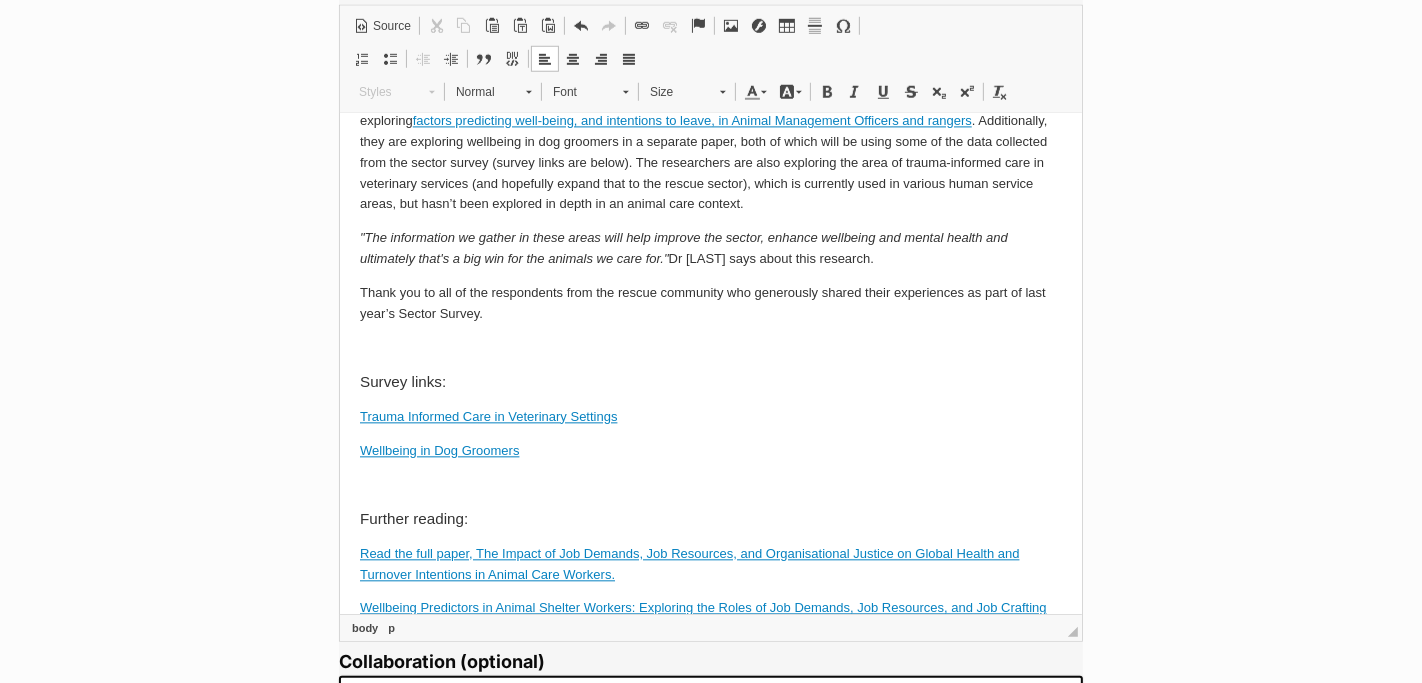 scroll, scrollTop: 3860, scrollLeft: 0, axis: vertical 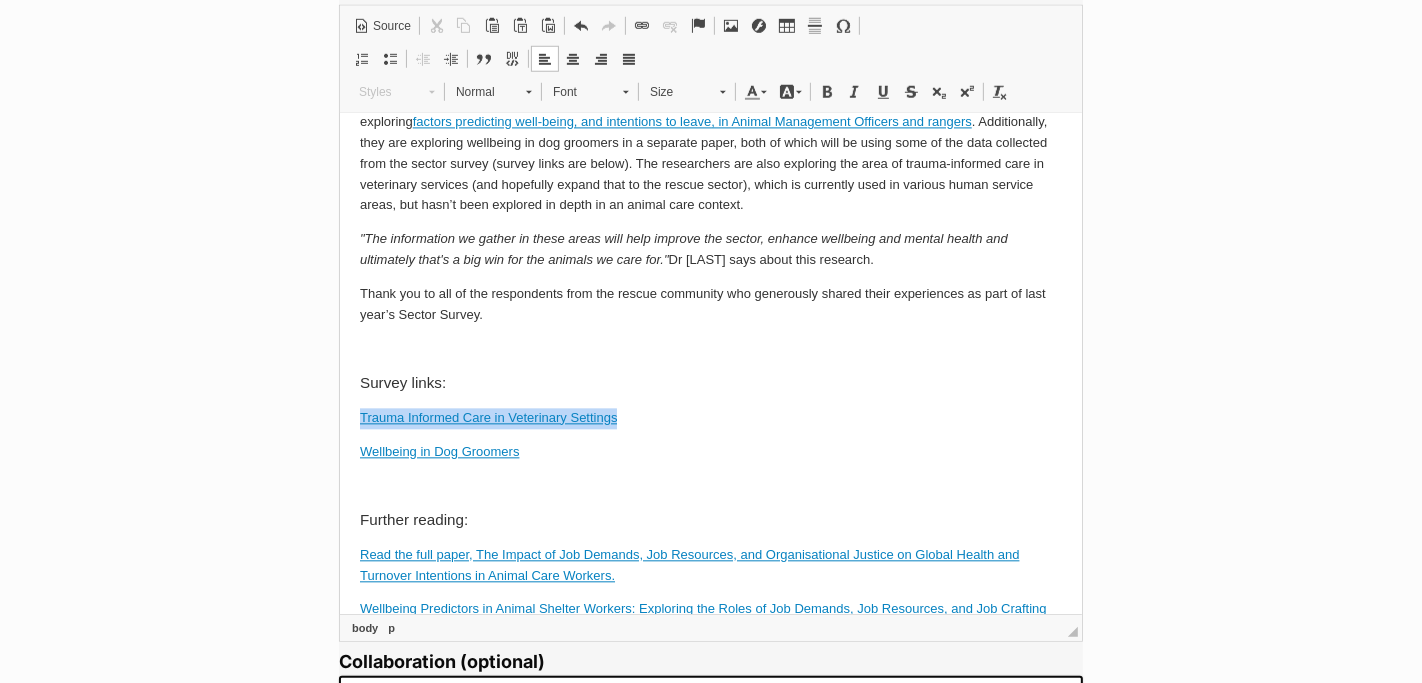 drag, startPoint x: 617, startPoint y: 543, endPoint x: 678, endPoint y: 637, distance: 112.05802 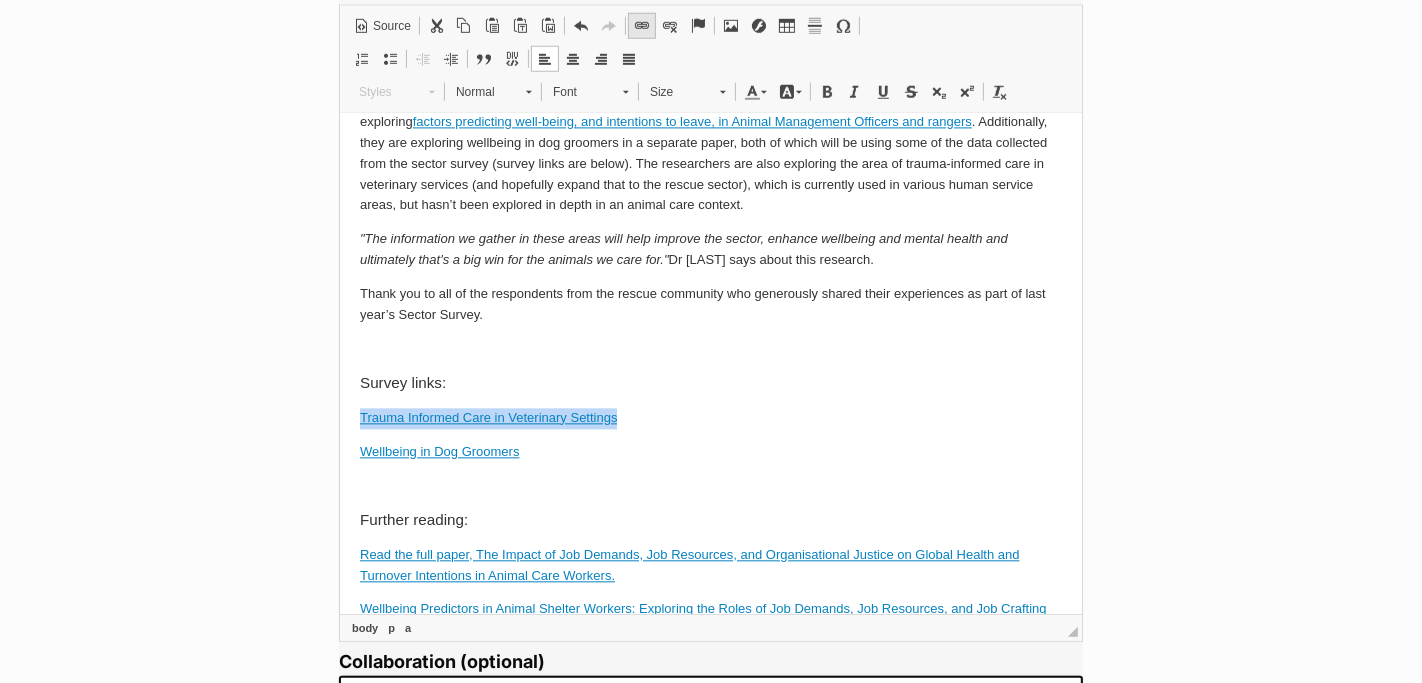 click at bounding box center (642, 26) 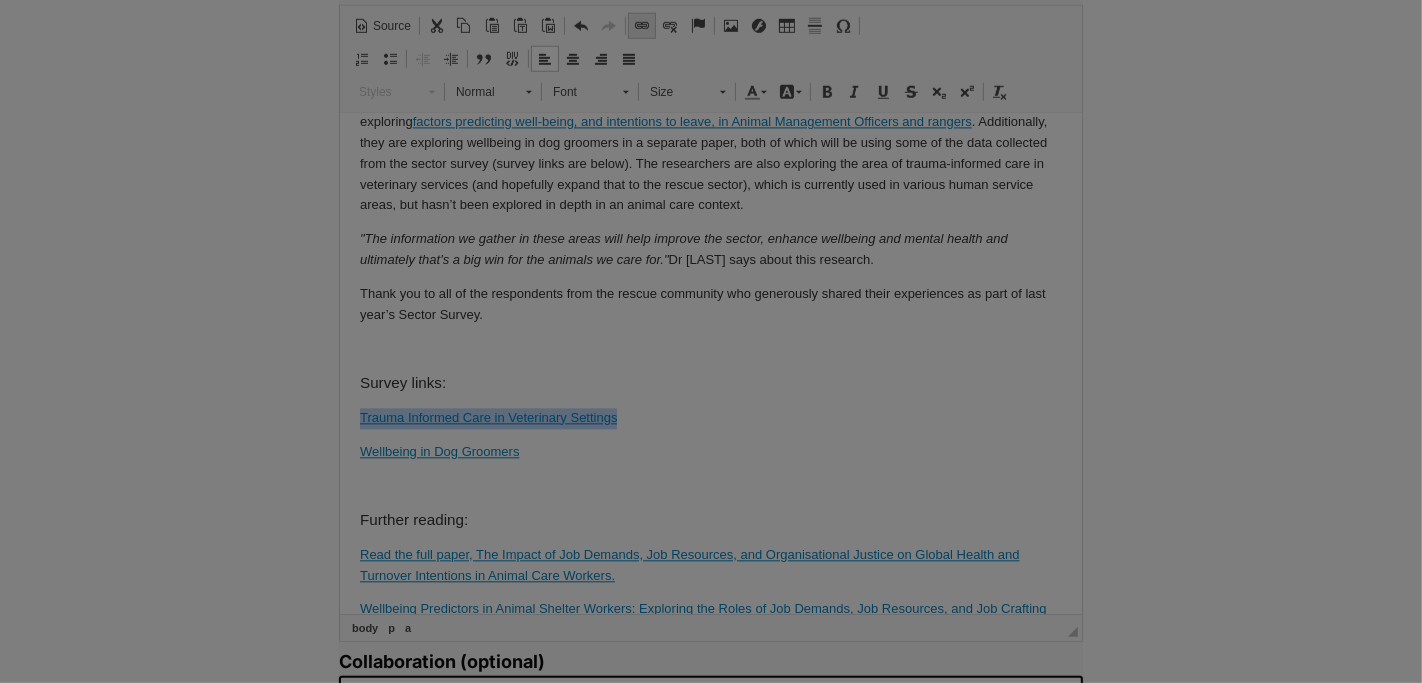 type on "Trauma Informed Care in Veterinary Settings" 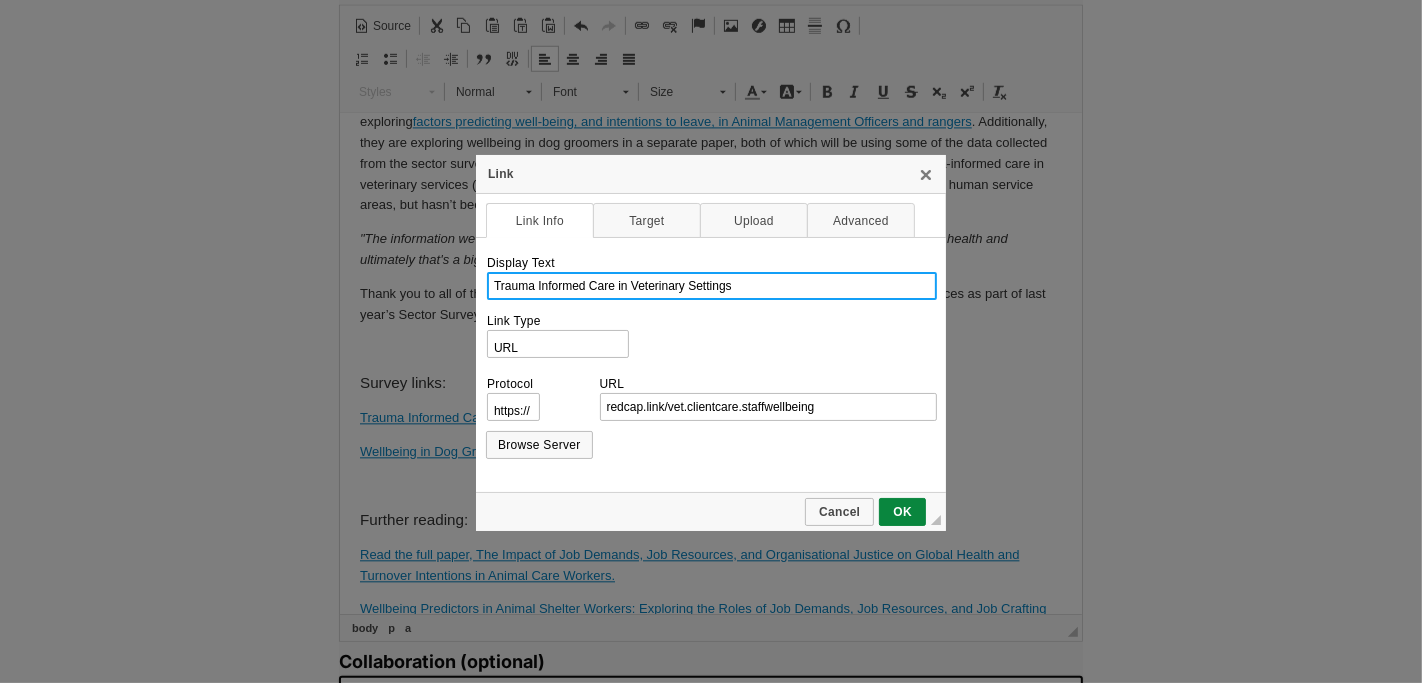 click on "Trauma Informed Care in Veterinary Settings" at bounding box center (712, 286) 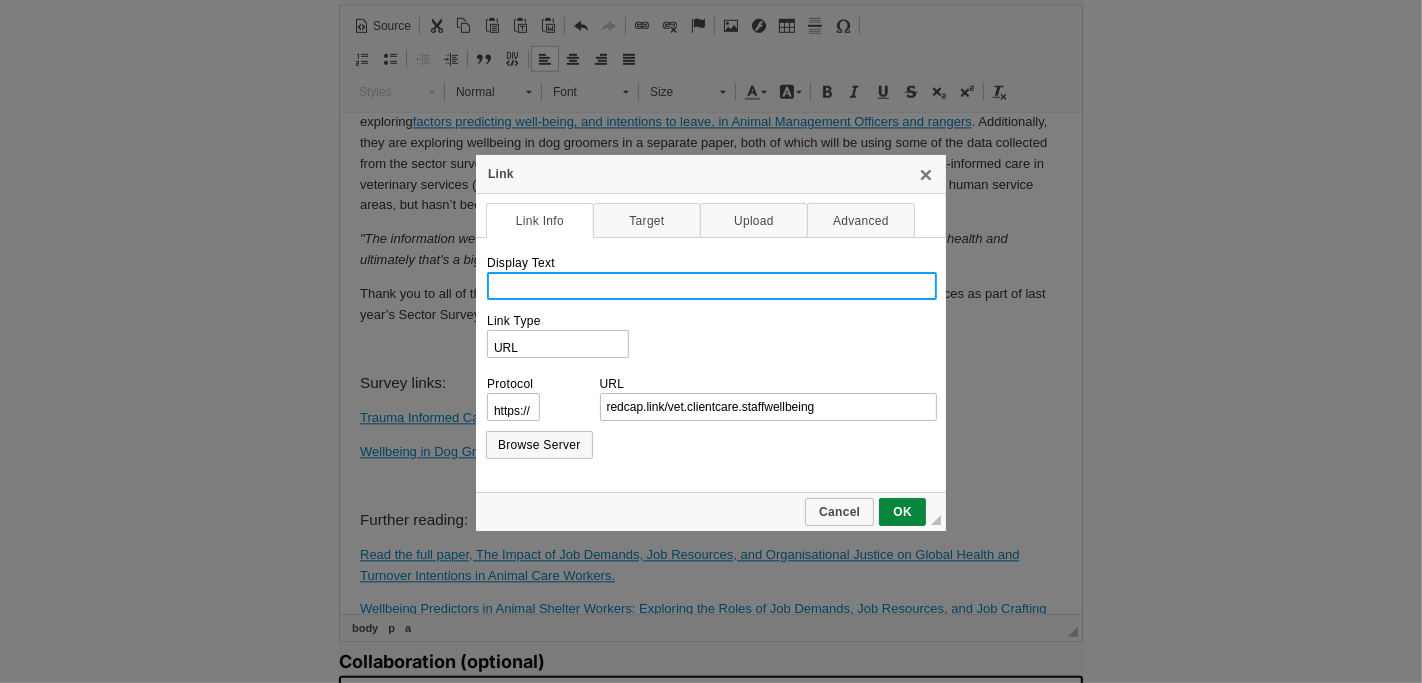paste on "approaches to client care and veterinary staff wellbeing" 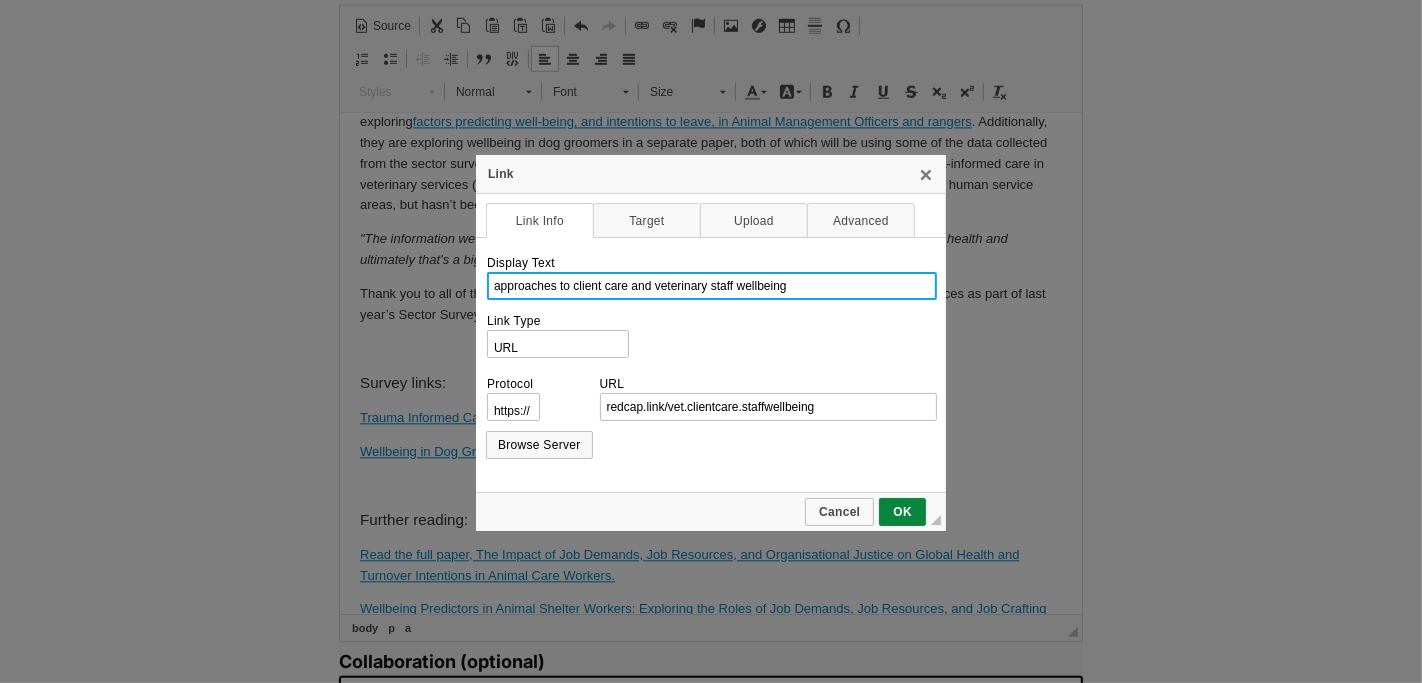 drag, startPoint x: 499, startPoint y: 285, endPoint x: 484, endPoint y: 284, distance: 15.033297 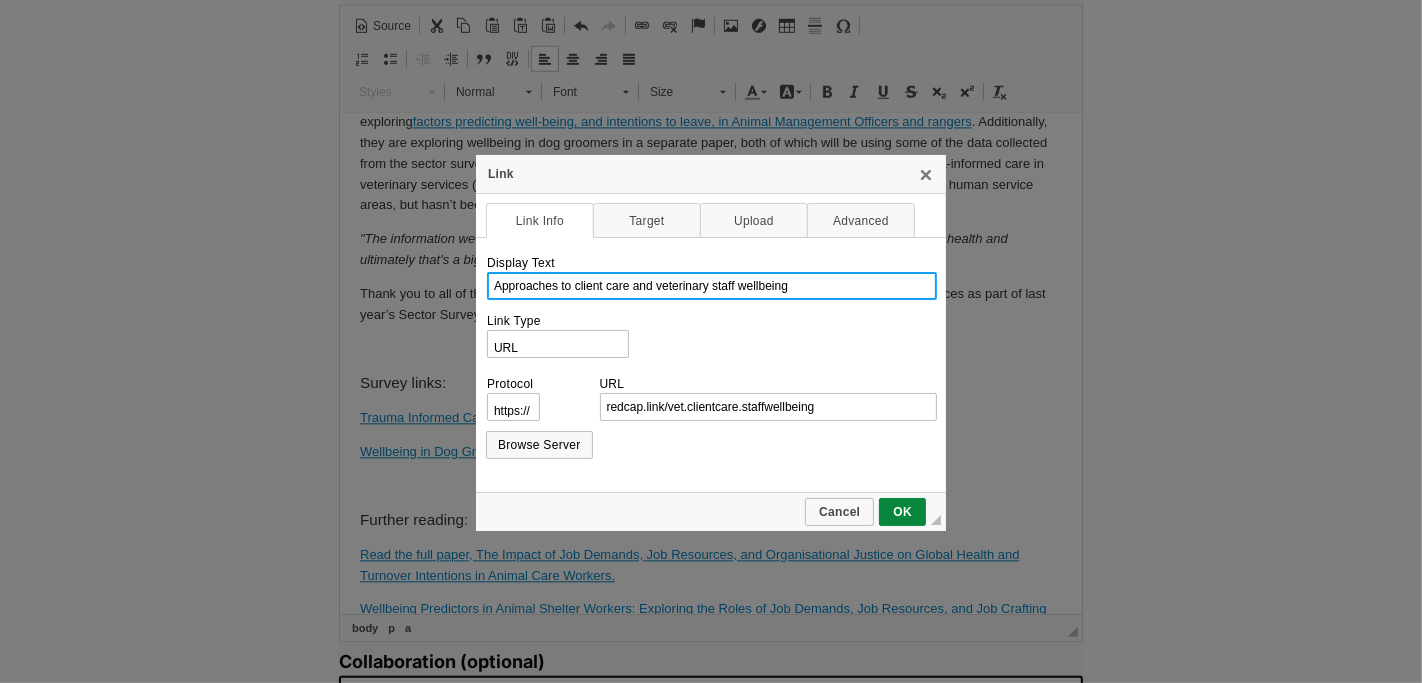 click on "Approaches to client care and veterinary staff wellbeing" at bounding box center (712, 286) 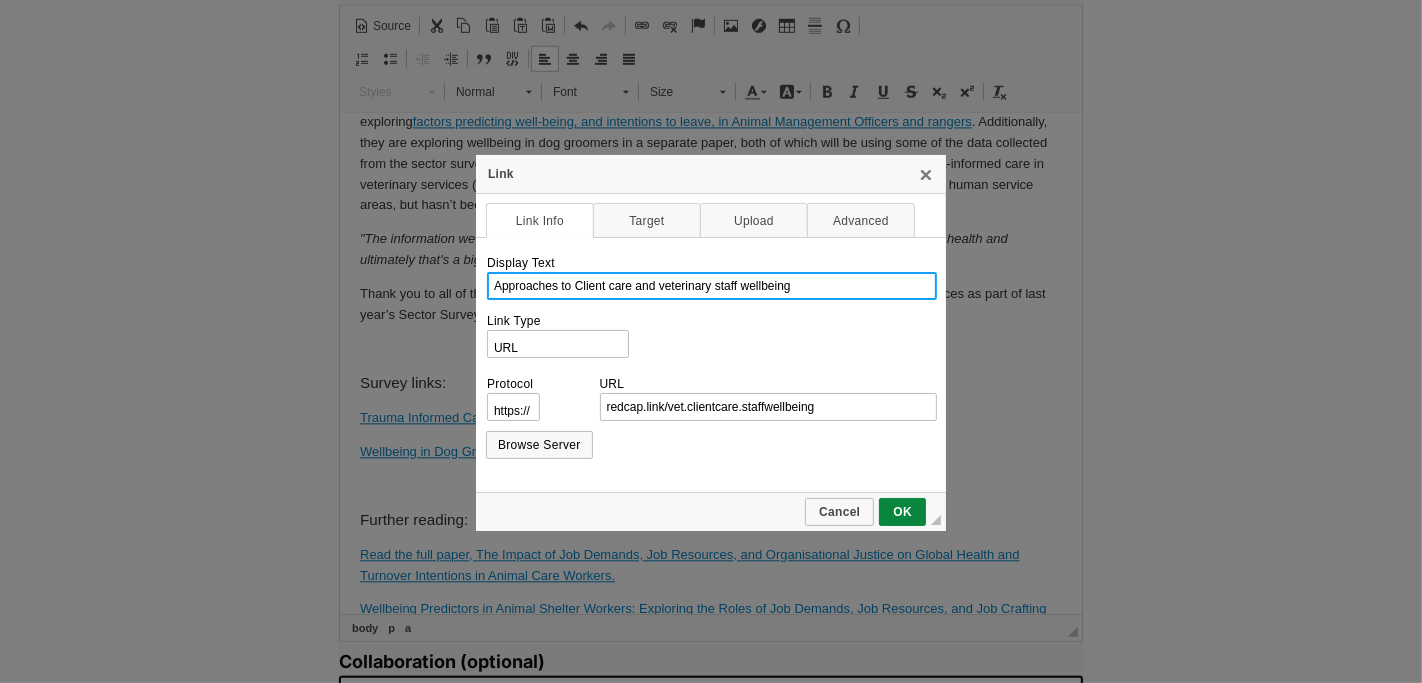 click on "Approaches to Client care and veterinary staff wellbeing" at bounding box center [712, 286] 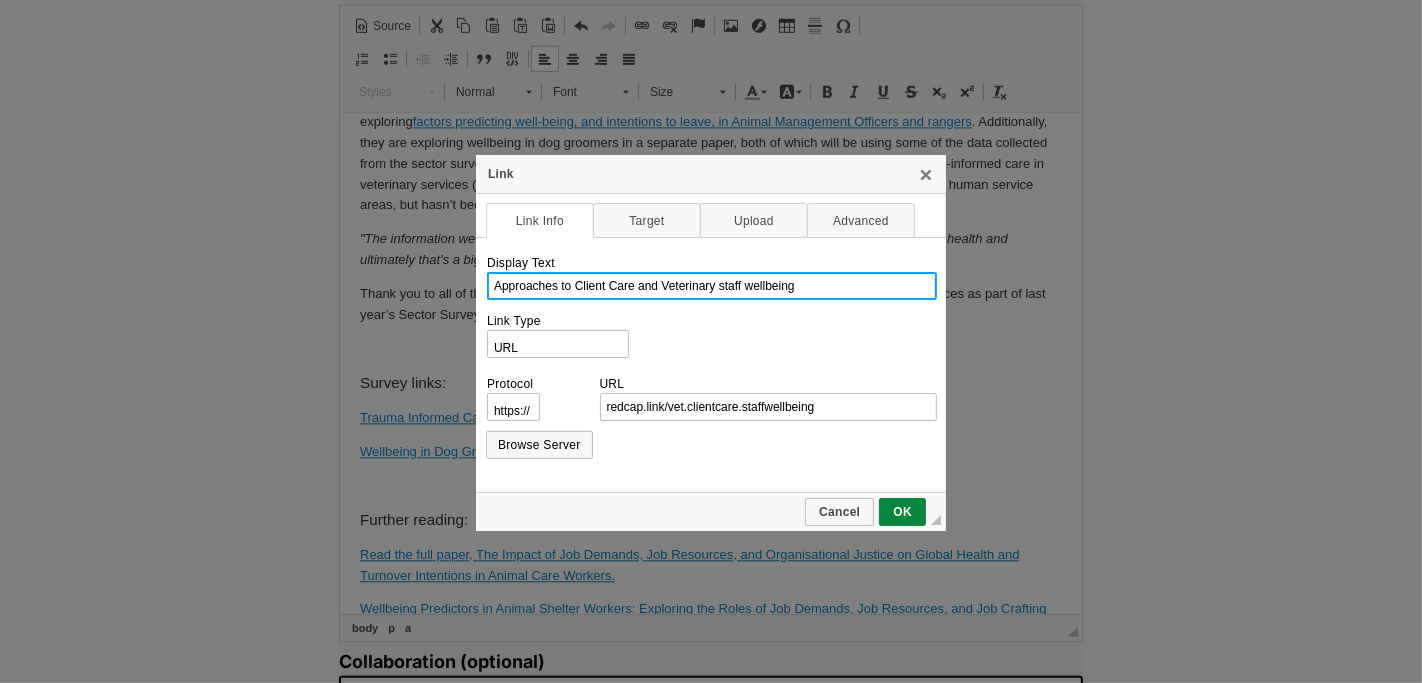 click on "Approaches to Client Care and Veterinary staff wellbeing" at bounding box center (712, 286) 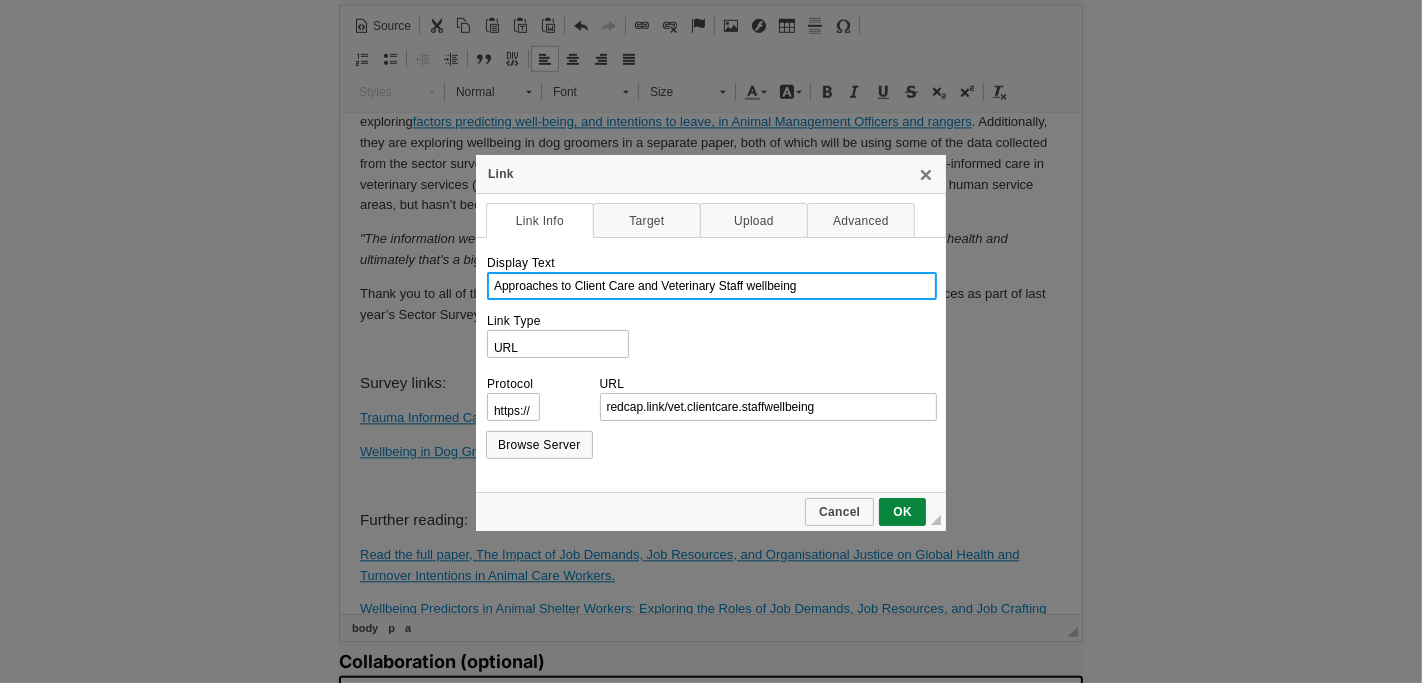 click on "Approaches to Client Care and Veterinary Staff wellbeing" at bounding box center [712, 286] 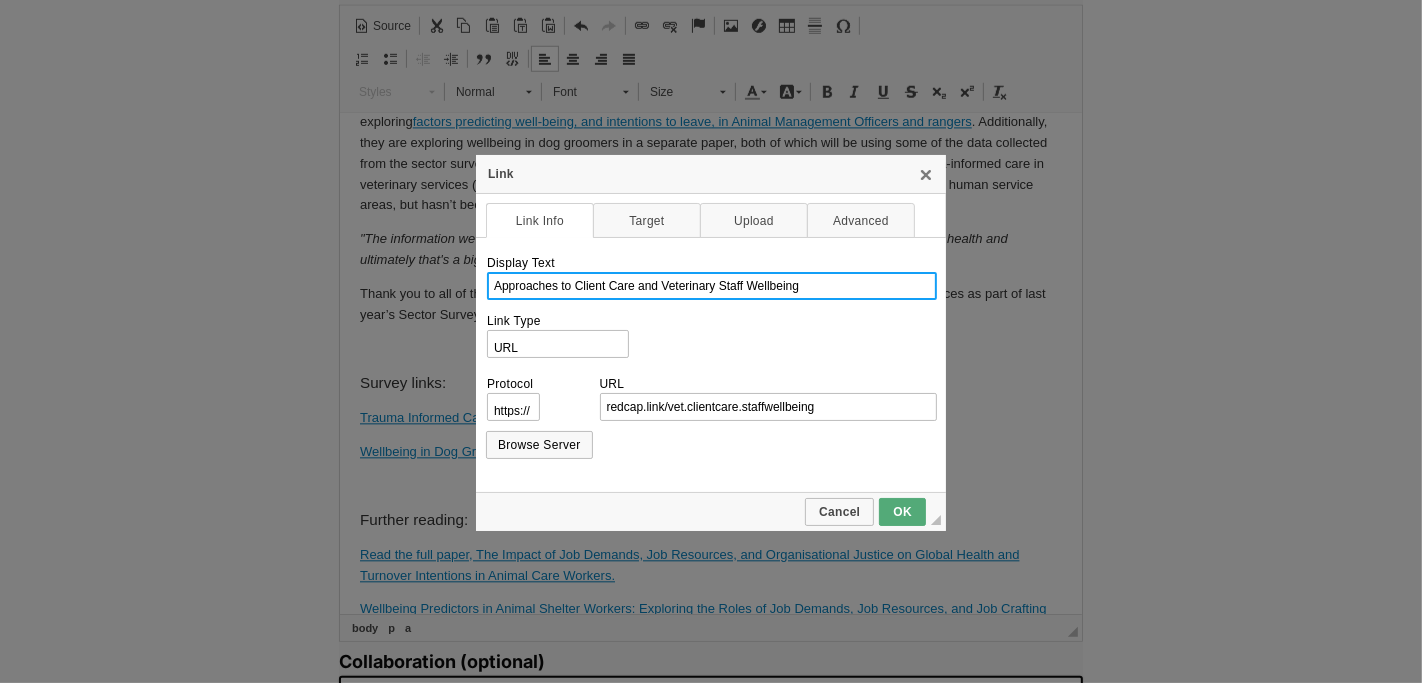 type on "Approaches to Client Care and Veterinary Staff Wellbeing" 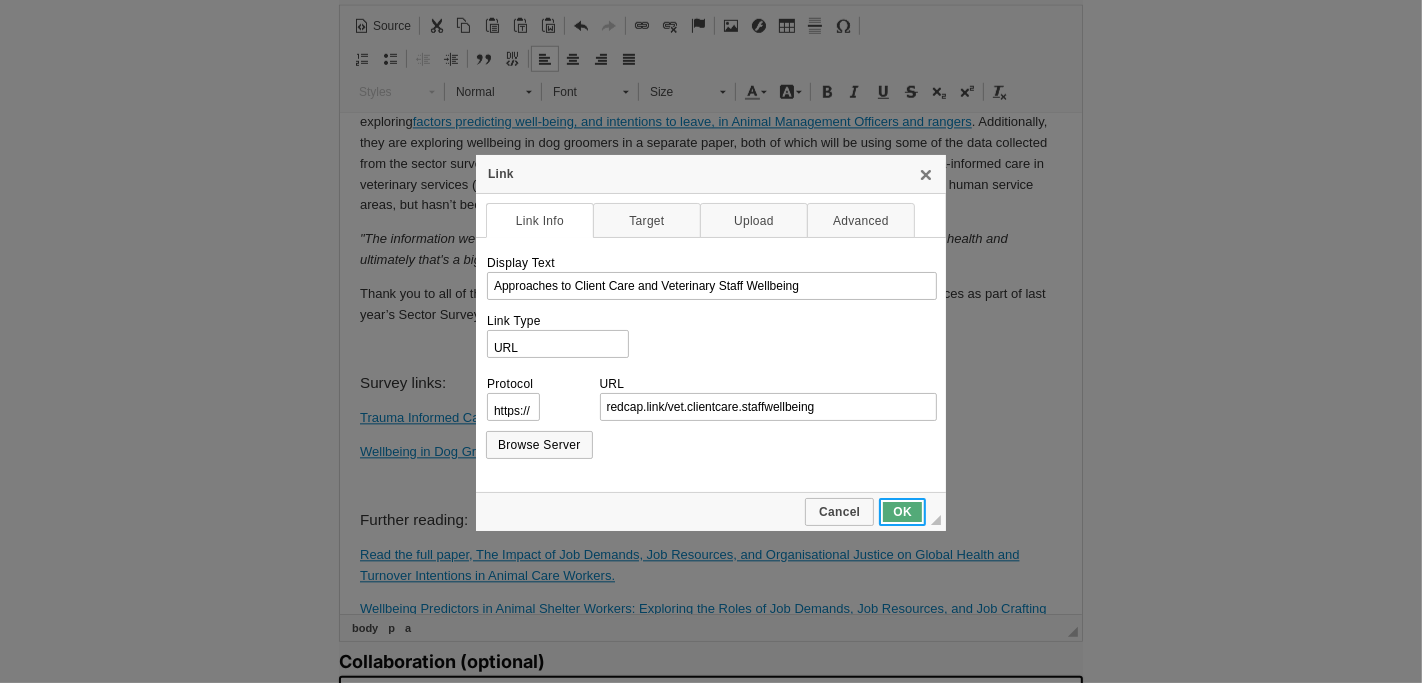 click on "OK" at bounding box center (902, 512) 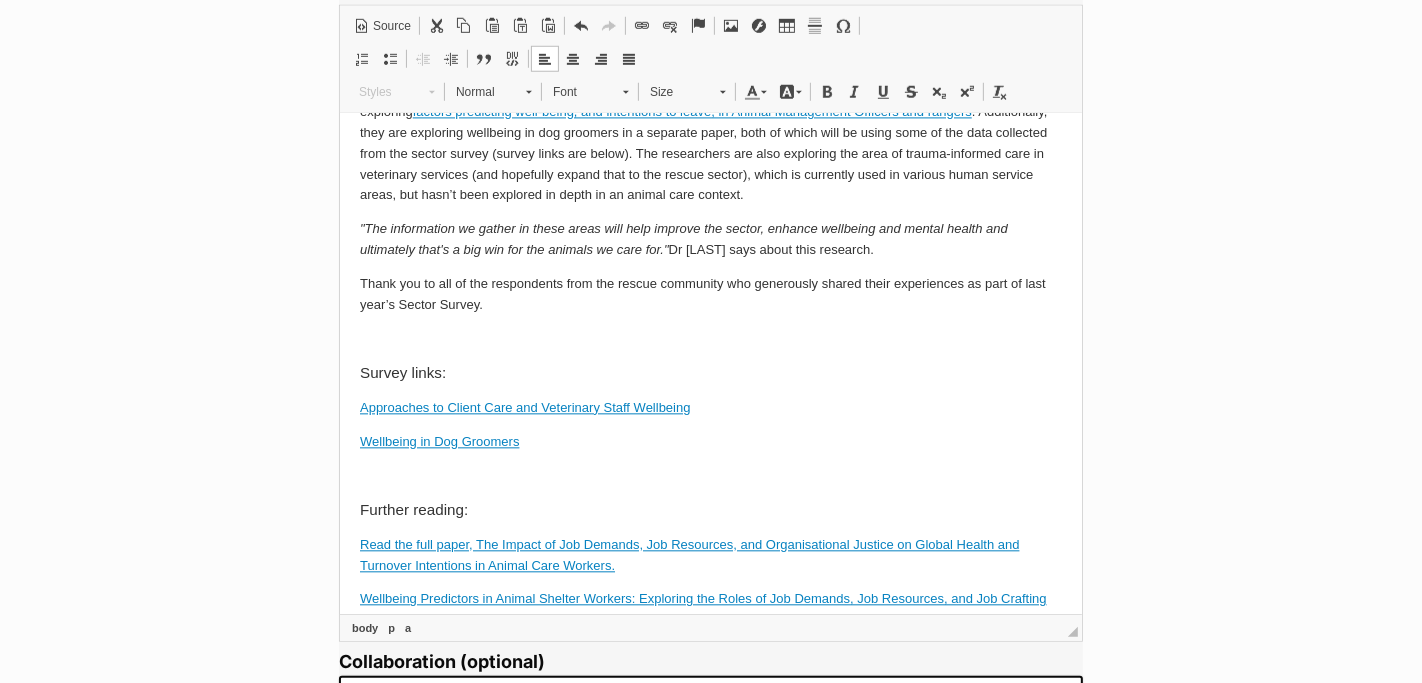scroll, scrollTop: 3871, scrollLeft: 0, axis: vertical 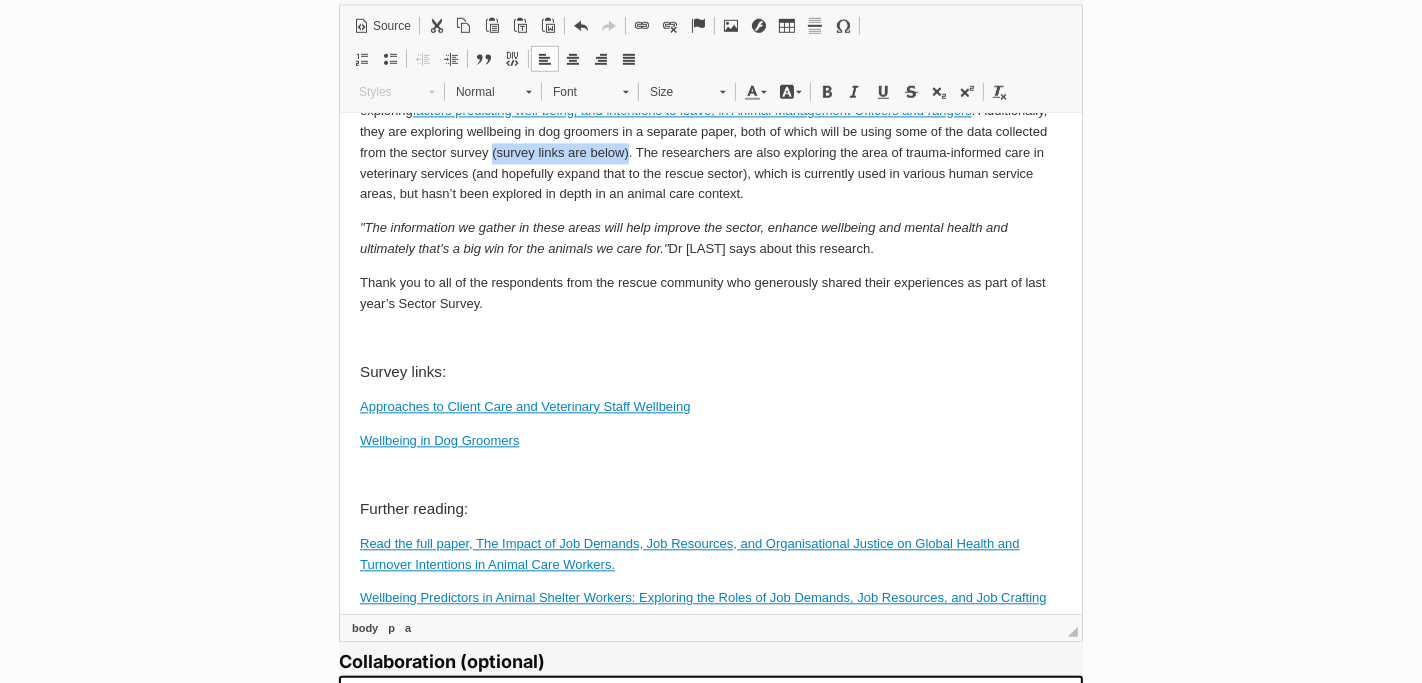 drag, startPoint x: 627, startPoint y: 280, endPoint x: 494, endPoint y: 284, distance: 133.06013 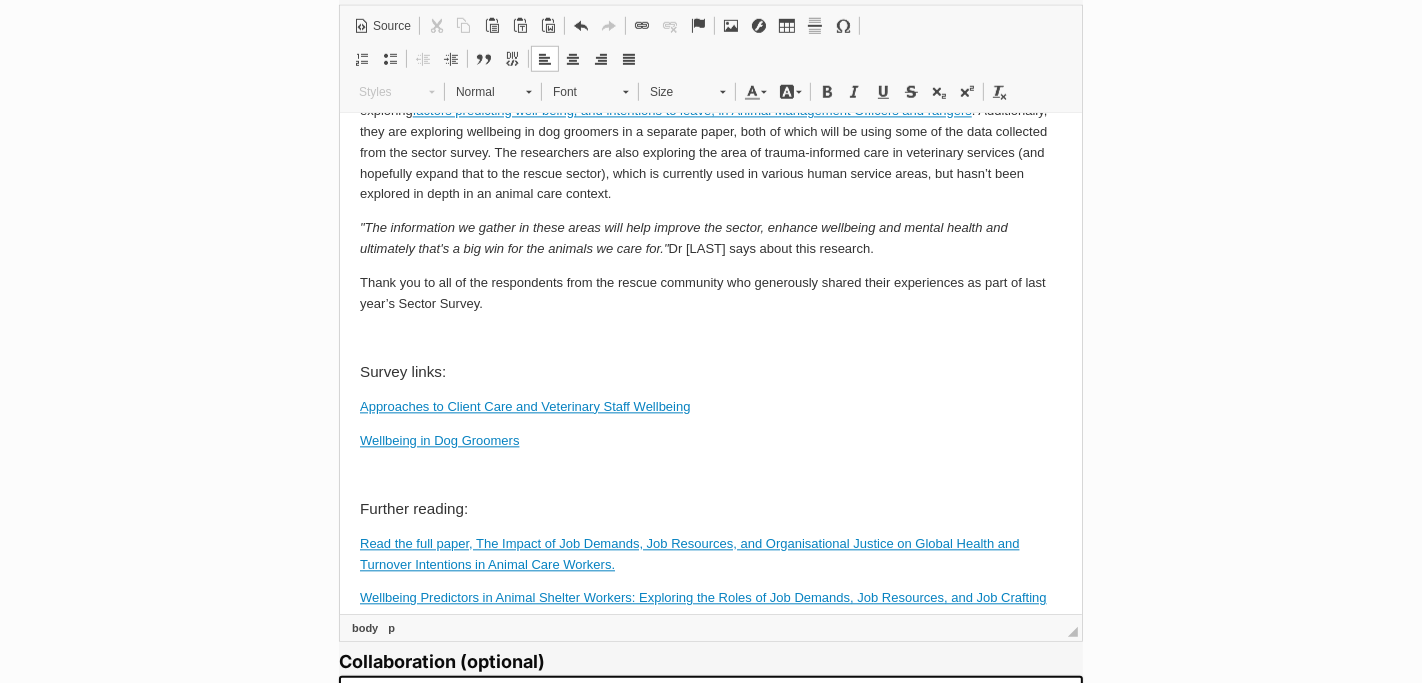 click on "The authors are currently undertaking further work in this area, with Dr Rohlf supervising another Honours student exploring  factors predicting well-being, and intentions to leave, in Animal Management Officers and rangers . Additionally, they are exploring wellbeing in dog groomers in a separate paper, both of which will be using some of the data collected from the sector survey . The researchers are also exploring the area of trauma-informed care in veterinary services (and hopefully expand that to the rescue sector), which is currently used in various human service areas, but hasn’t been explored in depth in an animal care context." at bounding box center (710, 143) 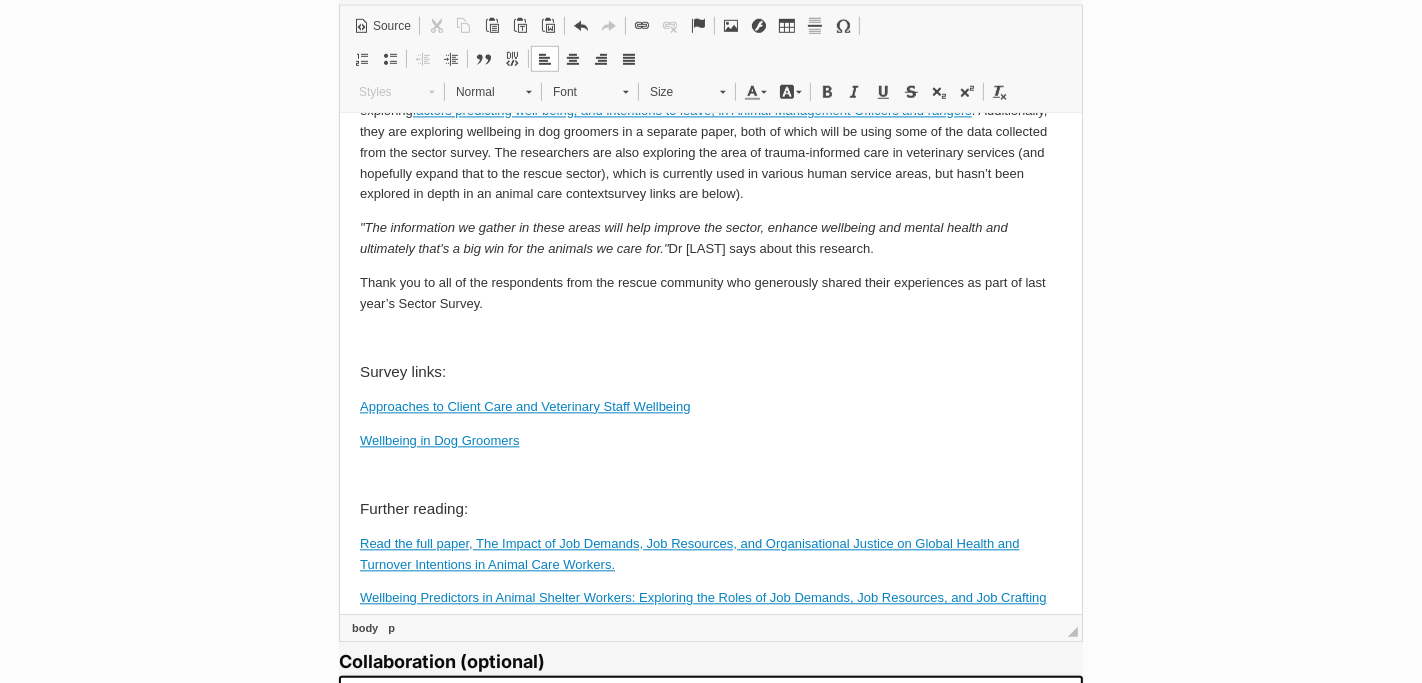 click on "The authors are currently undertaking further work in this area, with Dr Rohlf supervising another Honours student exploring  factors predicting well-being, and intentions to leave, in Animal Management Officers and rangers . Additionally, they are exploring wellbeing in dog groomers in a separate paper, both of which will be using some of the data collected from the sector survey . The researchers are also exploring the area of trauma-informed care in veterinary services (and hopefully expand that to the rescue sector), which is currently used in various human service areas, but hasn’t been explored in depth in an animal care context  survey links are below) ." at bounding box center [710, 143] 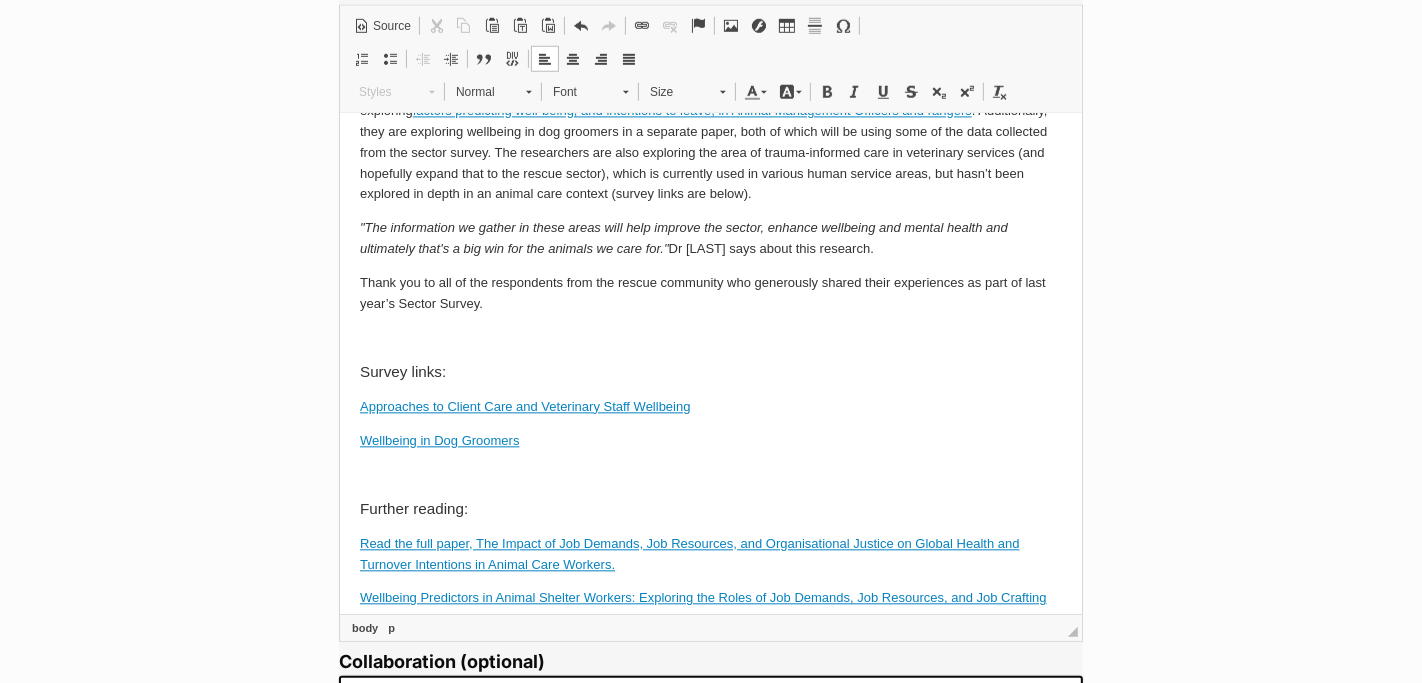 click on "The authors are currently undertaking further work in this area, with Dr Rohlf supervising another Honours student exploring  factors predicting well-being, and intentions to leave, in Animal Management Officers and rangers . Additionally, they are exploring wellbeing in dog groomers in a separate paper, both of which will be using some of the data collected from the sector survey . The researchers are also exploring the area of trauma-informed care in veterinary services (and hopefully expand that to the rescue sector), which is currently used in various human service areas, but hasn’t been explored in depth in an animal care context ( survey links are below) ." at bounding box center (710, 143) 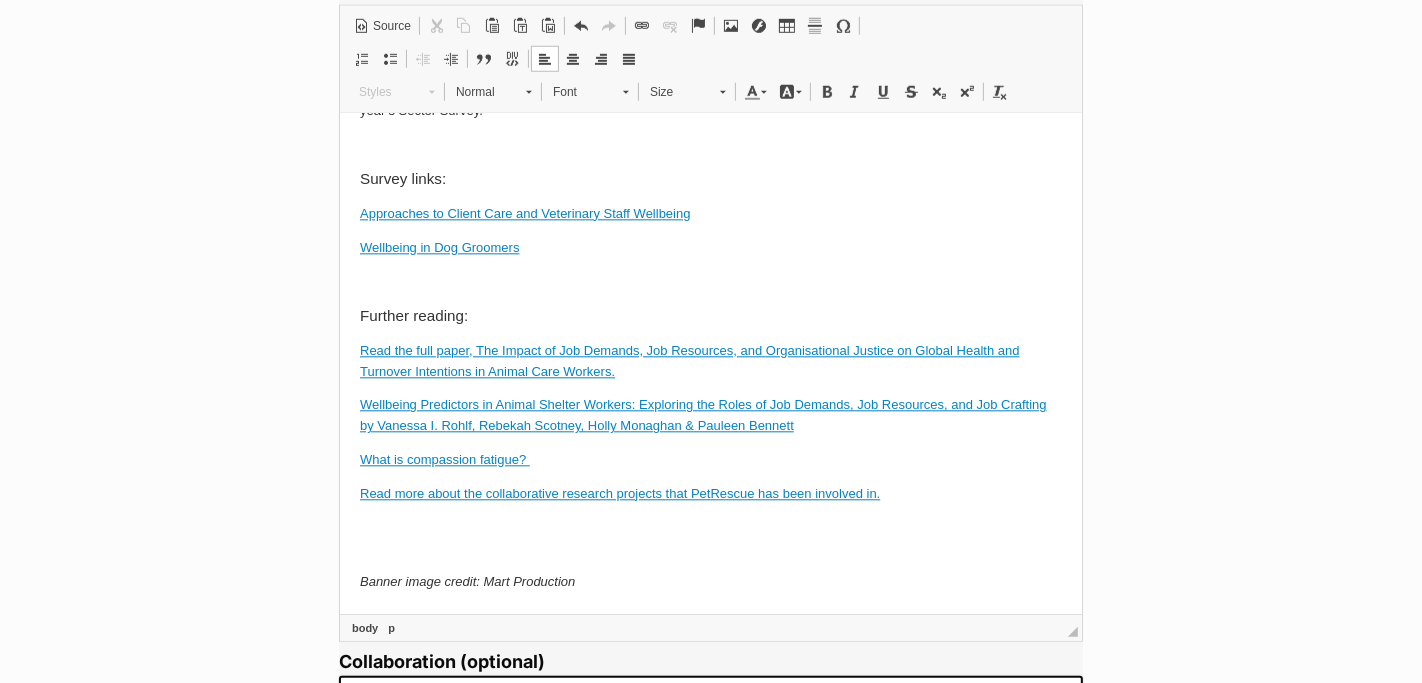 scroll, scrollTop: 4088, scrollLeft: 0, axis: vertical 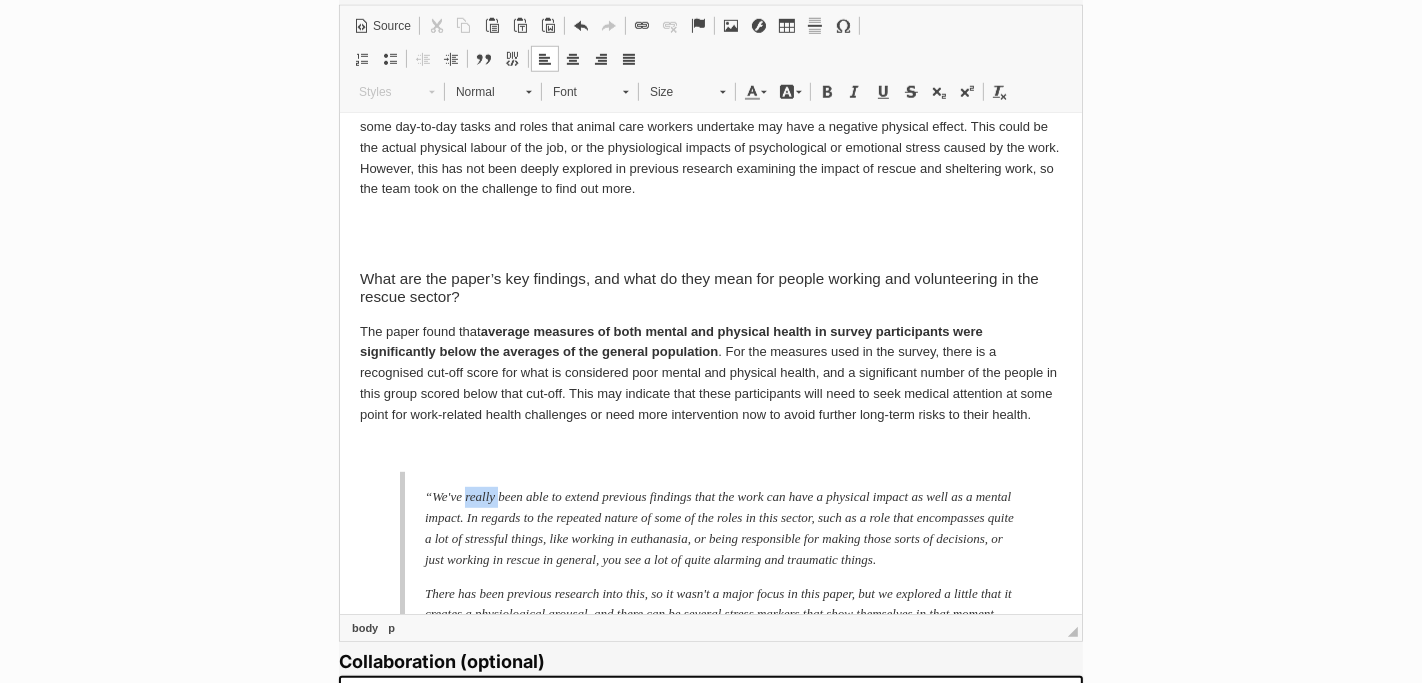 drag, startPoint x: 503, startPoint y: 504, endPoint x: 468, endPoint y: 502, distance: 35.057095 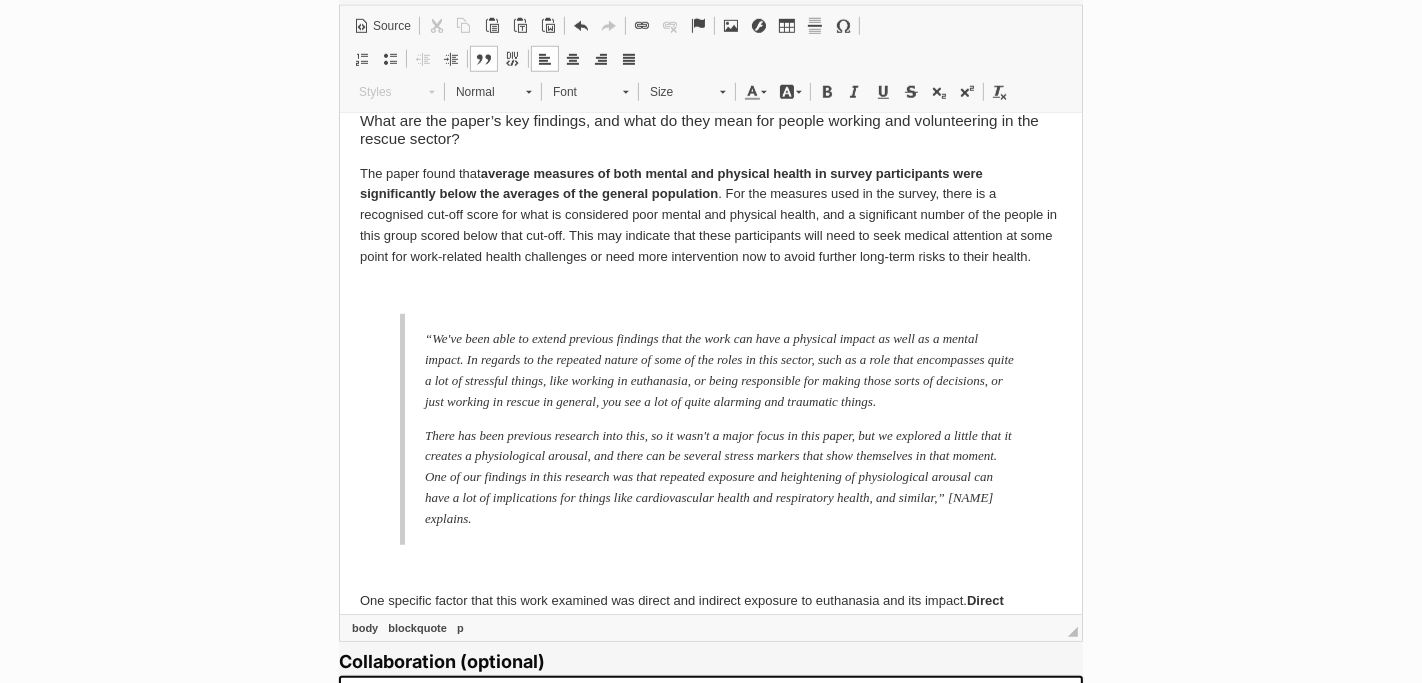 scroll, scrollTop: 1056, scrollLeft: 0, axis: vertical 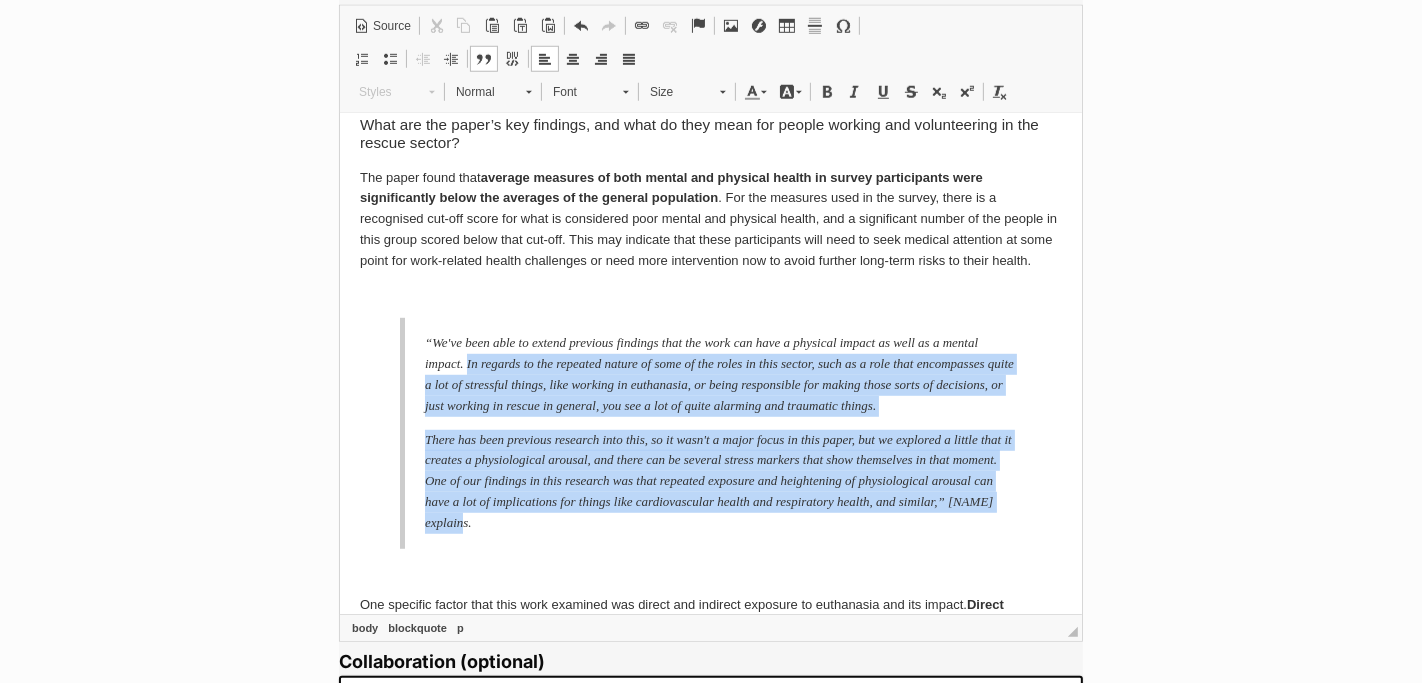 drag, startPoint x: 516, startPoint y: 361, endPoint x: 779, endPoint y: 563, distance: 331.62177 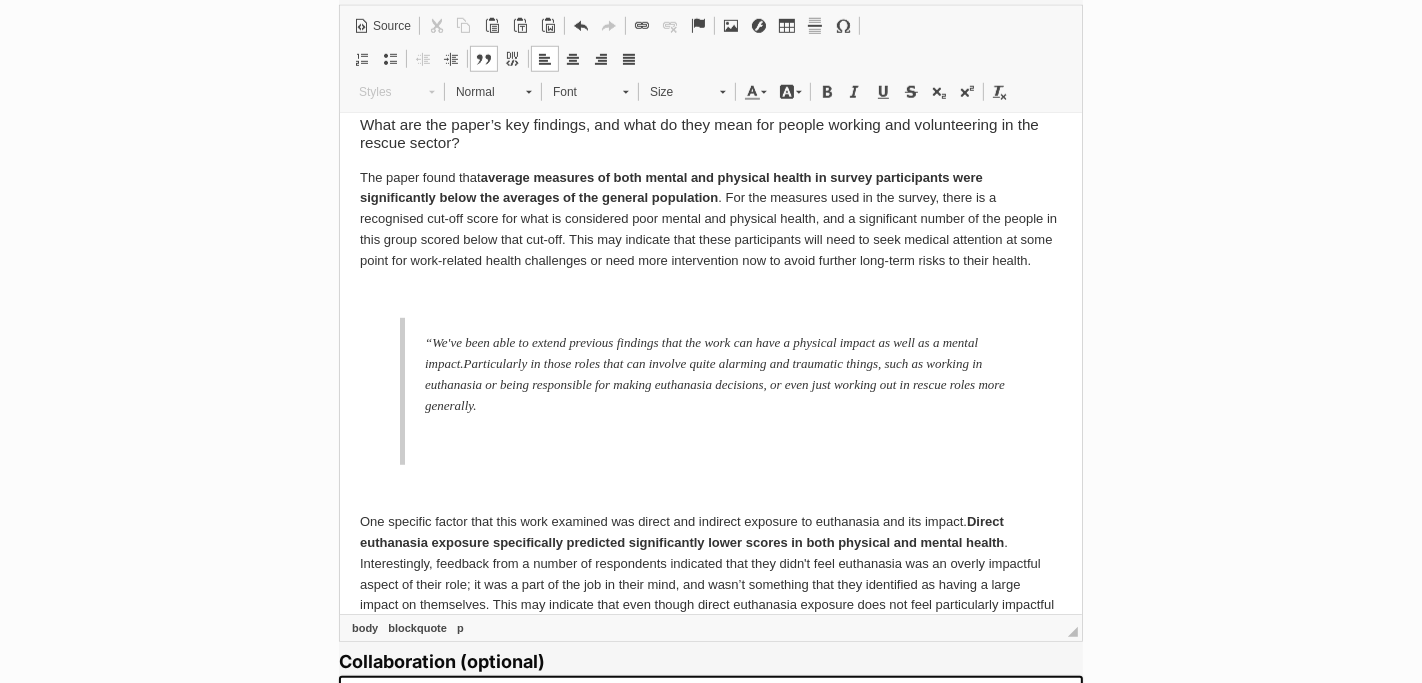 drag, startPoint x: 445, startPoint y: 399, endPoint x: 371, endPoint y: 604, distance: 217.94724 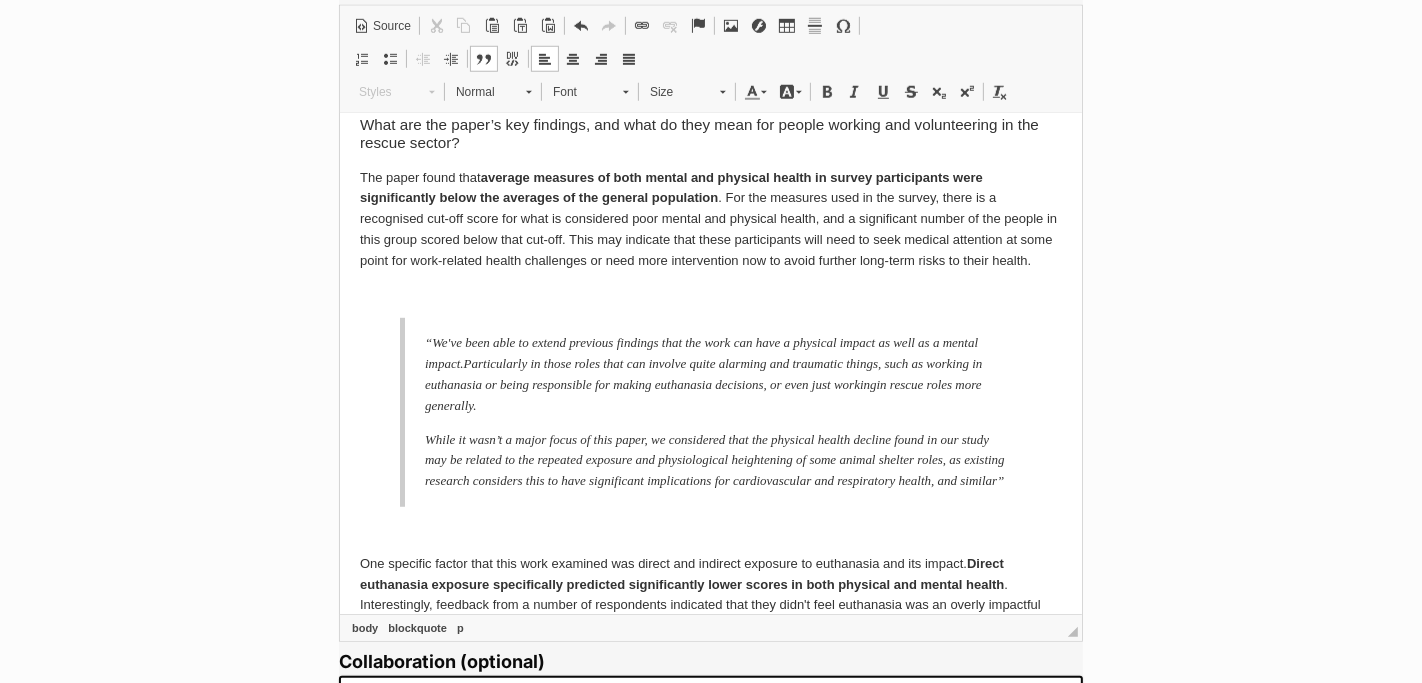 click on "New research into the impact of rescue work on mental and physical health, and intention to leave the sector has been published. This research is impactful and relevant not only for rescue workers and volunteers themselves, but also for leaders of organisations such as shelters, rescue groups, council facilities, and vets, as it outlines preventative measures that organisations can take to protect the health of their staff working with animals. PetRescue was honoured to be working with researchers from La Trobe University for the first time on PetRescue’s 2024 Sector Survey as part of its annual State of Pet Adoption Report. The survey was completed by 285 people working and volunteering with pets within rescue organisations, shelters and council facilities in Australia, and the results were shared in a paper by Remi Lezon, Dr Vanessa Rohlf, Dr Diana Rayment and Dr Tiffani Howell from La Trobe University. The paper  , was published earlier this year. Article summary & key findings: The paper found that  ." at bounding box center (710, 1319) 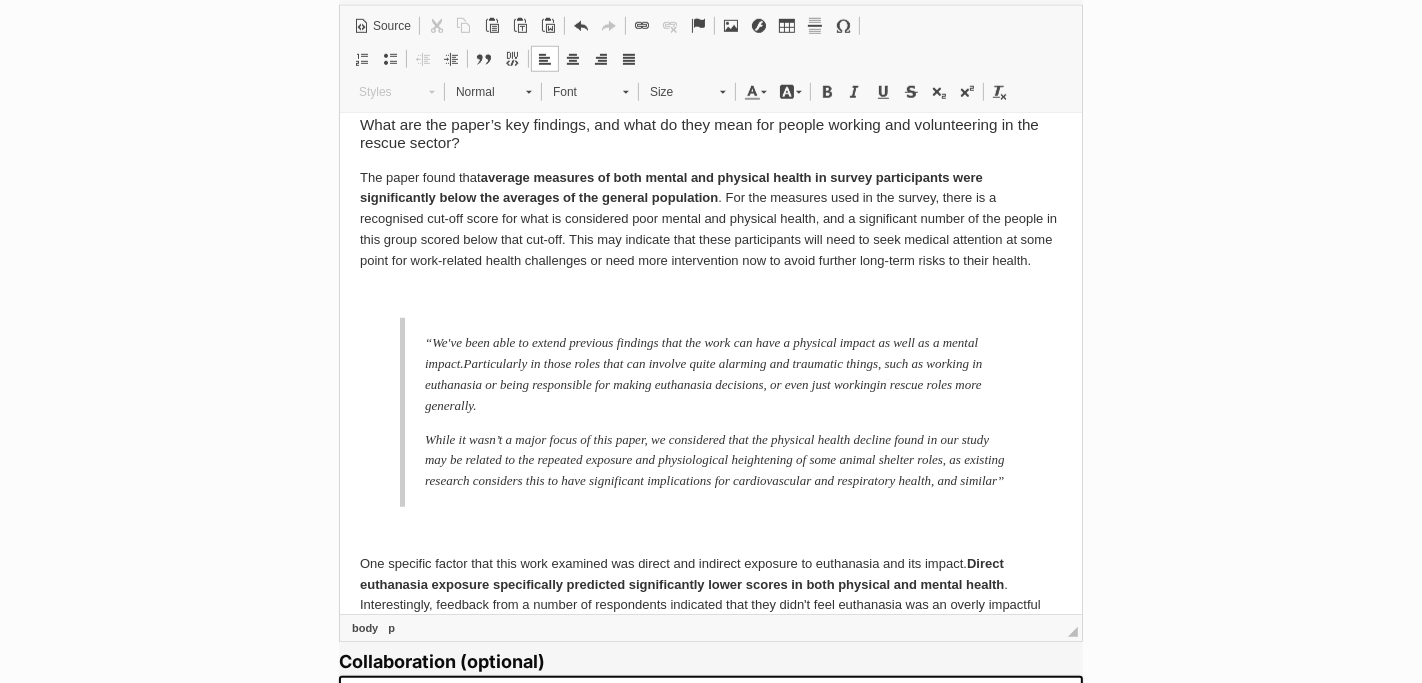 click on "While it wasn’t a major focus of this paper, we considered that the physical health decline found in our study may be related to the repeated exposure and physiological heightening of some animal shelter roles, as existing research considers this to have significant implications for cardiovascular and respiratory health, and similar”" at bounding box center (718, 461) 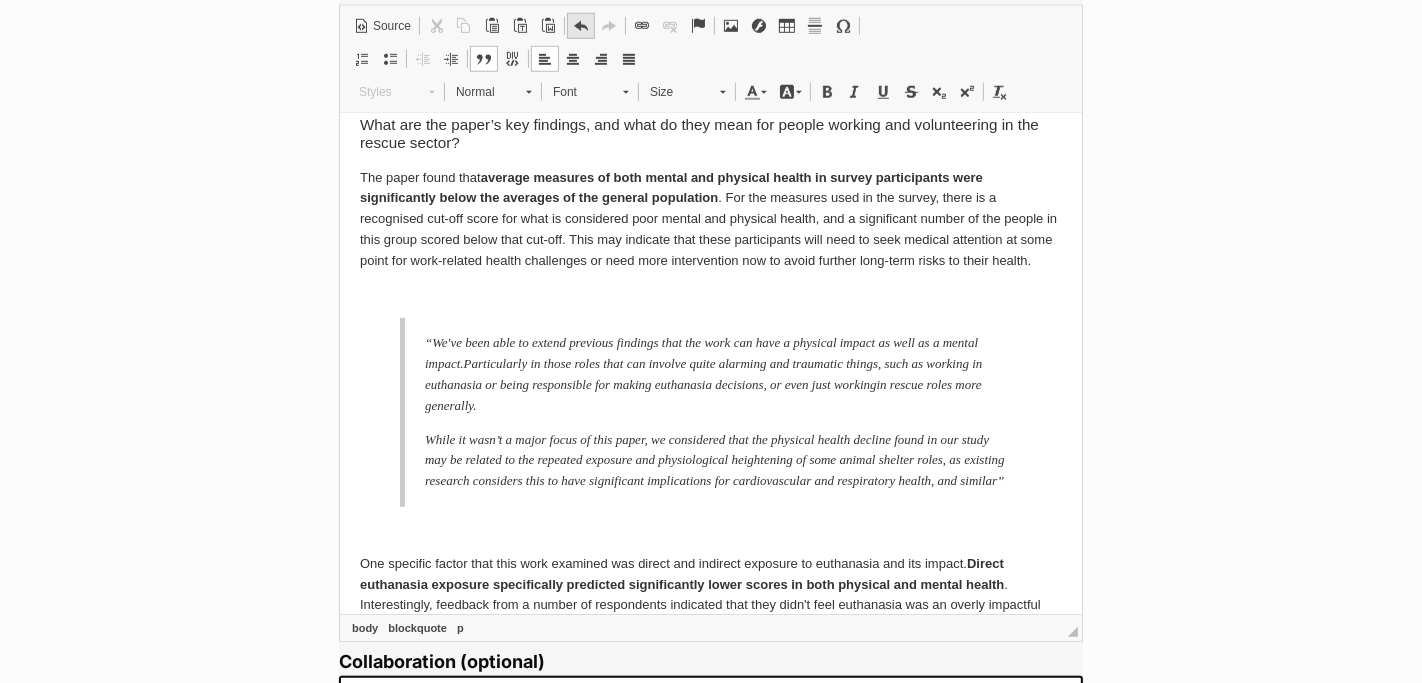 click on "Undo Keyboard shortcut Command+Z" at bounding box center (581, 26) 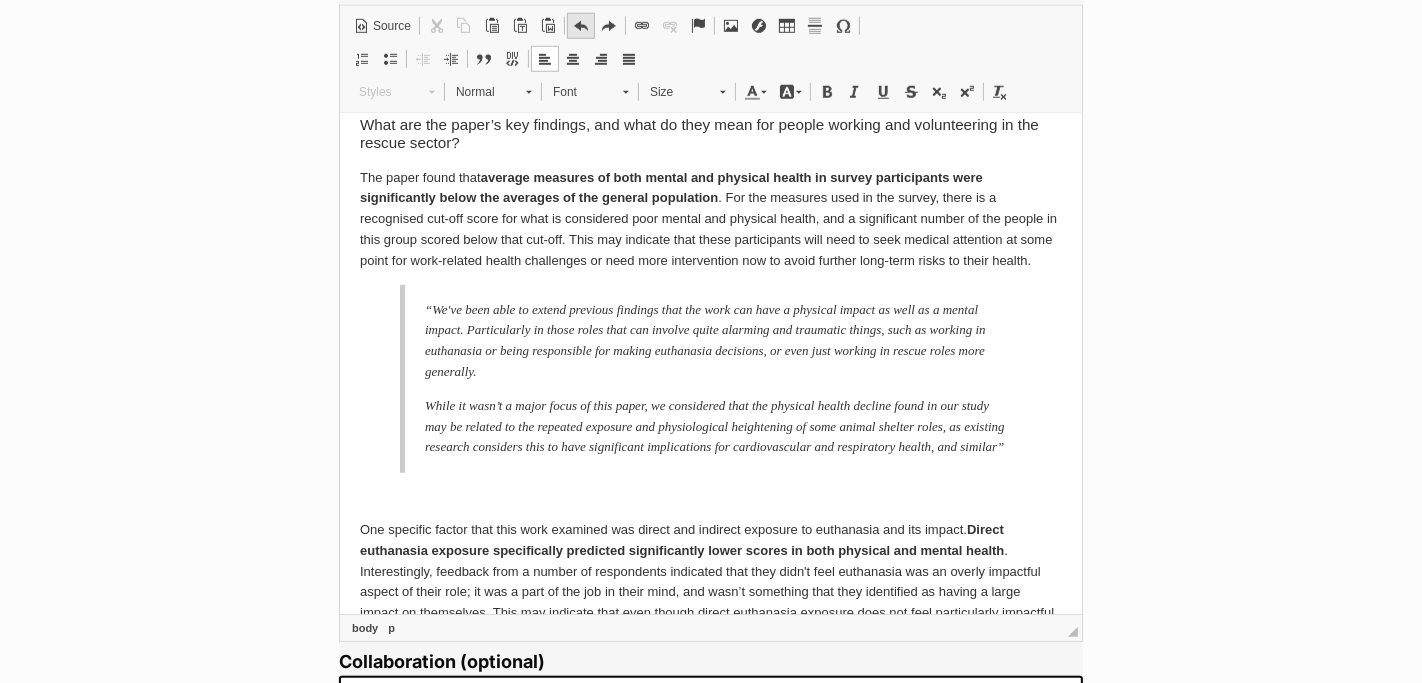 click on "Undo Keyboard shortcut Command+Z" at bounding box center [581, 26] 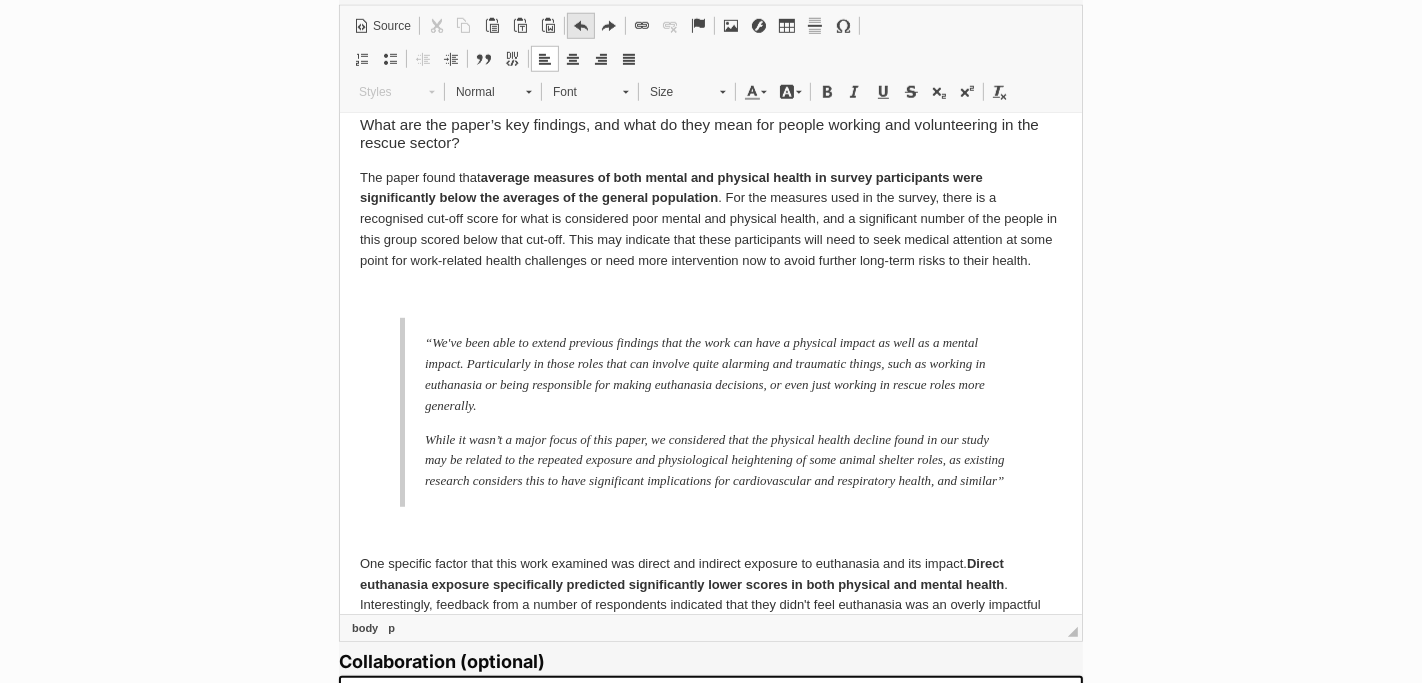 click on "Undo Keyboard shortcut Command+Z" at bounding box center (581, 26) 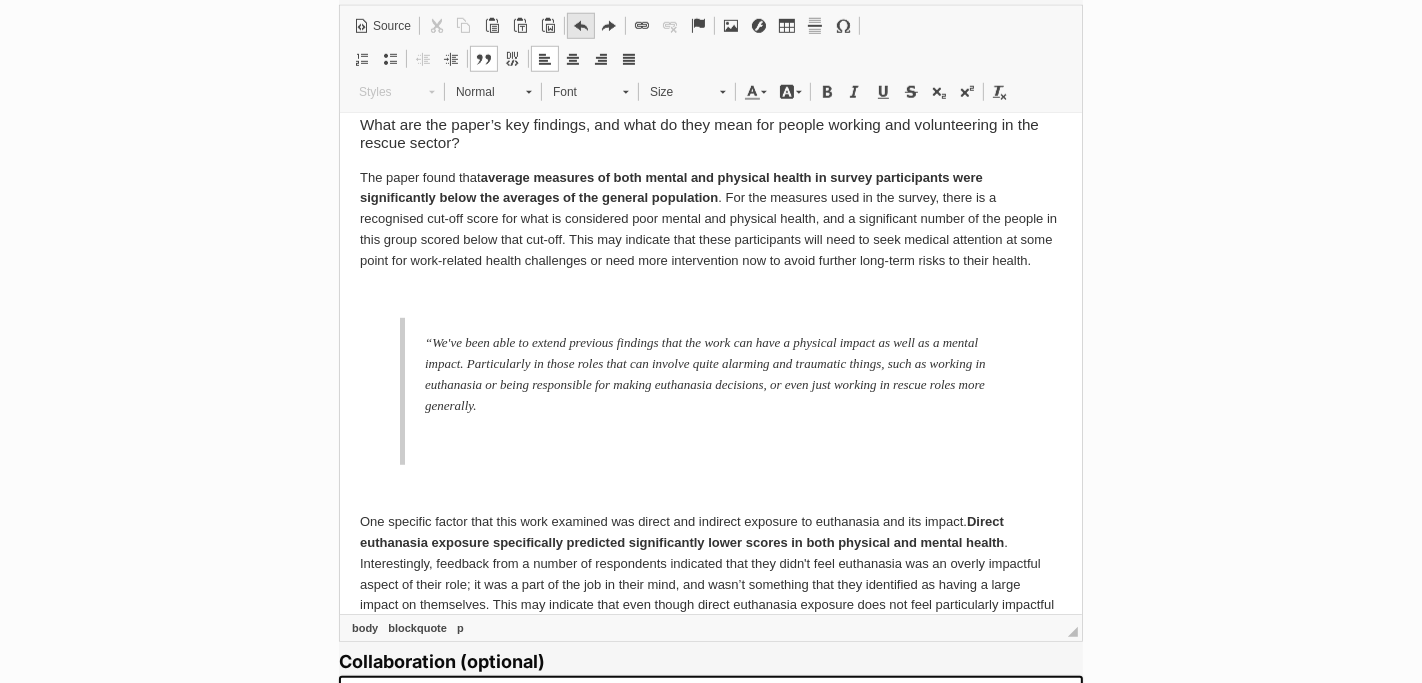 click on "Undo Keyboard shortcut Command+Z" at bounding box center [581, 26] 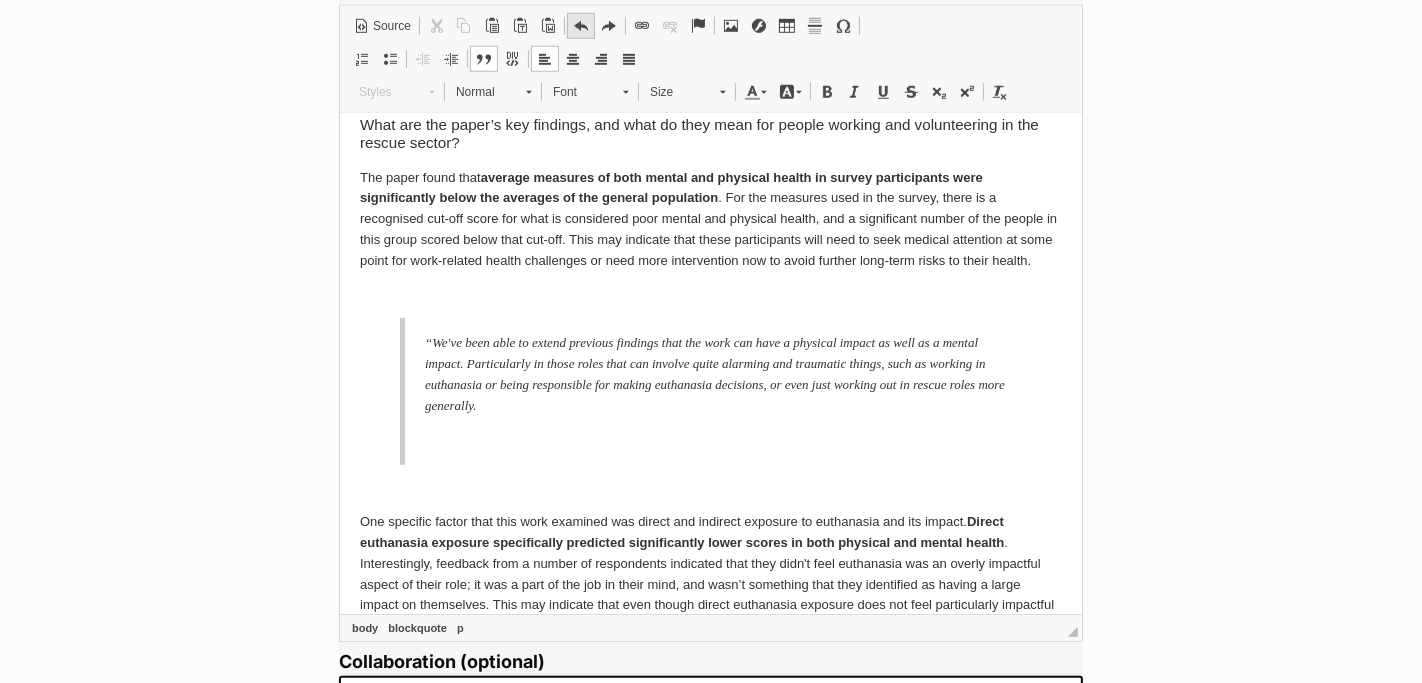 click on "Undo Keyboard shortcut Command+Z" at bounding box center [581, 26] 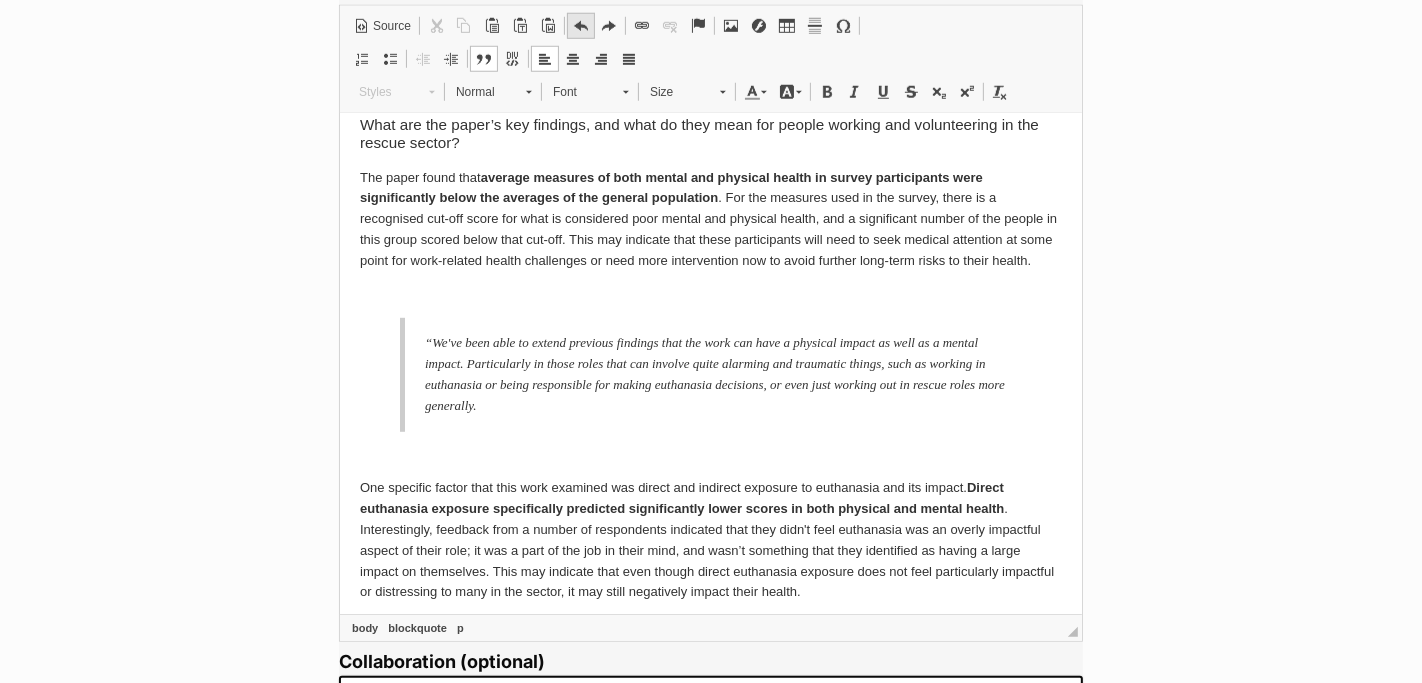click on "Undo Keyboard shortcut Command+Z" at bounding box center [581, 26] 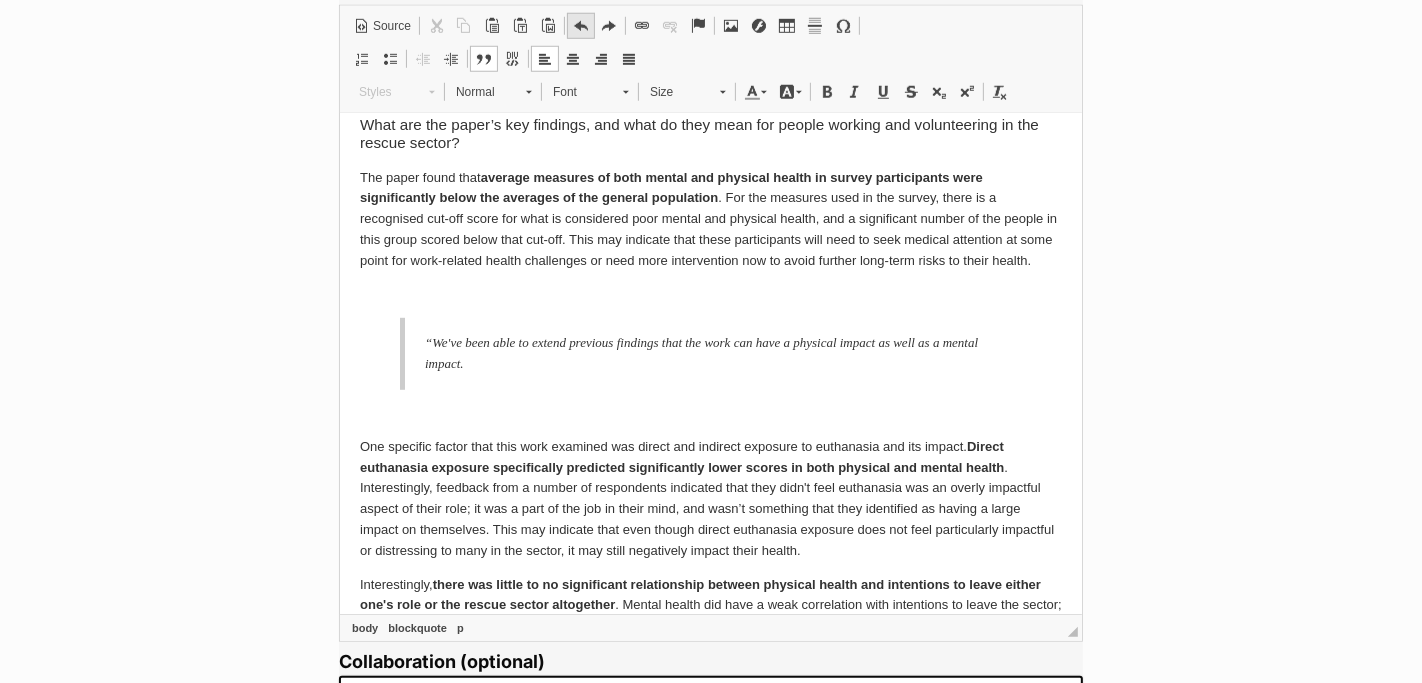 click on "Undo Keyboard shortcut Command+Z" at bounding box center (581, 26) 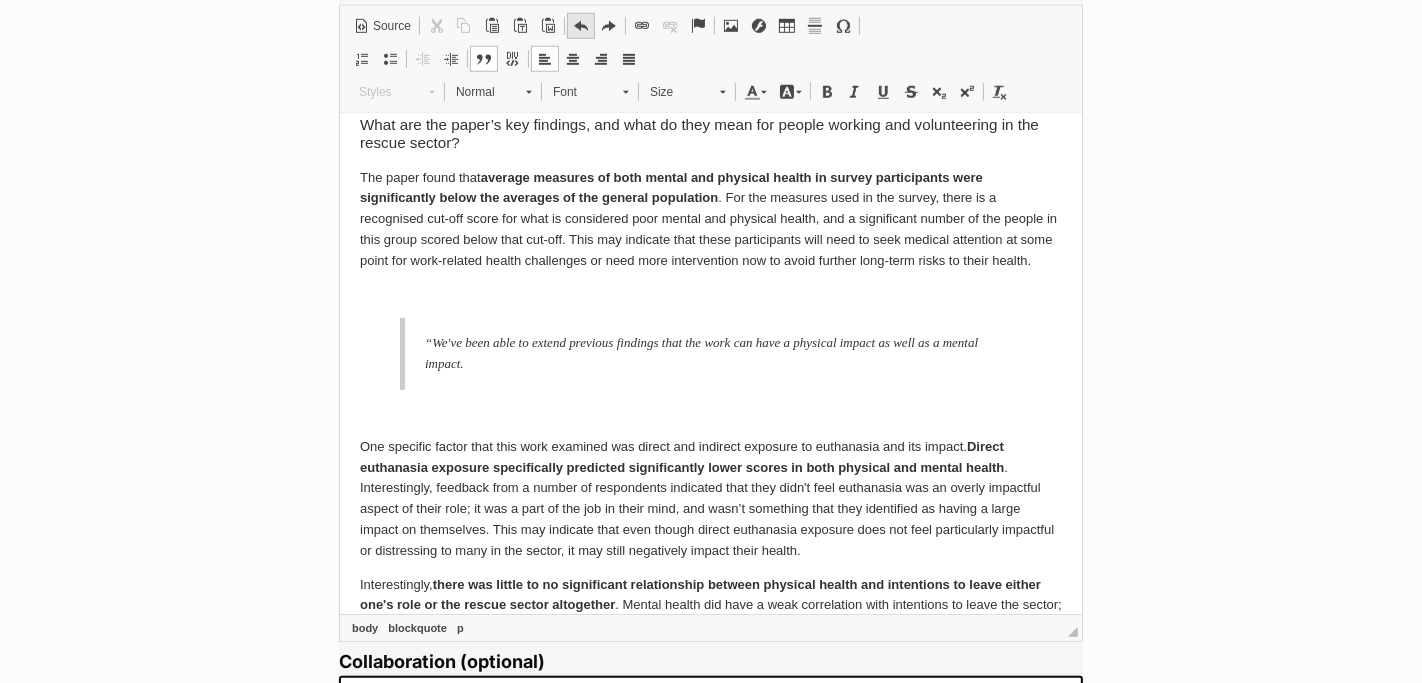 click on "Undo Keyboard shortcut Command+Z" at bounding box center (581, 26) 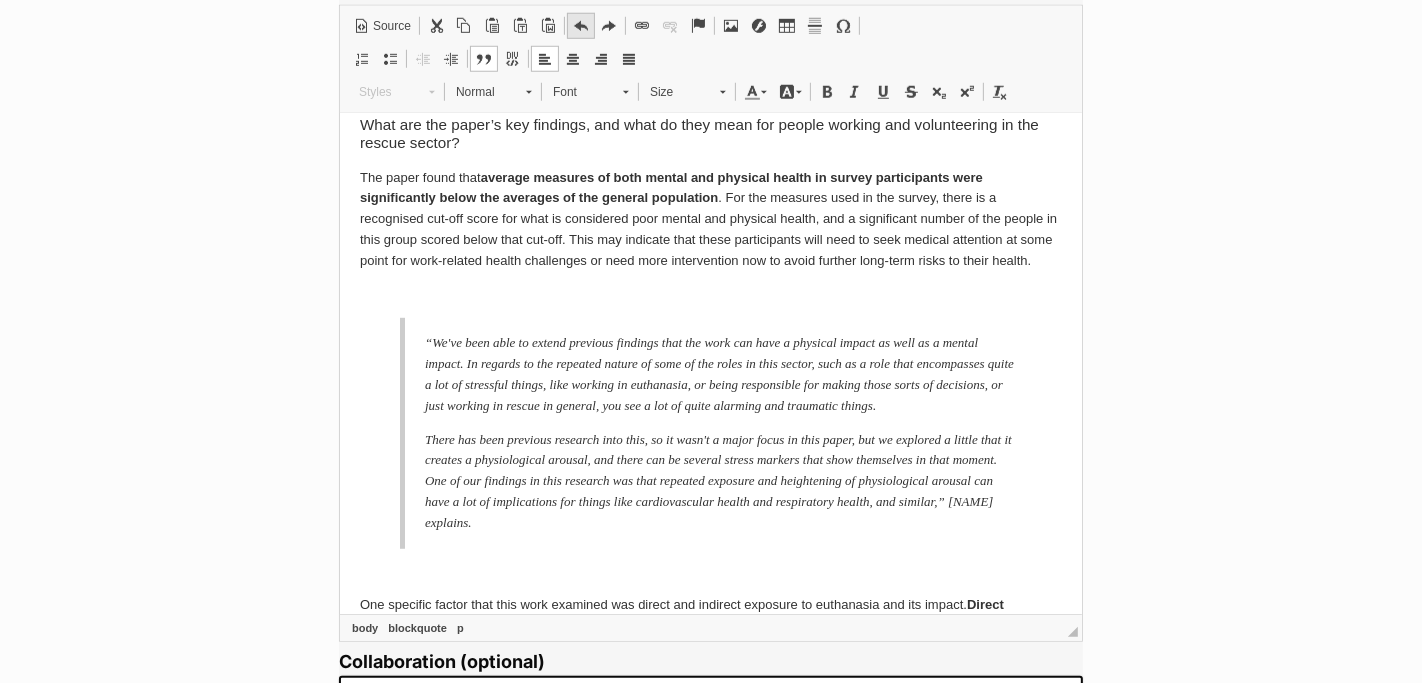 click on "Undo Keyboard shortcut Command+Z" at bounding box center [581, 26] 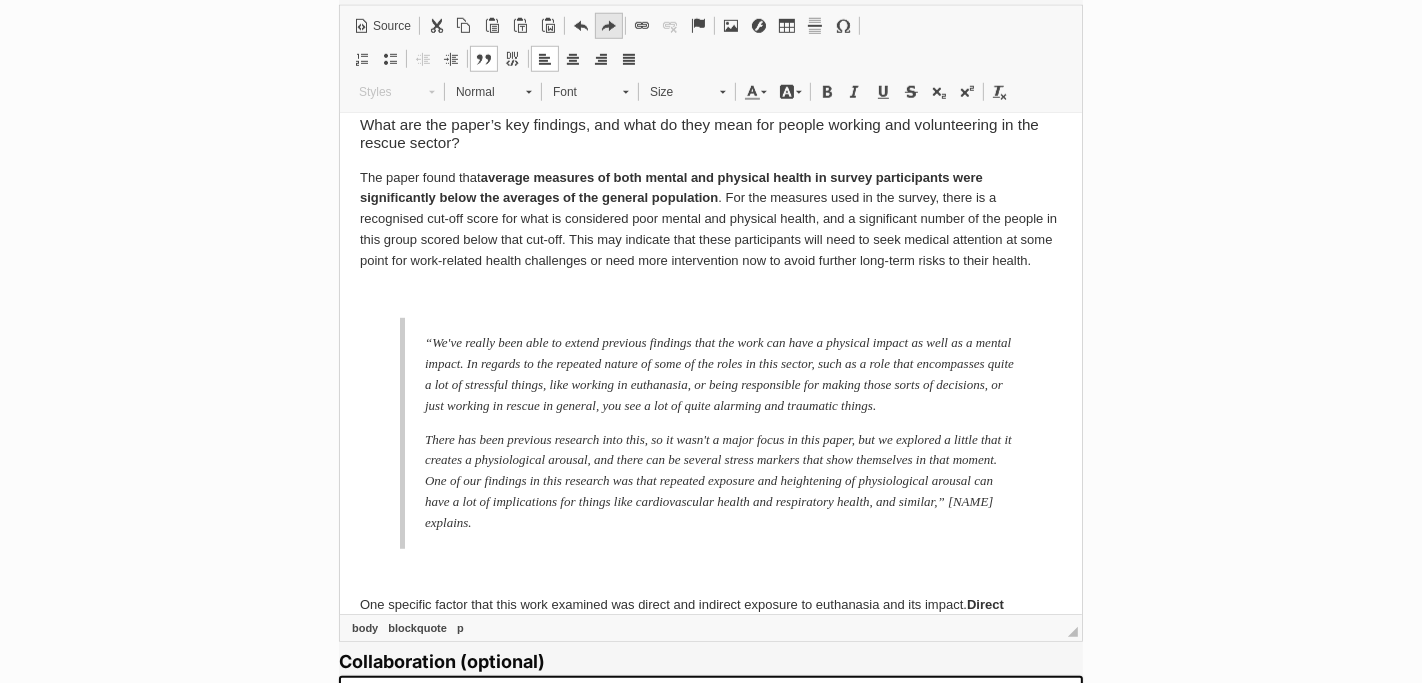click at bounding box center [609, 26] 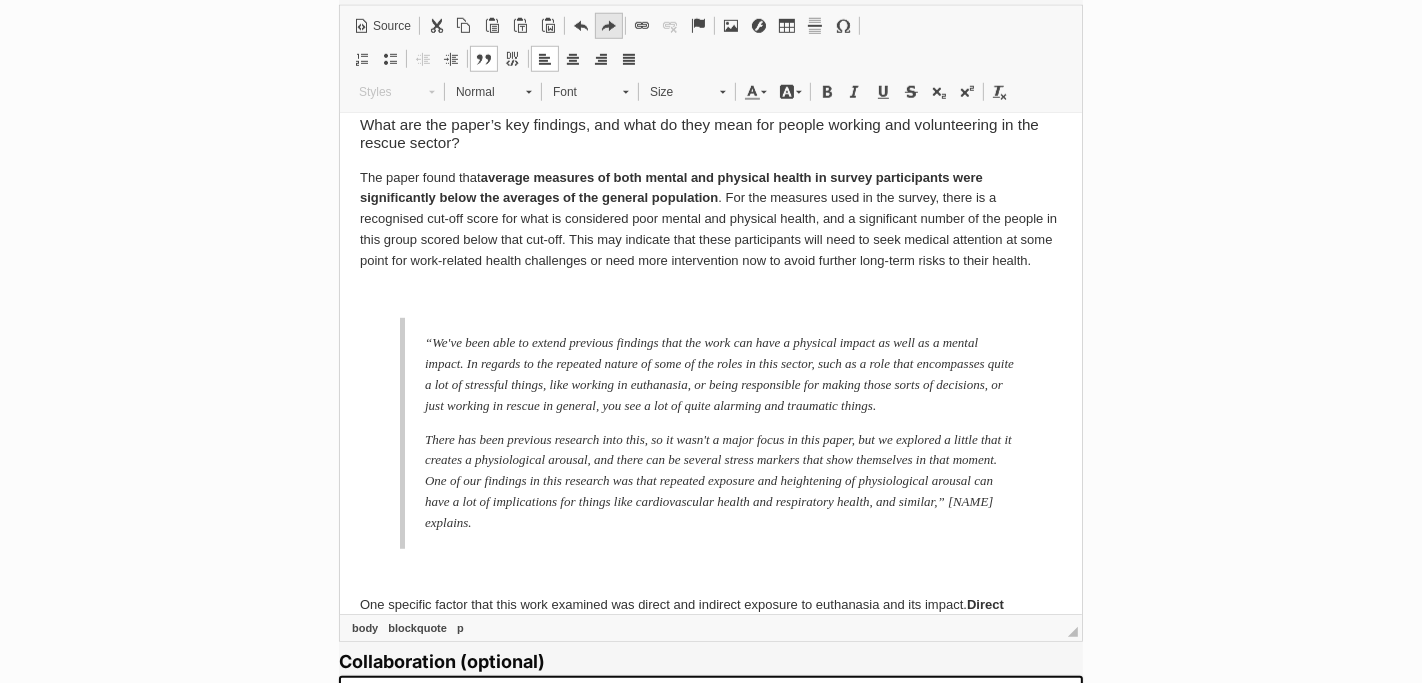 click at bounding box center (609, 26) 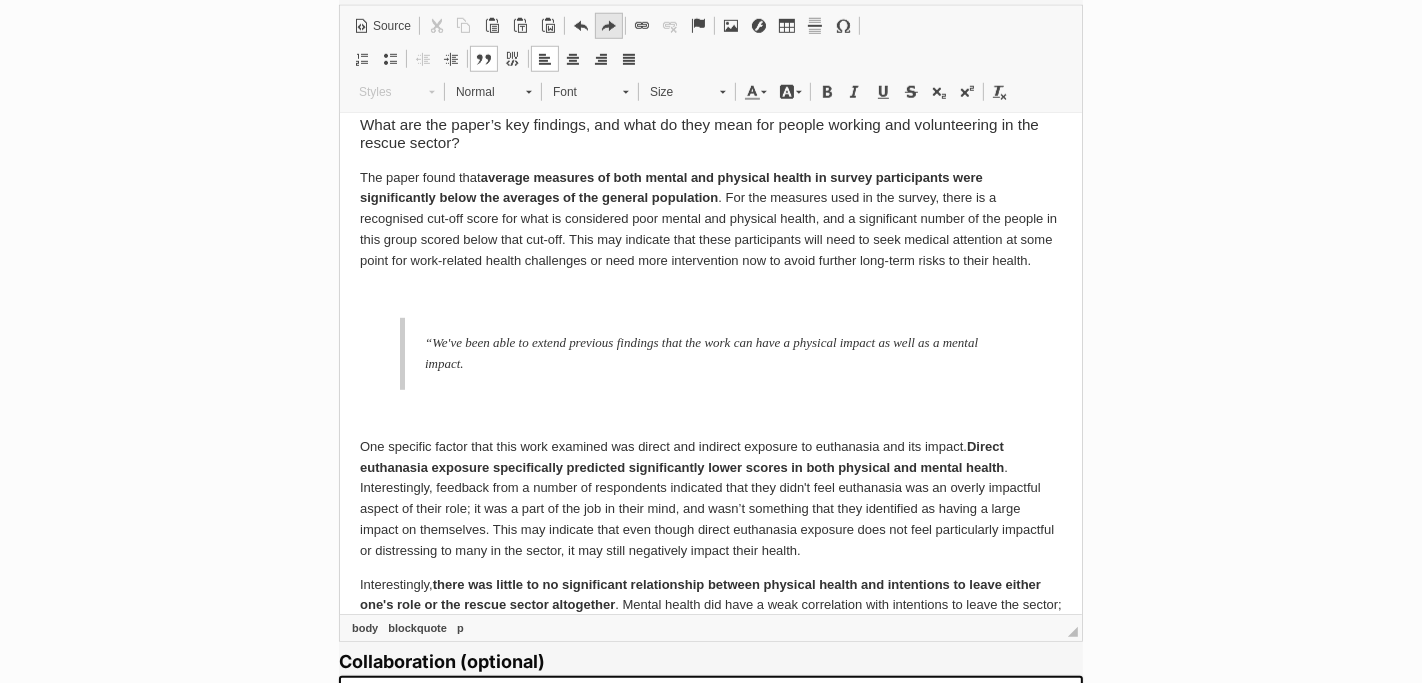 click at bounding box center [609, 26] 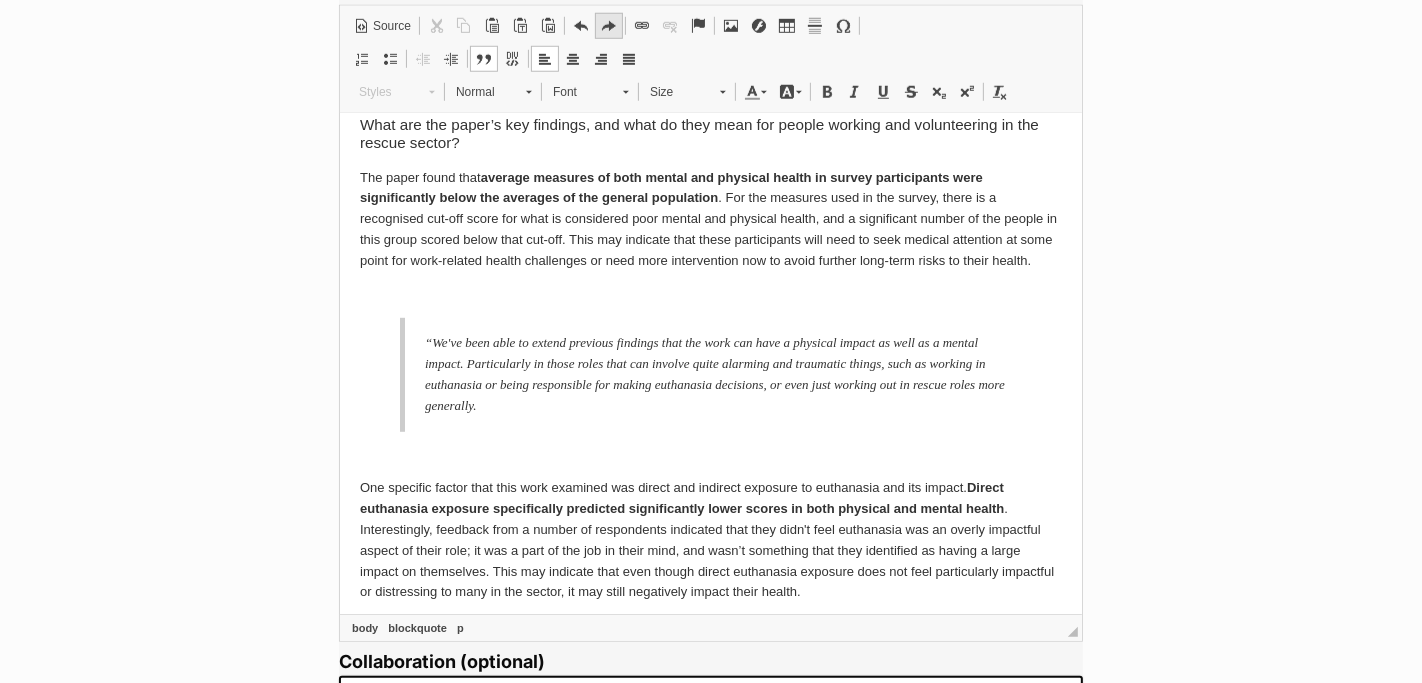 click at bounding box center [609, 26] 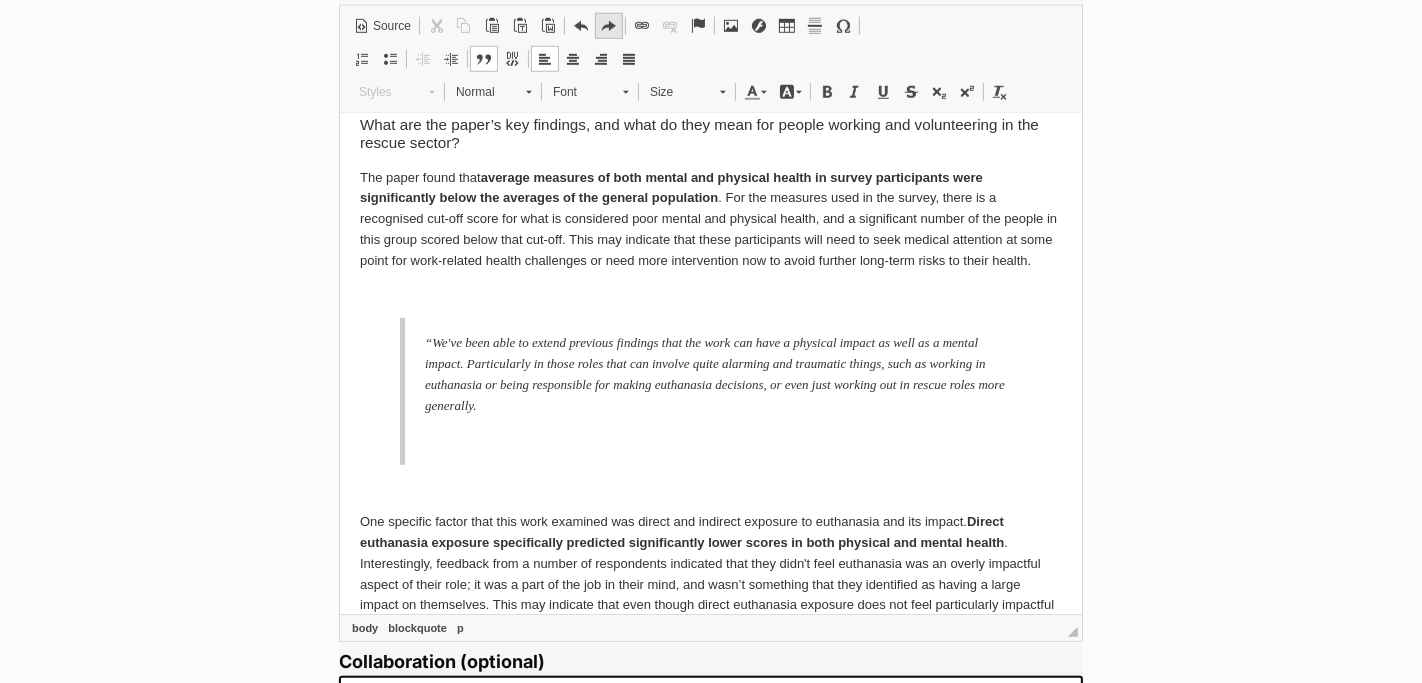 click at bounding box center (609, 26) 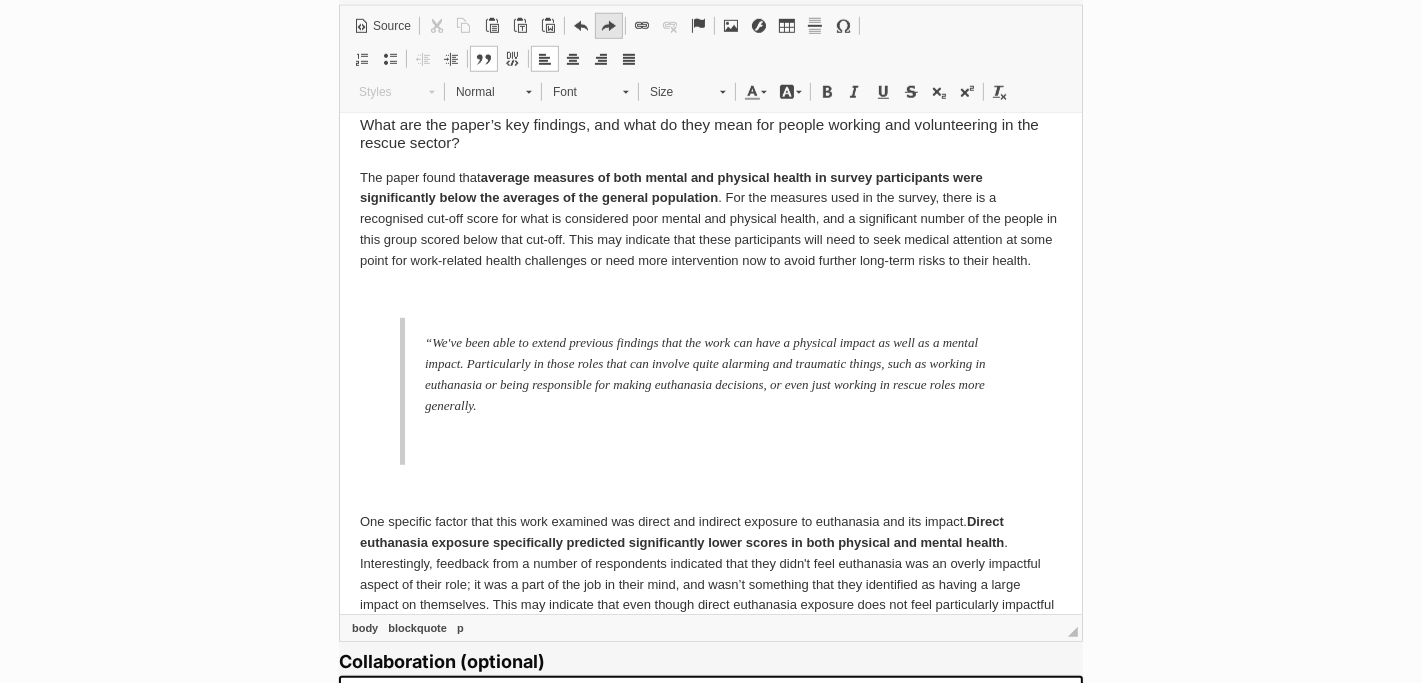 click at bounding box center (609, 26) 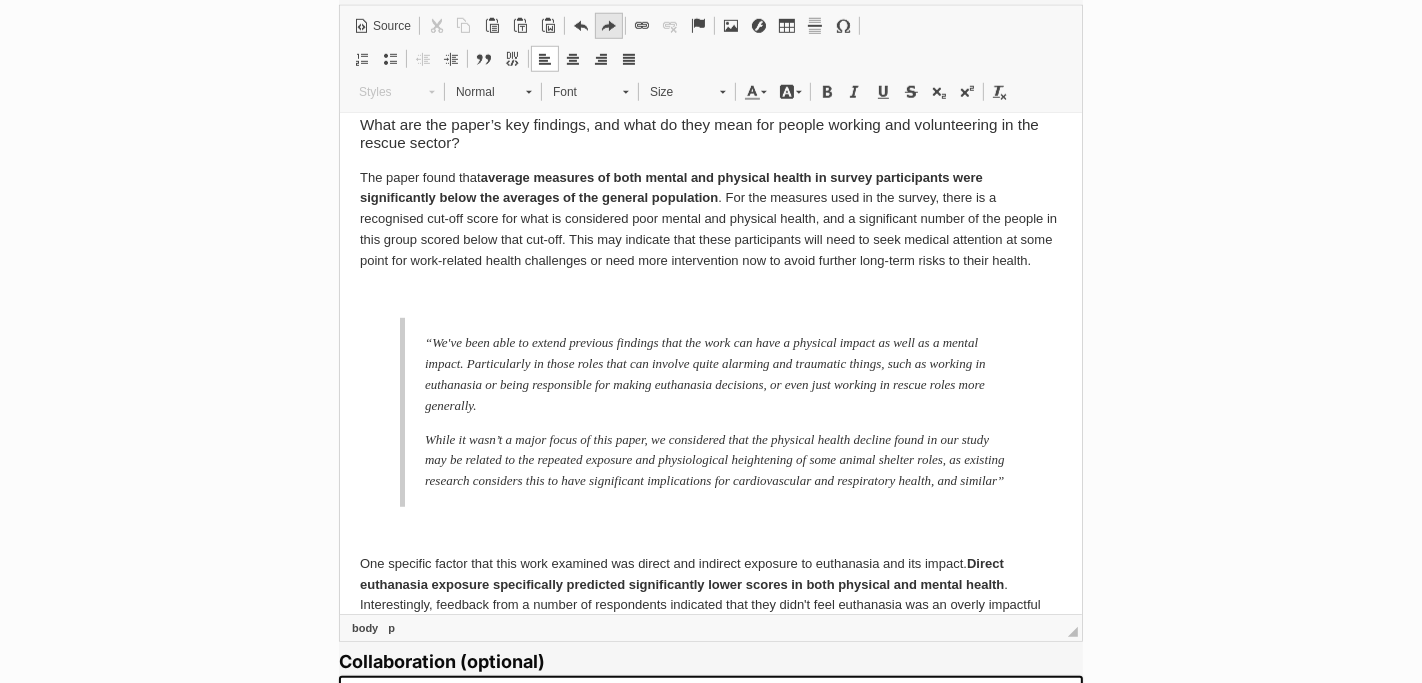 click at bounding box center [609, 26] 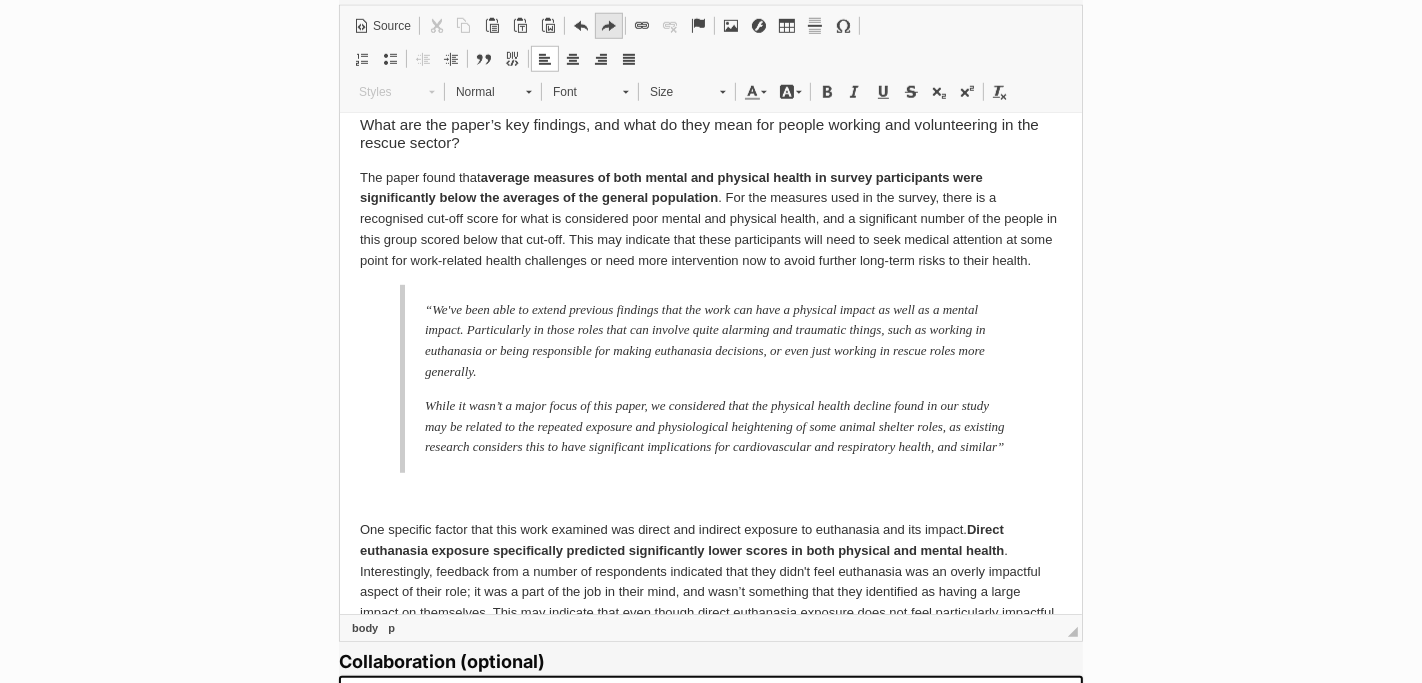 click at bounding box center [609, 26] 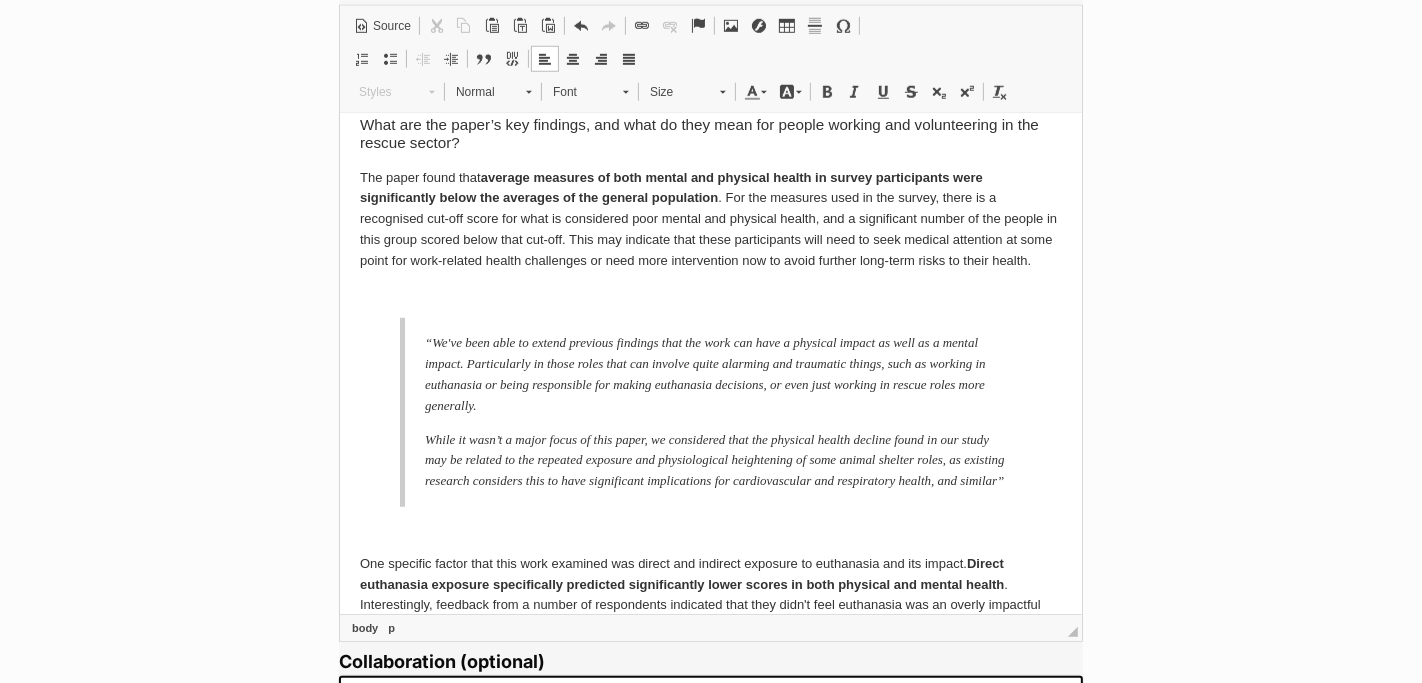 click at bounding box center [609, 26] 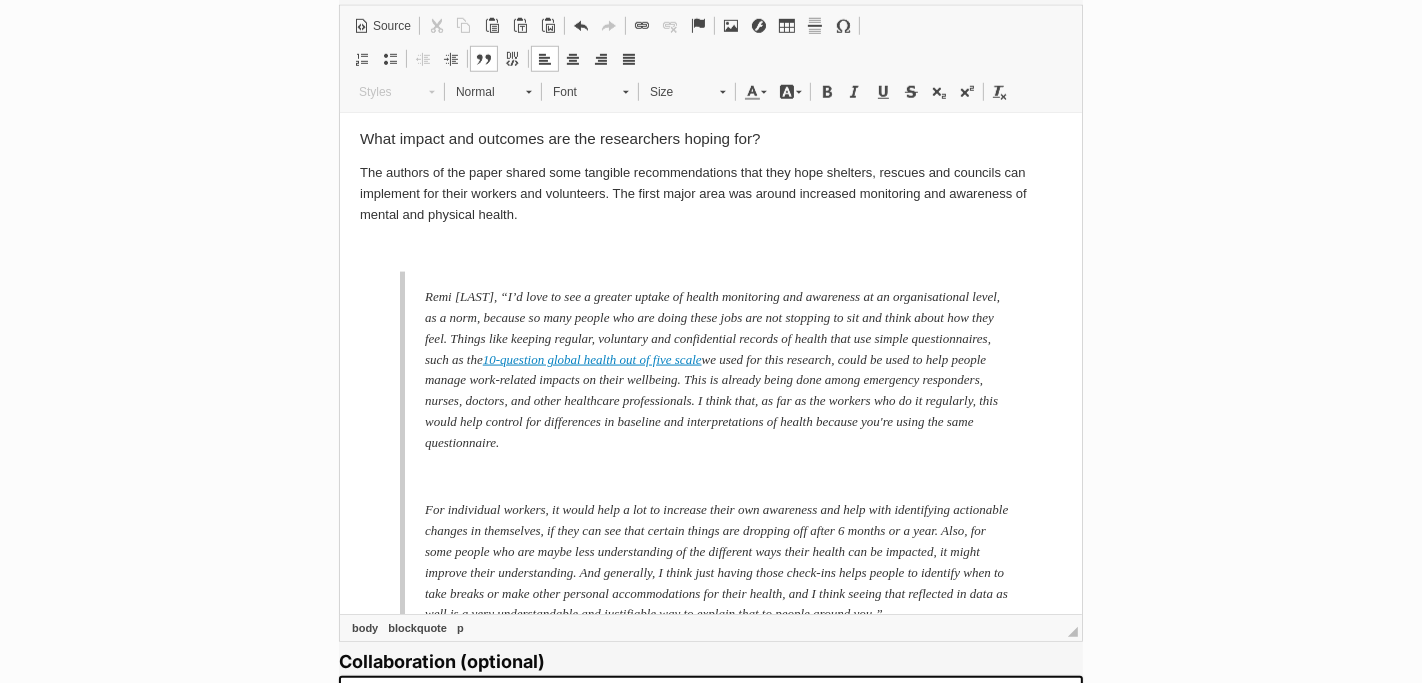 scroll, scrollTop: 2526, scrollLeft: 0, axis: vertical 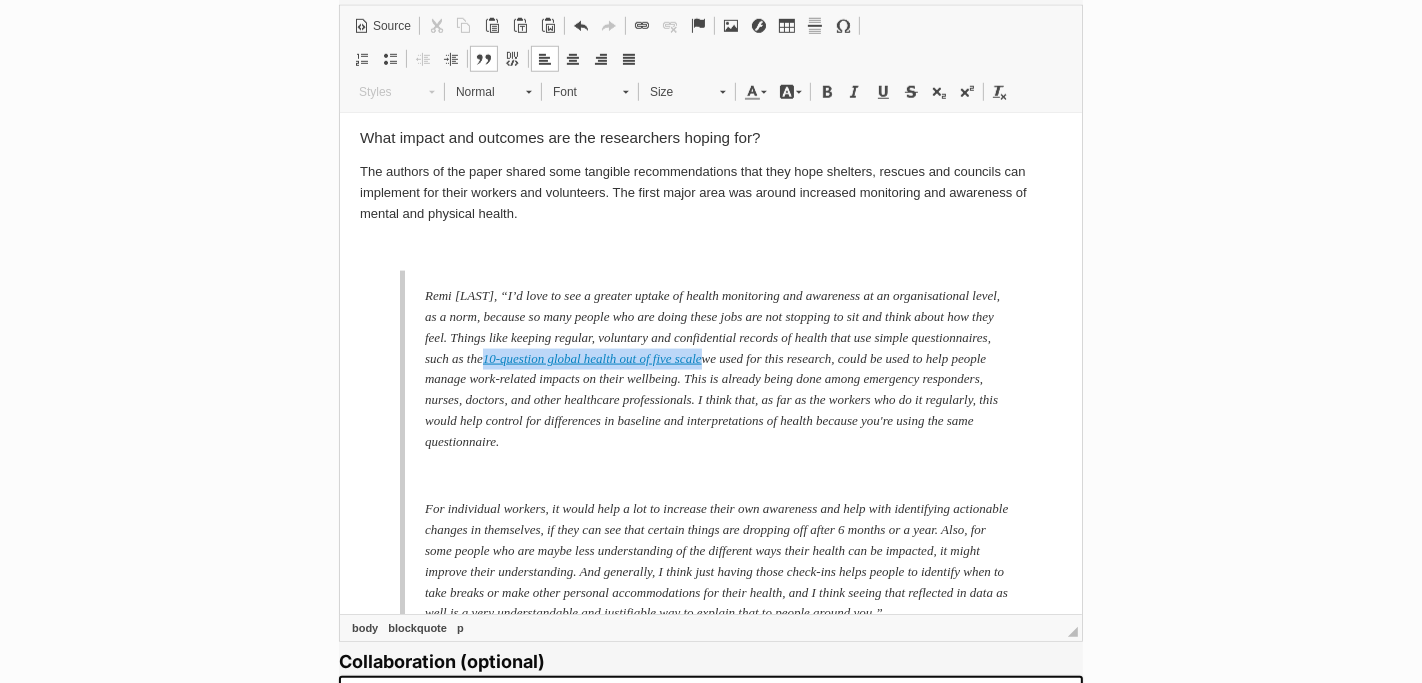 drag, startPoint x: 952, startPoint y: 402, endPoint x: 716, endPoint y: 403, distance: 236.00212 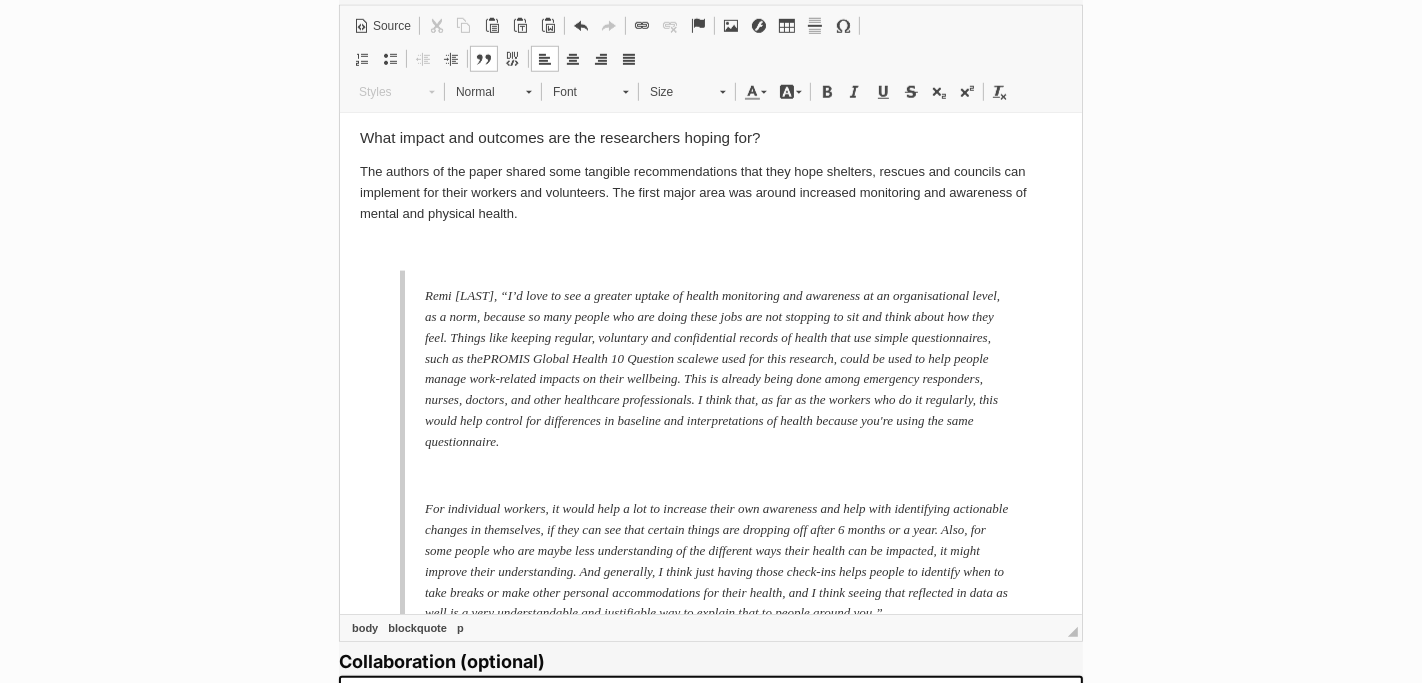 click on "Remi shares, “I’d love to see a greater uptake of health monitoring and awareness at an organisational level, as a norm, because so many people who are doing these jobs are not stopping to sit and think about how they feel. Things like keeping regular, voluntary and confidential records of health that use simple questionnaires, such as the  PROMIS Global Health 10 Question scale  we used for this research, could be used to help people manage work-related impacts on their wellbeing. This is already being done among emergency responders, nurses, doctors, and other healthcare professionals. I think that, as far as the workers who do it regularly, this would help control for differences in baseline and interpretations of health because you're using the same questionnaire." at bounding box center (718, 369) 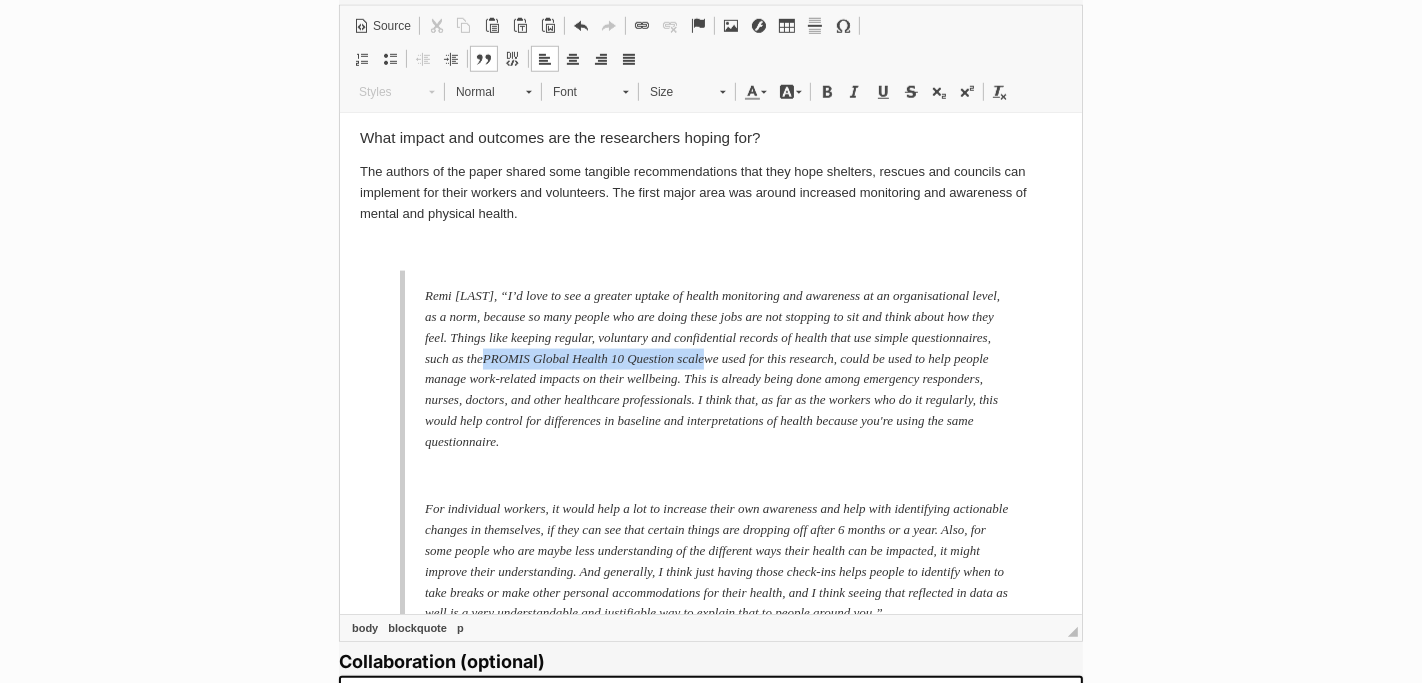drag, startPoint x: 717, startPoint y: 401, endPoint x: 950, endPoint y: 403, distance: 233.00859 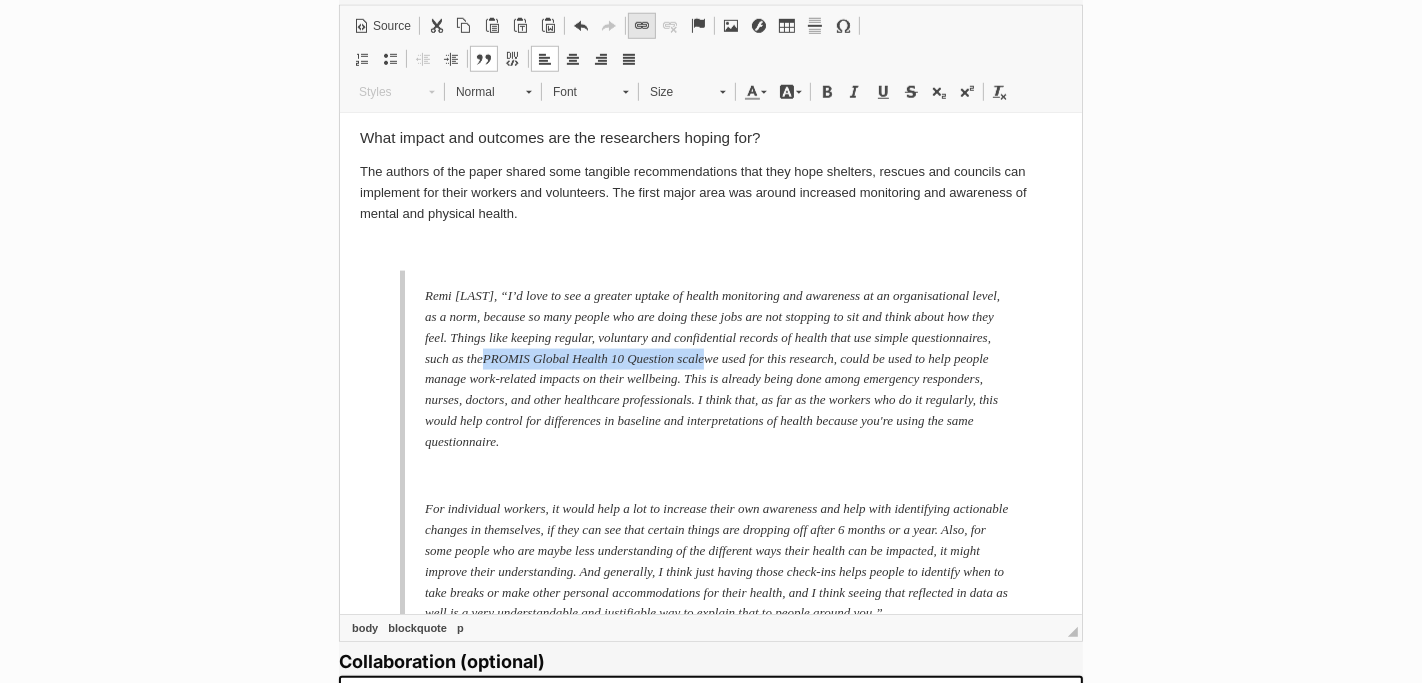 click at bounding box center (642, 26) 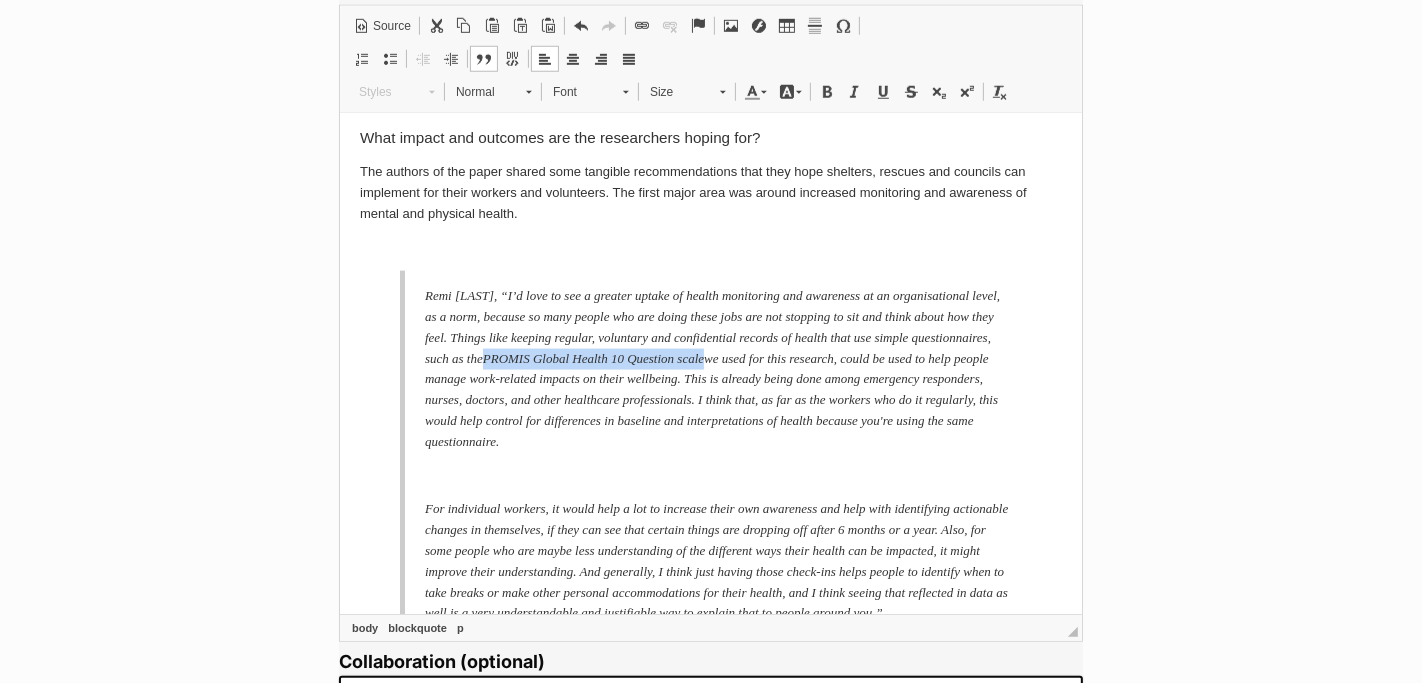 type 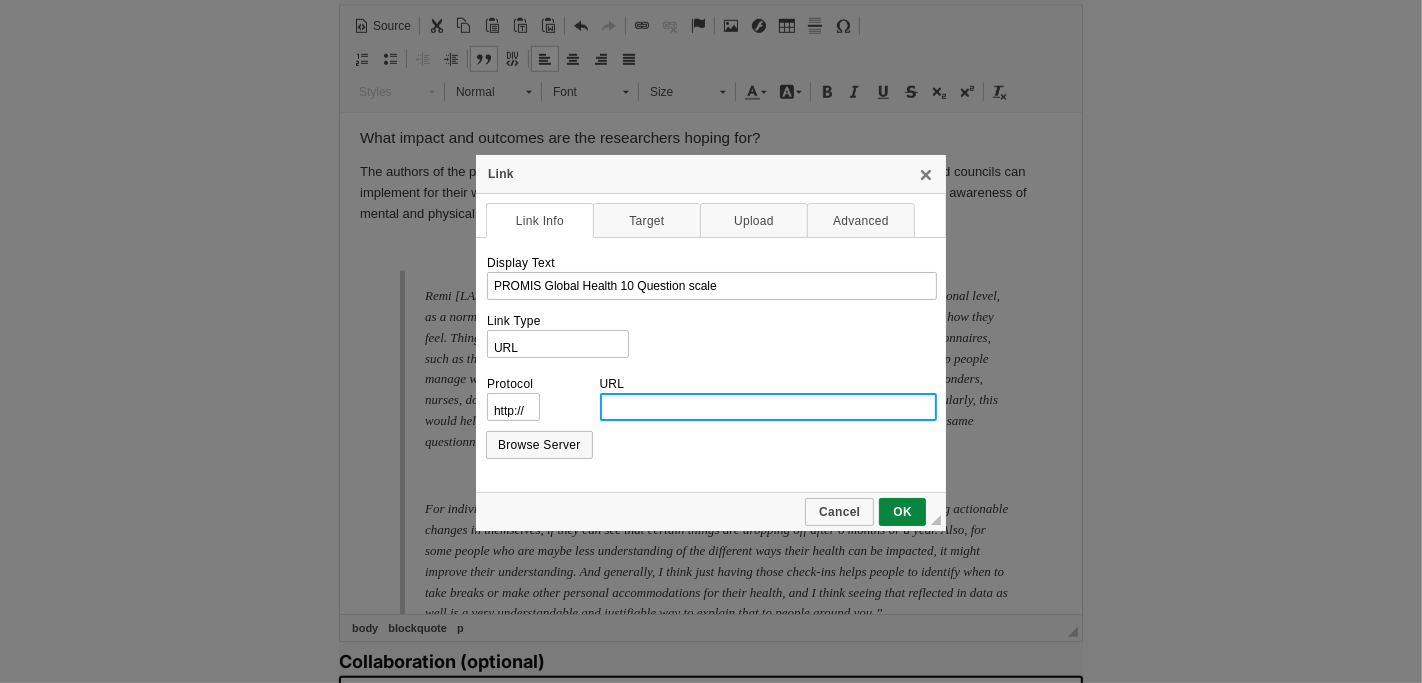 paste on "http://www.healthmeasures.net/administrator/components/com_instruments/uploads/Global%20Health%20Scale%20v1.2%2008.22.2016.pdf" 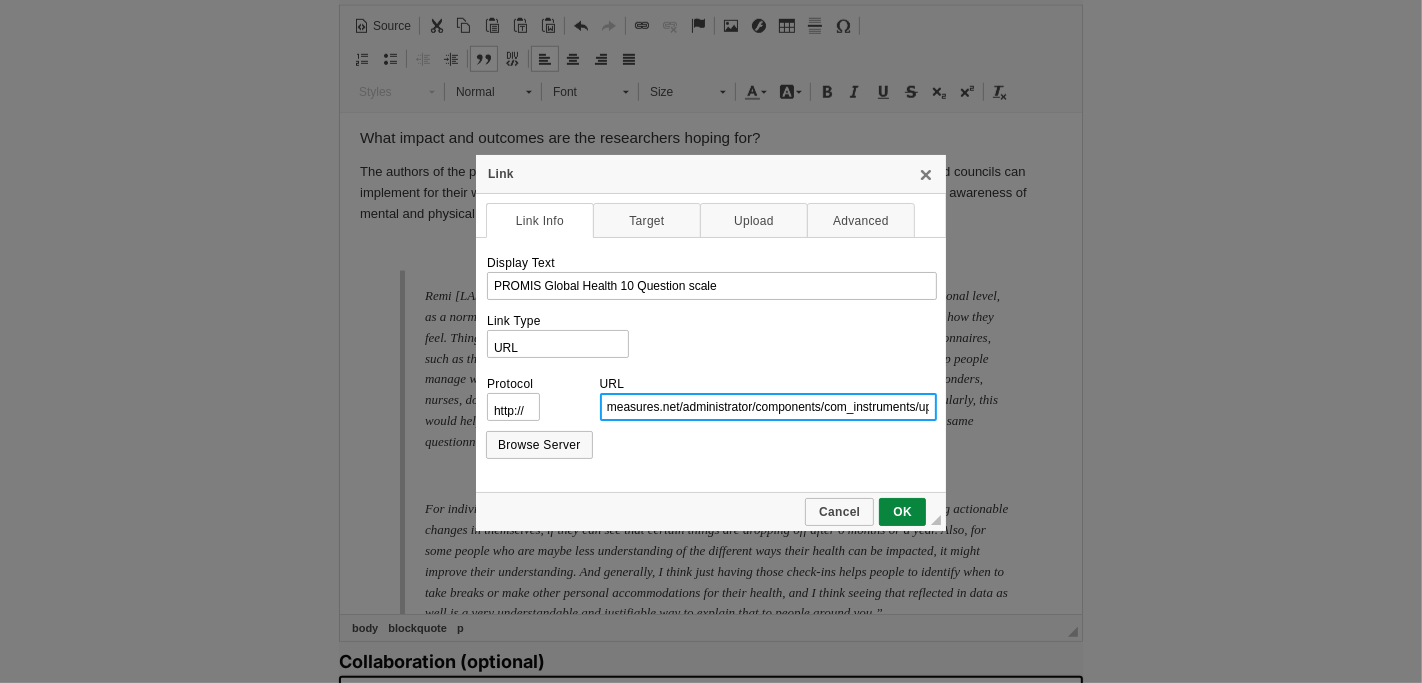 scroll, scrollTop: 0, scrollLeft: 0, axis: both 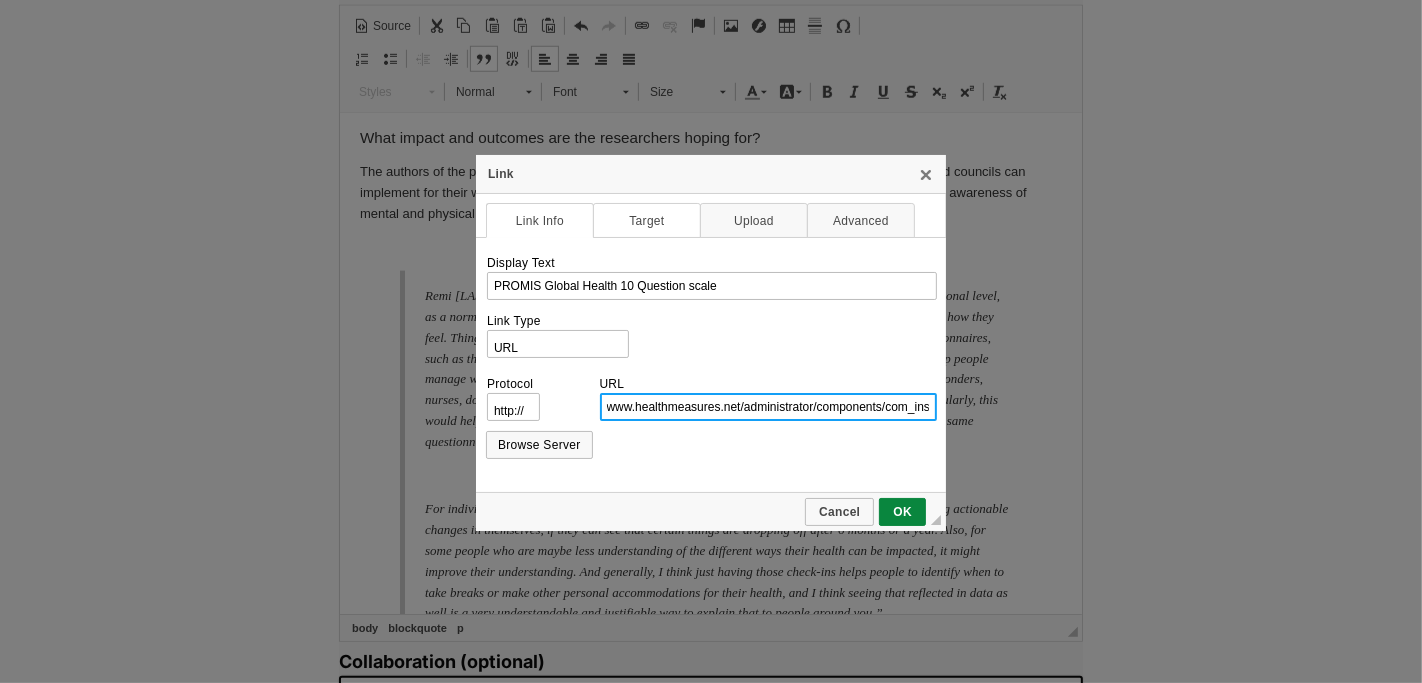 type on "www.healthmeasures.net/administrator/components/com_instruments/uploads/Global%20Health%20Scale%20v1.2%2008.22.2016.pdf" 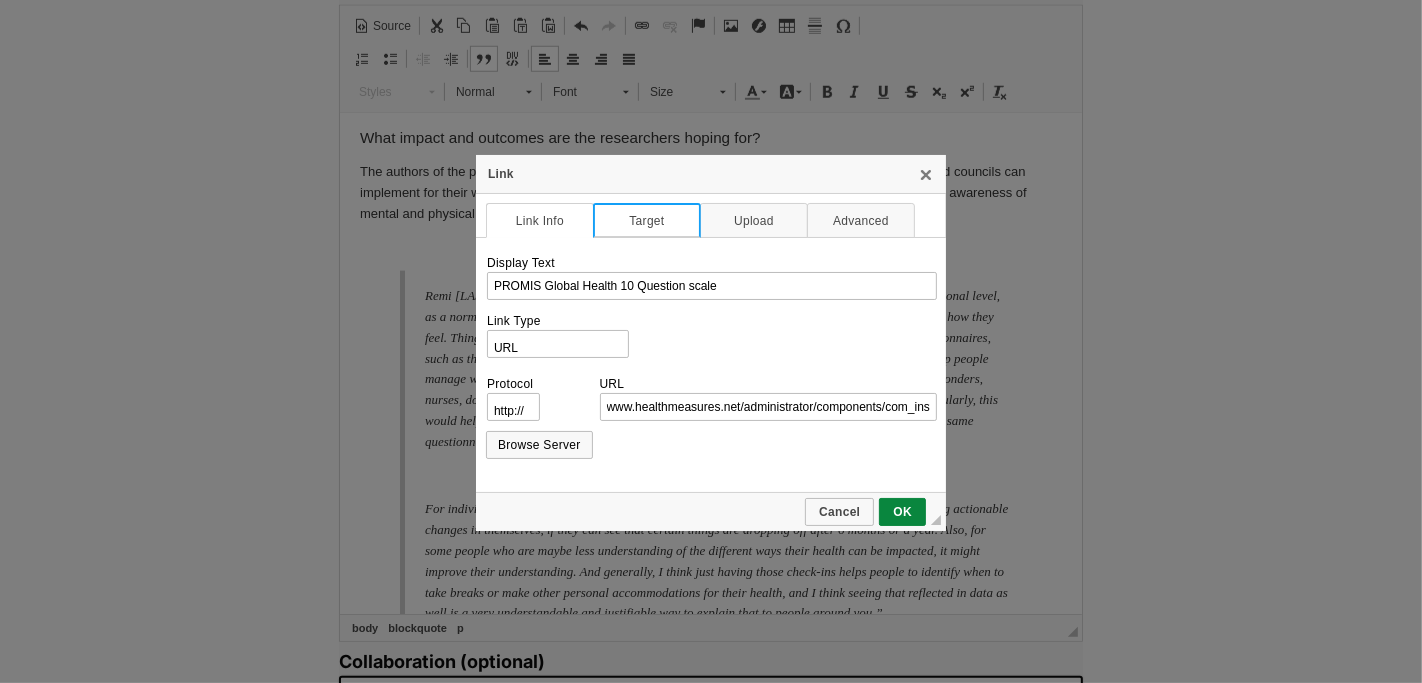 click on "Target" at bounding box center (647, 220) 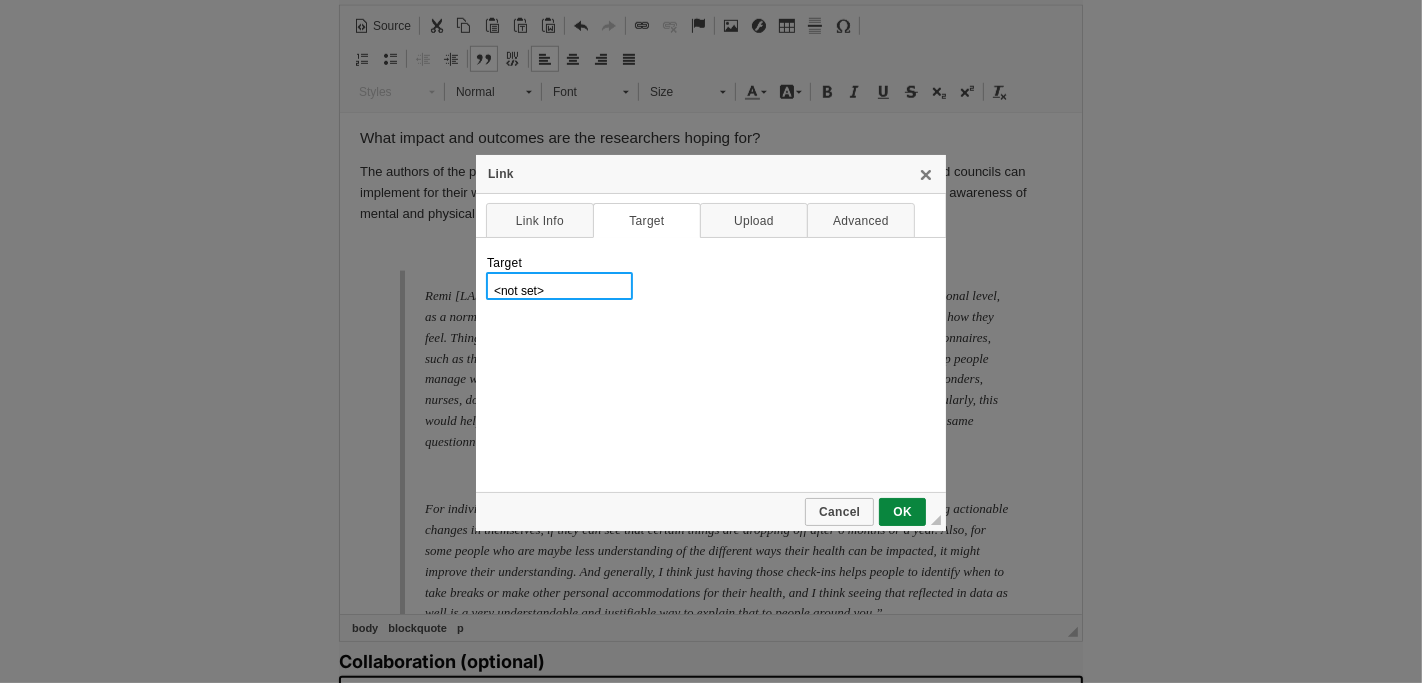 click on "<not set>  <frame>  <popup window>  New Window (_blank)  Topmost Window (_top)  Same Window (_self)  Parent Window (_parent)" at bounding box center [559, 286] 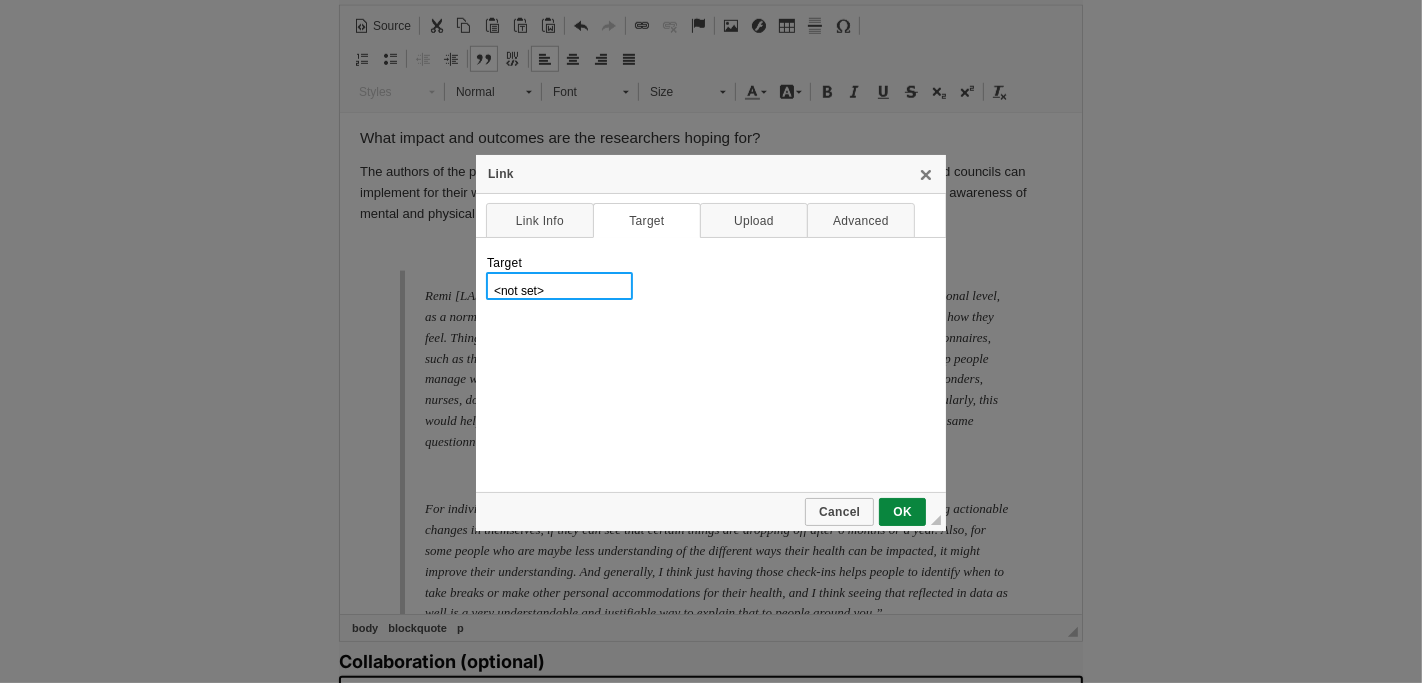 select on "_blank" 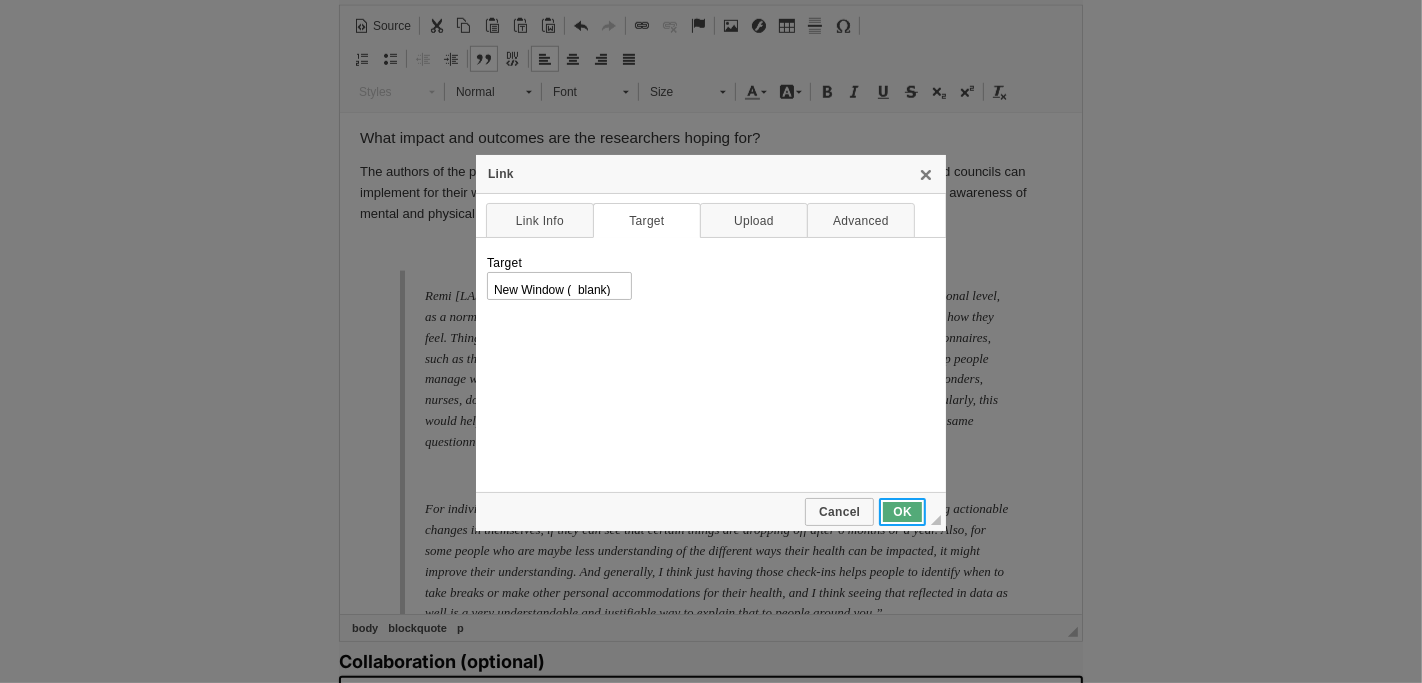 click on "OK" at bounding box center [902, 512] 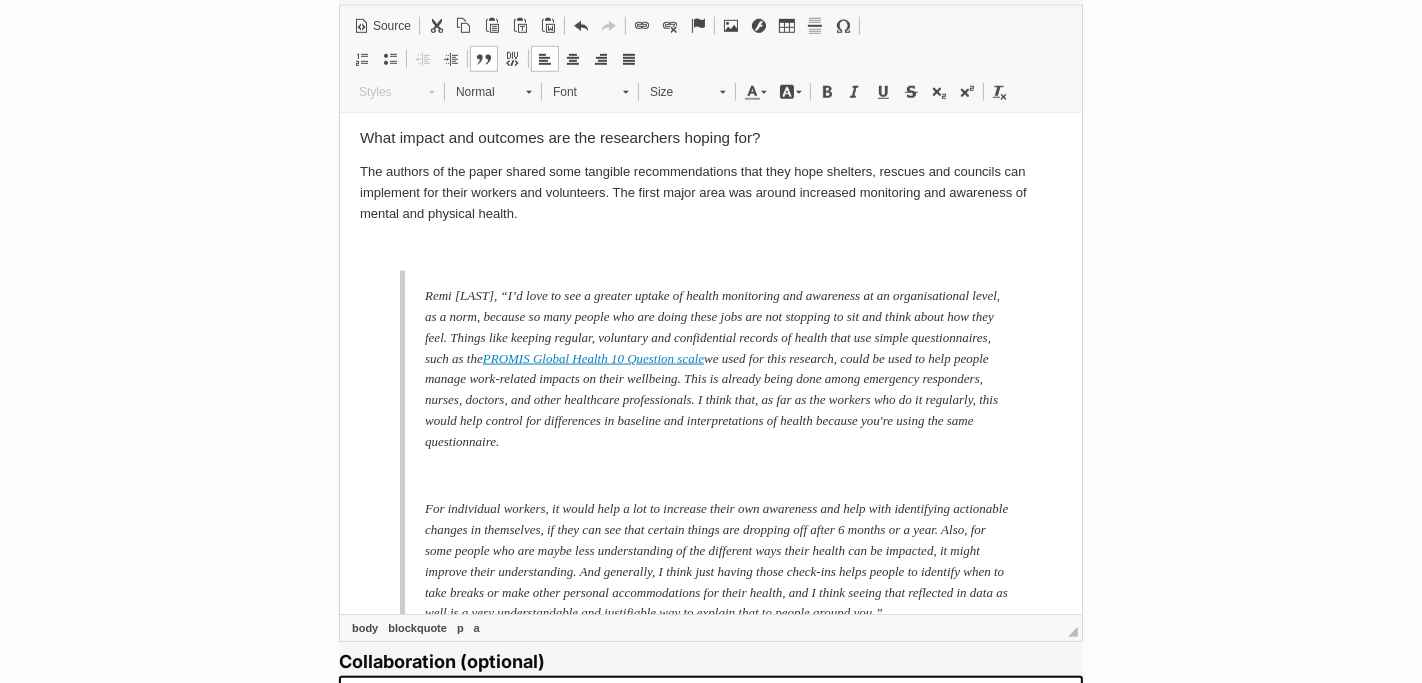 click on "Remi shares, “I’d love to see a greater uptake of health monitoring and awareness at an organisational level, as a norm, because so many people who are doing these jobs are not stopping to sit and think about how they feel. Things like keeping regular, voluntary and confidential records of health that use simple questionnaires, such as the  PROMIS Global Health 10 Question scale  we used for this research, could be used to help people manage work-related impacts on their wellbeing. This is already being done among emergency responders, nurses, doctors, and other healthcare professionals. I think that, as far as the workers who do it regularly, this would help control for differences in baseline and interpretations of health because you're using the same questionnaire." at bounding box center [710, 455] 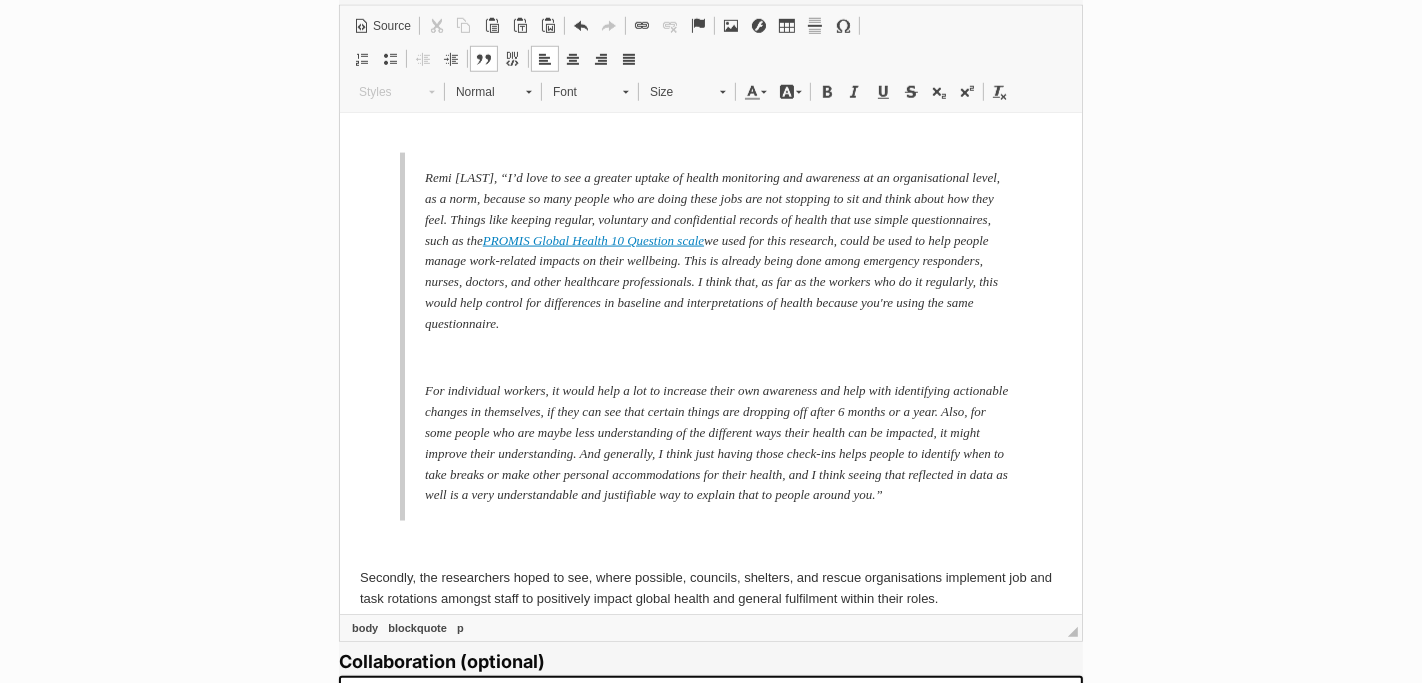 scroll, scrollTop: 2635, scrollLeft: 0, axis: vertical 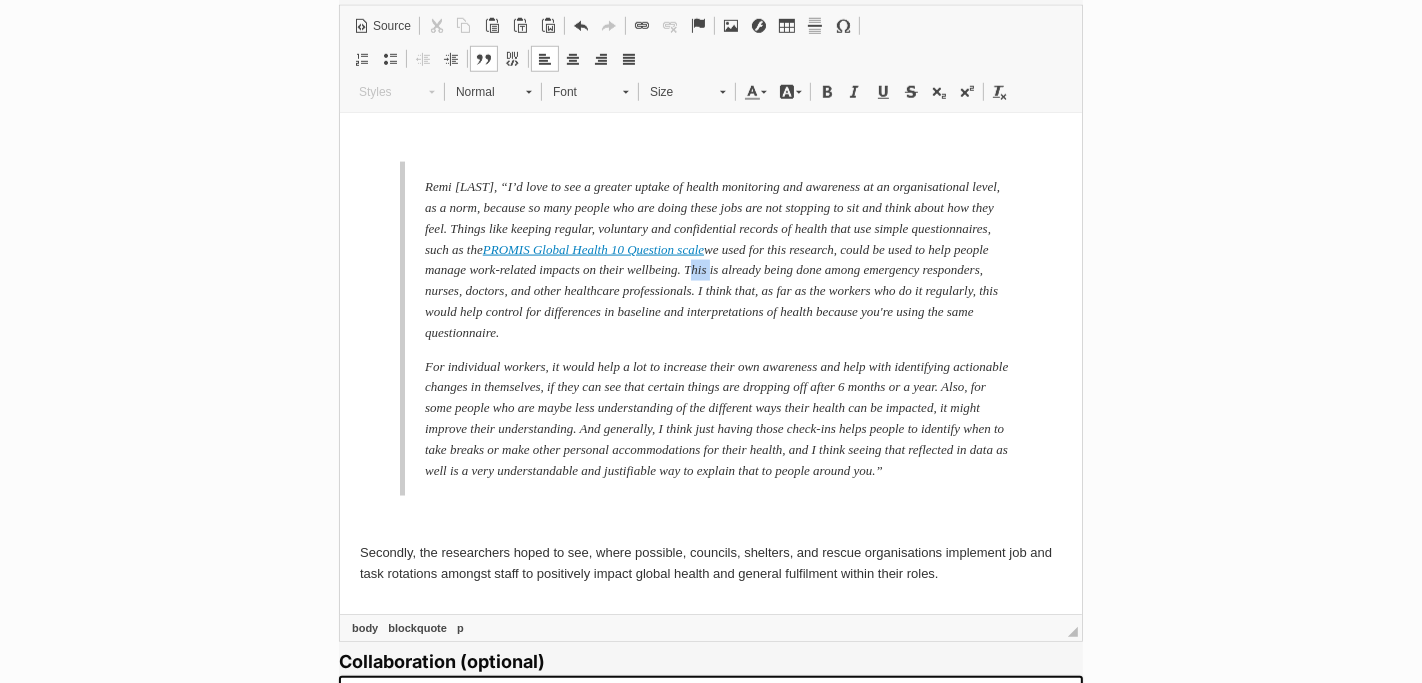 drag, startPoint x: 1004, startPoint y: 318, endPoint x: 986, endPoint y: 318, distance: 18 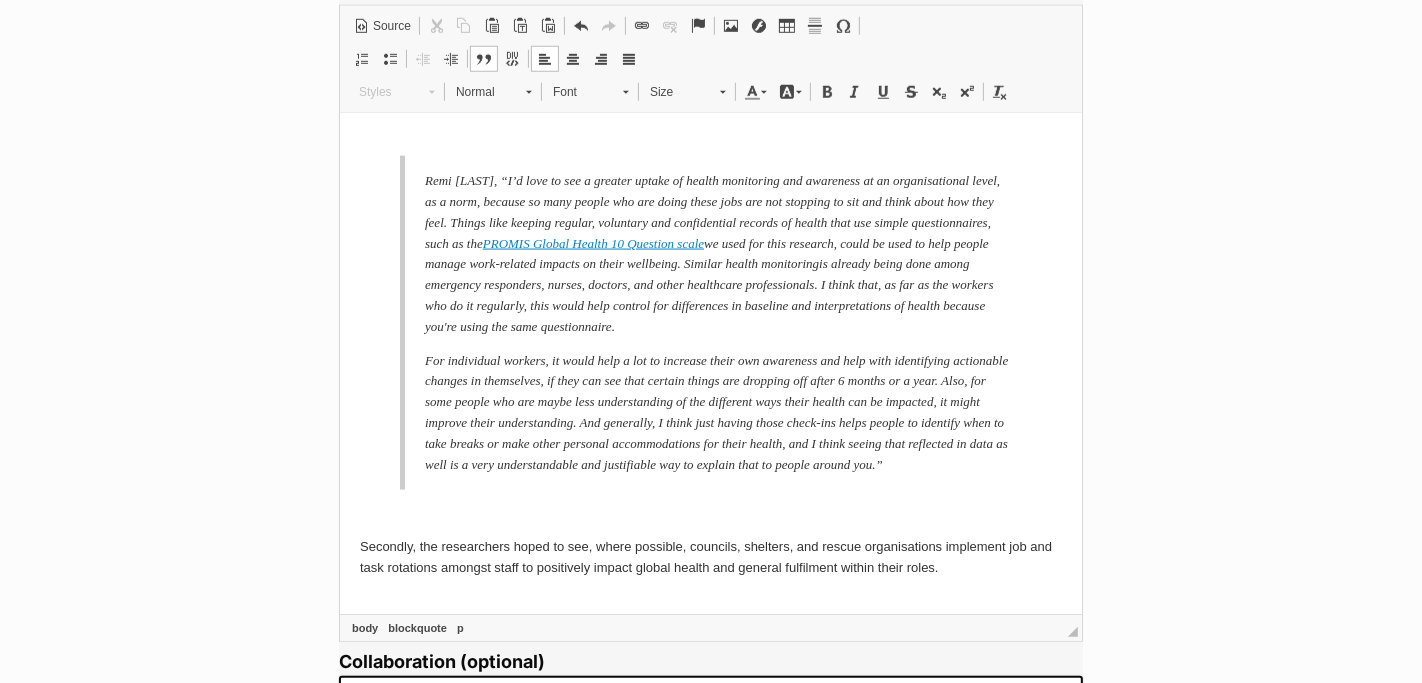 scroll, scrollTop: 2642, scrollLeft: 0, axis: vertical 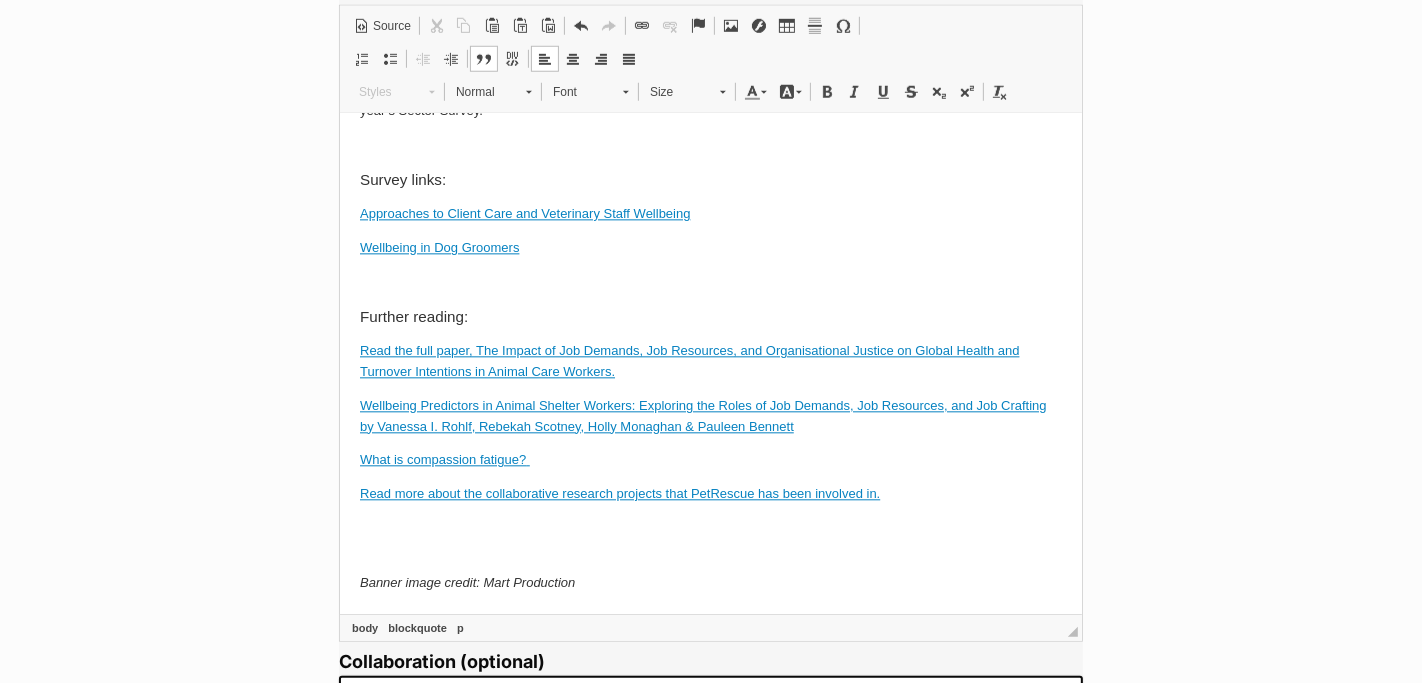 click on "What is compassion fatigue?" at bounding box center [710, 461] 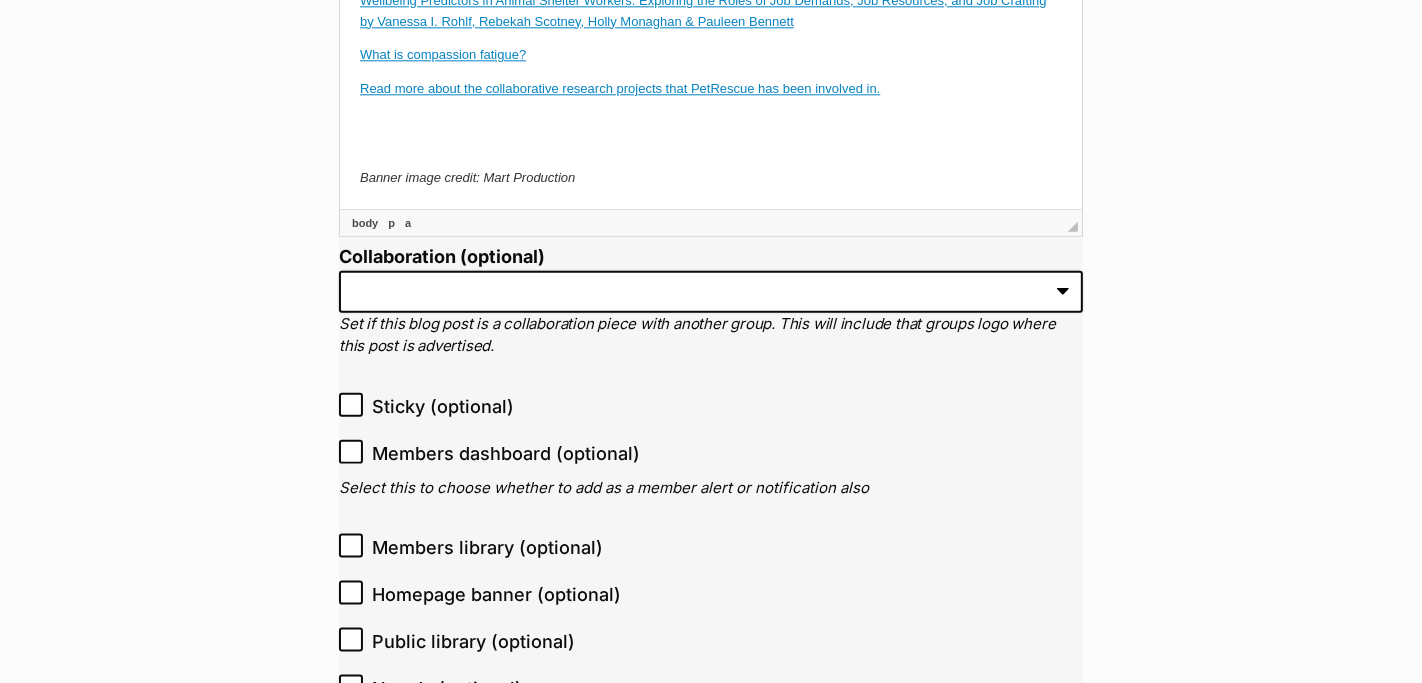 scroll, scrollTop: 1865, scrollLeft: 0, axis: vertical 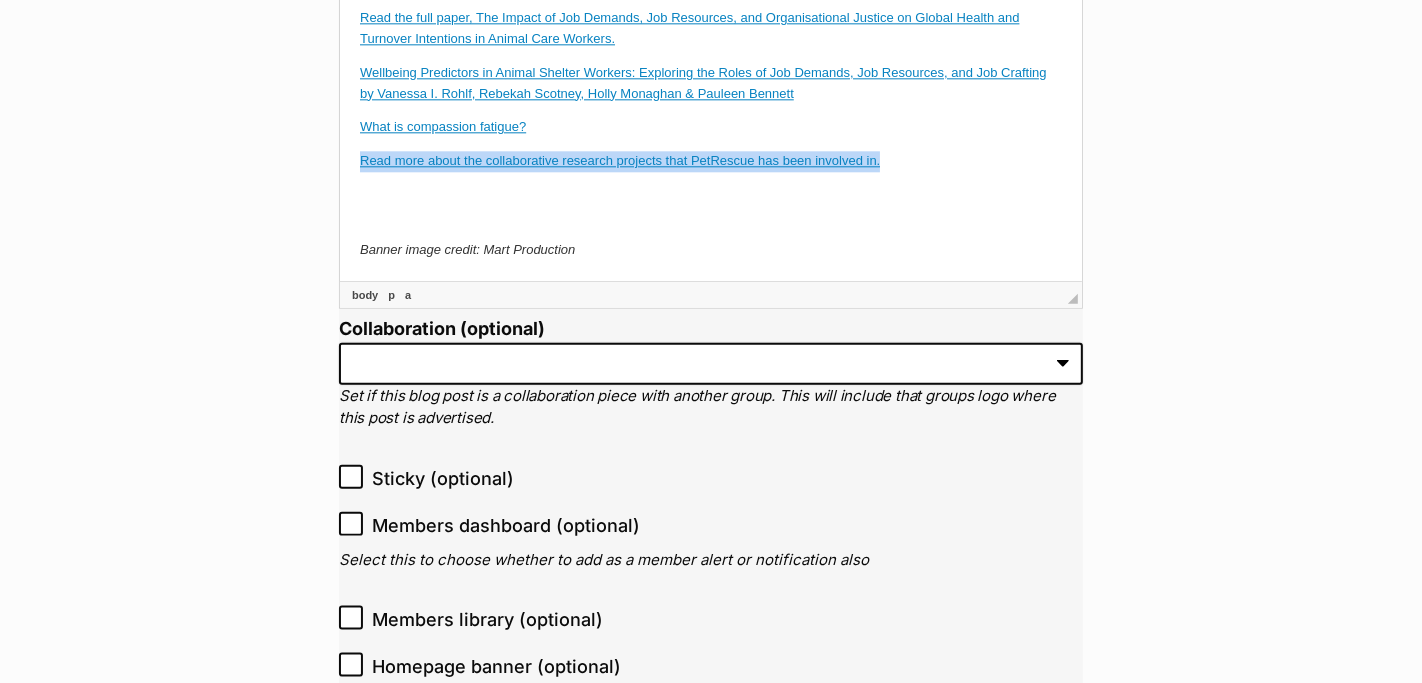 drag, startPoint x: 888, startPoint y: 160, endPoint x: 353, endPoint y: 165, distance: 535.0234 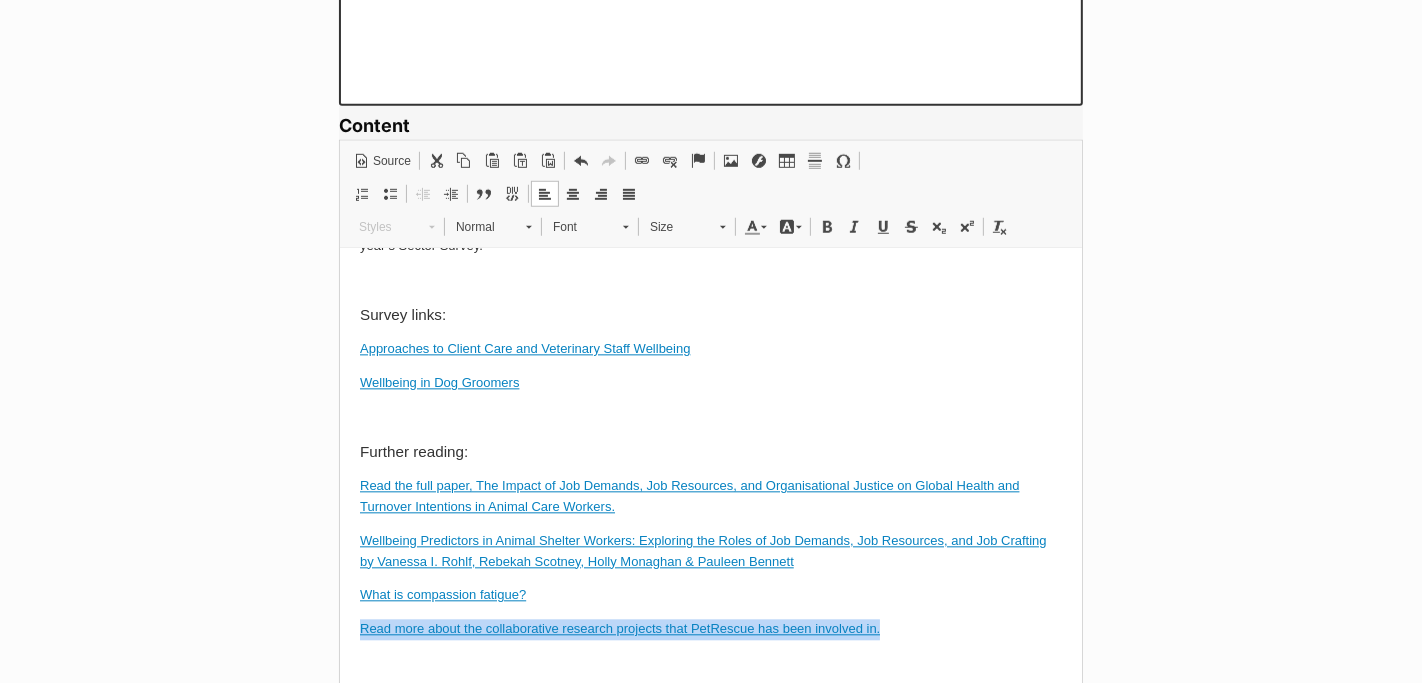 scroll, scrollTop: 4134, scrollLeft: 0, axis: vertical 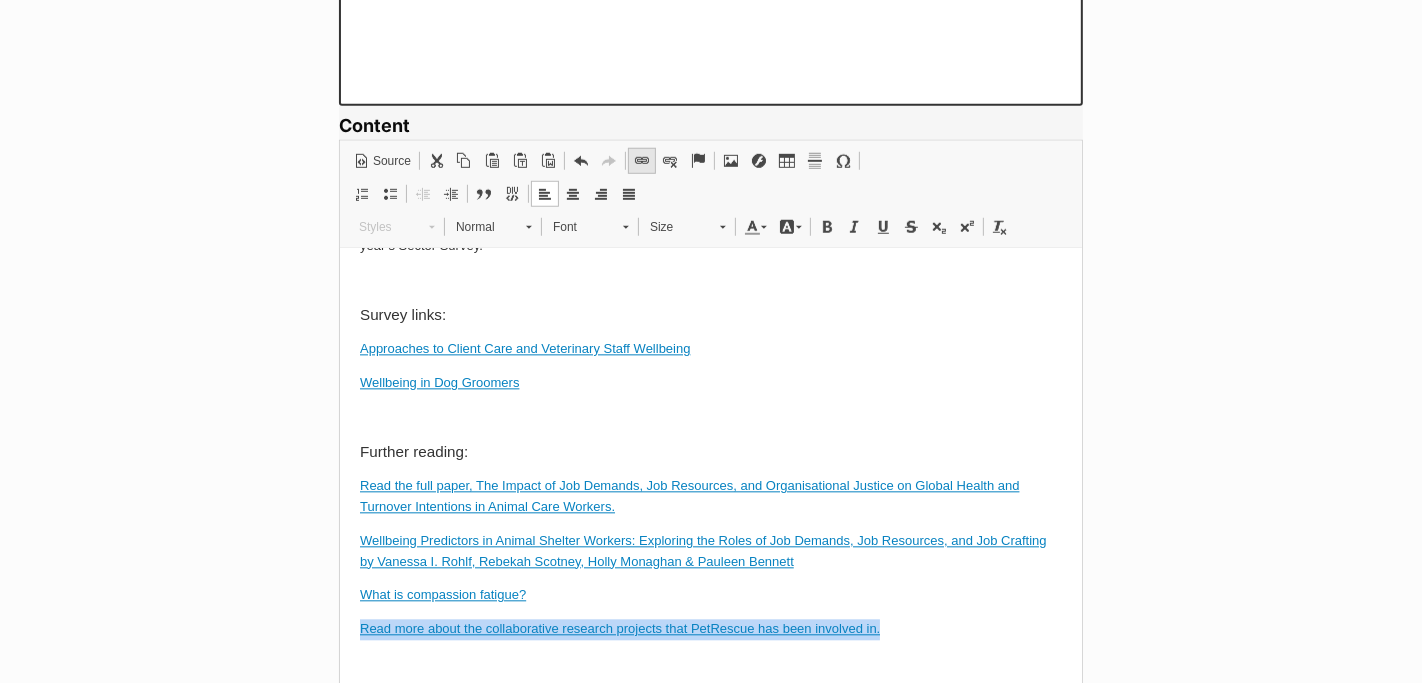 click on "Link Keyboard shortcut Command+L   Unlink   Anchor" at bounding box center [671, 161] 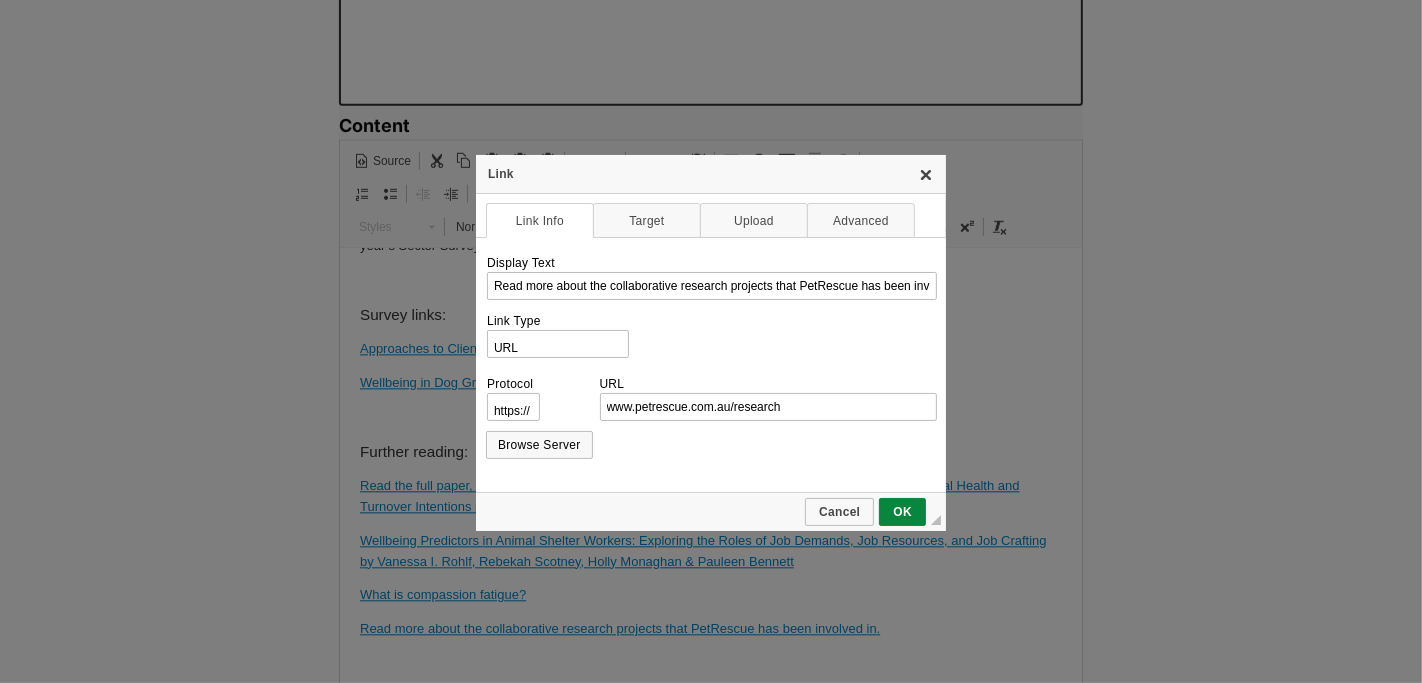 click on "X" at bounding box center [926, 174] 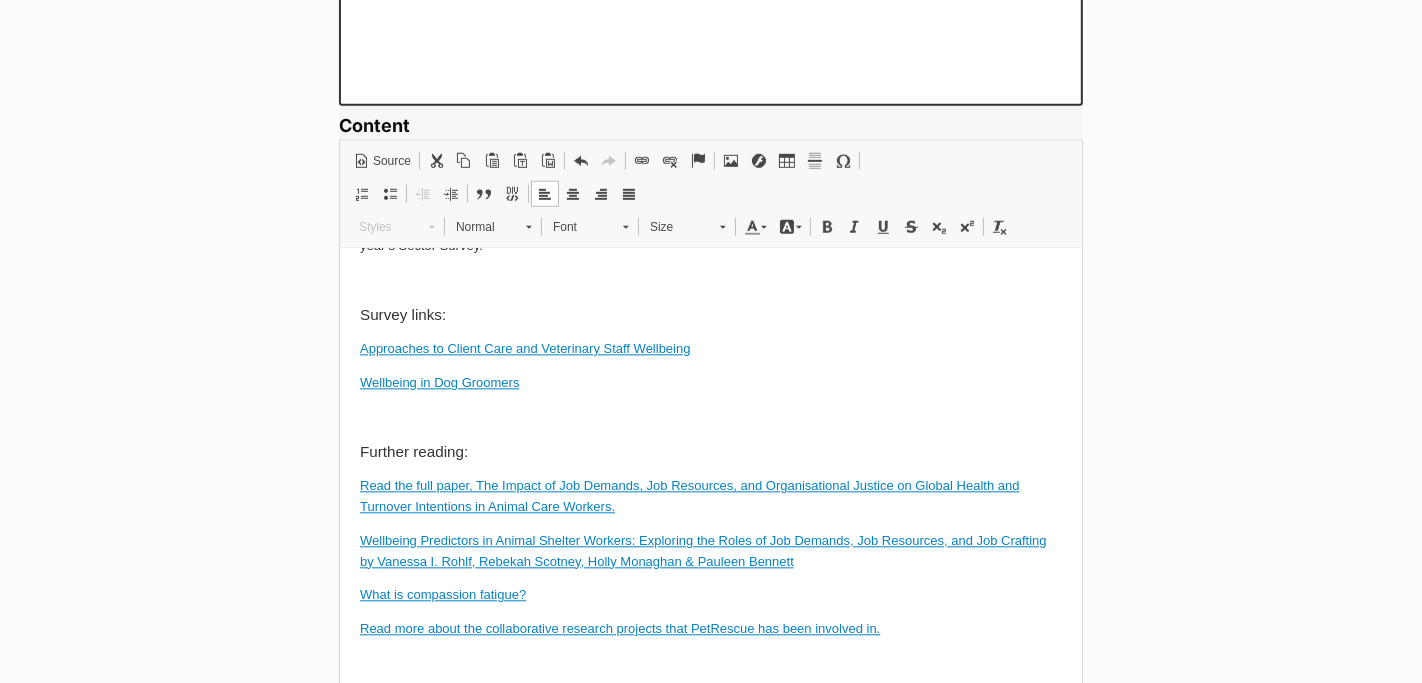click on "Further reading:" at bounding box center (710, 453) 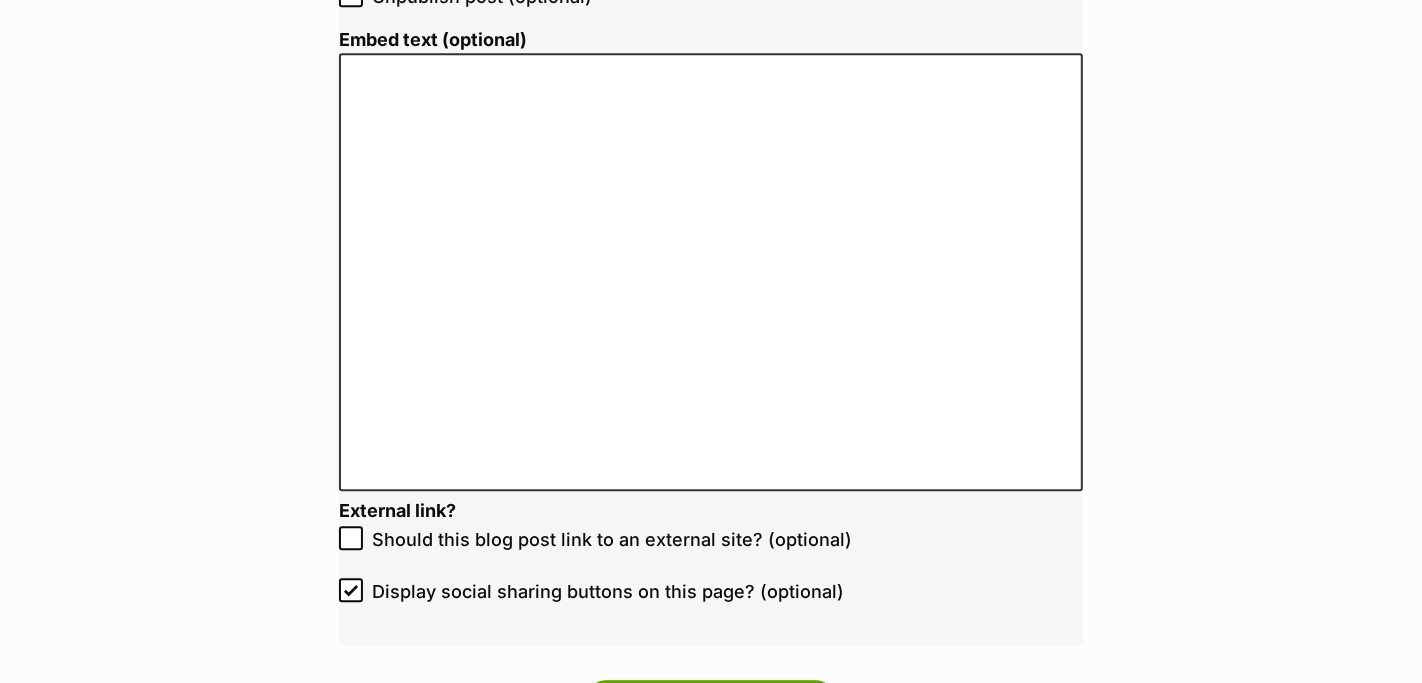 scroll, scrollTop: 4627, scrollLeft: 0, axis: vertical 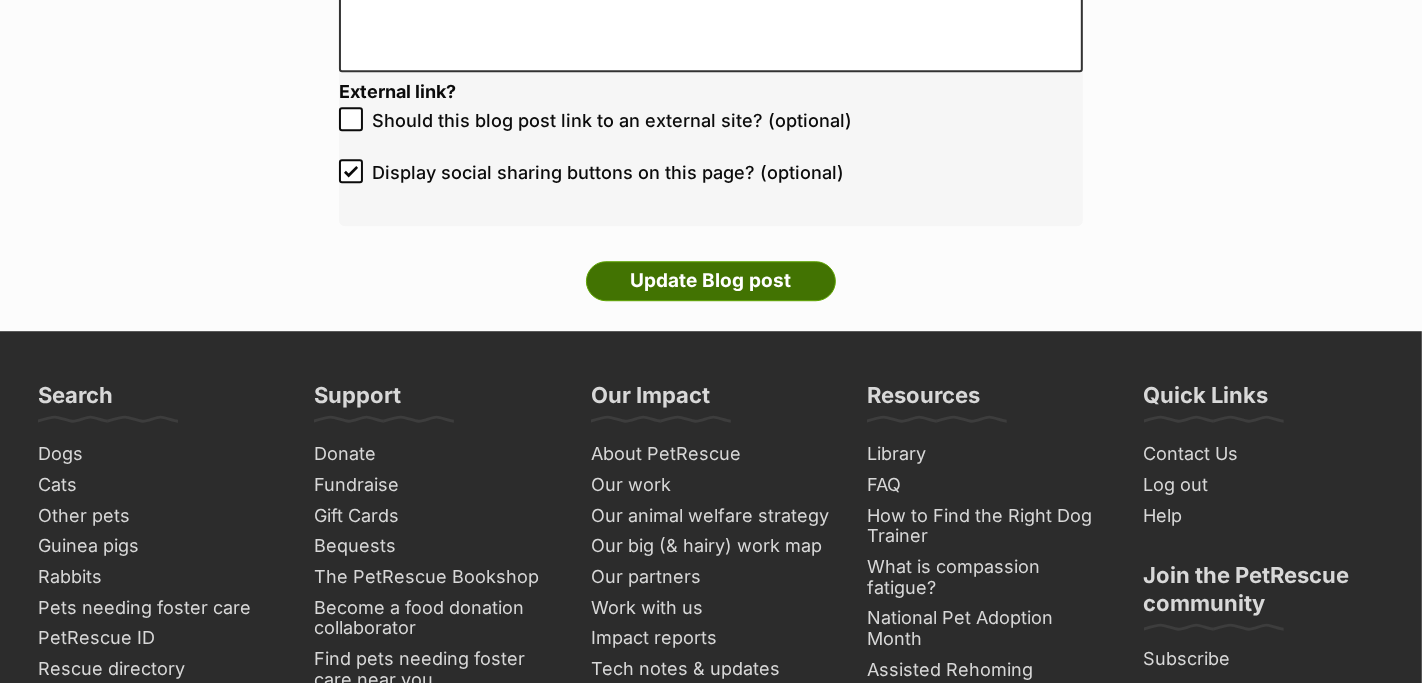 click on "Update Blog post" at bounding box center (711, 281) 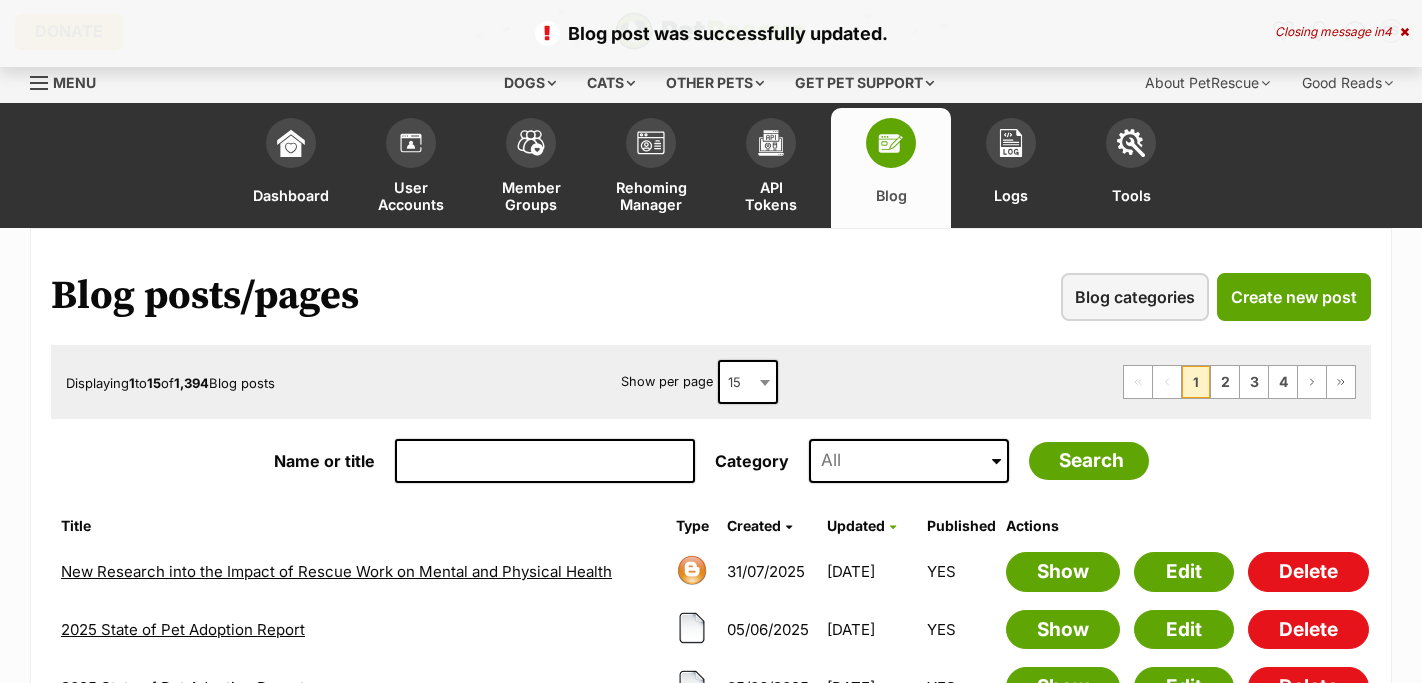 scroll, scrollTop: 0, scrollLeft: 0, axis: both 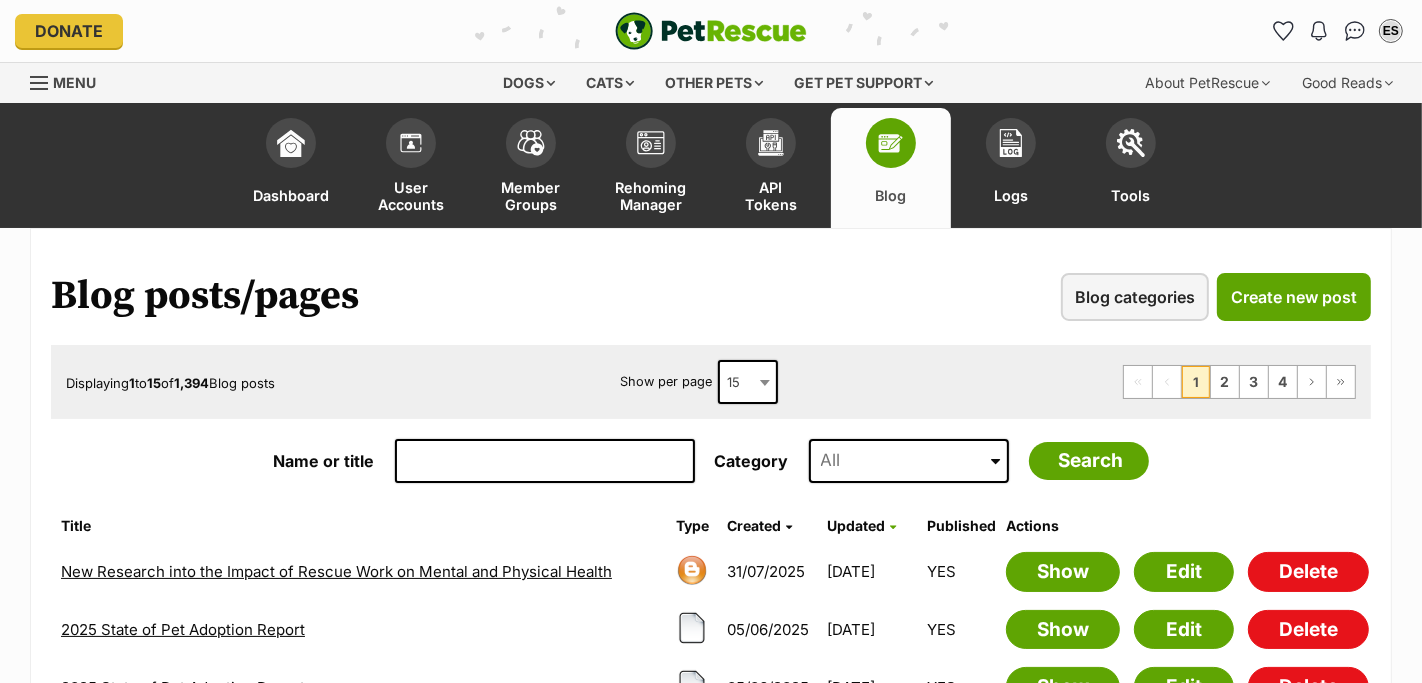 click on "New Research into the Impact of Rescue Work on Mental and Physical Health" at bounding box center (336, 571) 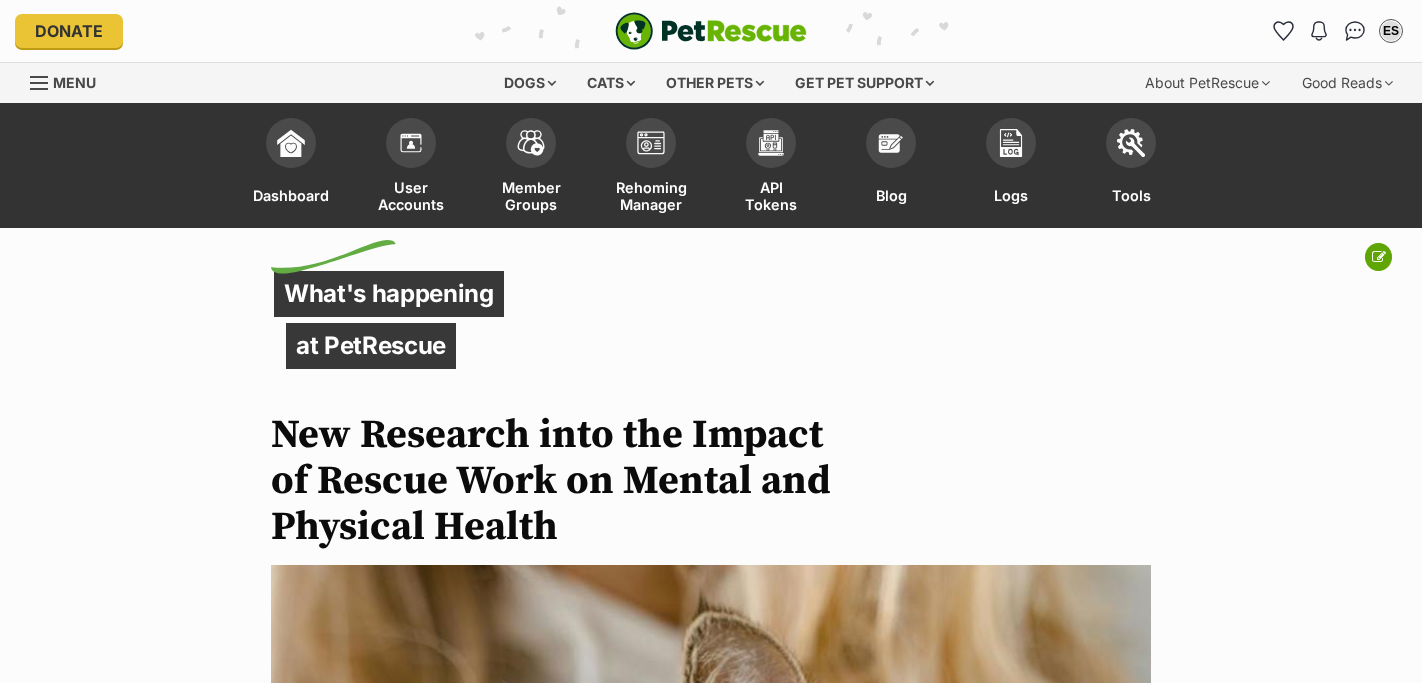 scroll, scrollTop: 0, scrollLeft: 0, axis: both 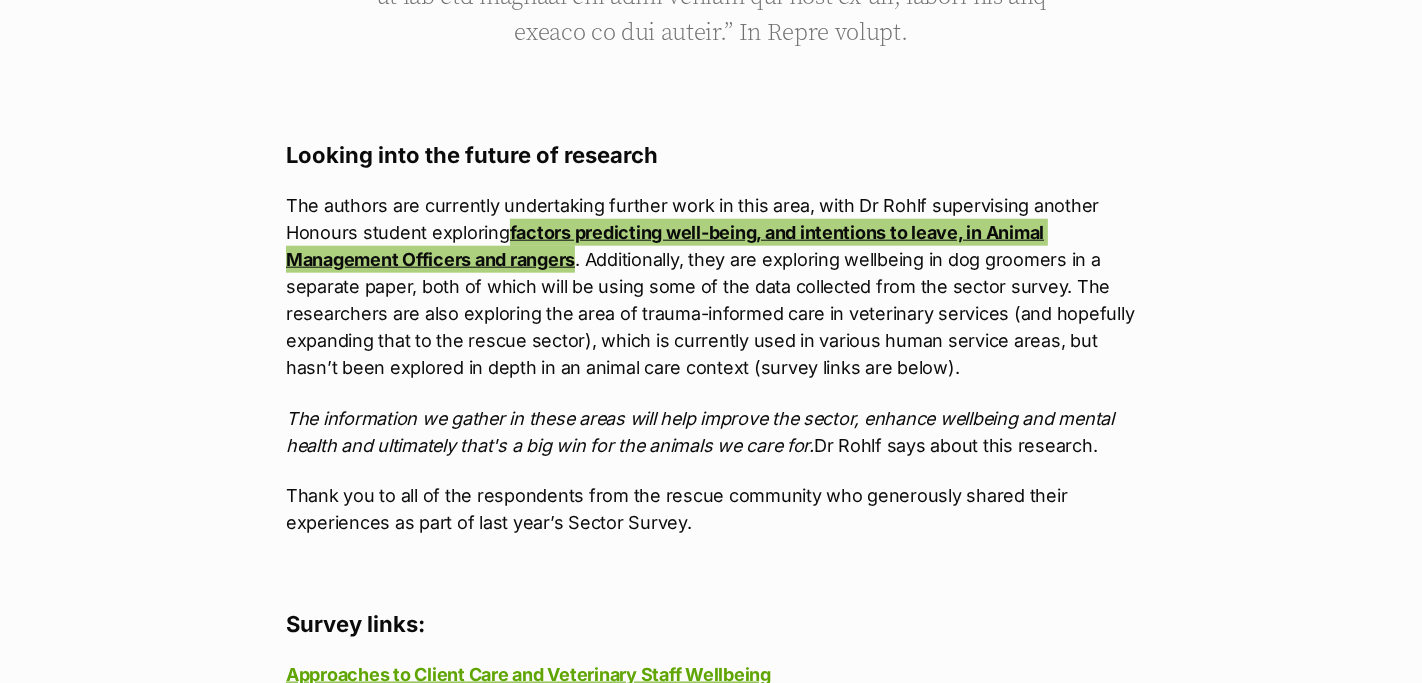 drag, startPoint x: 848, startPoint y: 107, endPoint x: 579, endPoint y: 7, distance: 286.98605 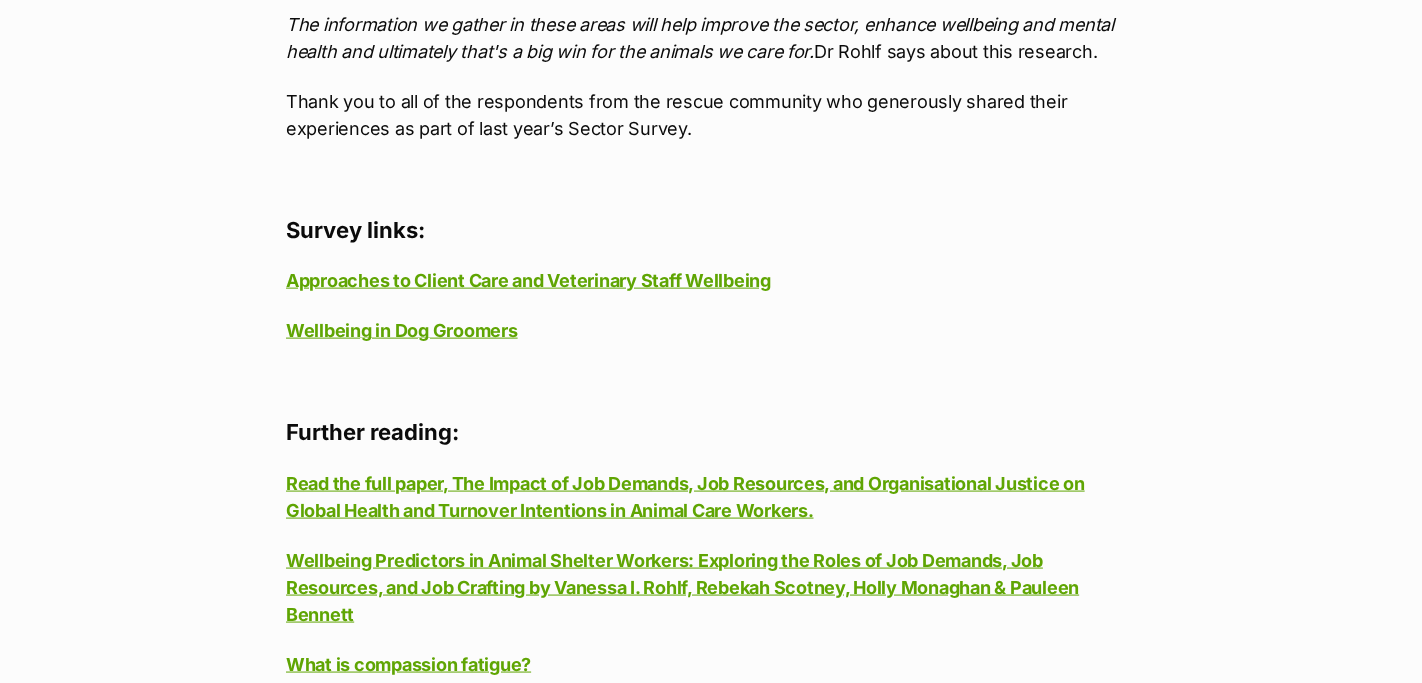 scroll, scrollTop: 8601, scrollLeft: 0, axis: vertical 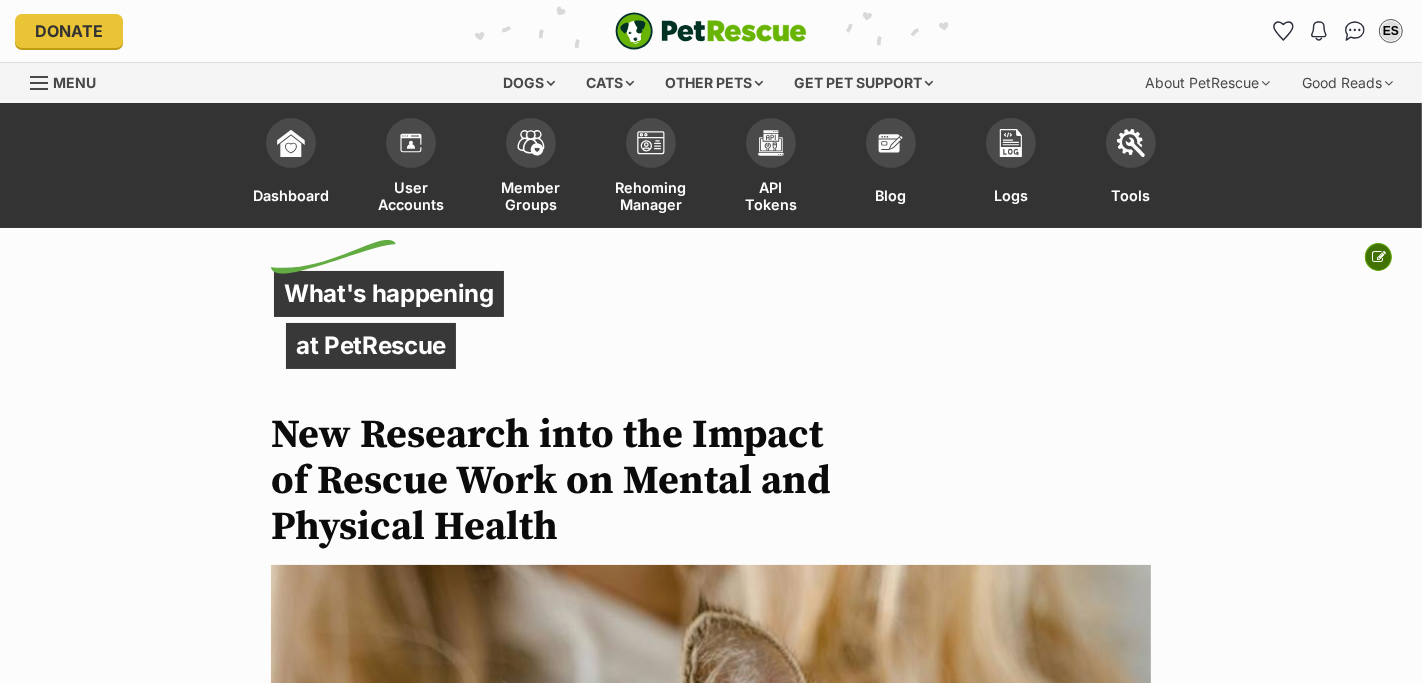 click at bounding box center [1379, 257] 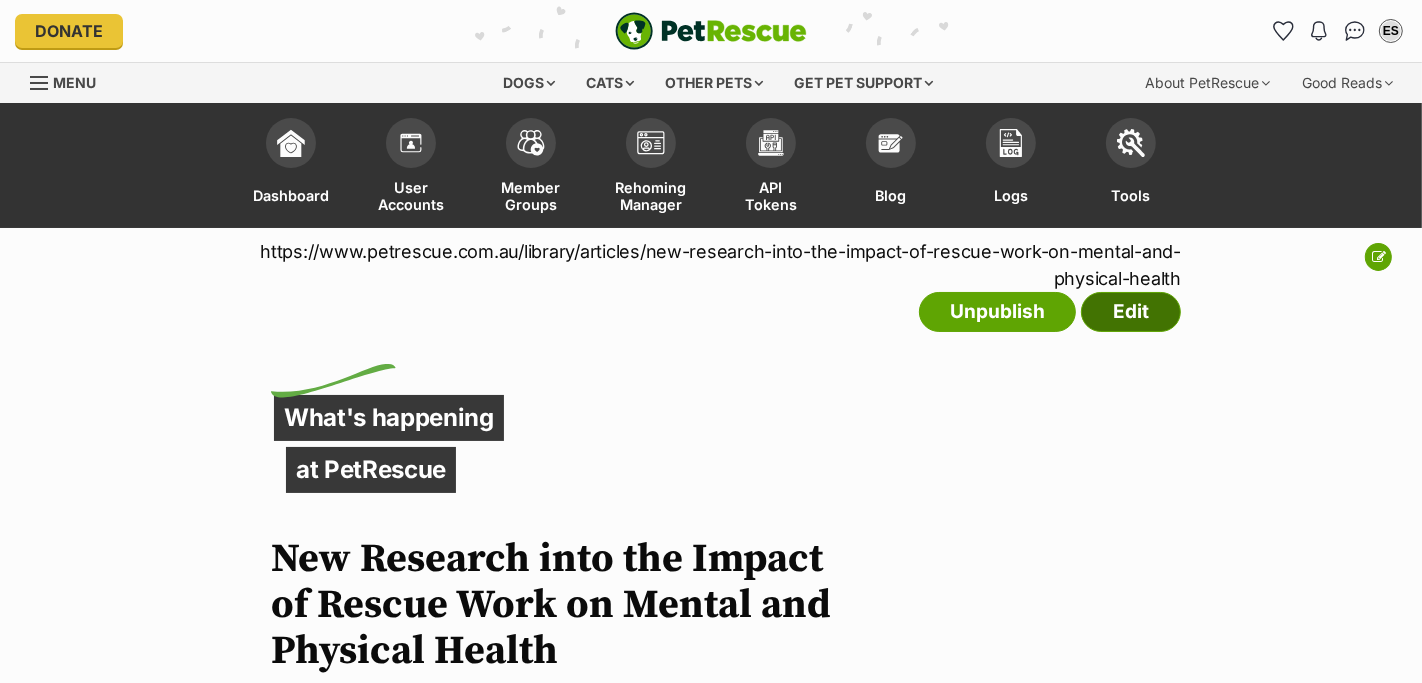 click on "Edit" at bounding box center (1131, 312) 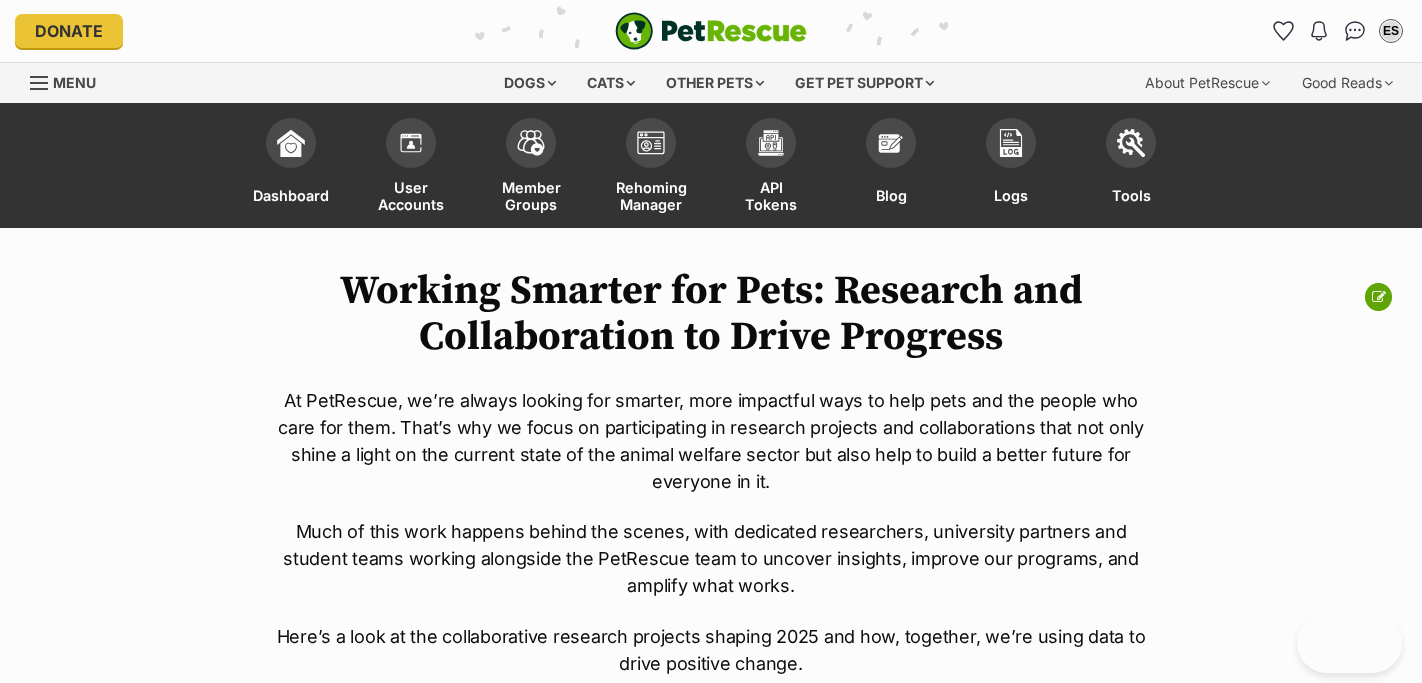 scroll, scrollTop: 0, scrollLeft: 0, axis: both 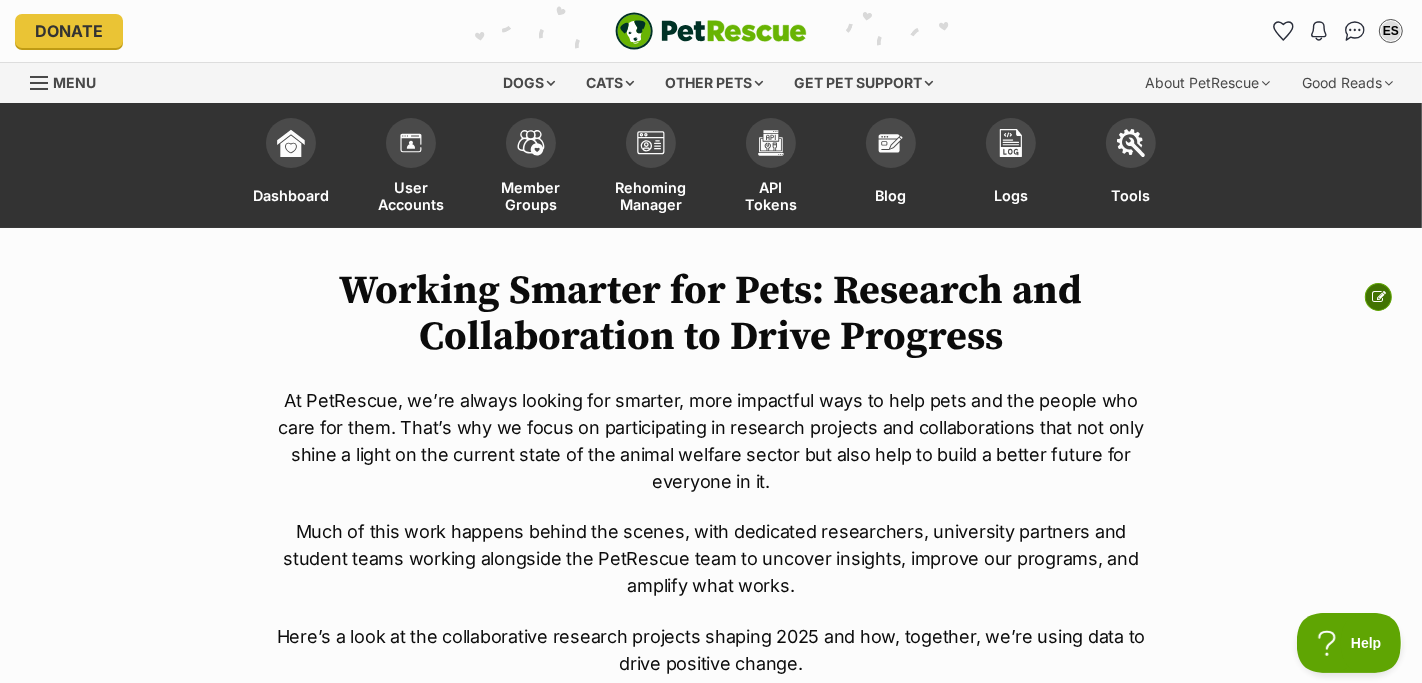 click at bounding box center (1379, 297) 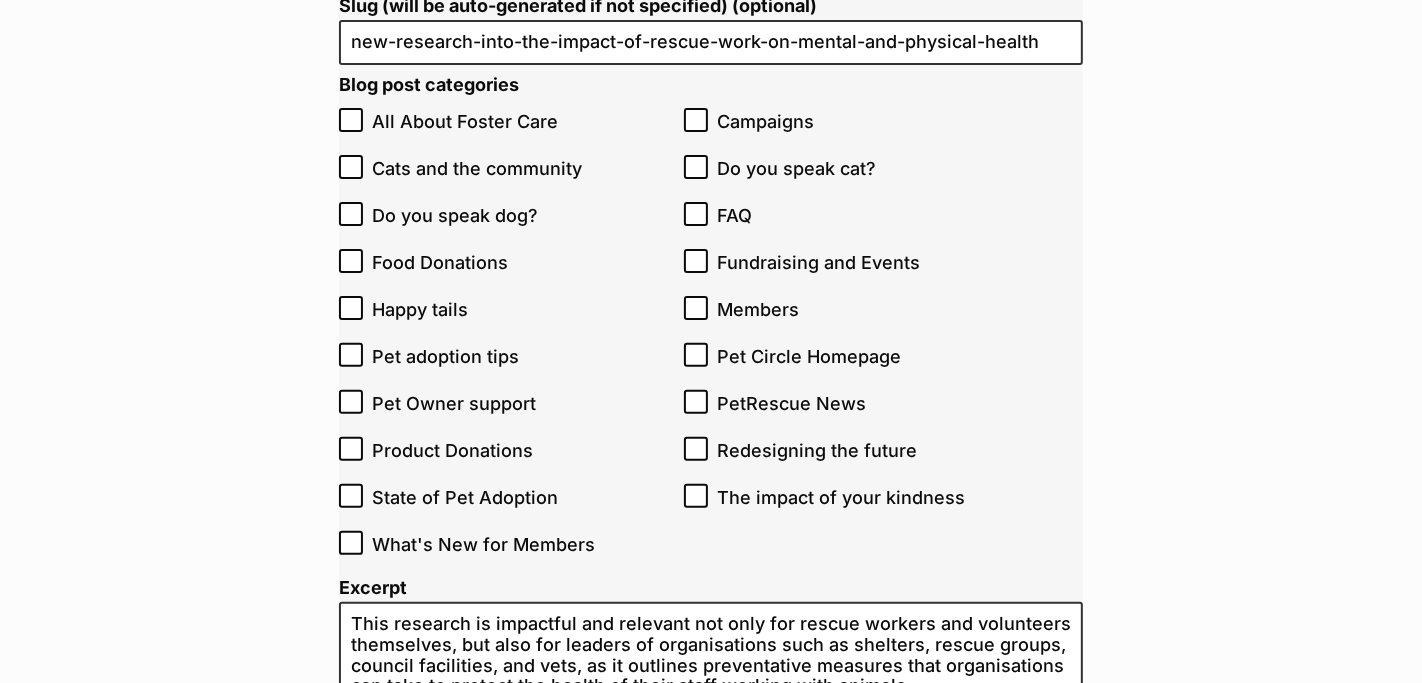 scroll, scrollTop: 464, scrollLeft: 0, axis: vertical 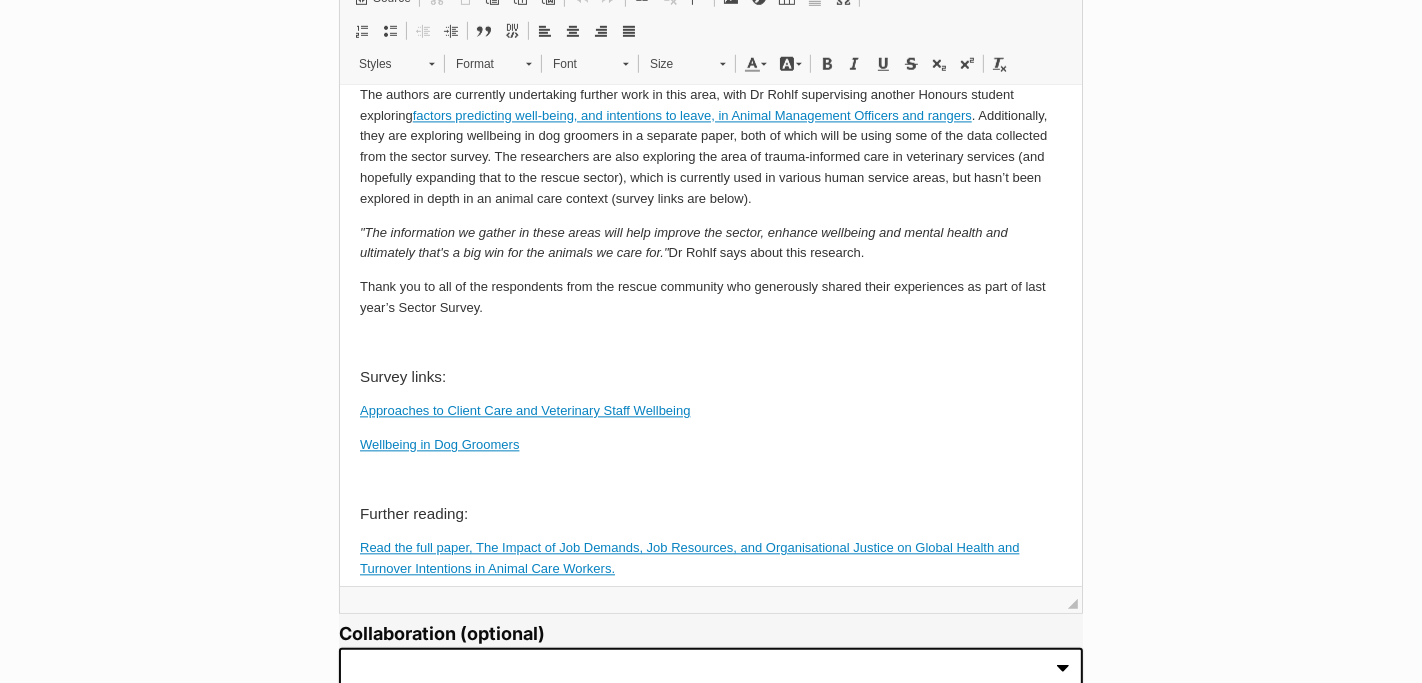 click on "factors predicting well-being, and intentions to leave, in Animal Management Officers and rangers" at bounding box center (691, 116) 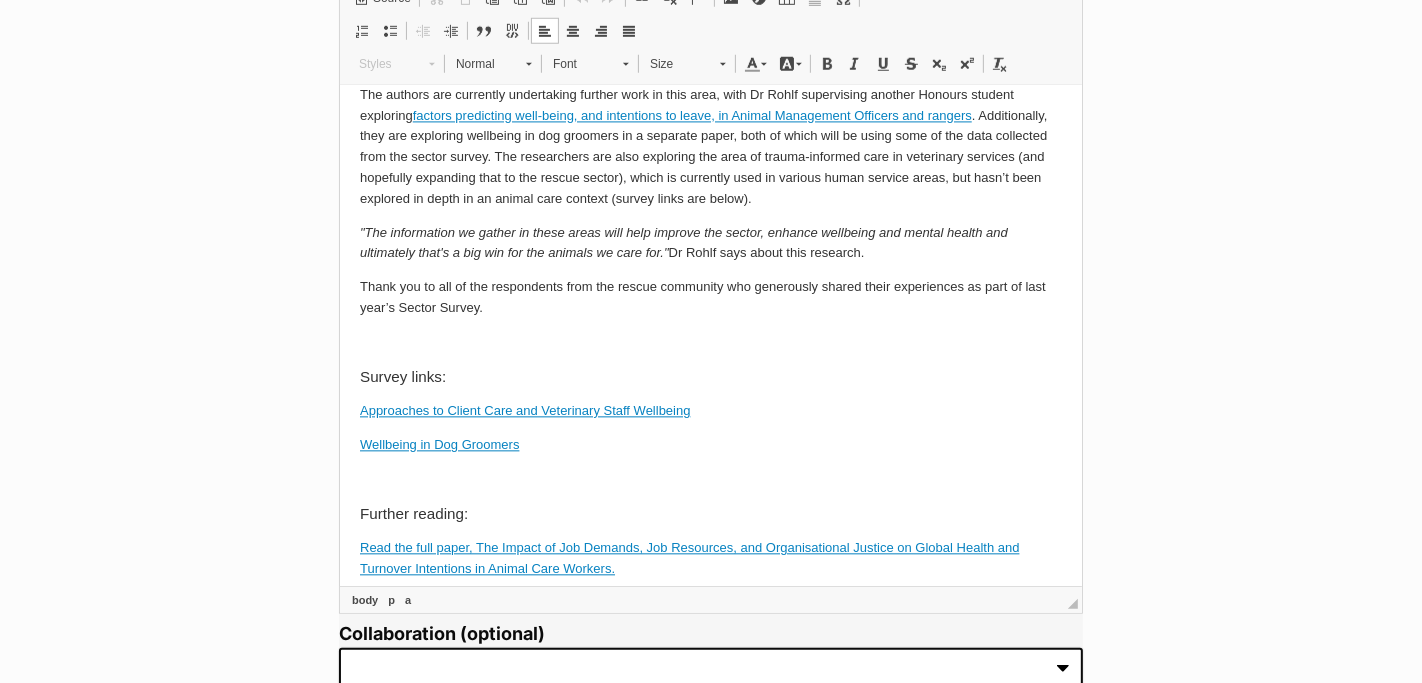 click on "factors predicting well-being, and intentions to leave, in Animal Management Officers and rangers" at bounding box center (691, 116) 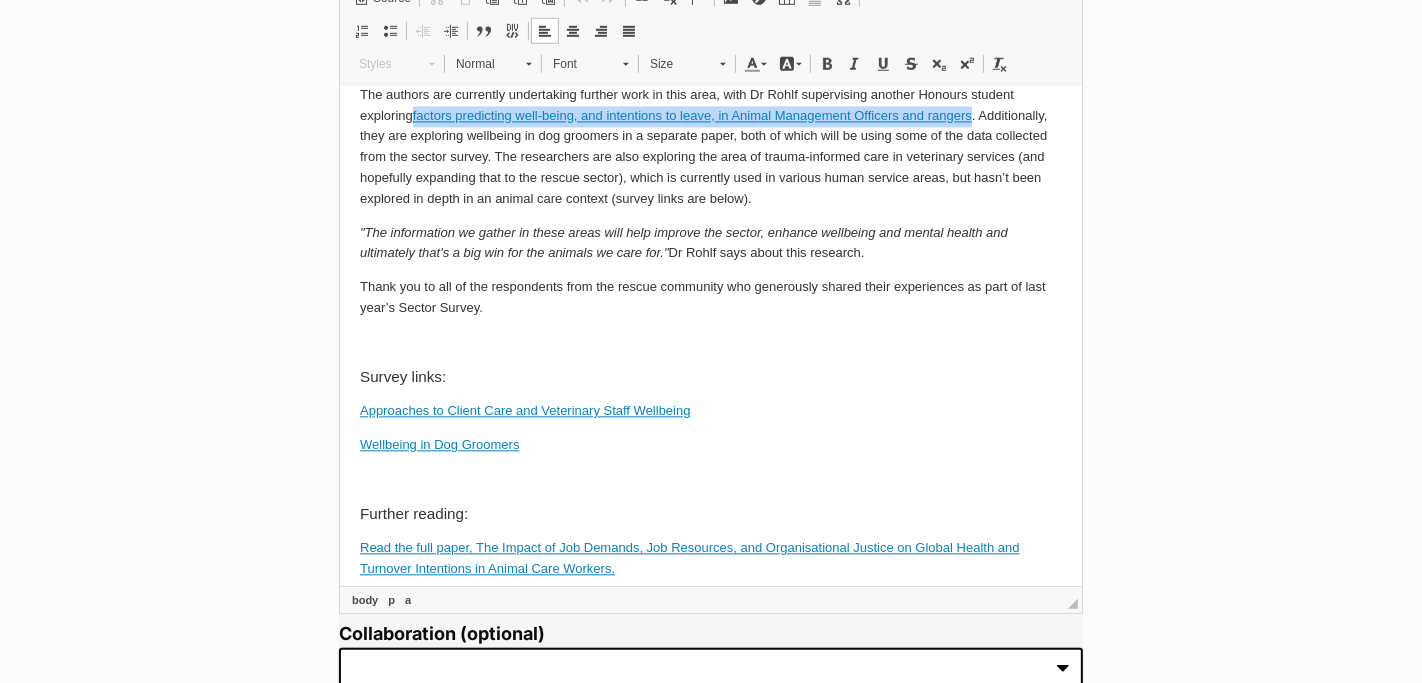 drag, startPoint x: 975, startPoint y: 241, endPoint x: 416, endPoint y: 242, distance: 559.0009 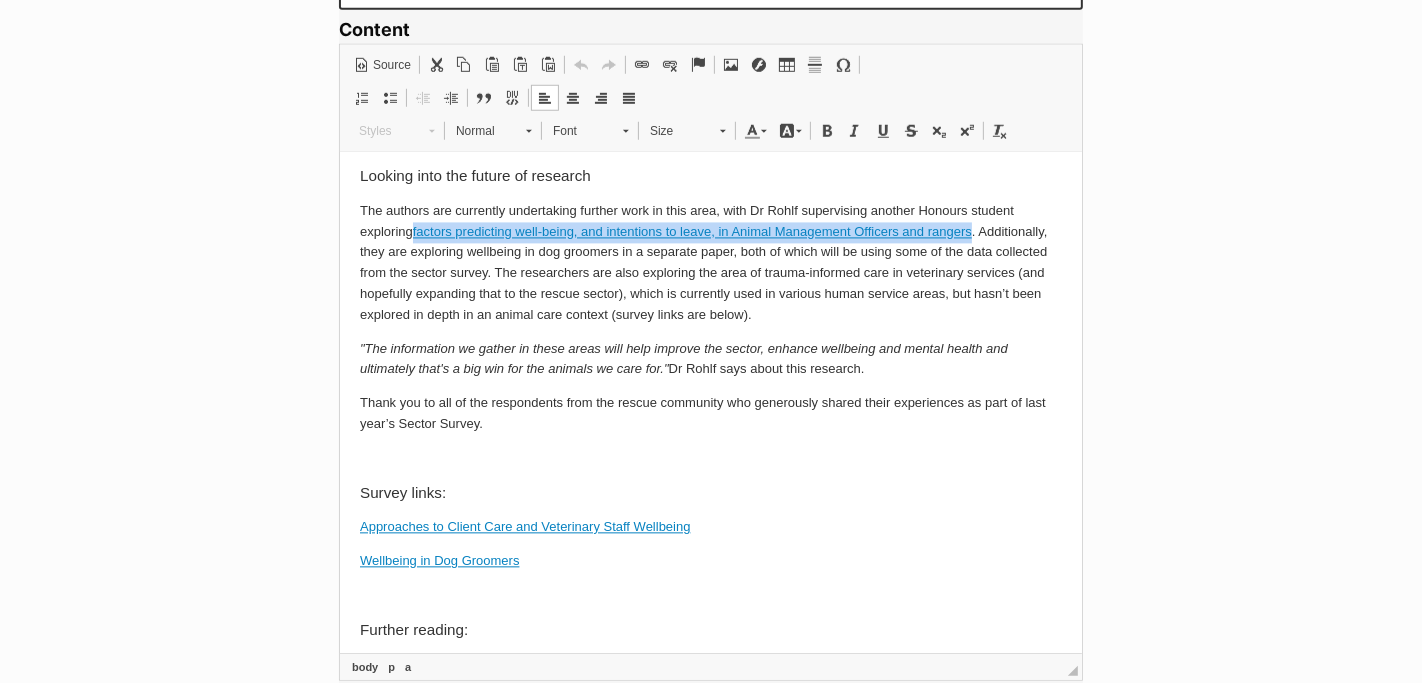 scroll, scrollTop: 1497, scrollLeft: 0, axis: vertical 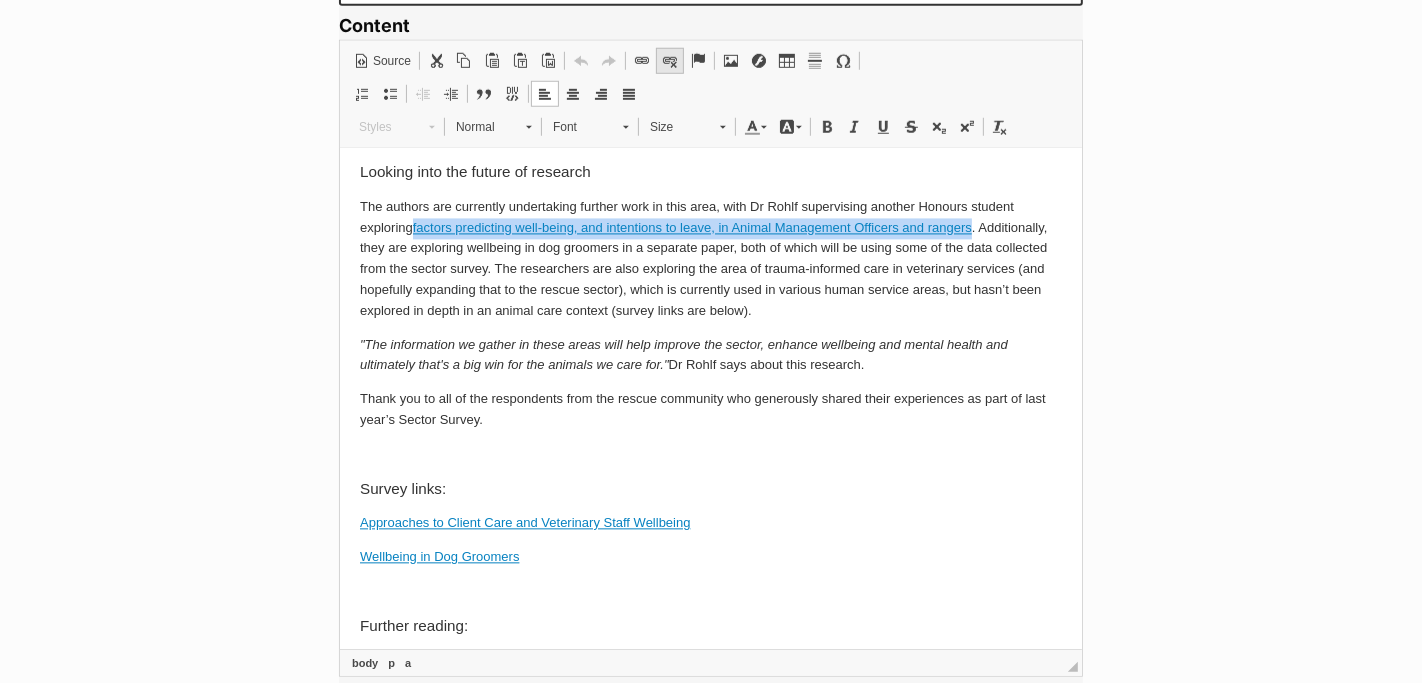 click at bounding box center [670, 61] 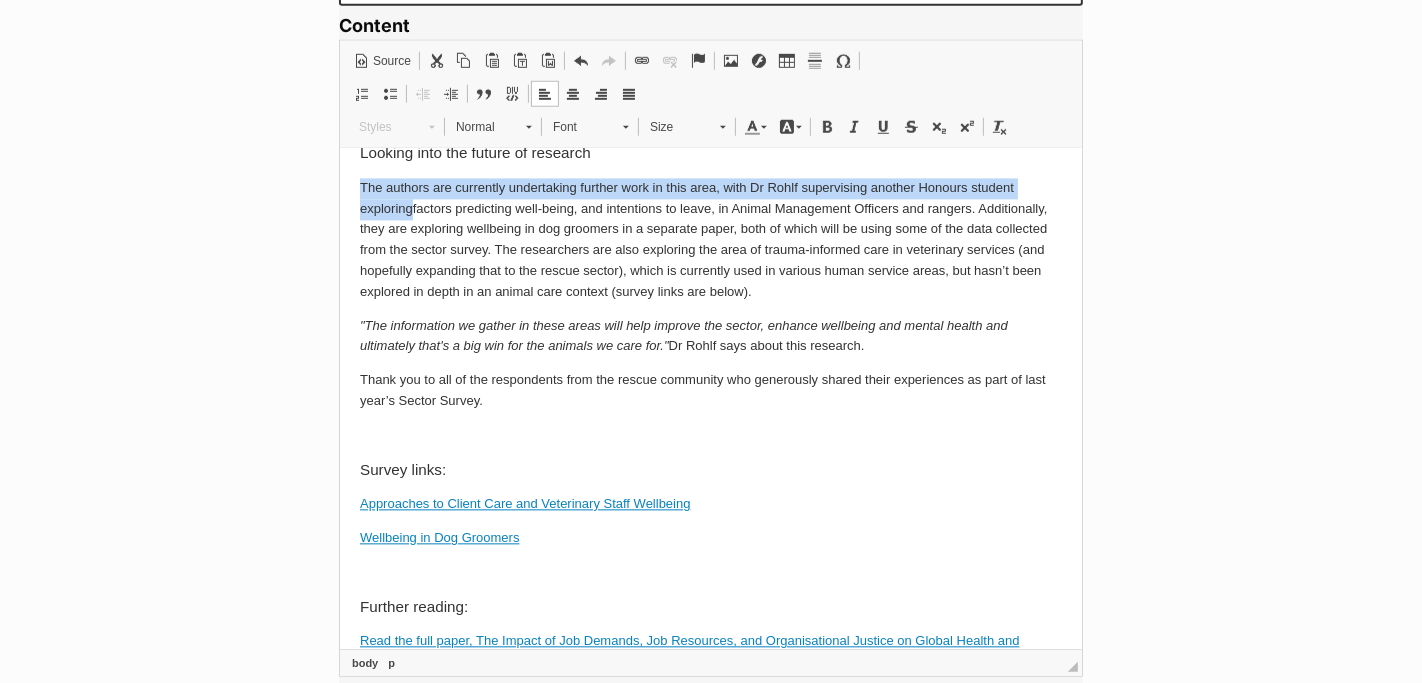 scroll, scrollTop: 3753, scrollLeft: 0, axis: vertical 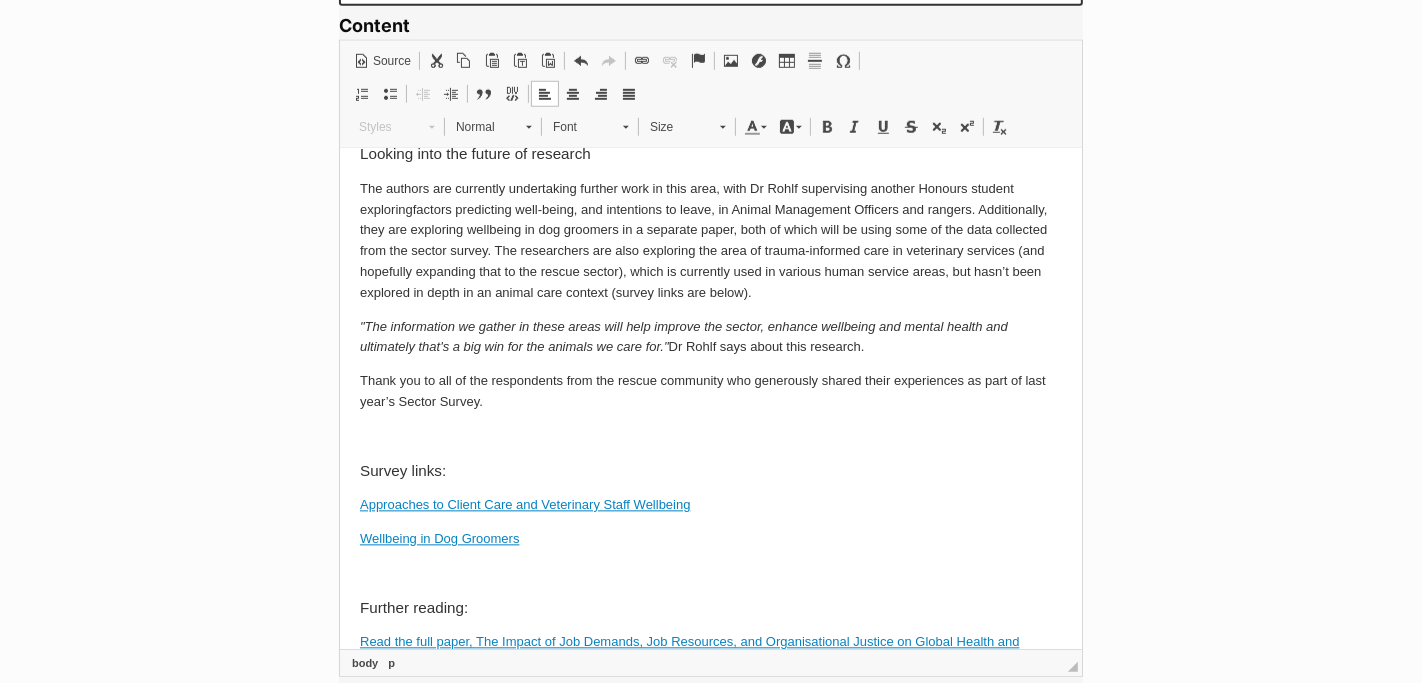 click on "The authors are currently undertaking further work in this area, with Dr Rohlf supervising another Honours student exploring  factors predicting well-being, and intentions to leave, in Animal Management Officers and rangers . Additionally, they are exploring wellbeing in dog groomers in a separate paper, both of which will be using some of the data collected from the sector survey. The researchers are also exploring the area of trauma-informed care in veterinary services (and hopefully expanding that to the rescue sector), which is currently used in various human service areas, but hasn’t been explored in depth in an animal care context (survey links are below)." at bounding box center (710, 242) 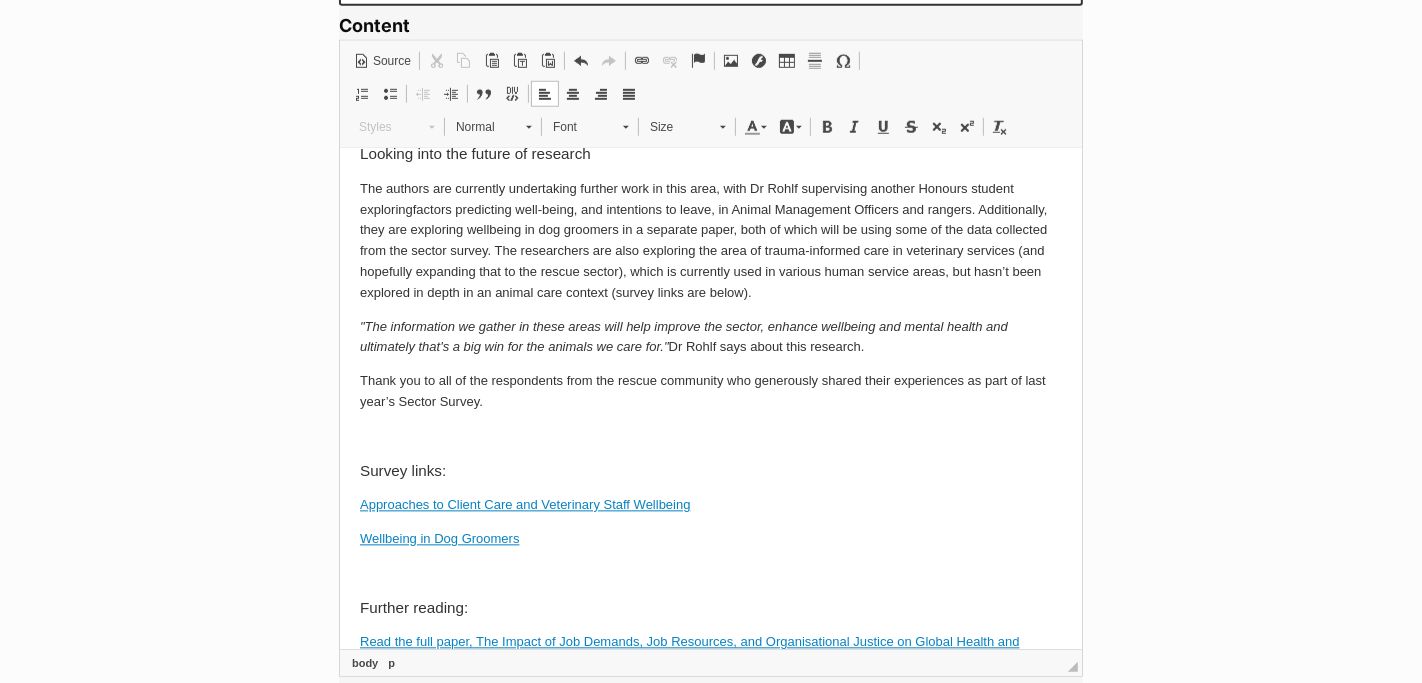 type 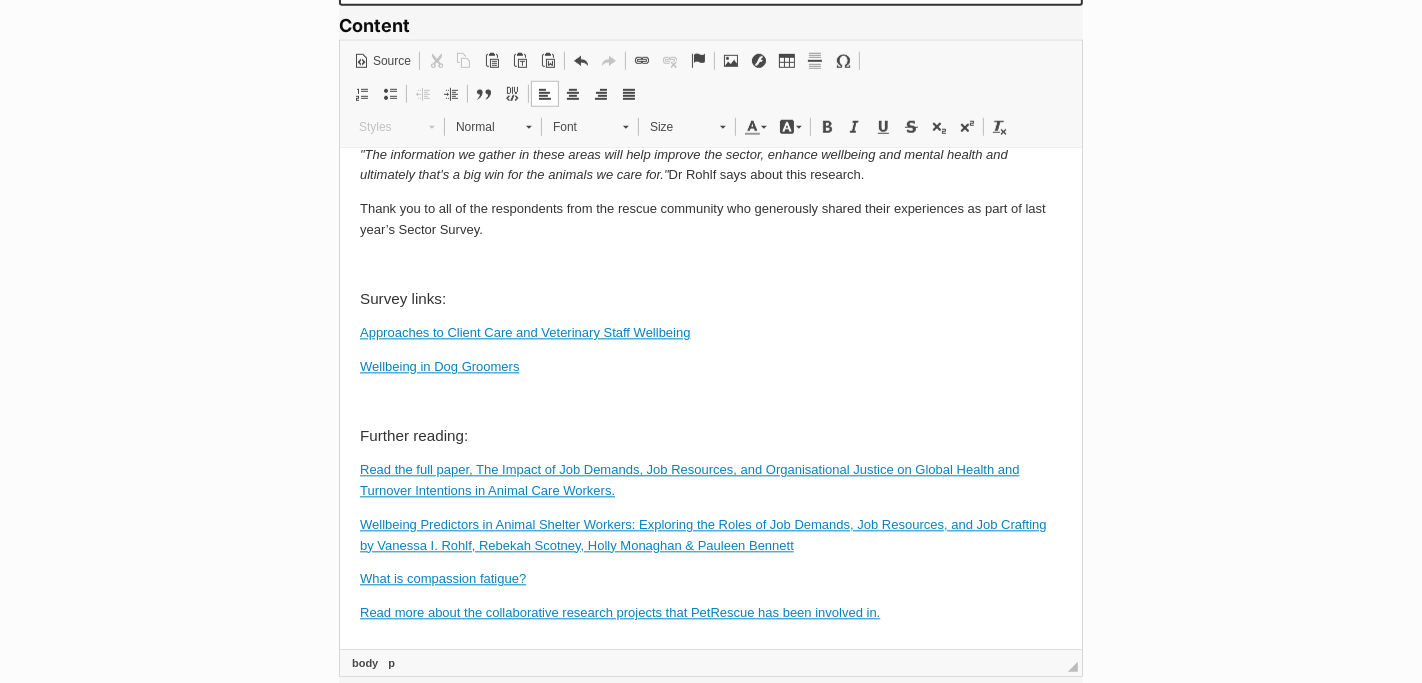 scroll, scrollTop: 3937, scrollLeft: 0, axis: vertical 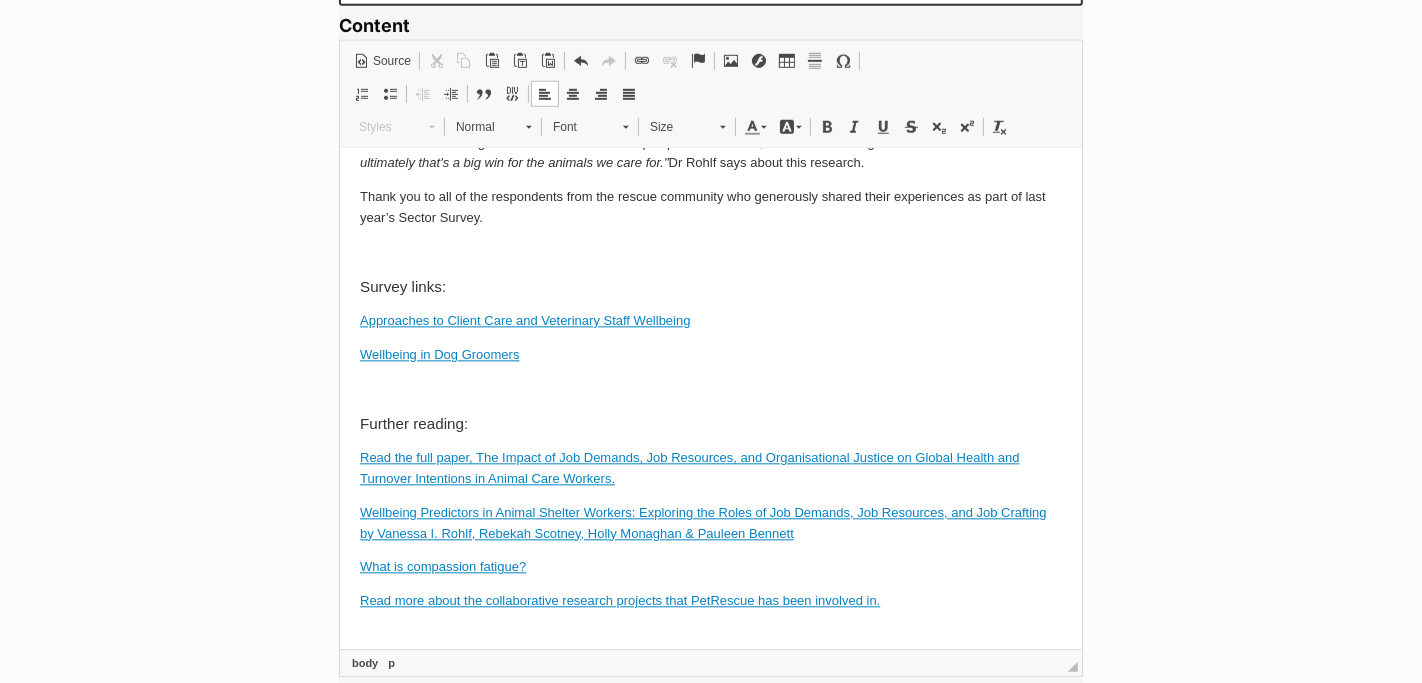 click on "Survey links:" at bounding box center (710, 288) 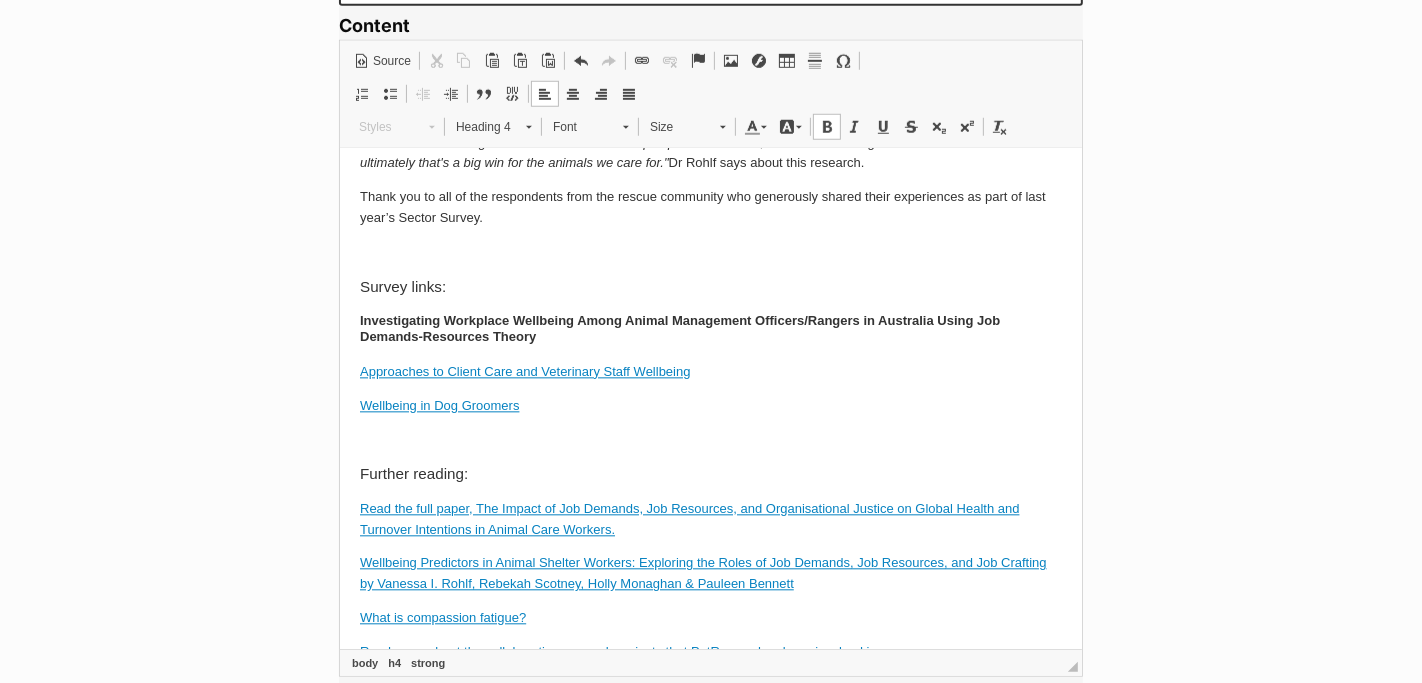 drag, startPoint x: 542, startPoint y: 469, endPoint x: 349, endPoint y: 446, distance: 194.36563 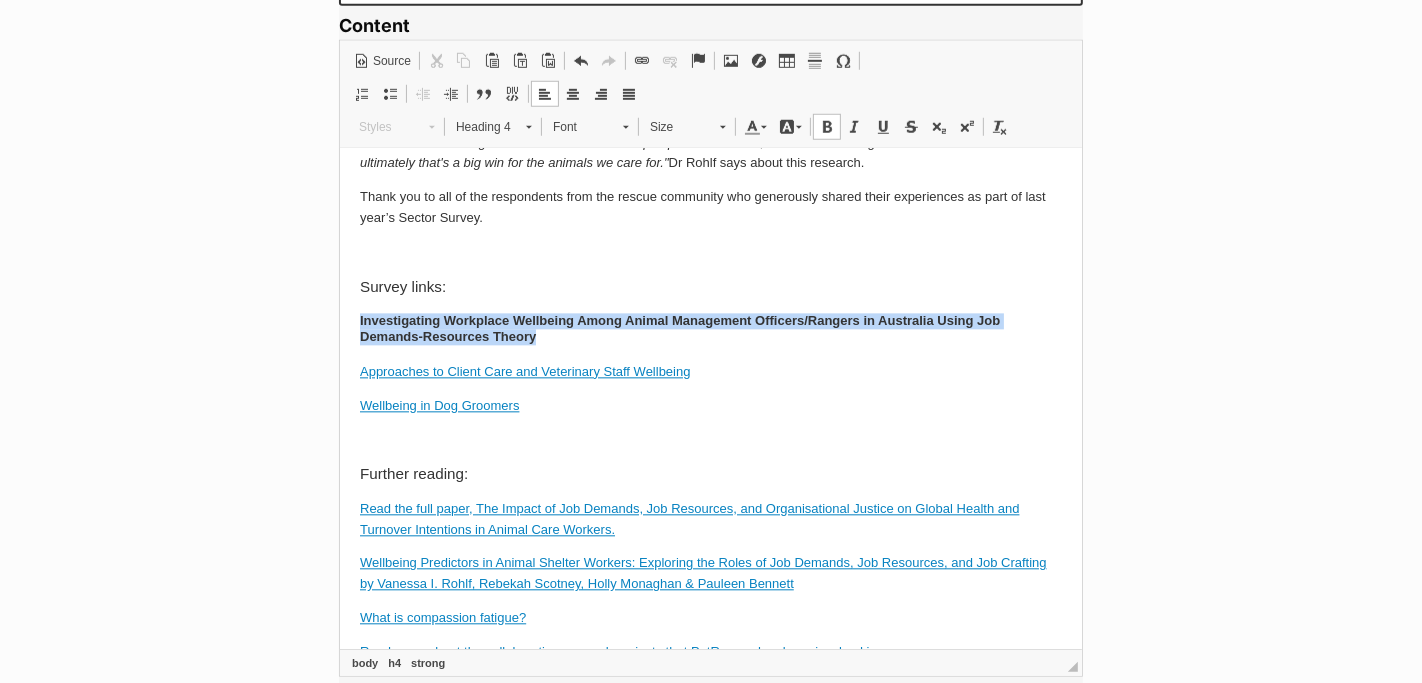 drag, startPoint x: 352, startPoint y: 446, endPoint x: 550, endPoint y: 460, distance: 198.49434 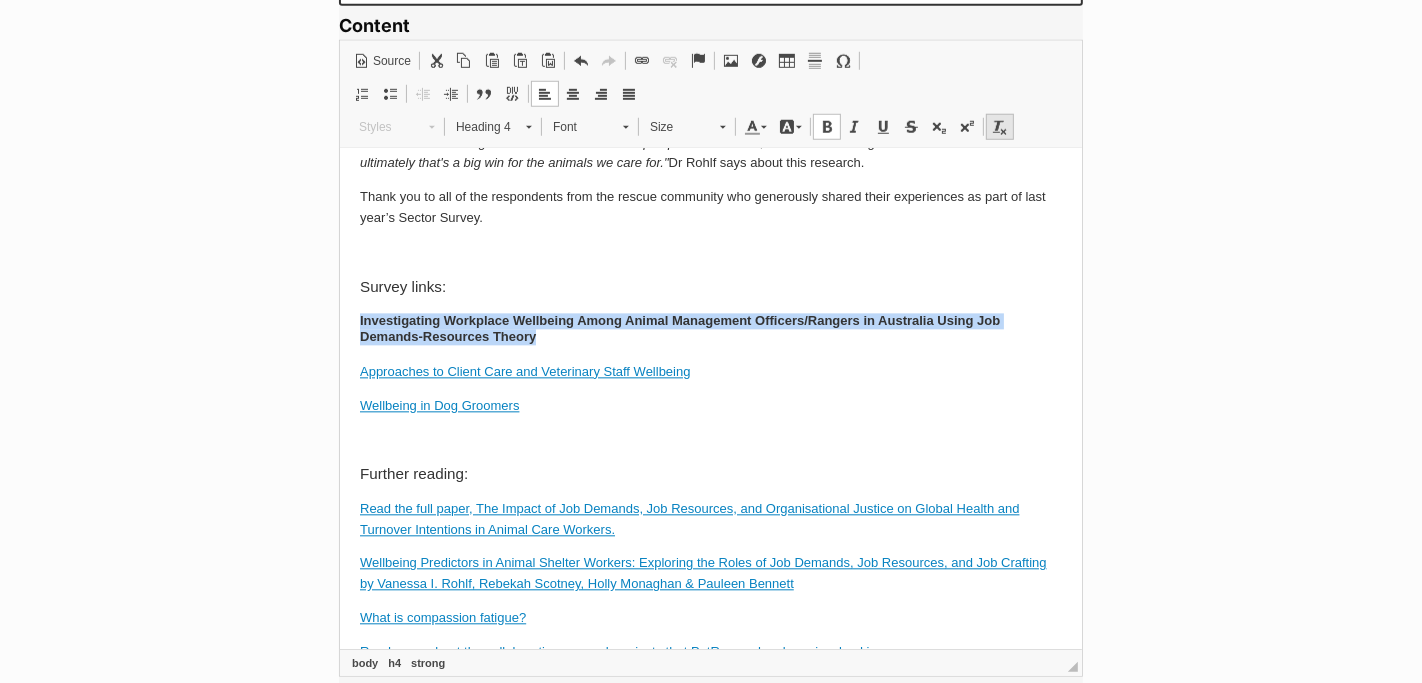 click at bounding box center (1000, 127) 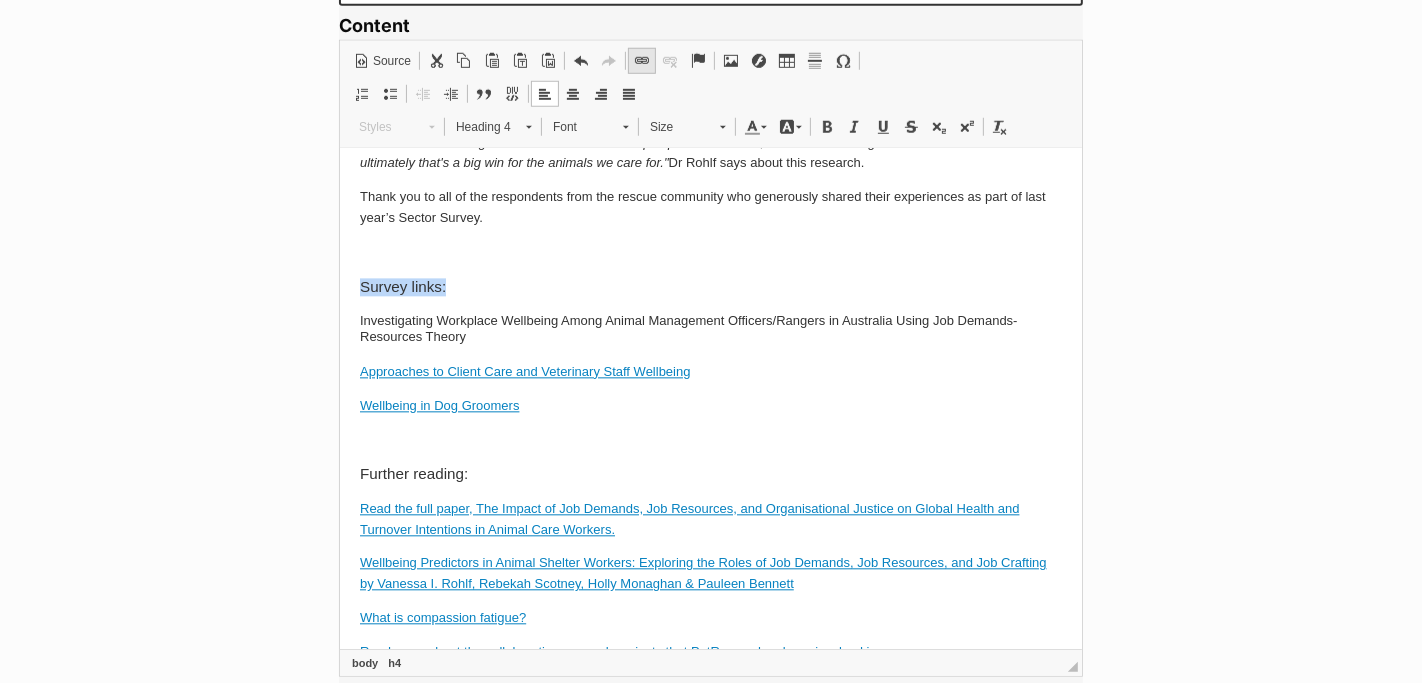 click at bounding box center [642, 61] 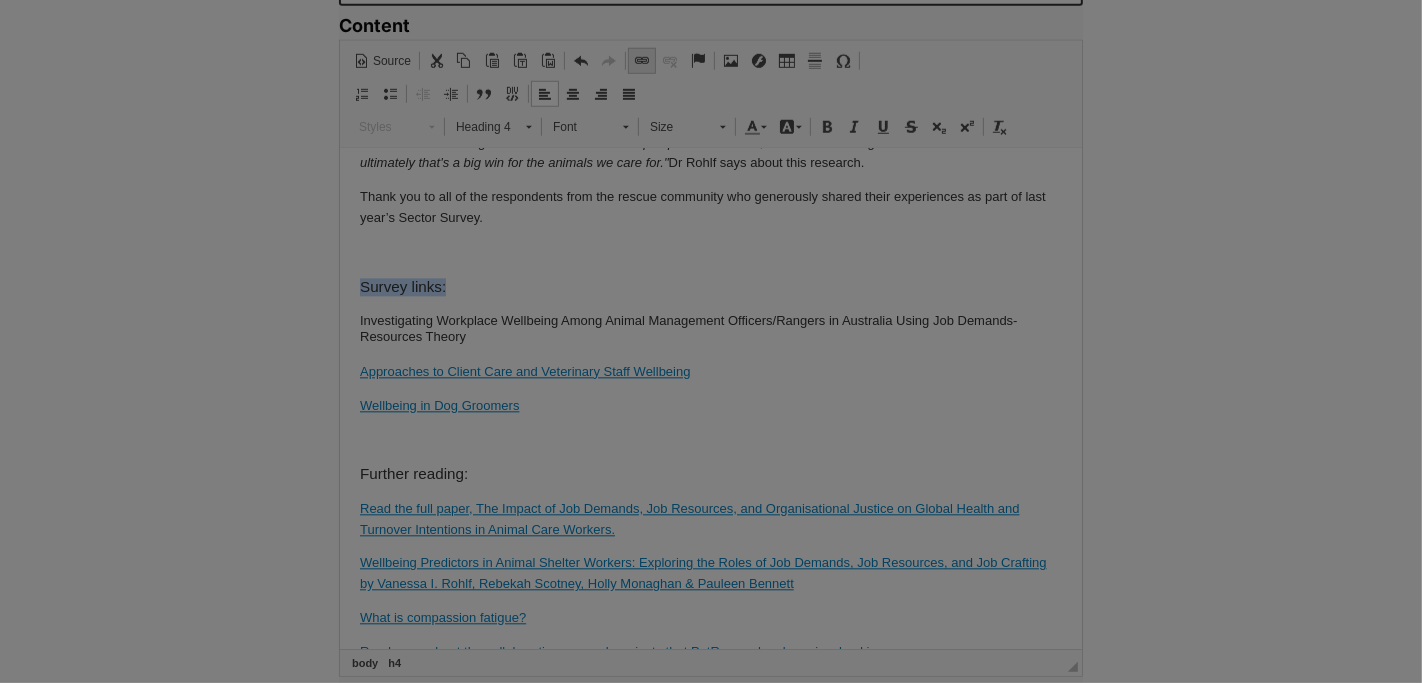 type on "Investigating Workplace Wellbeing Among Animal Management Officers/Rangers in Australia Using Job Demands-Resources Theory" 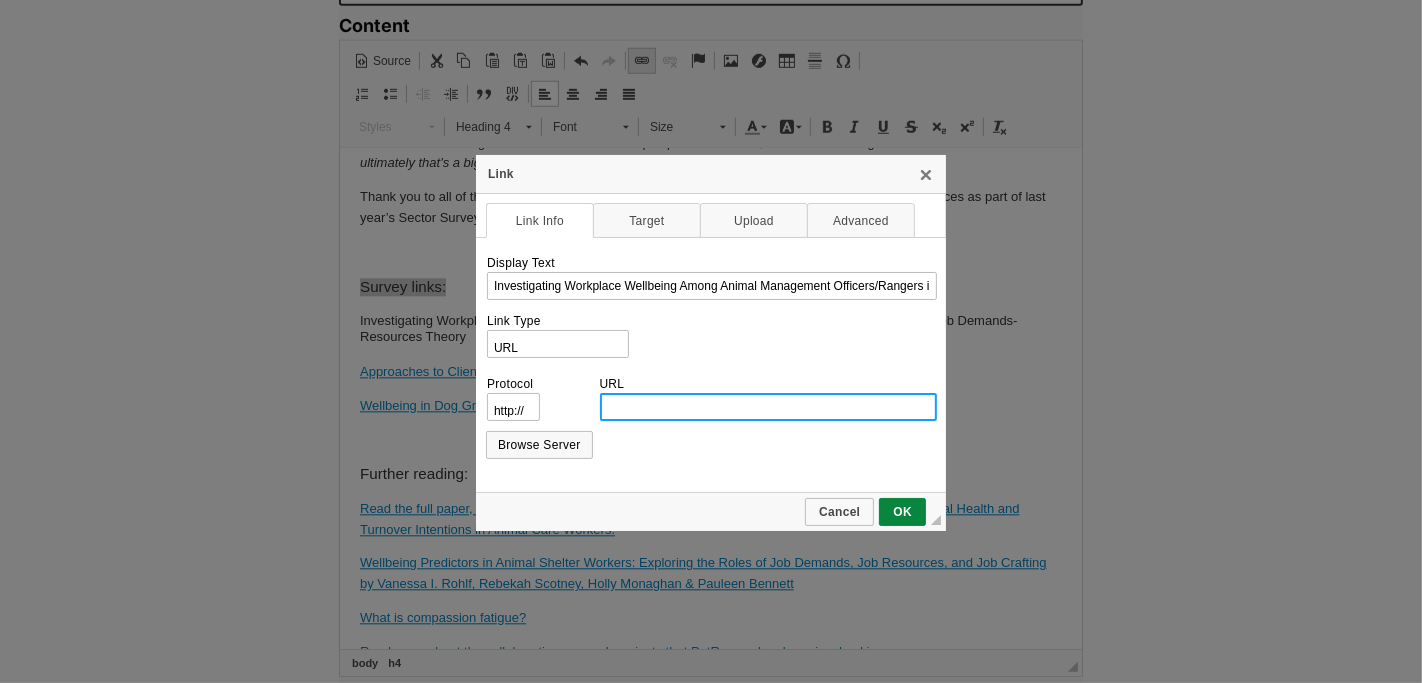 scroll, scrollTop: 0, scrollLeft: 0, axis: both 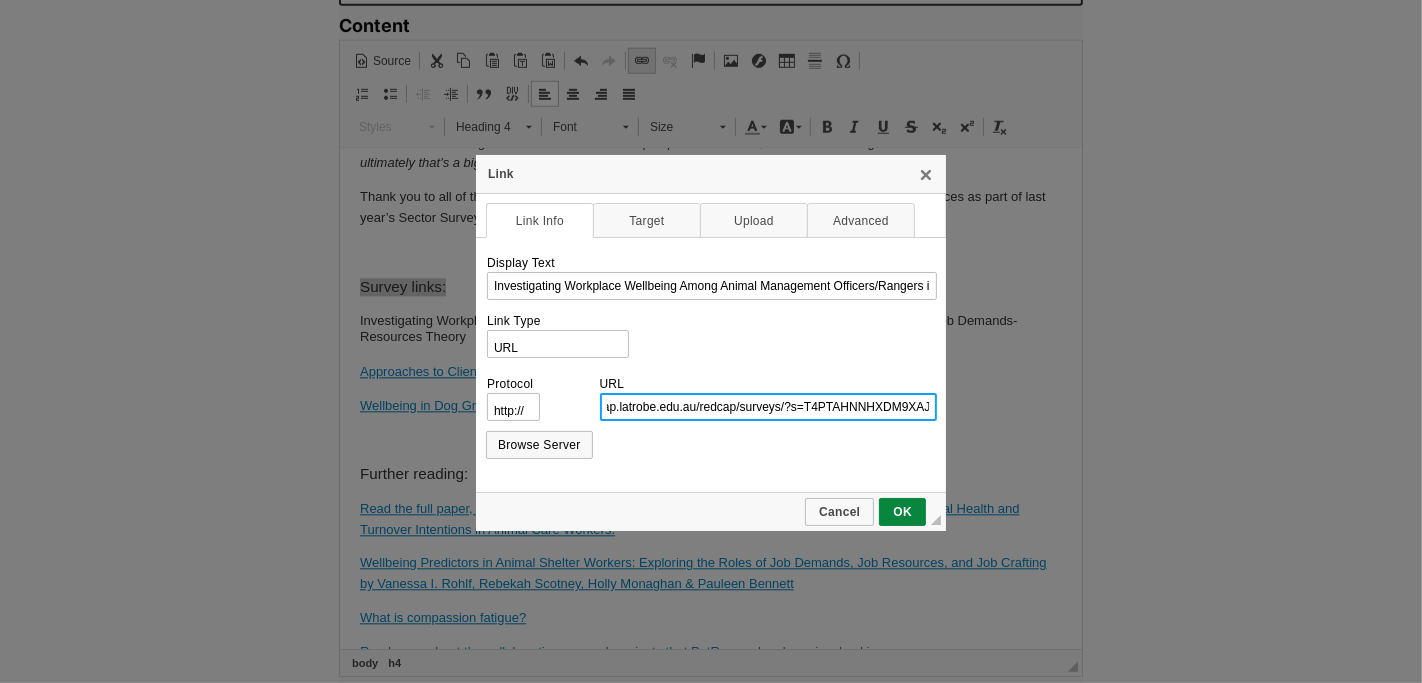 select on "https://" 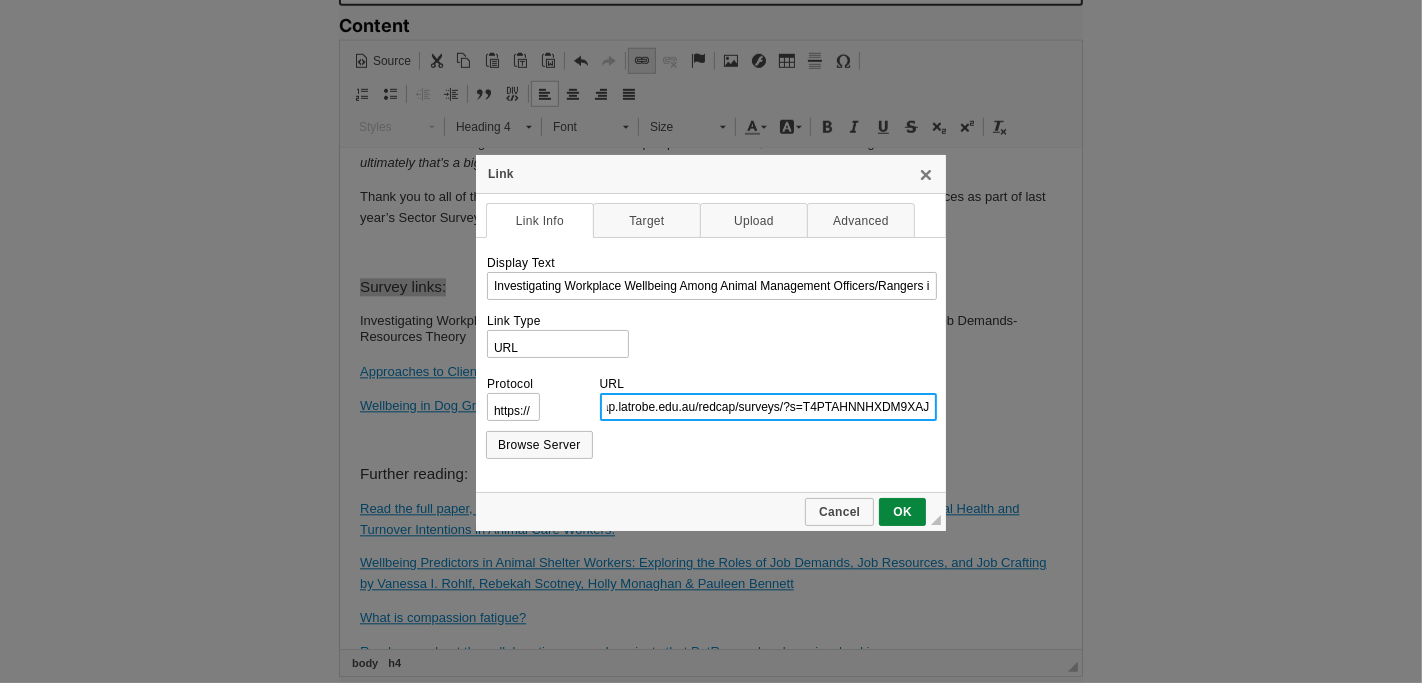 scroll, scrollTop: 0, scrollLeft: 27, axis: horizontal 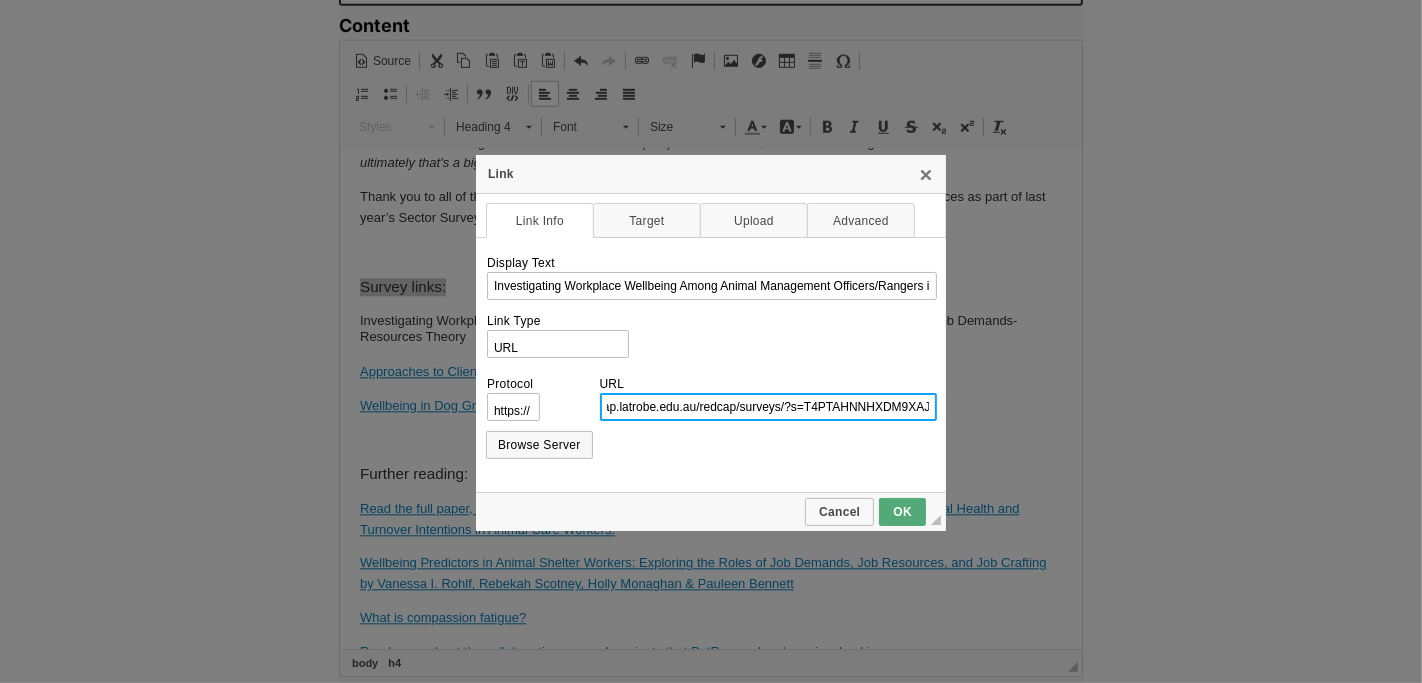 type on "redcap.latrobe.edu.au/redcap/surveys/?s=T4PTAHNNHXDM9XAJ" 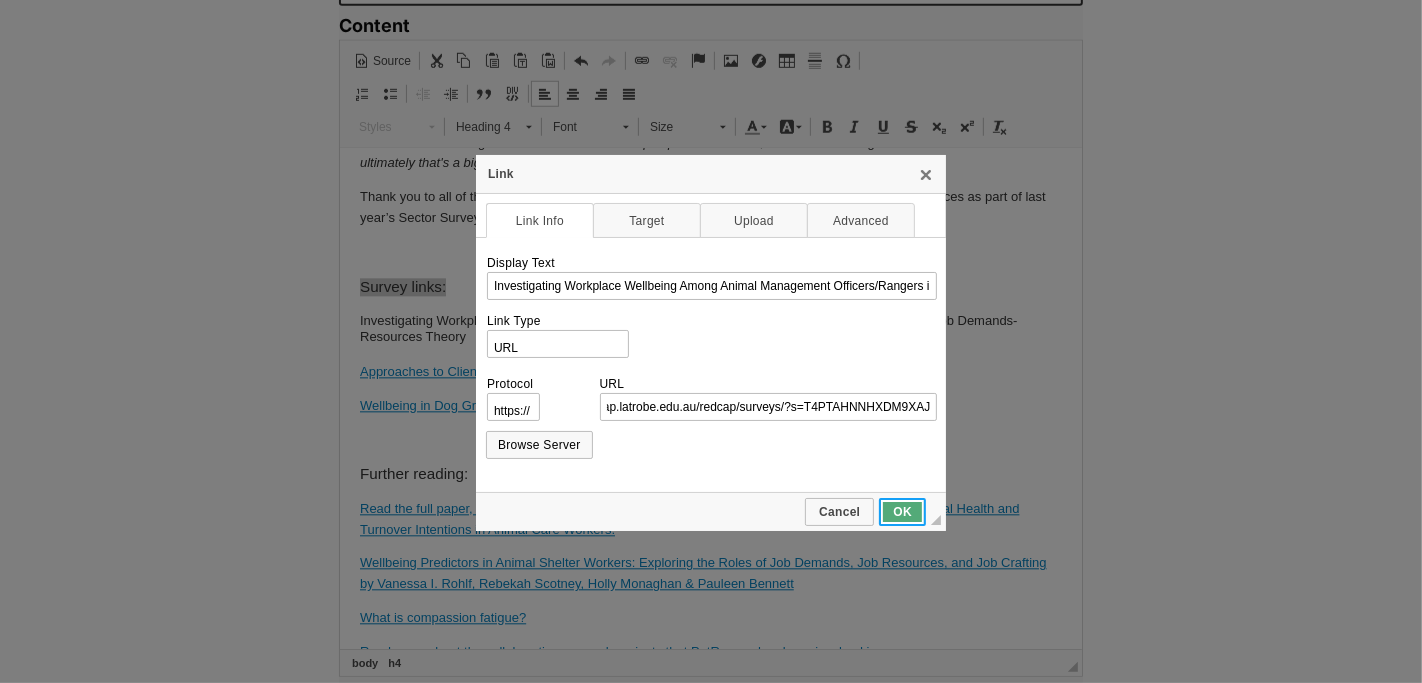scroll, scrollTop: 0, scrollLeft: 0, axis: both 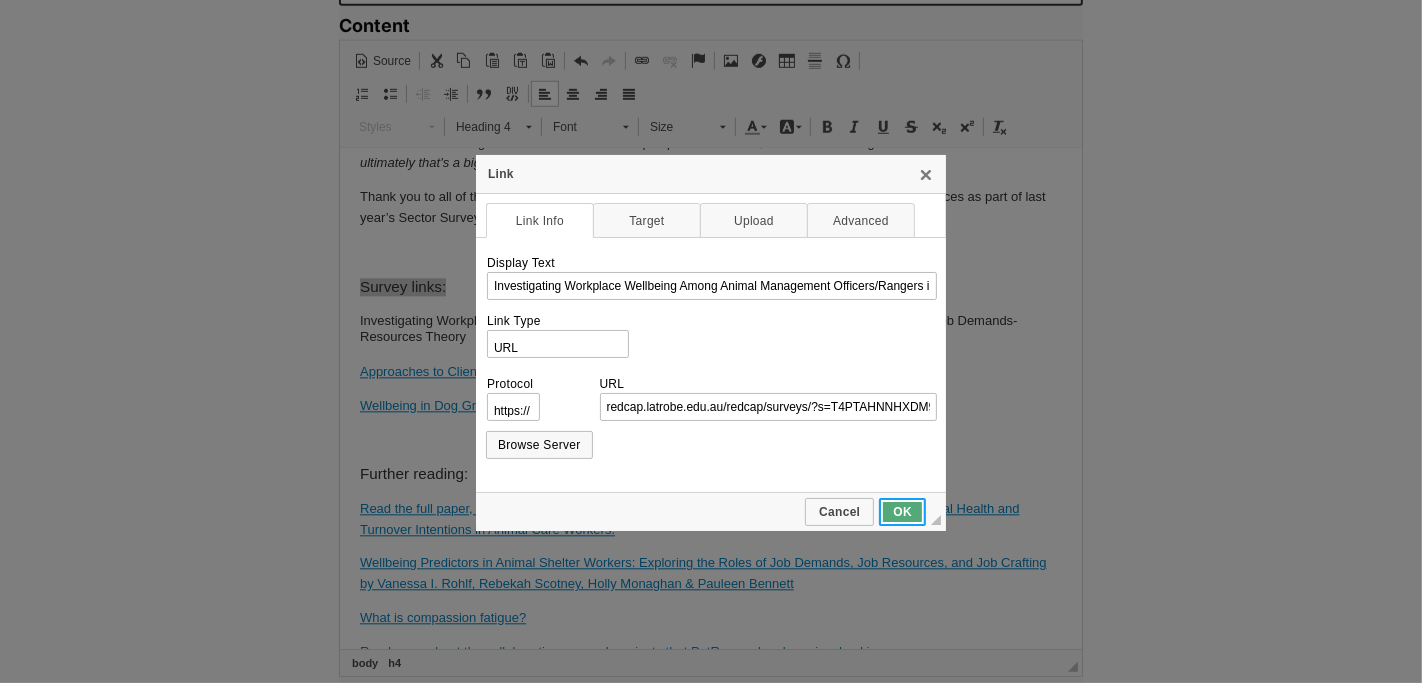 click on "OK" at bounding box center (902, 512) 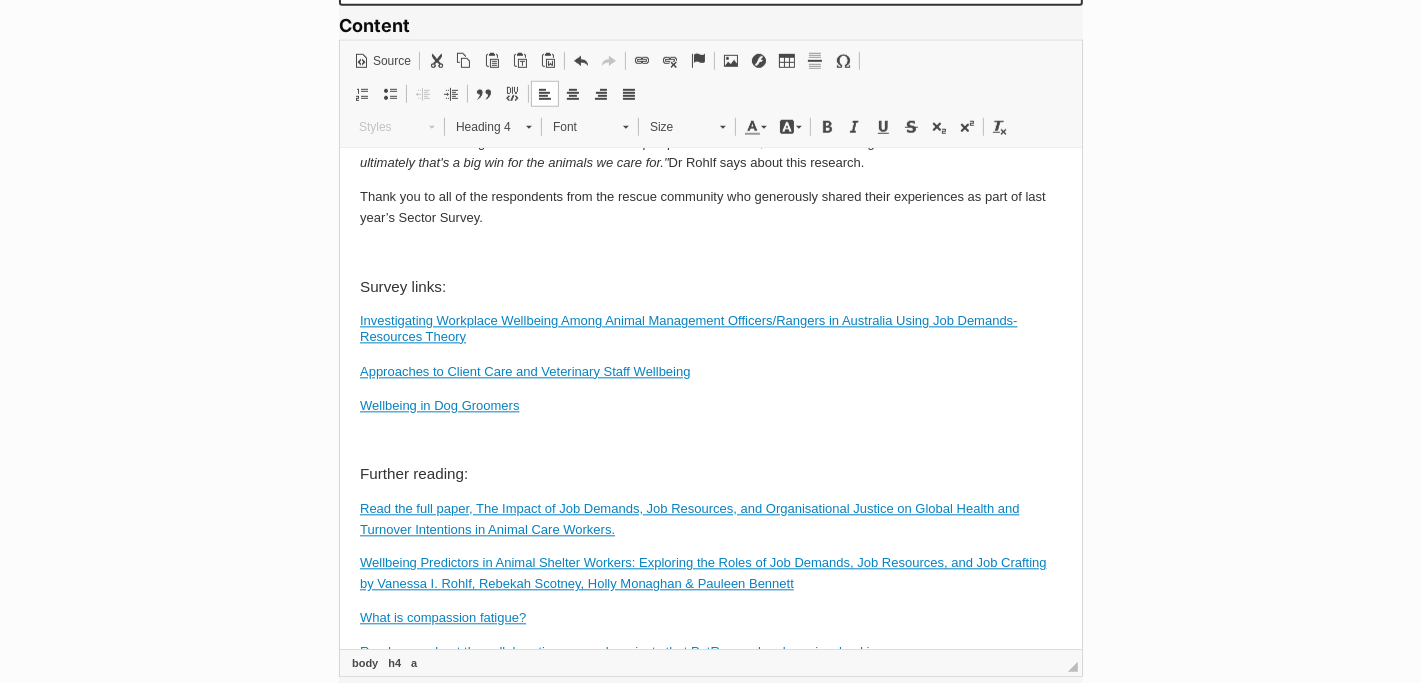 click on "Approaches to Client Care and Veterinary Staff Wellbeing" at bounding box center (710, 373) 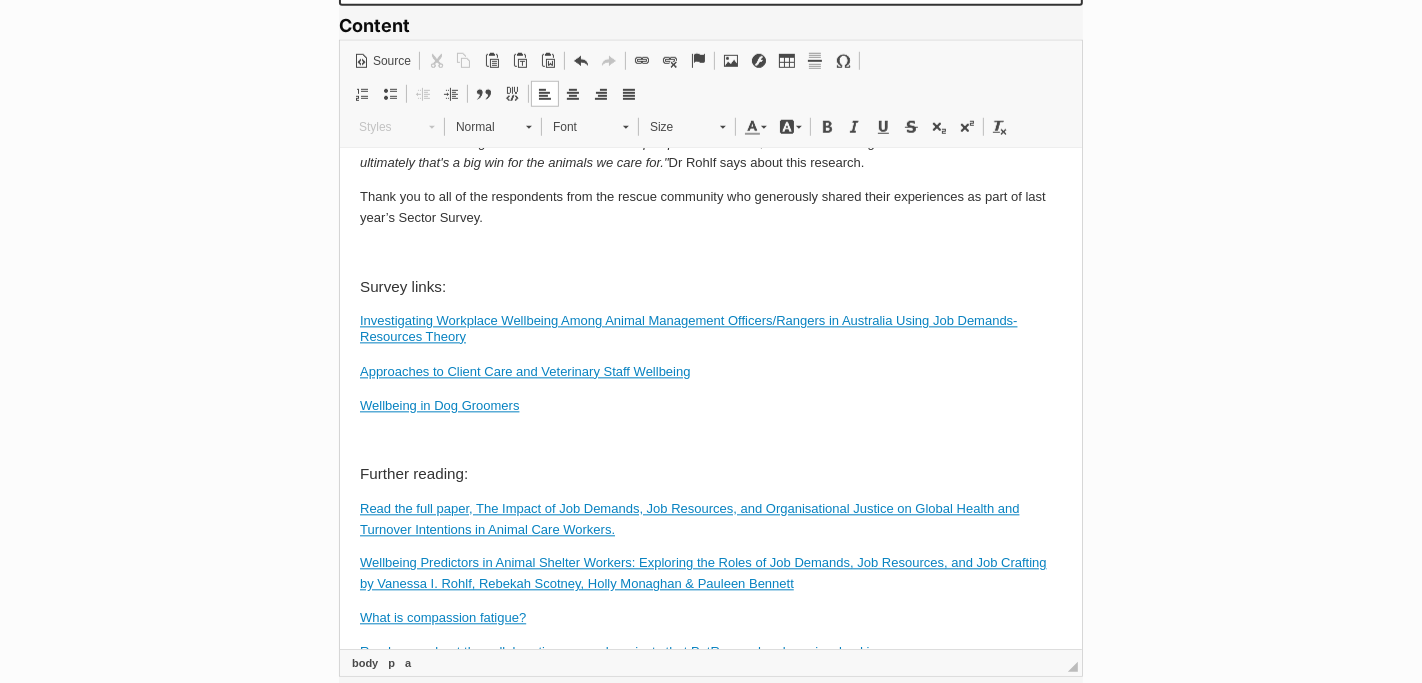 click on "Wellbeing in Dog Groomers" at bounding box center [710, 407] 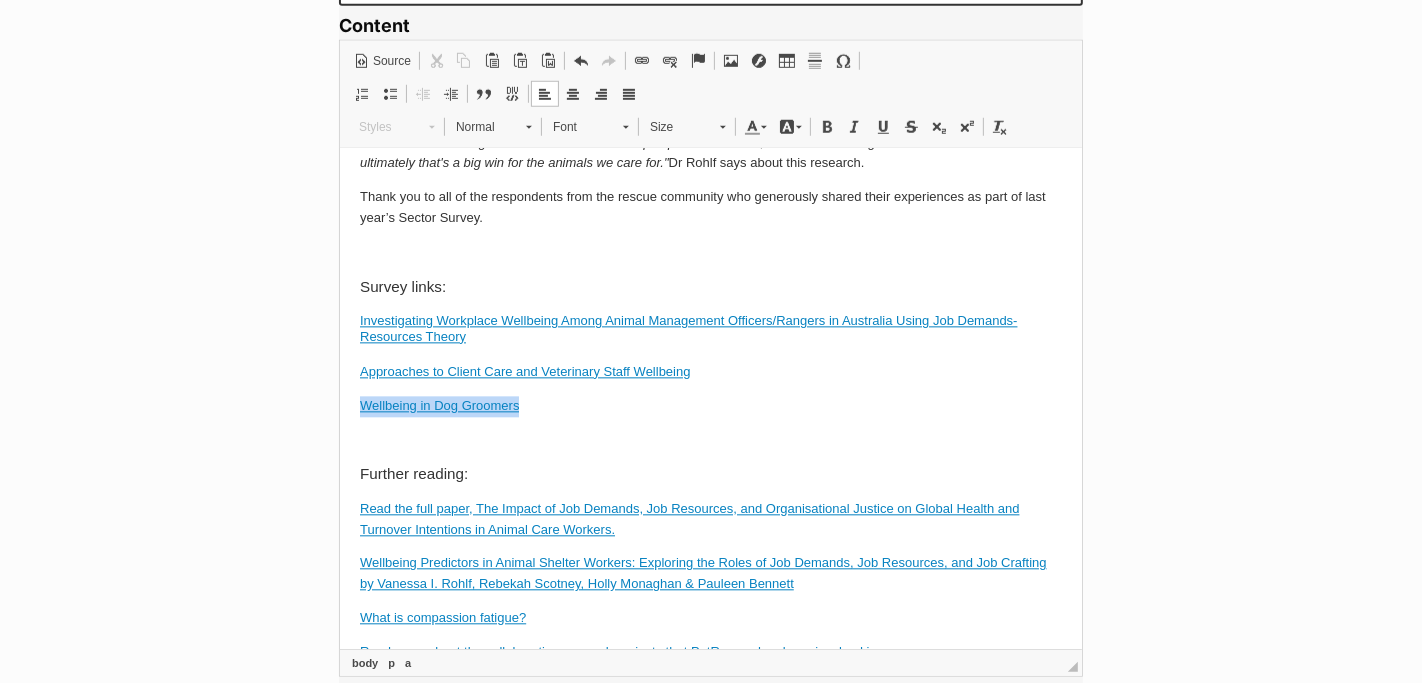 drag, startPoint x: 517, startPoint y: 533, endPoint x: 339, endPoint y: 540, distance: 178.13759 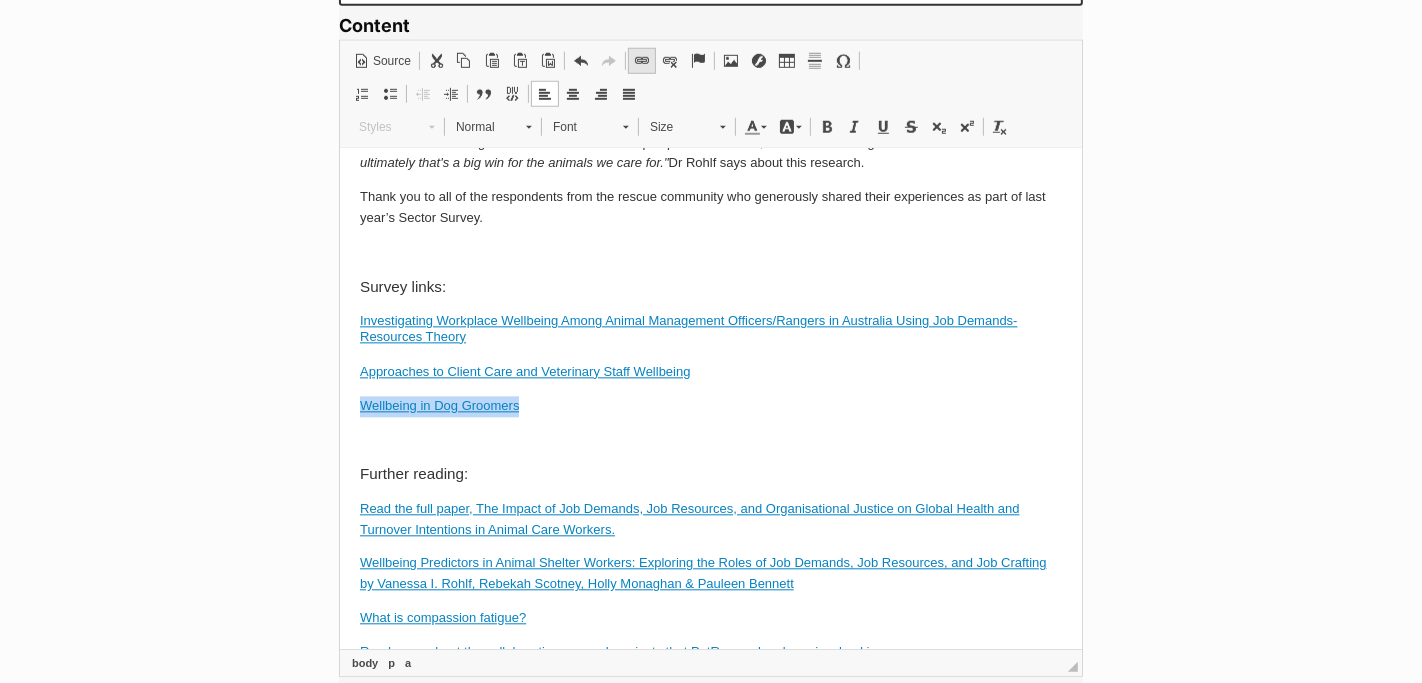 click on "Link Keyboard shortcut Command+L" at bounding box center [642, 61] 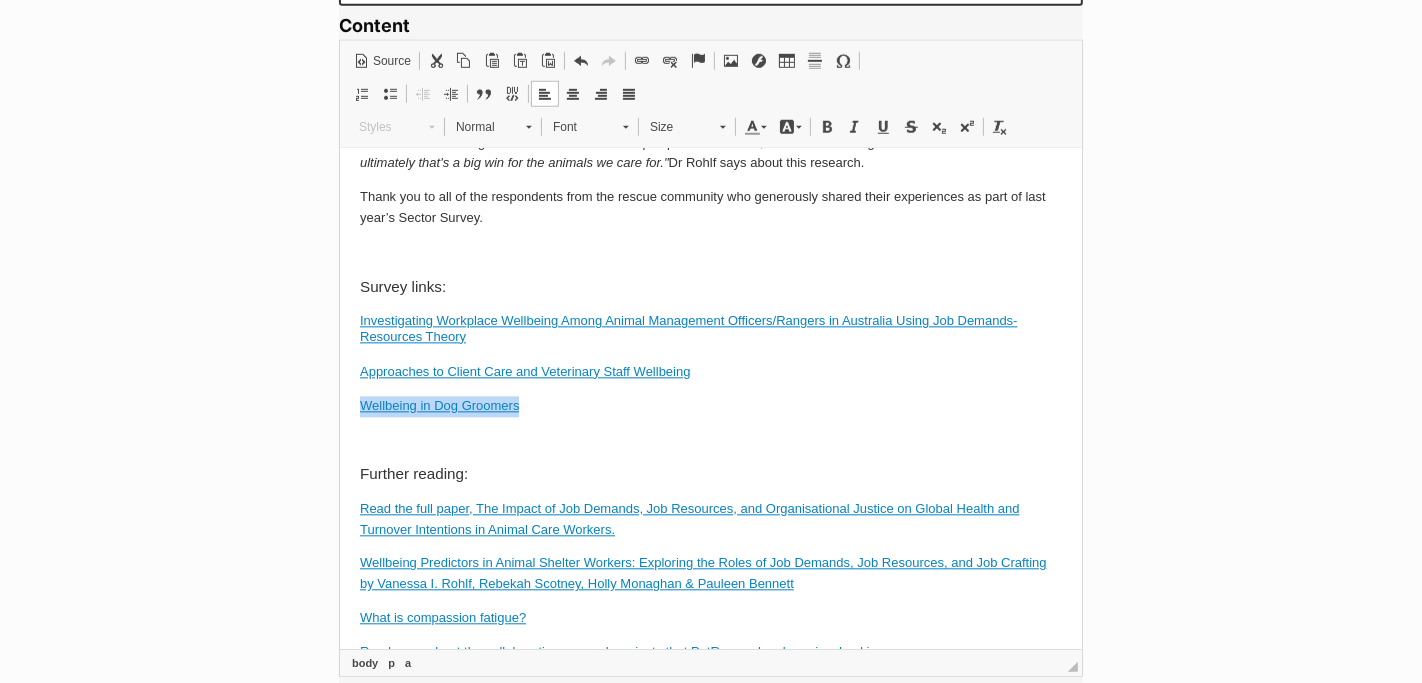 type 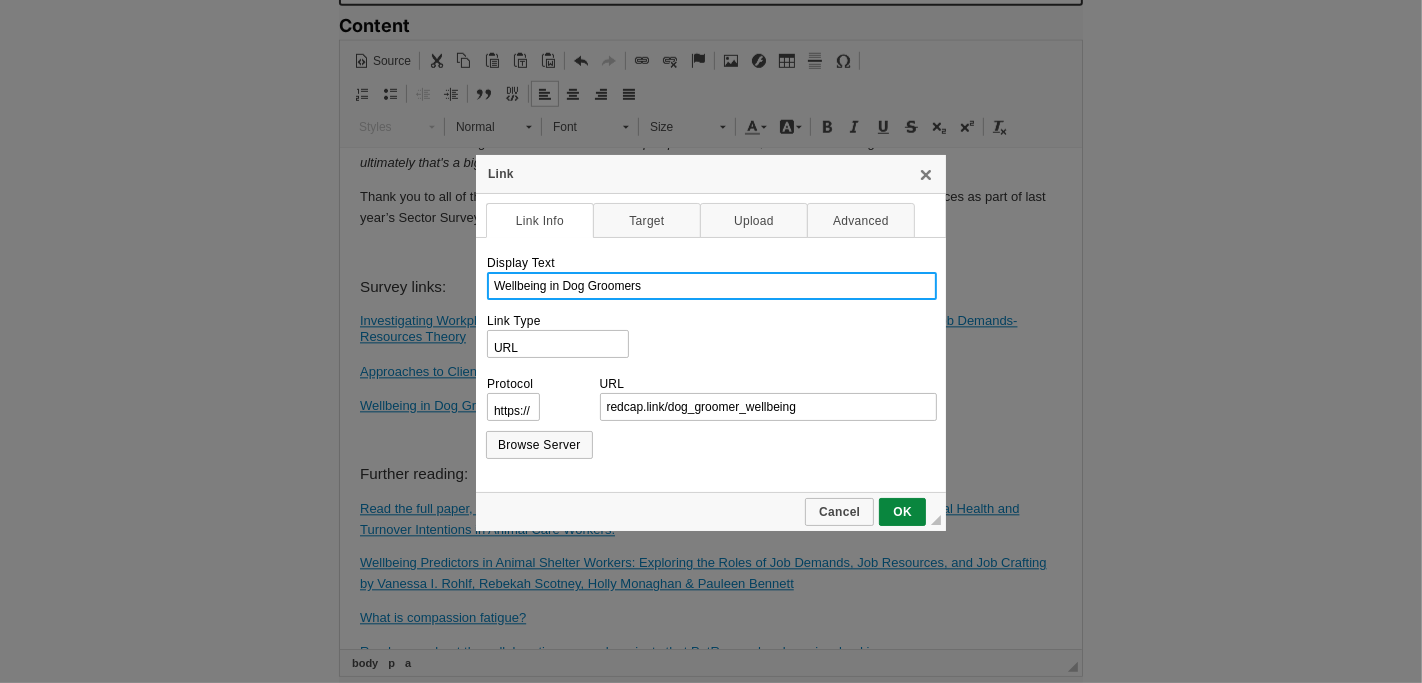 drag, startPoint x: 654, startPoint y: 288, endPoint x: 465, endPoint y: 291, distance: 189.0238 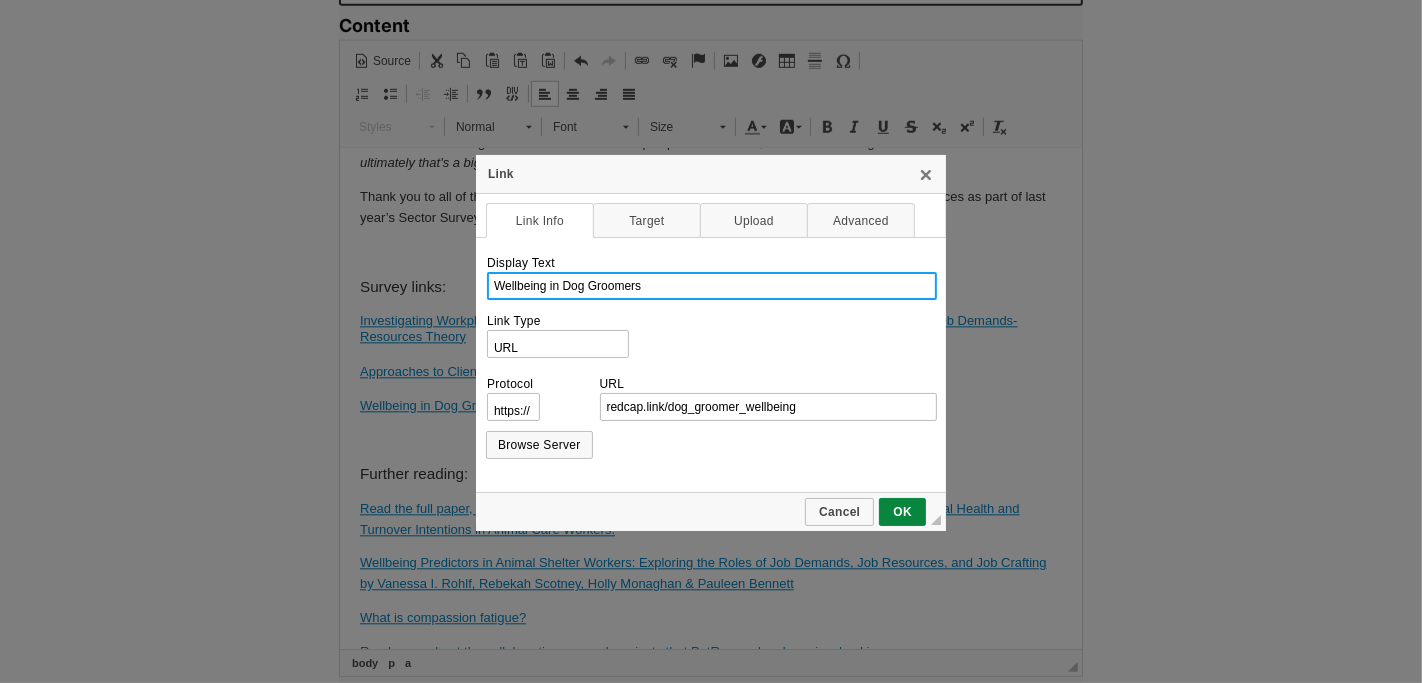 click on "Skip to main content
Log in to favourite this pet
Log in
Or sign up
Search PetRescue
Search for a pet, rescue group or article
Please select PetRescue ID
Pet name
Group
Article
Go
E.g. enter a pet's id into the search.
E.g. enter a pet's name into the search.
E.g. enter a rescue groups's name.
E.g. enter in a keyword to find an article.
Log in to set up alerts
Log in
Or sign up
Close Sidebar
Welcome, Emily Smith!
Log out
Find pets to foster or adopt
Browse for dogs and puppies
Browse for cats and kittens
Browse for other pets
Search the website
Pets needing foster care
All pets
Keyword search
Rescue directory
Admin
Members Home
Members
Groups
API
Blog
Logs
Resque
Spam
Benefits
Help" at bounding box center [711, 1520] 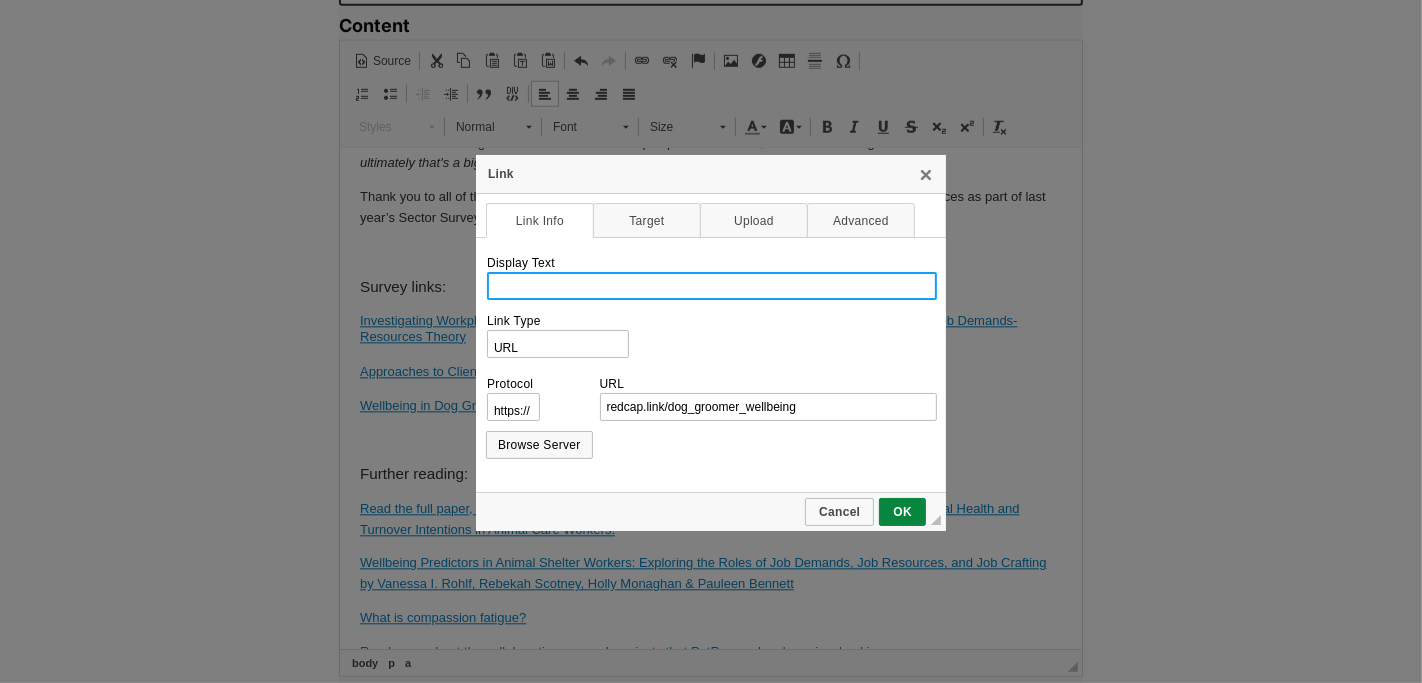 paste on "Investigating Workplace Wellbeing Among Dog Groomers in Australia" 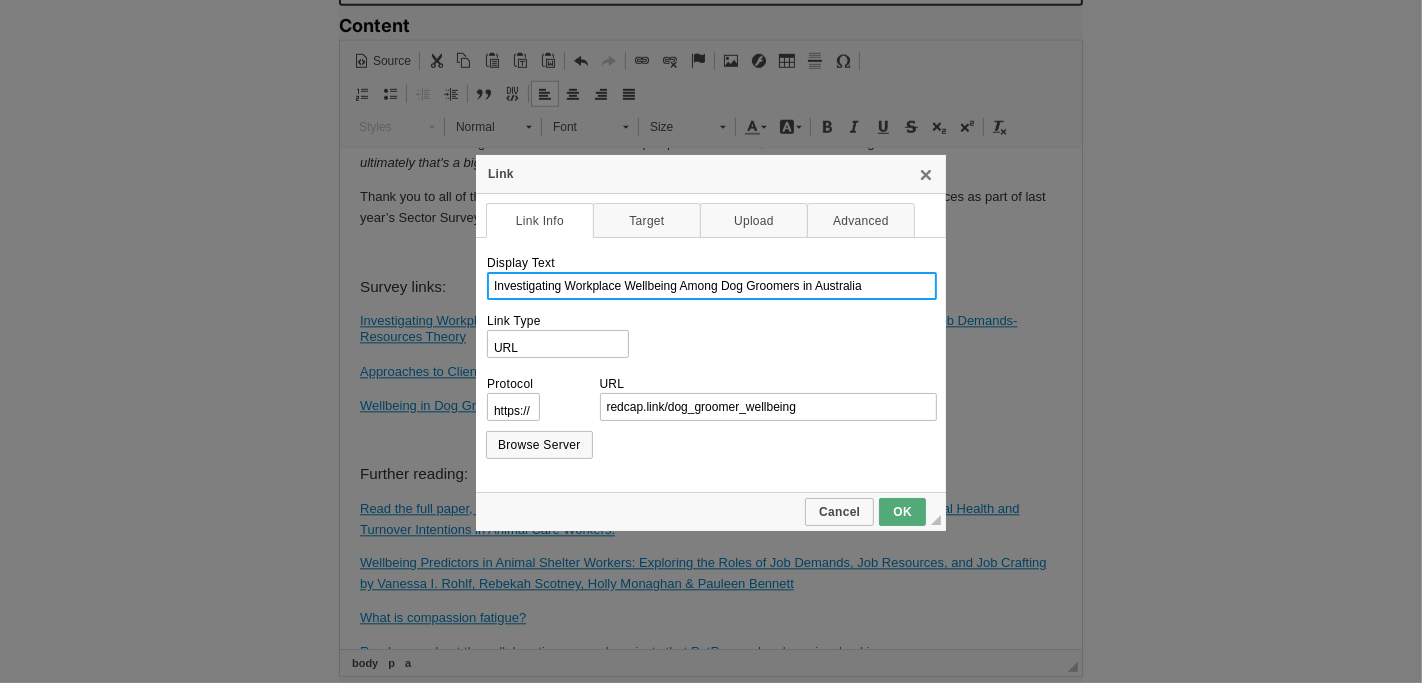 type on "Investigating Workplace Wellbeing Among Dog Groomers in Australia" 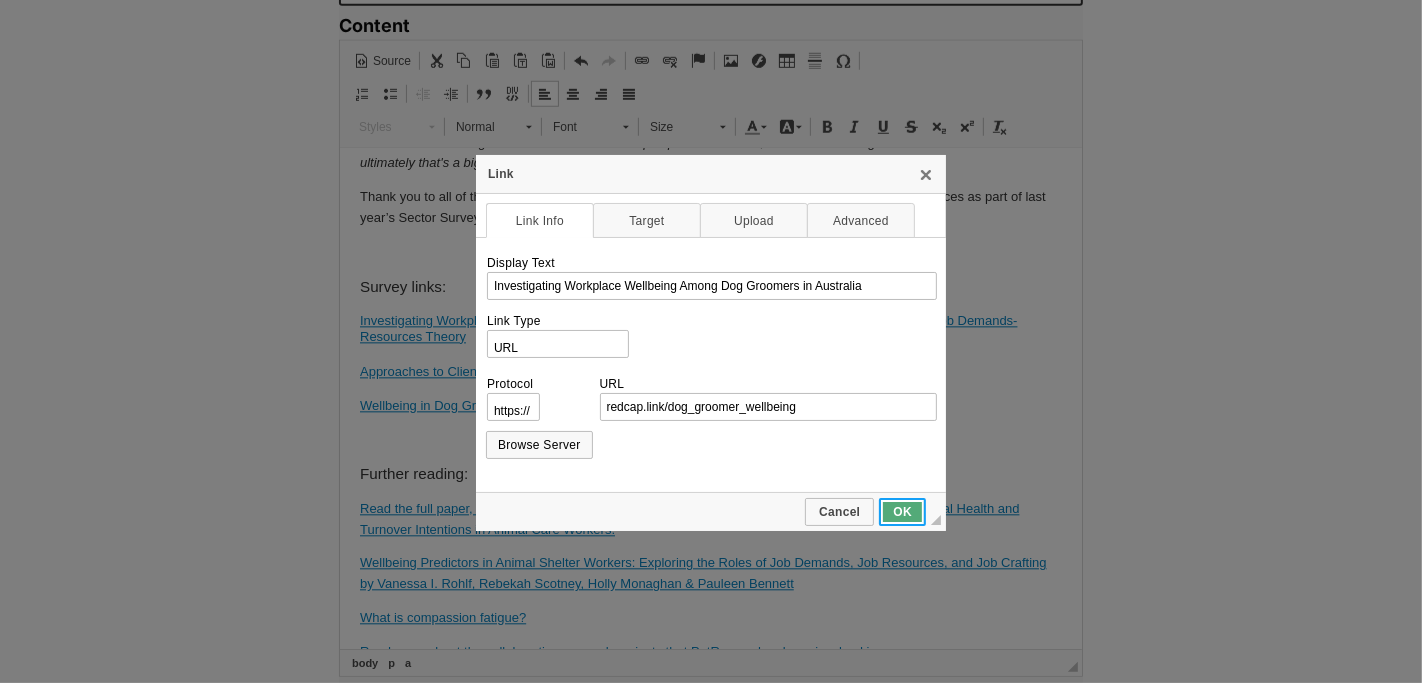 click on "OK" at bounding box center [902, 512] 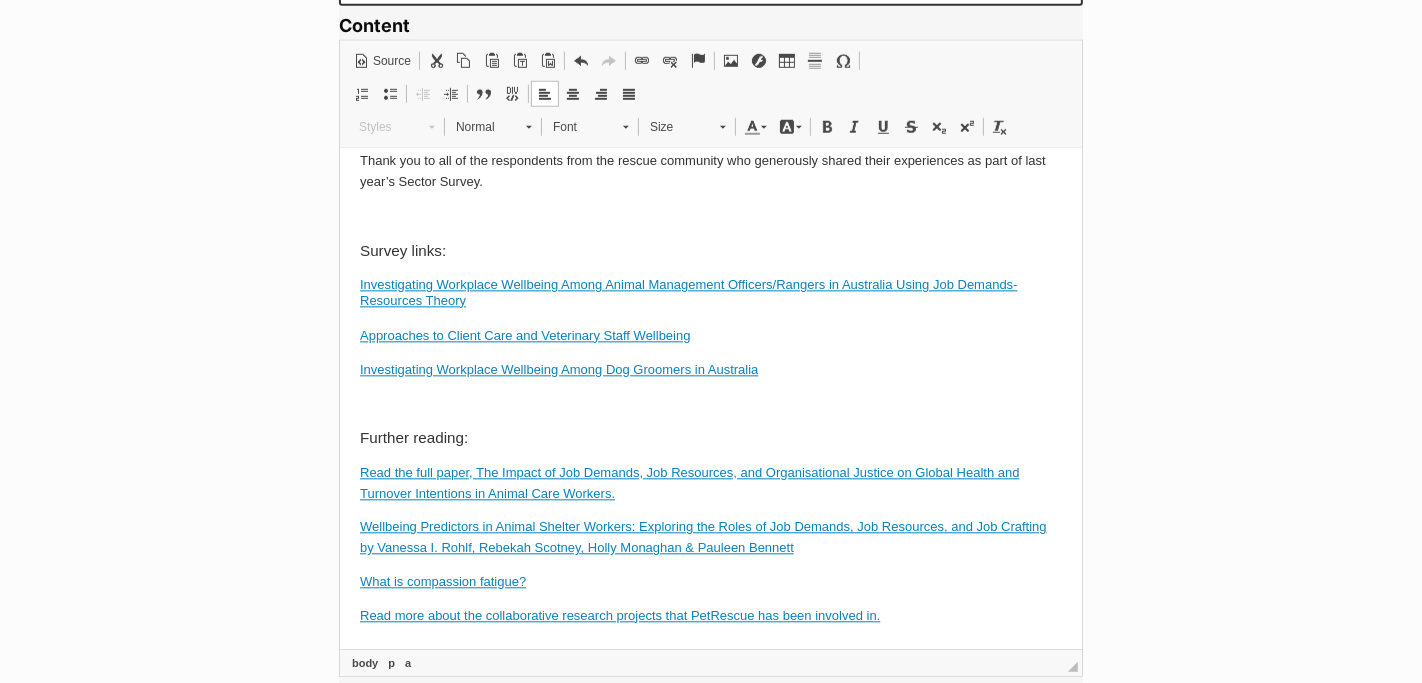 scroll, scrollTop: 3971, scrollLeft: 0, axis: vertical 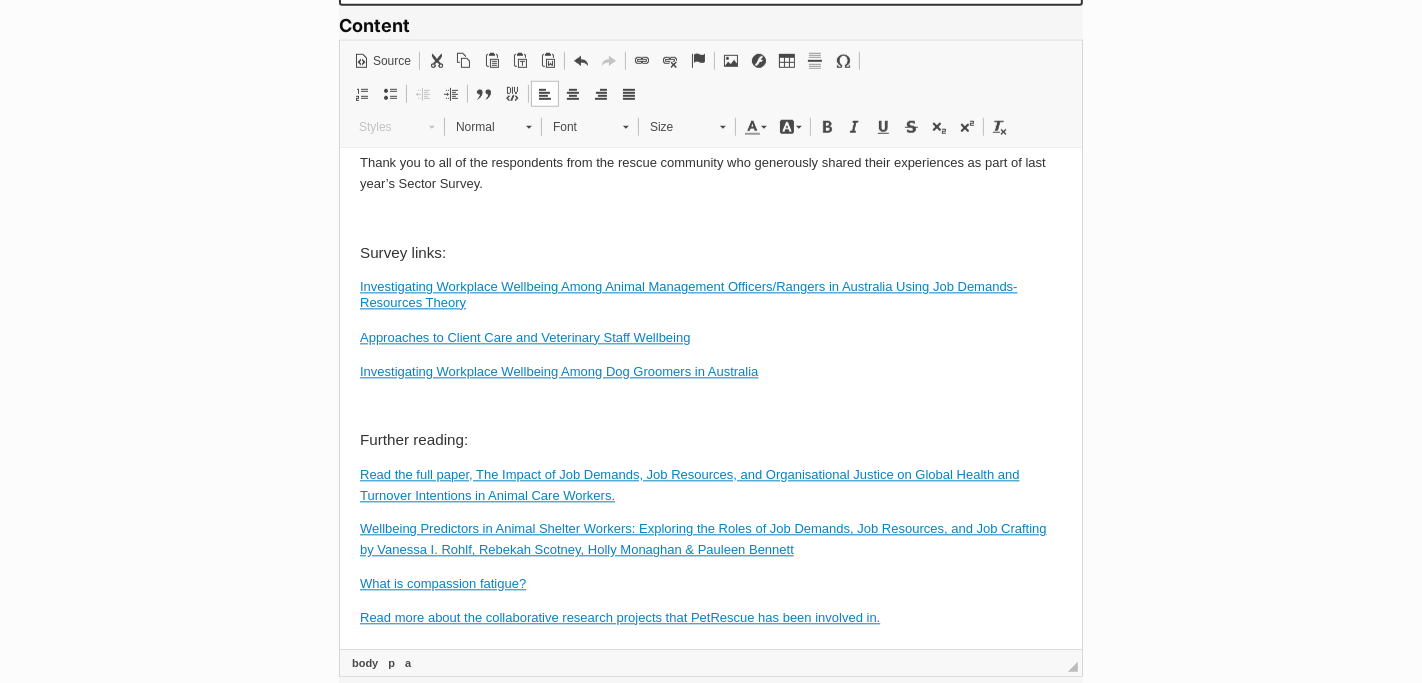 click on "Investigating Workplace Wellbeing Among Dog Groomers in Australia" at bounding box center (710, 373) 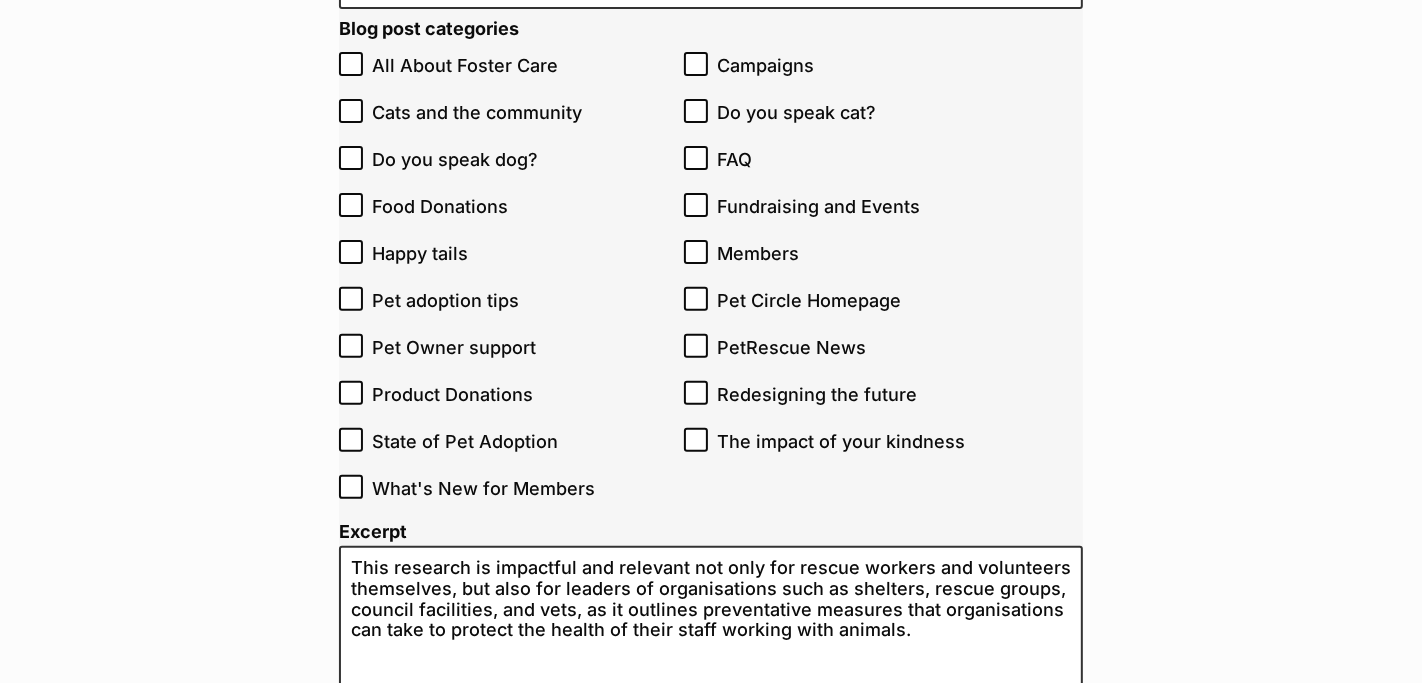 scroll, scrollTop: 510, scrollLeft: 0, axis: vertical 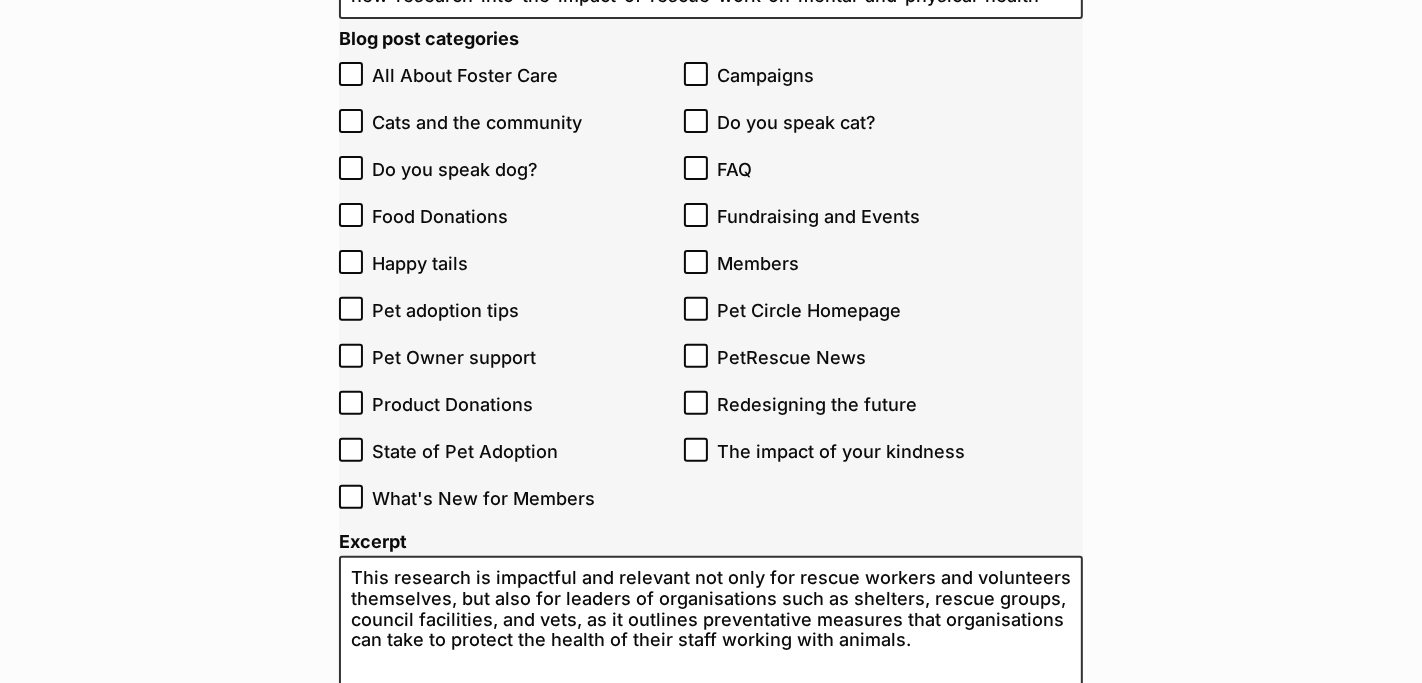 click 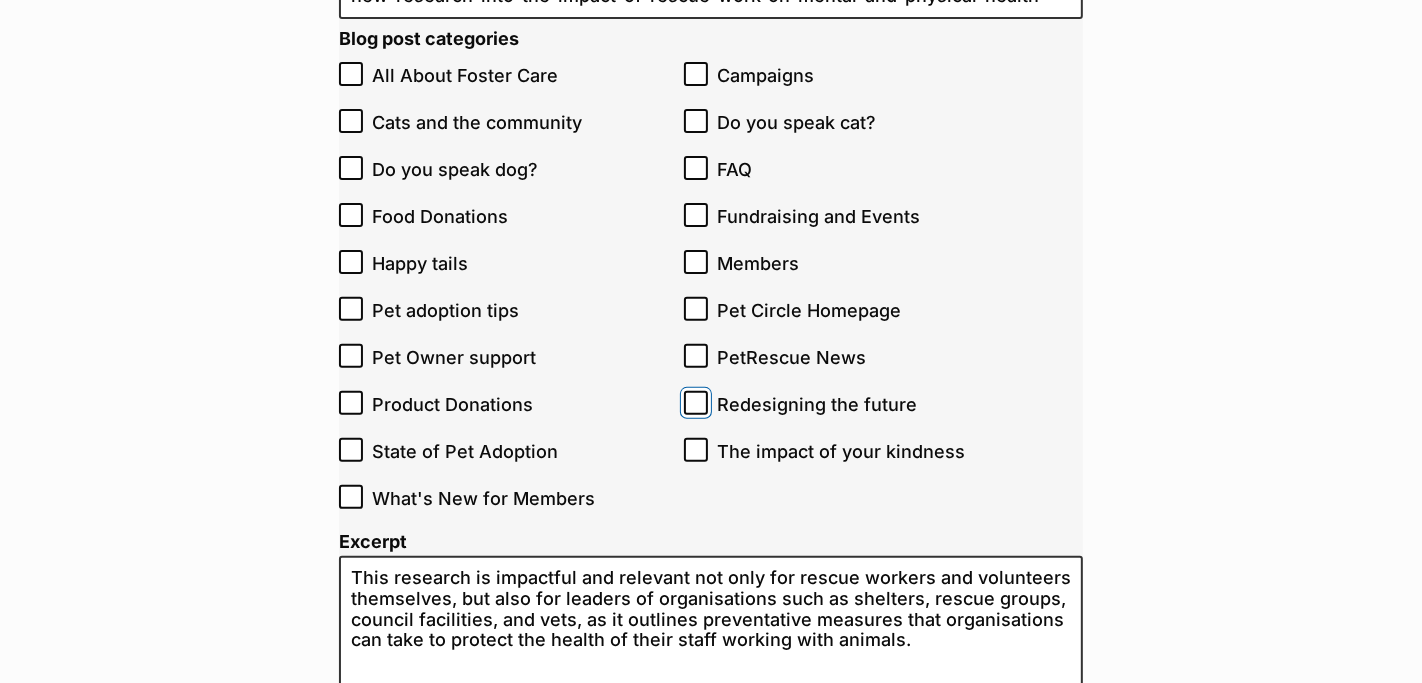 click on "Redesigning the future" at bounding box center (696, 403) 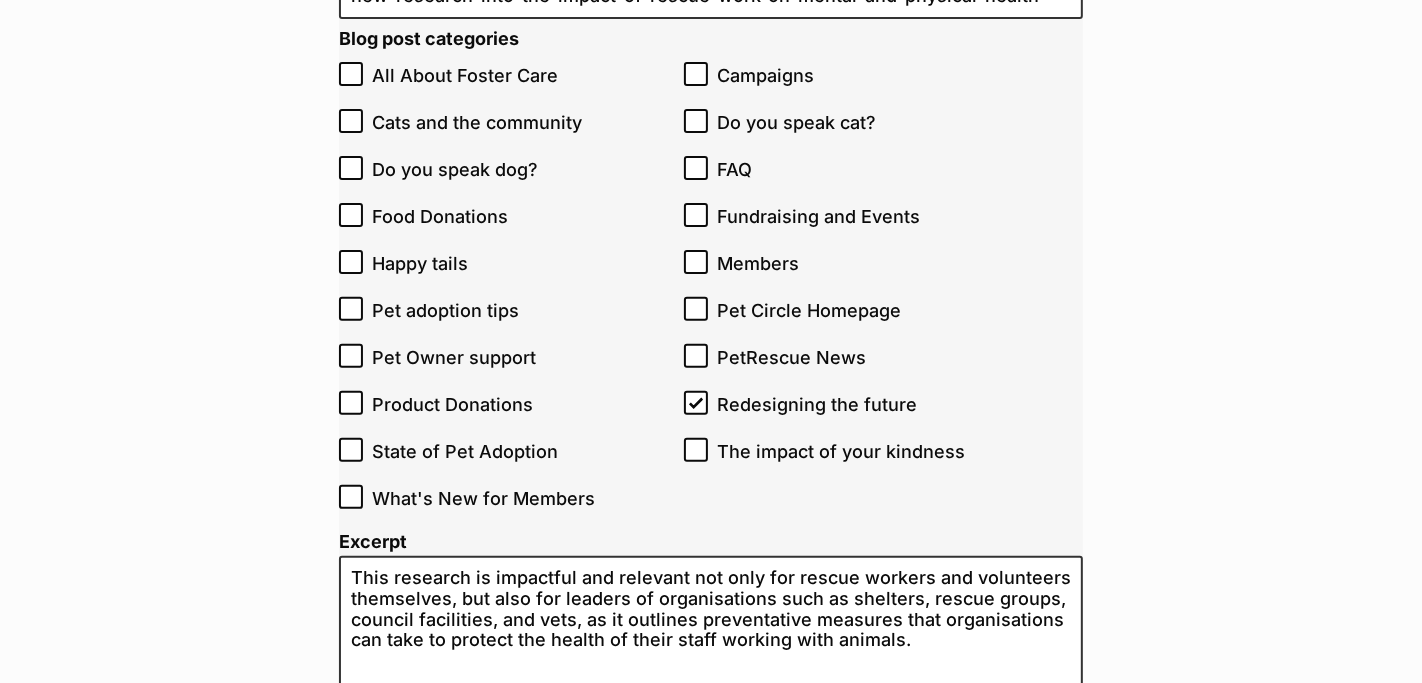 click 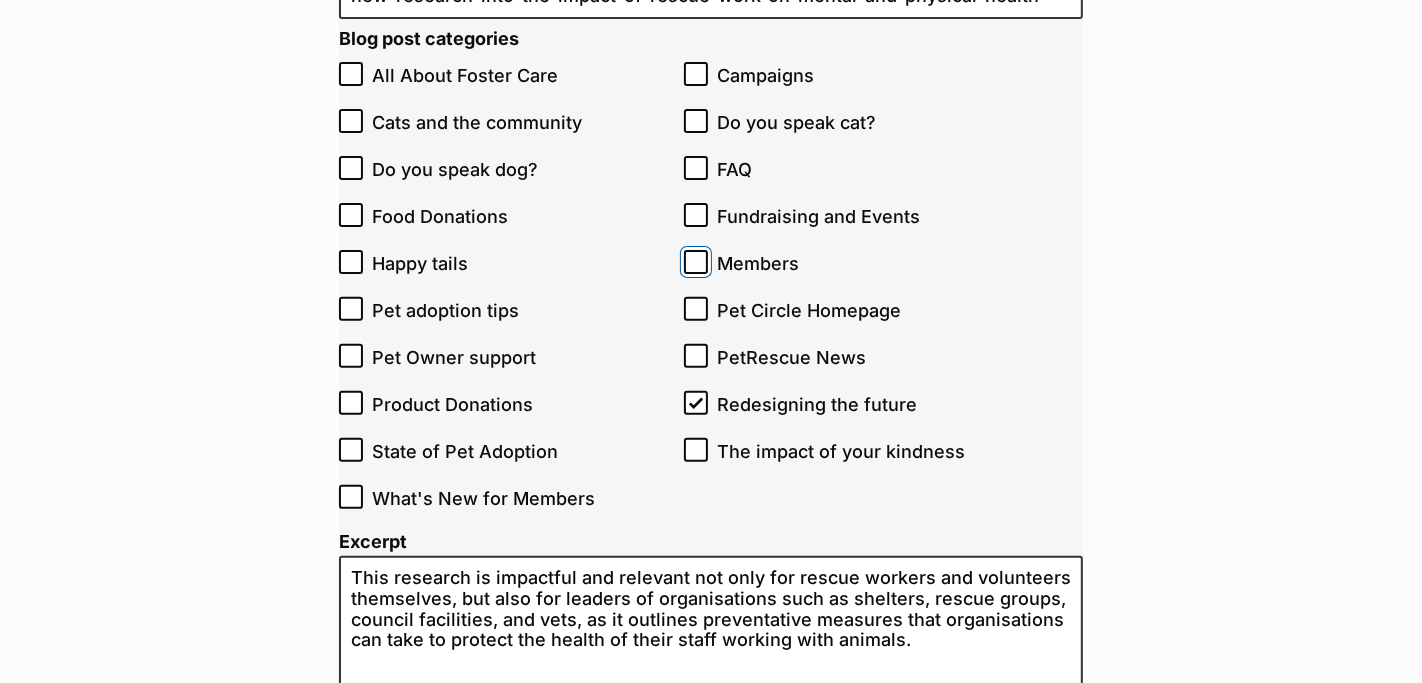click on "Members" at bounding box center (696, 262) 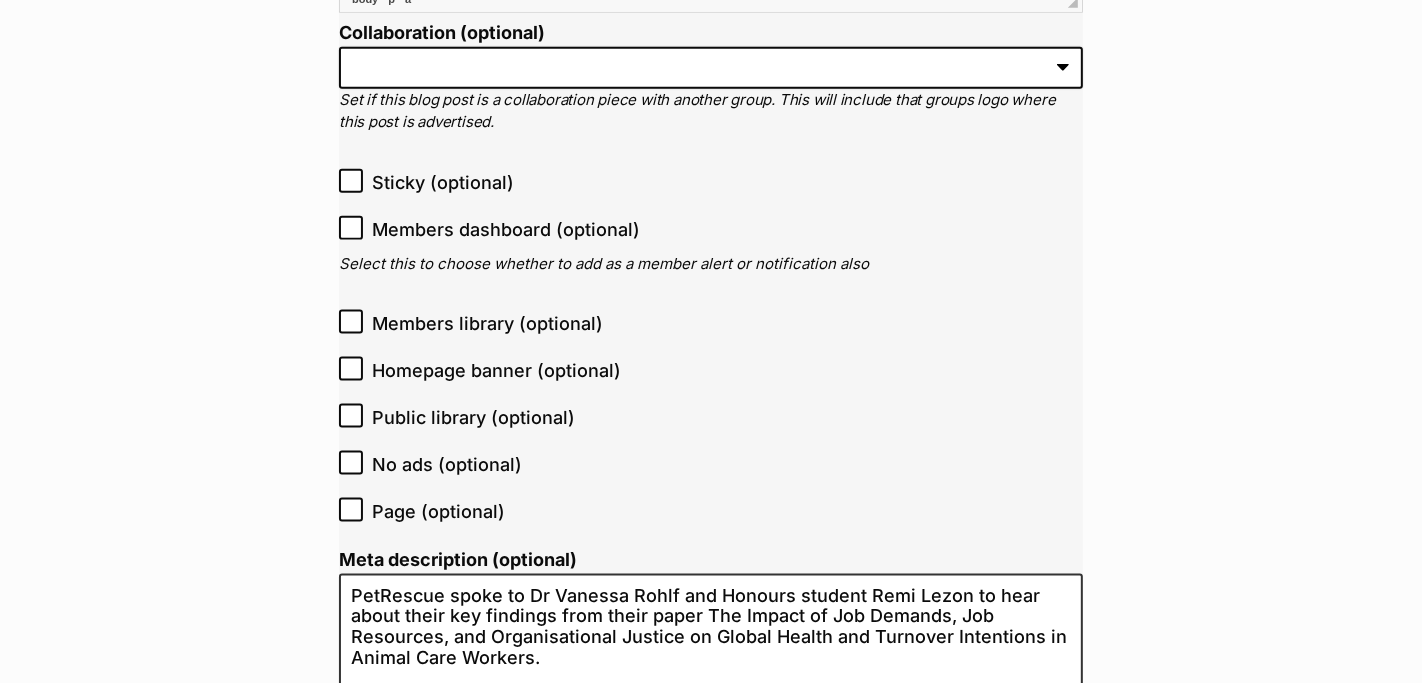 scroll, scrollTop: 2247, scrollLeft: 0, axis: vertical 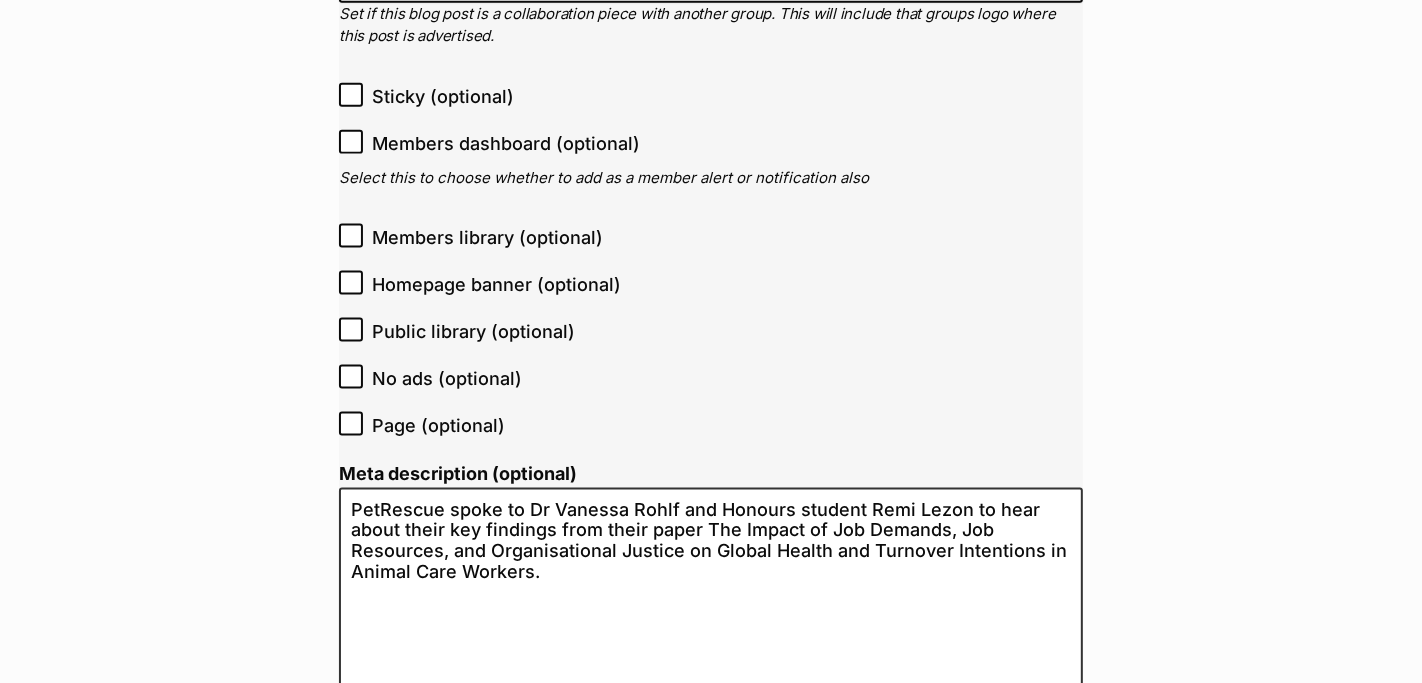 click on "Members library (optional)" at bounding box center (487, 237) 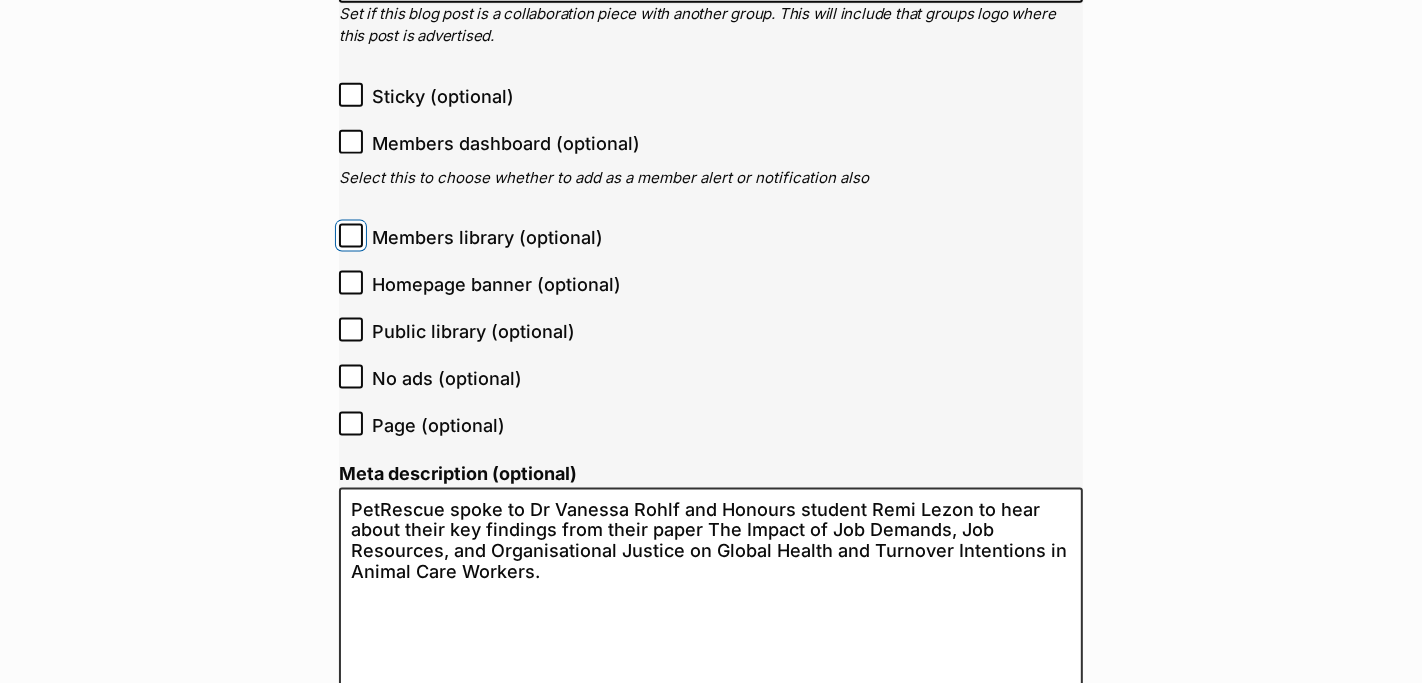 click on "Members library (optional)" at bounding box center (351, 236) 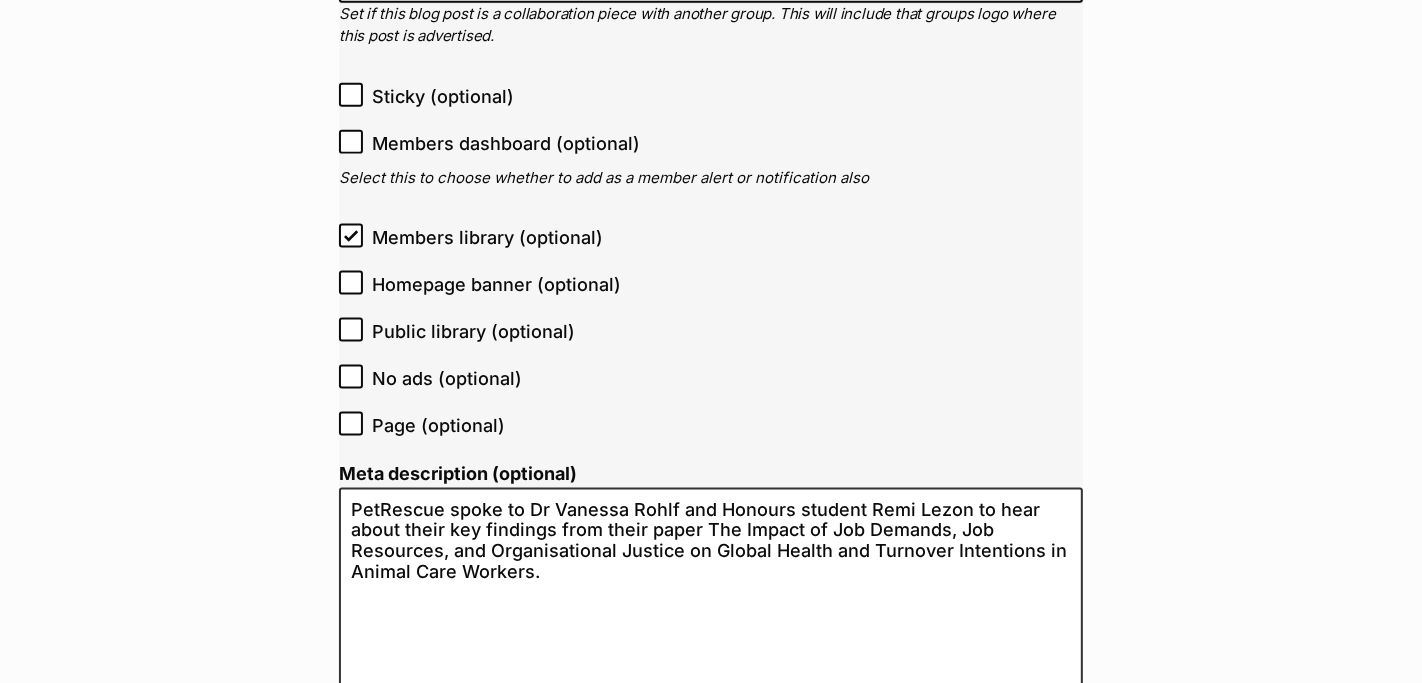 click on "Public library (optional)" at bounding box center (473, 331) 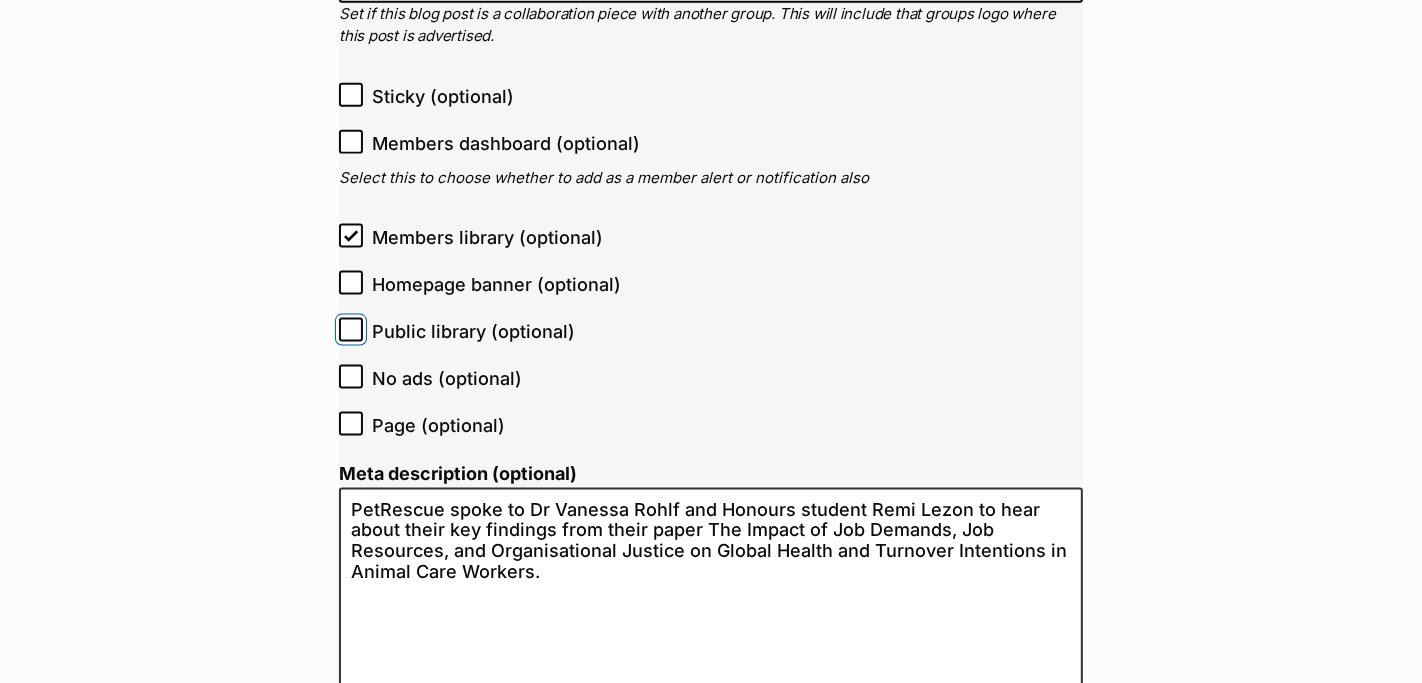 click on "Public library (optional)" at bounding box center (351, 330) 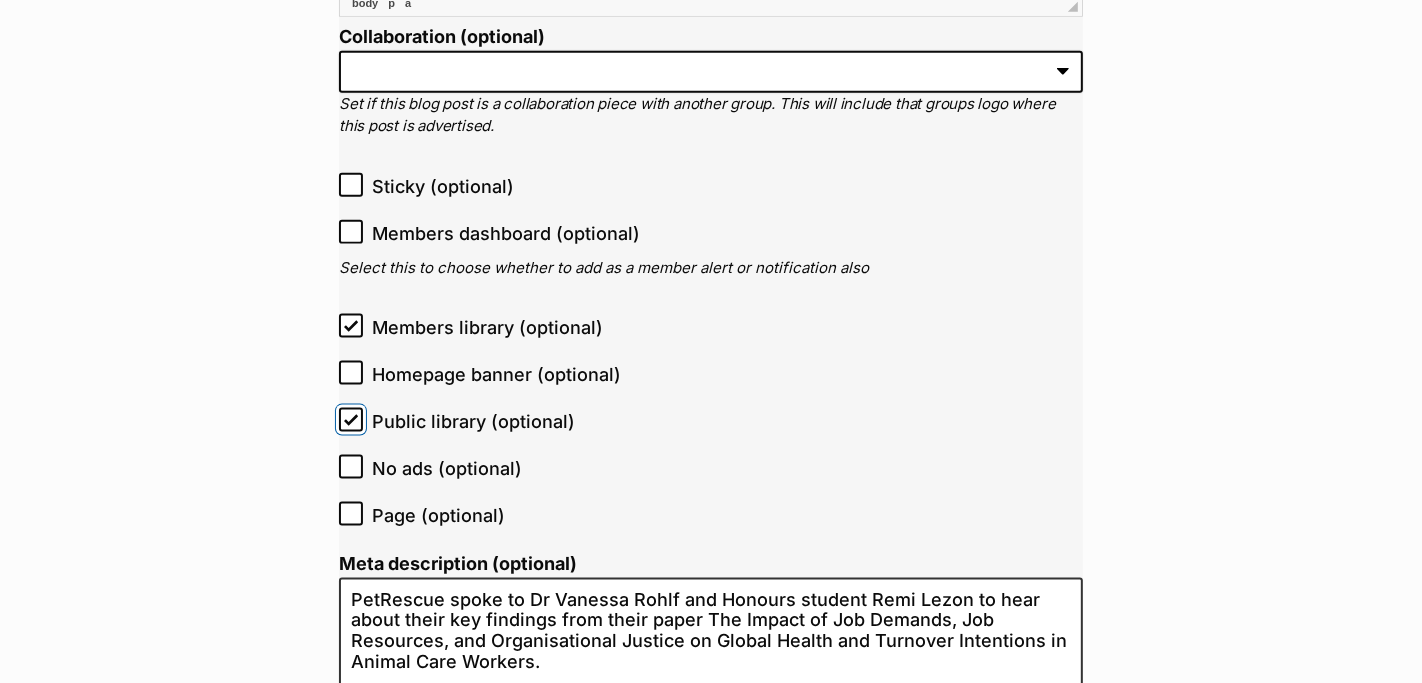 scroll, scrollTop: 2158, scrollLeft: 0, axis: vertical 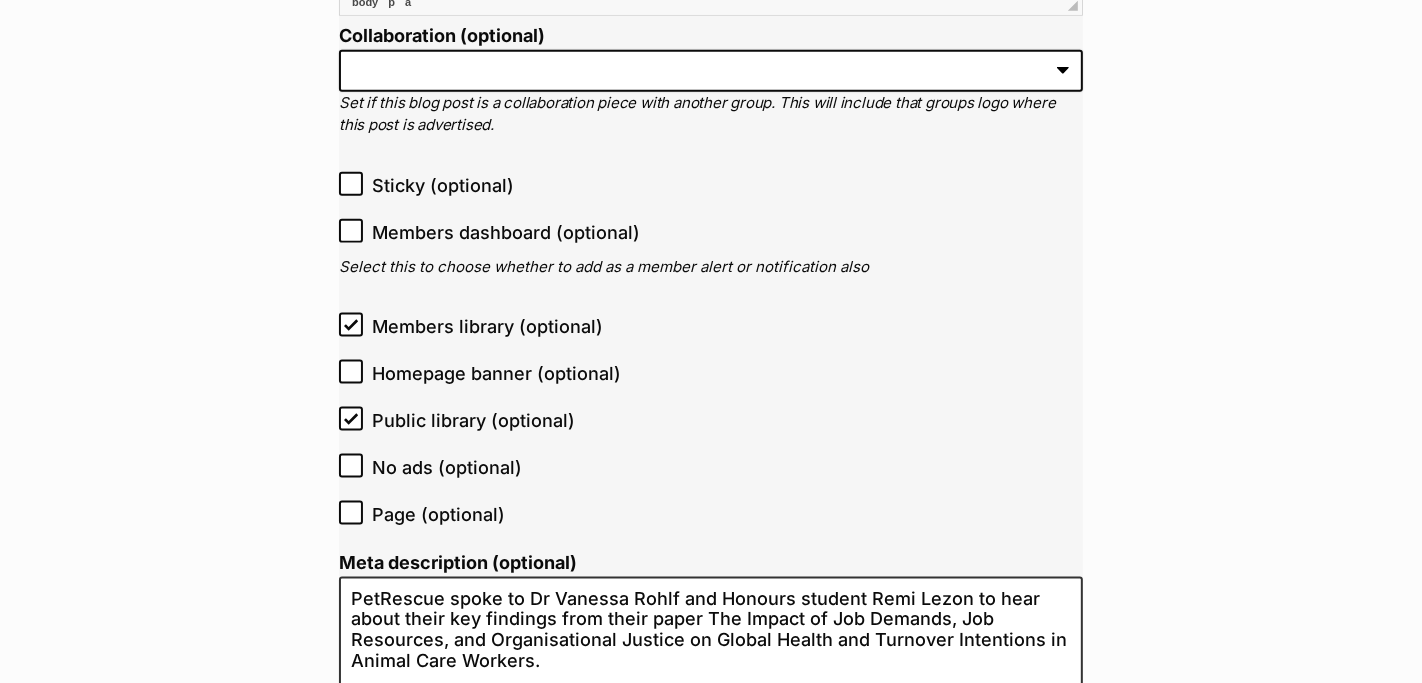 click 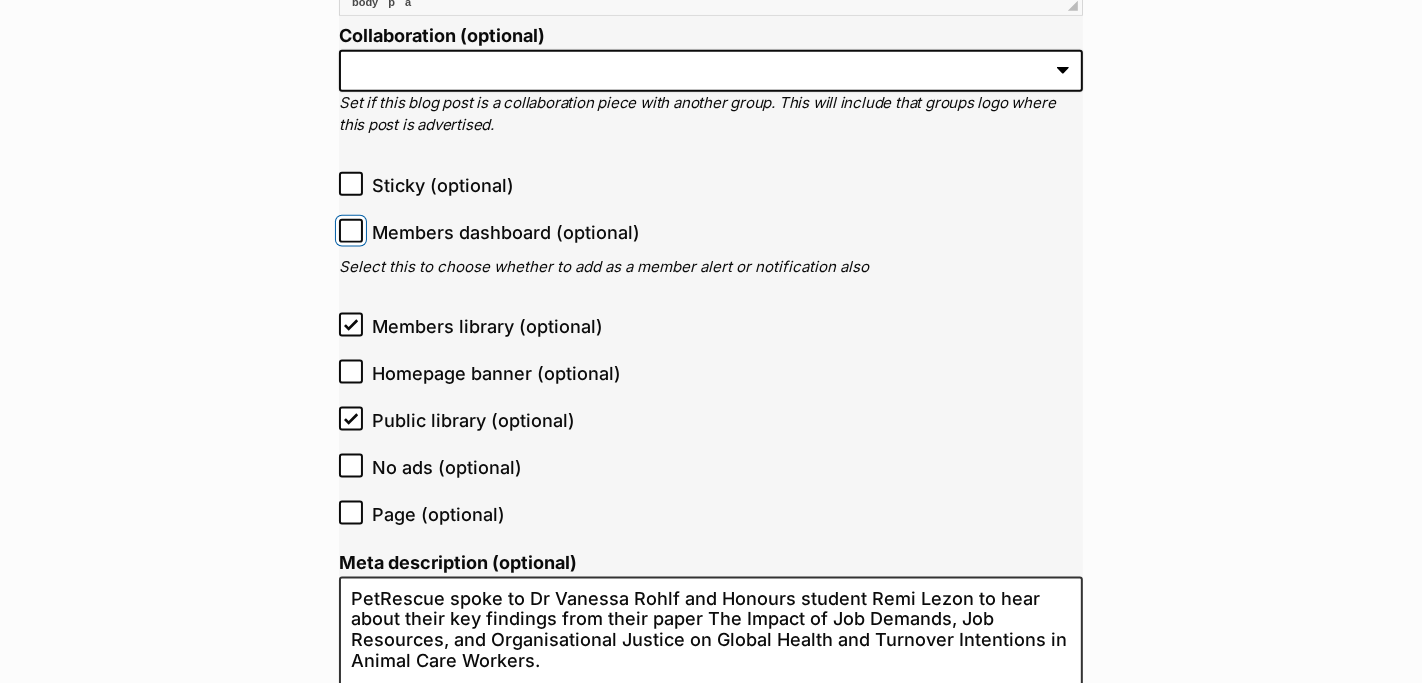 click on "Members dashboard (optional)" at bounding box center [351, 231] 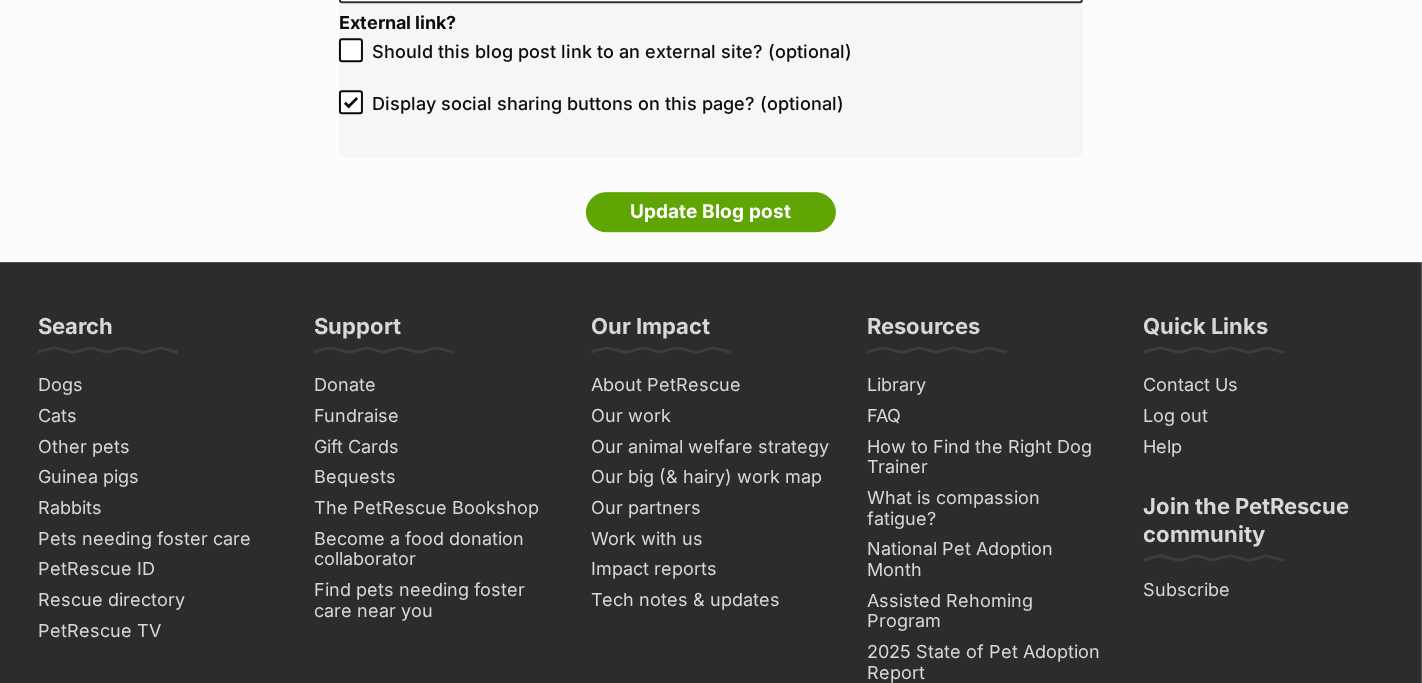 scroll, scrollTop: 4952, scrollLeft: 0, axis: vertical 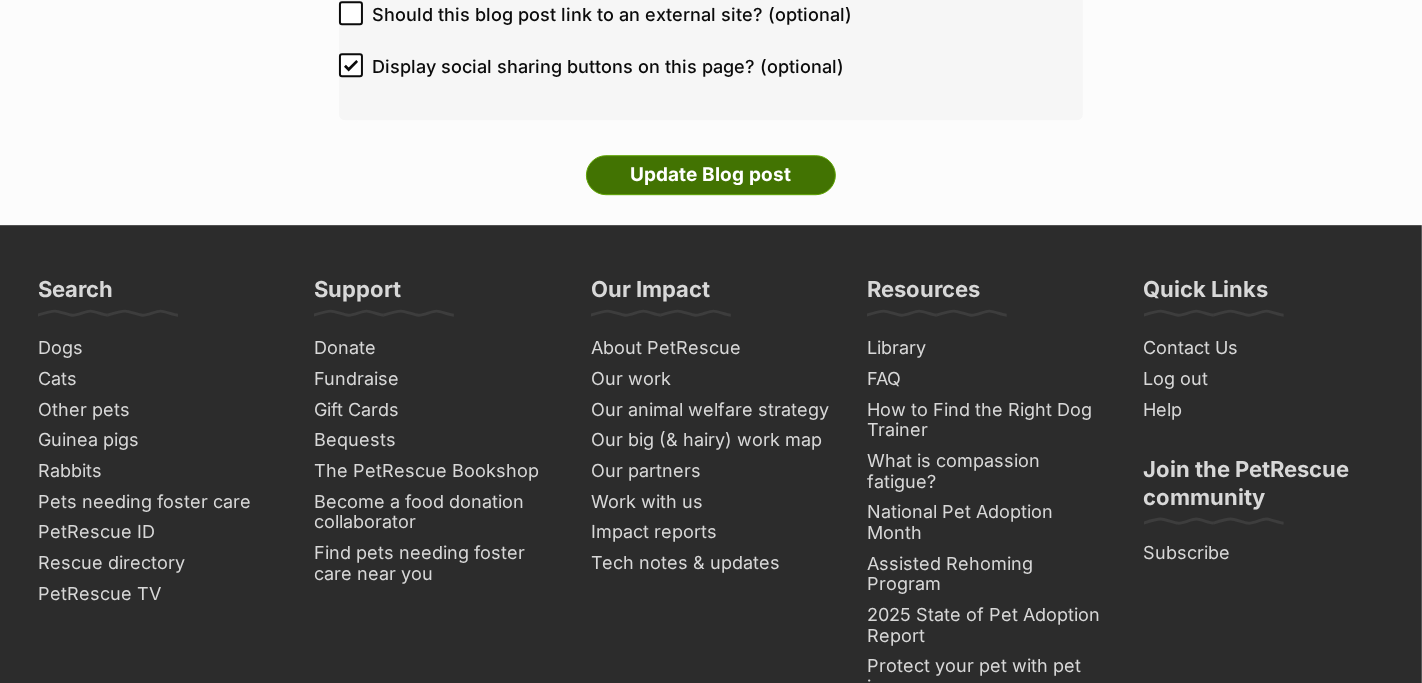 click on "Update Blog post" at bounding box center (711, 175) 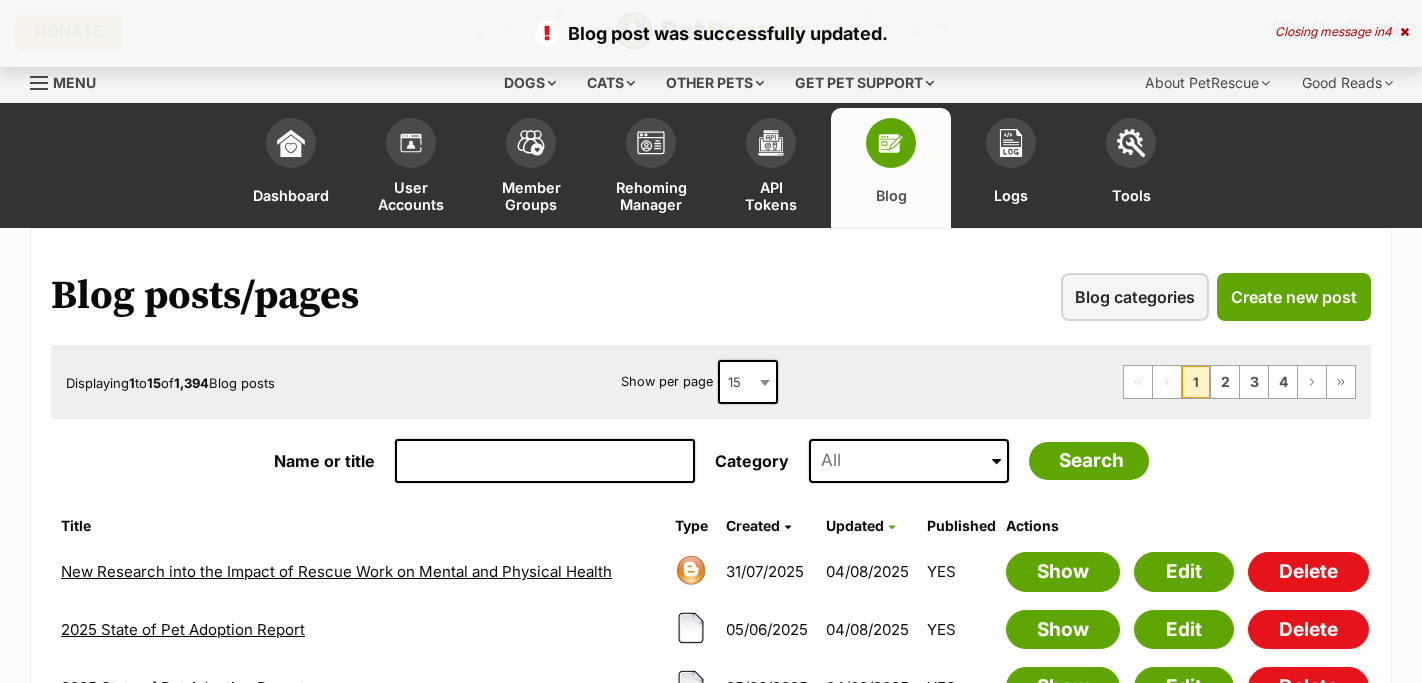 scroll, scrollTop: 0, scrollLeft: 0, axis: both 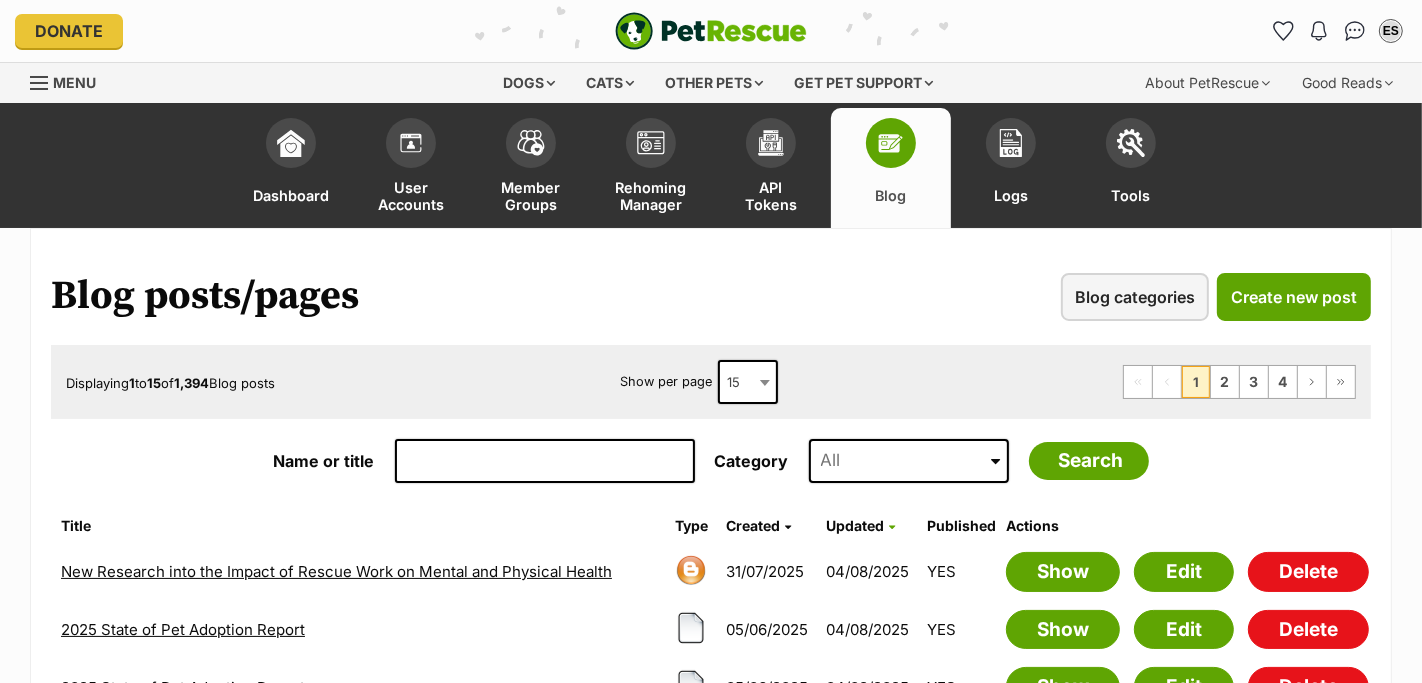 click at bounding box center (711, 31) 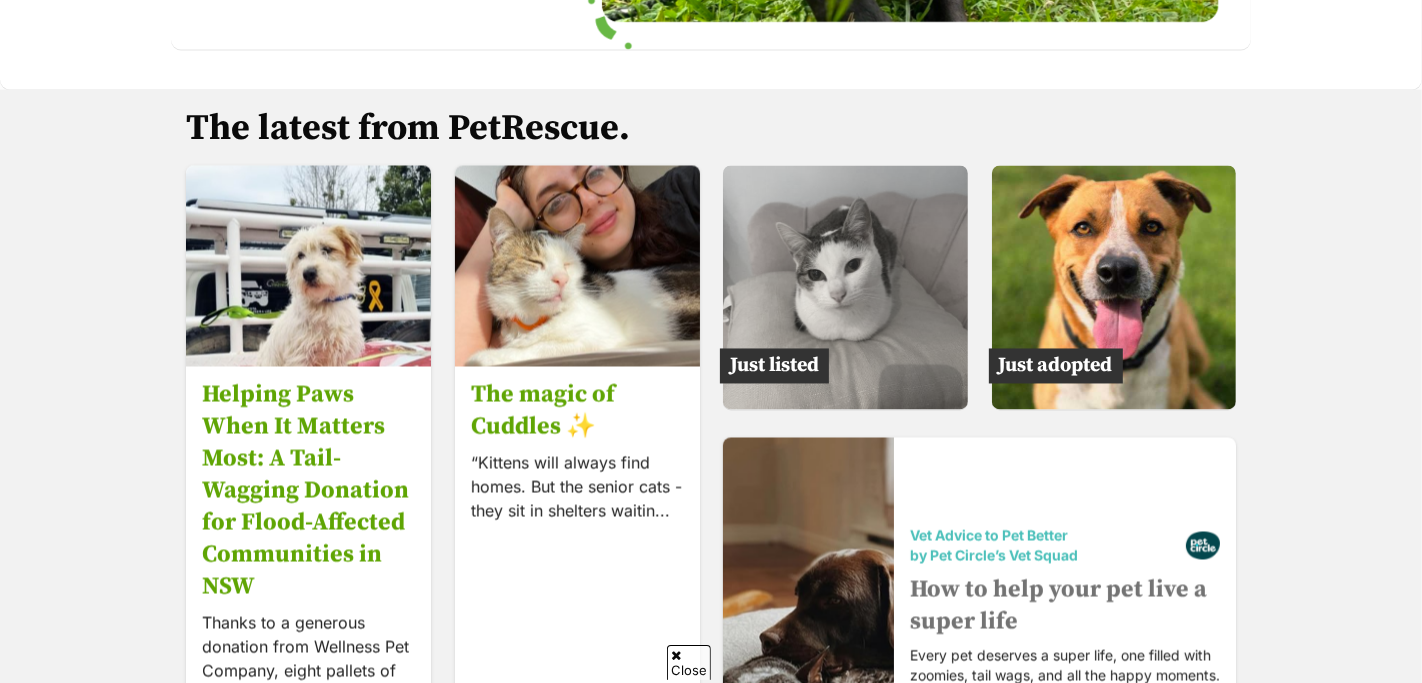 scroll, scrollTop: 3097, scrollLeft: 0, axis: vertical 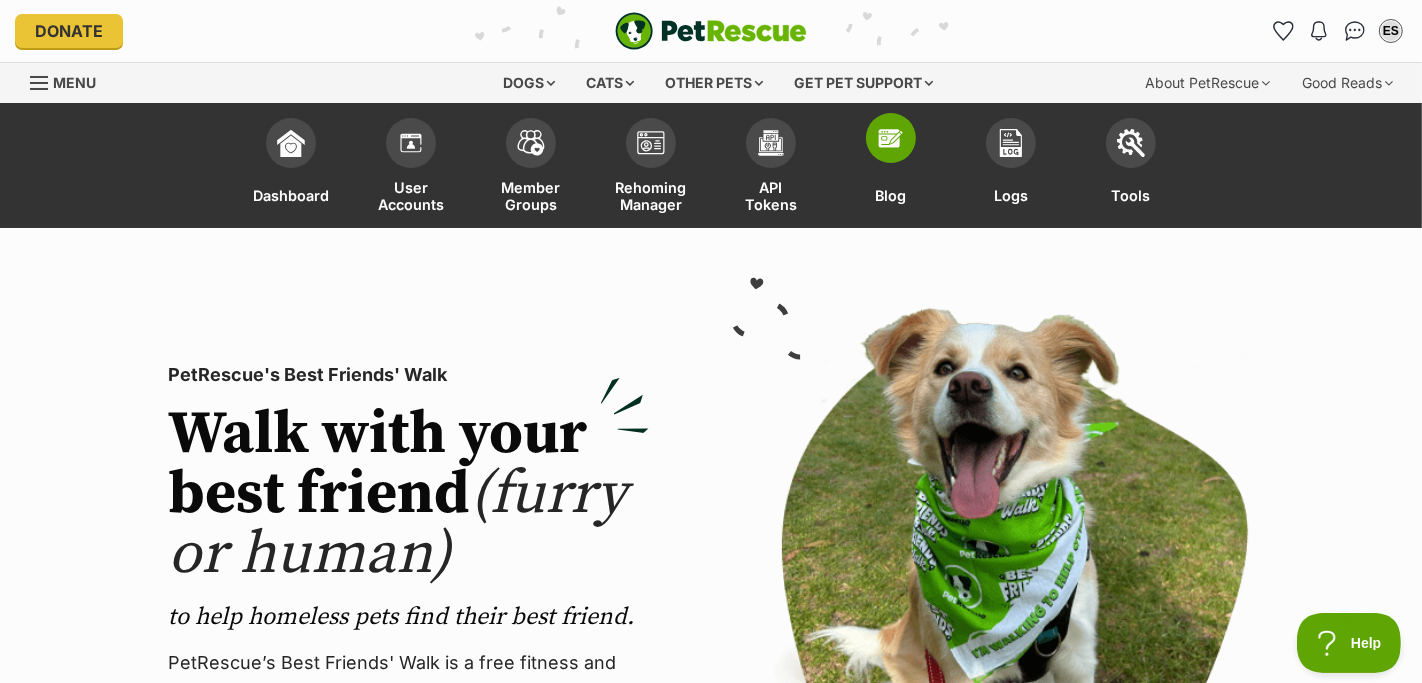 click at bounding box center (891, 138) 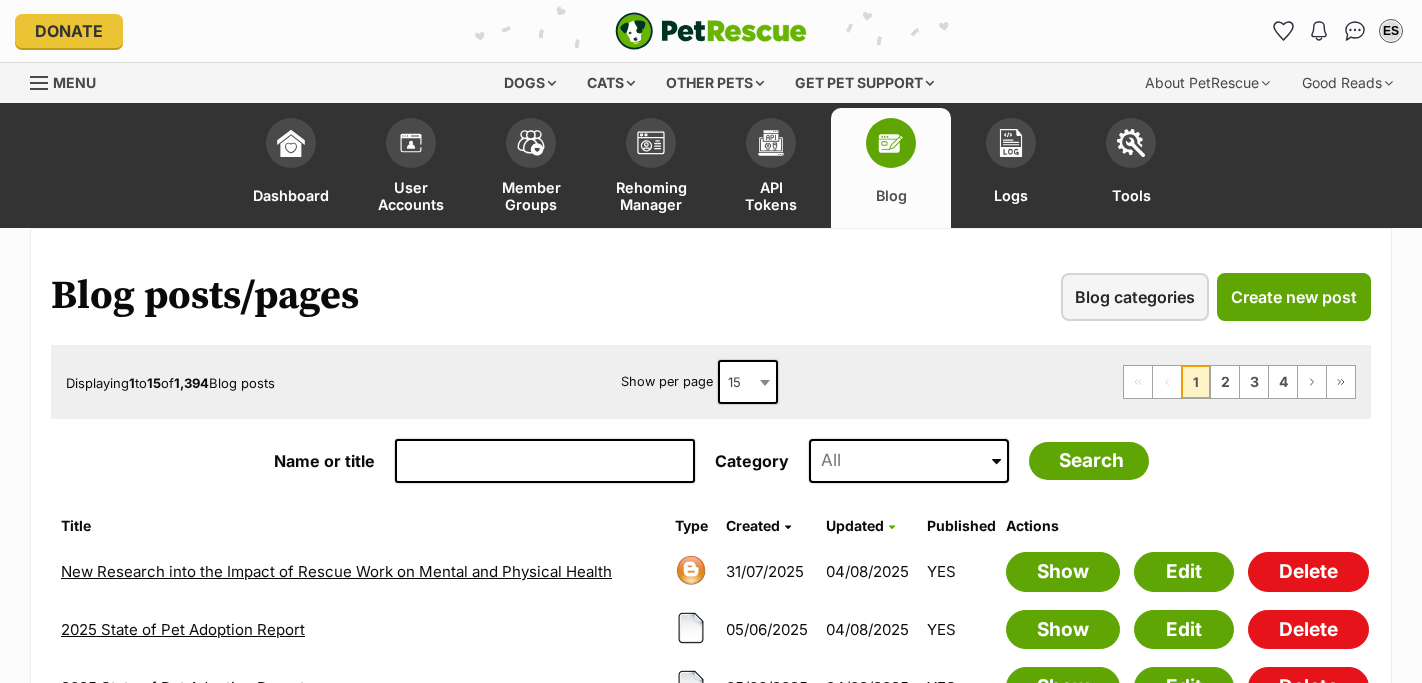 scroll, scrollTop: 0, scrollLeft: 0, axis: both 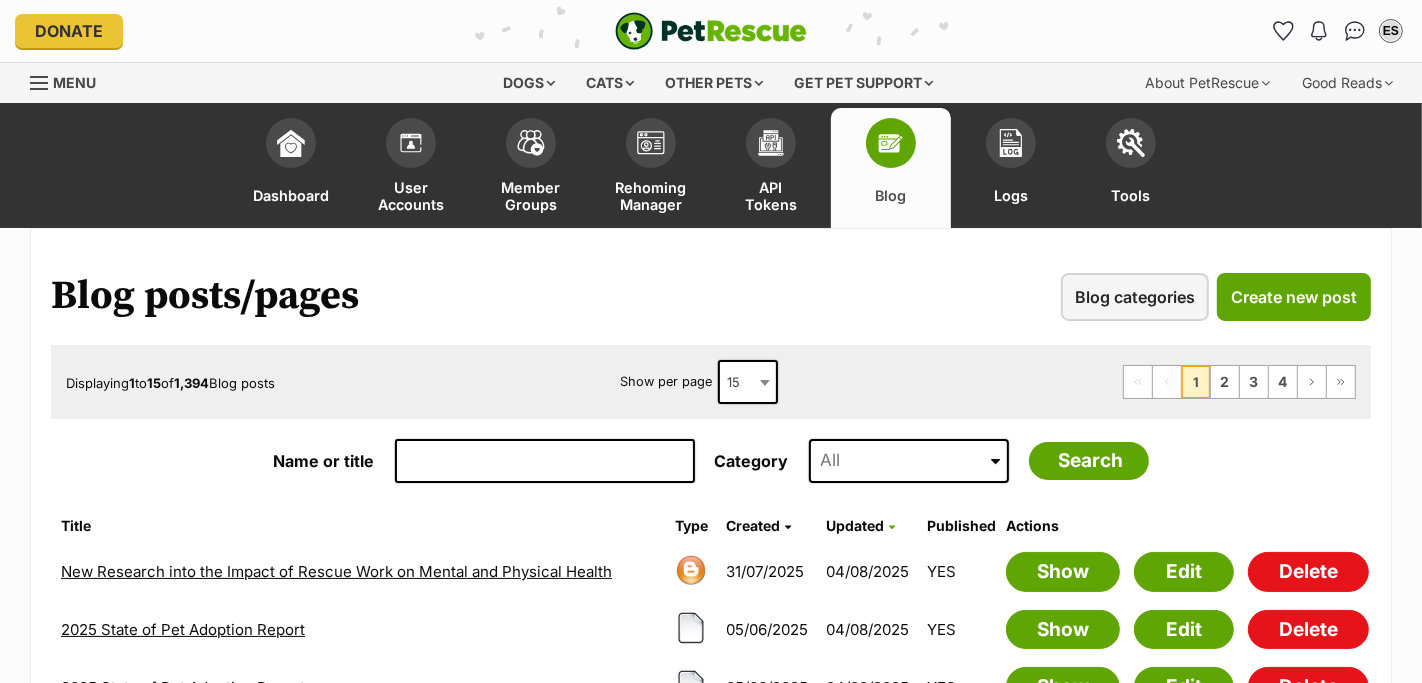 click on "New Research into the Impact of Rescue Work on Mental and Physical Health" at bounding box center (336, 571) 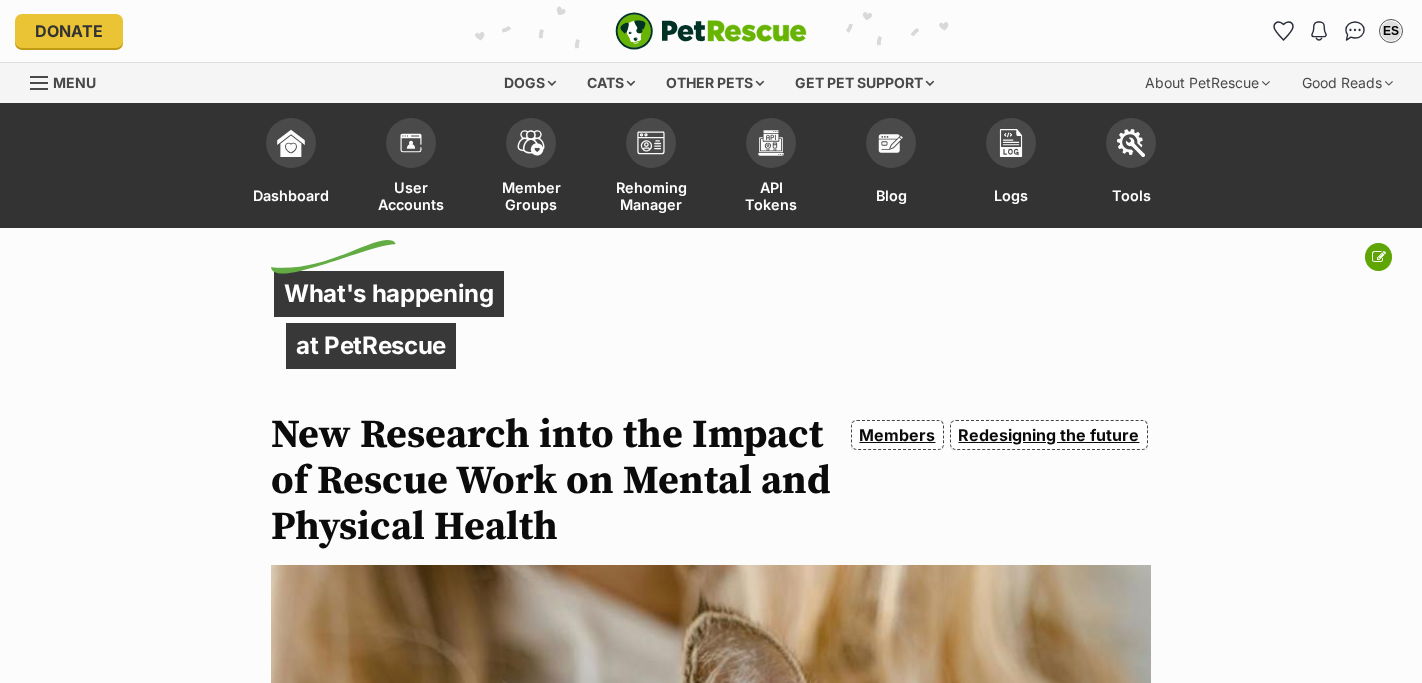 scroll, scrollTop: 0, scrollLeft: 0, axis: both 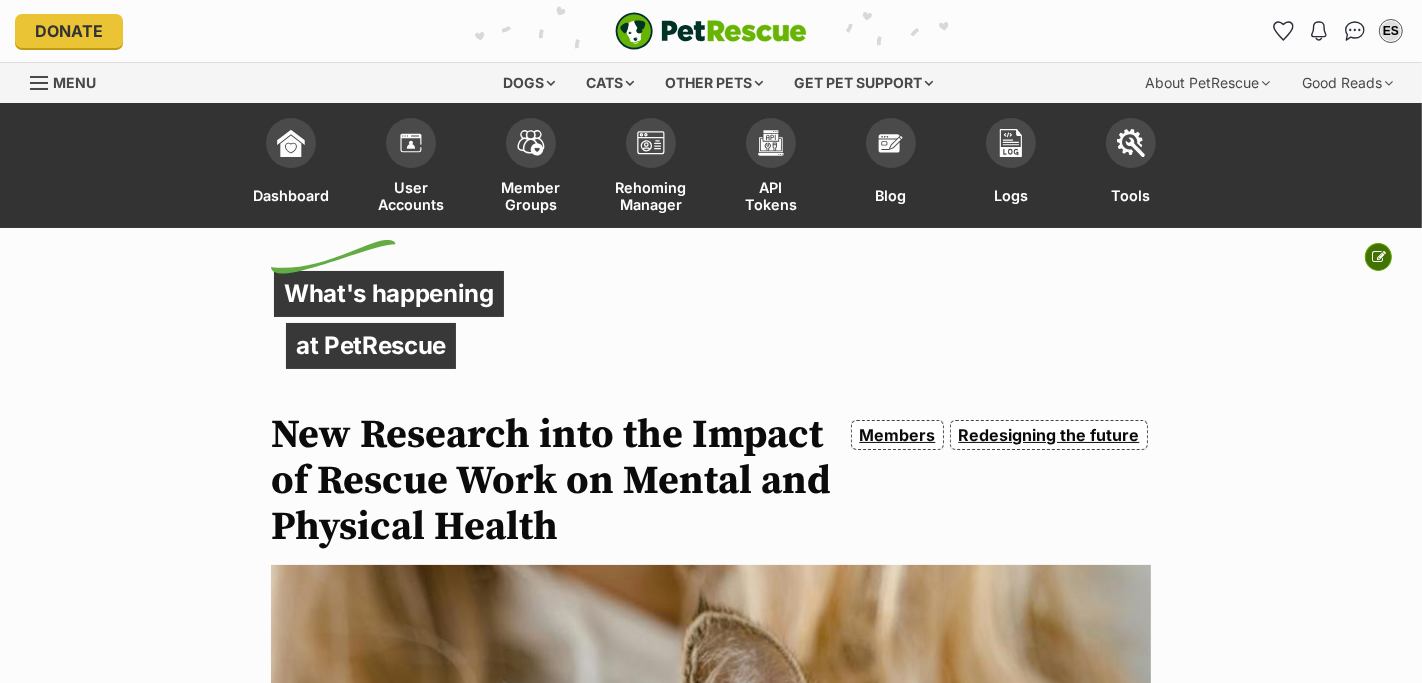 click at bounding box center [1379, 257] 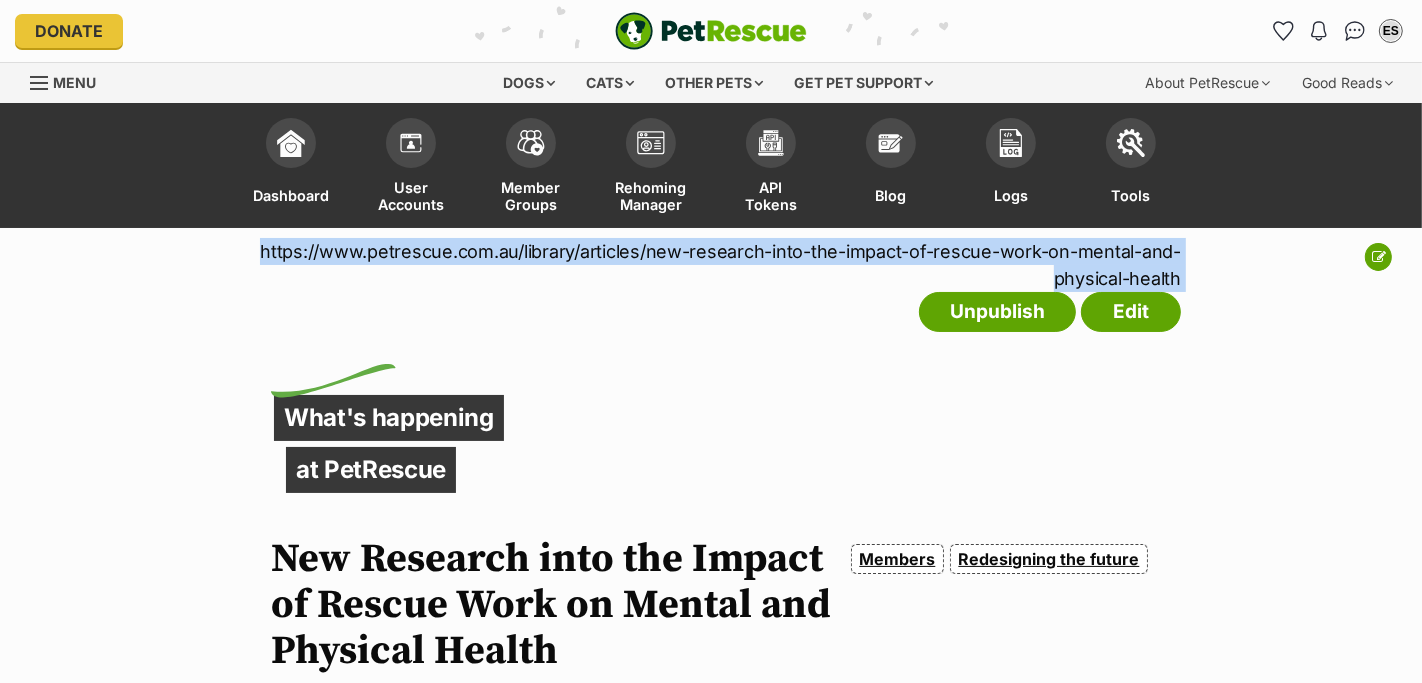drag, startPoint x: 270, startPoint y: 248, endPoint x: 1197, endPoint y: 261, distance: 927.0911 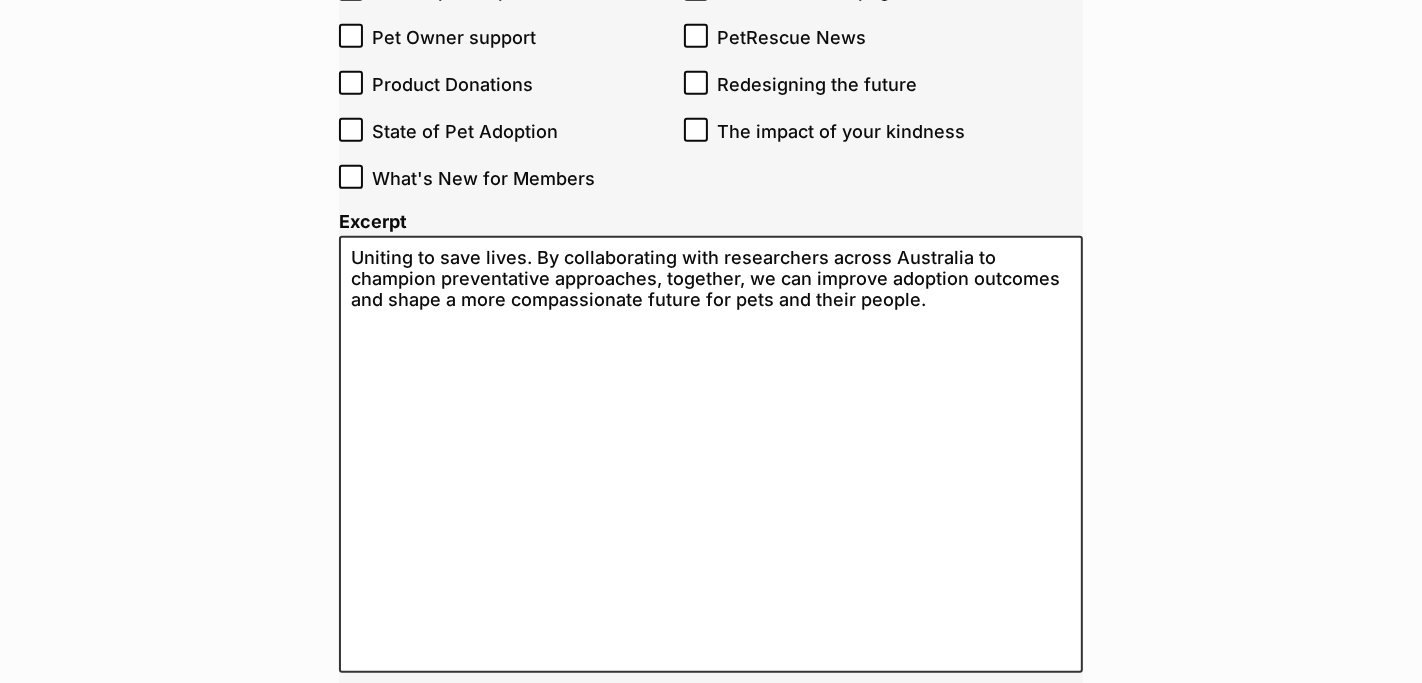 scroll, scrollTop: 1678, scrollLeft: 0, axis: vertical 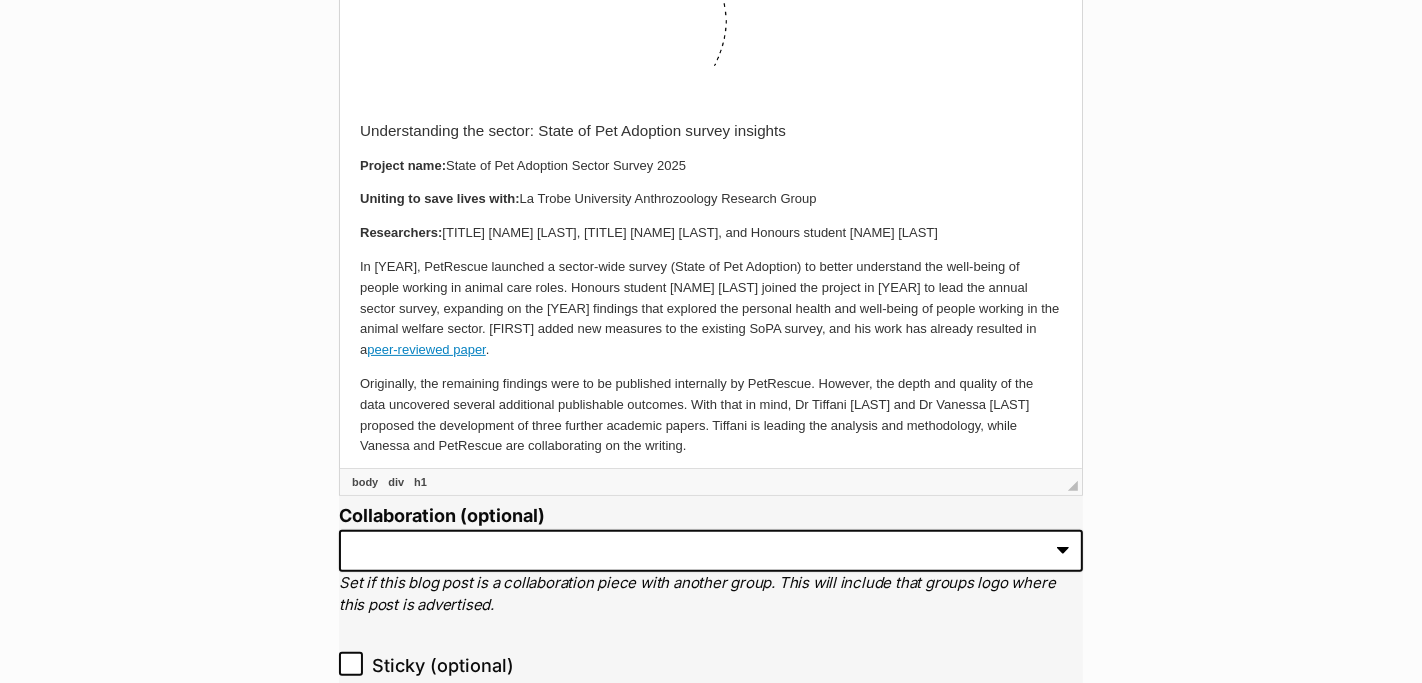 click on "In [YEAR], PetRescue launched a sector-wide survey (State of Pet Adoption) to better understand the well-being of people working in animal care roles. Honours student [NAME] [LAST] joined the project in [YEAR] to lead the annual sector survey, expanding on the [YEAR] findings that explored the personal health and well-being of people working in the animal welfare sector. [FIRST] added new measures to the existing SoPA survey, and his work has already resulted in a  peer-reviewed paper ." at bounding box center (710, 310) 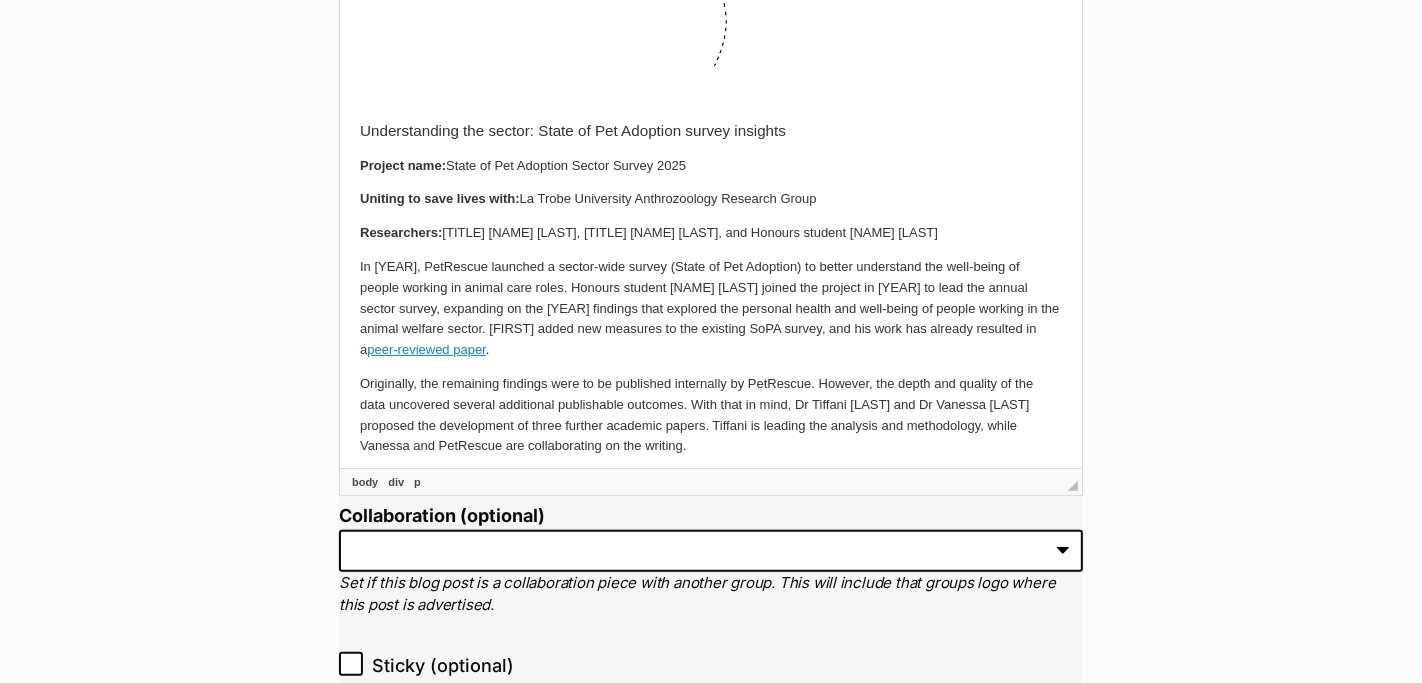 type 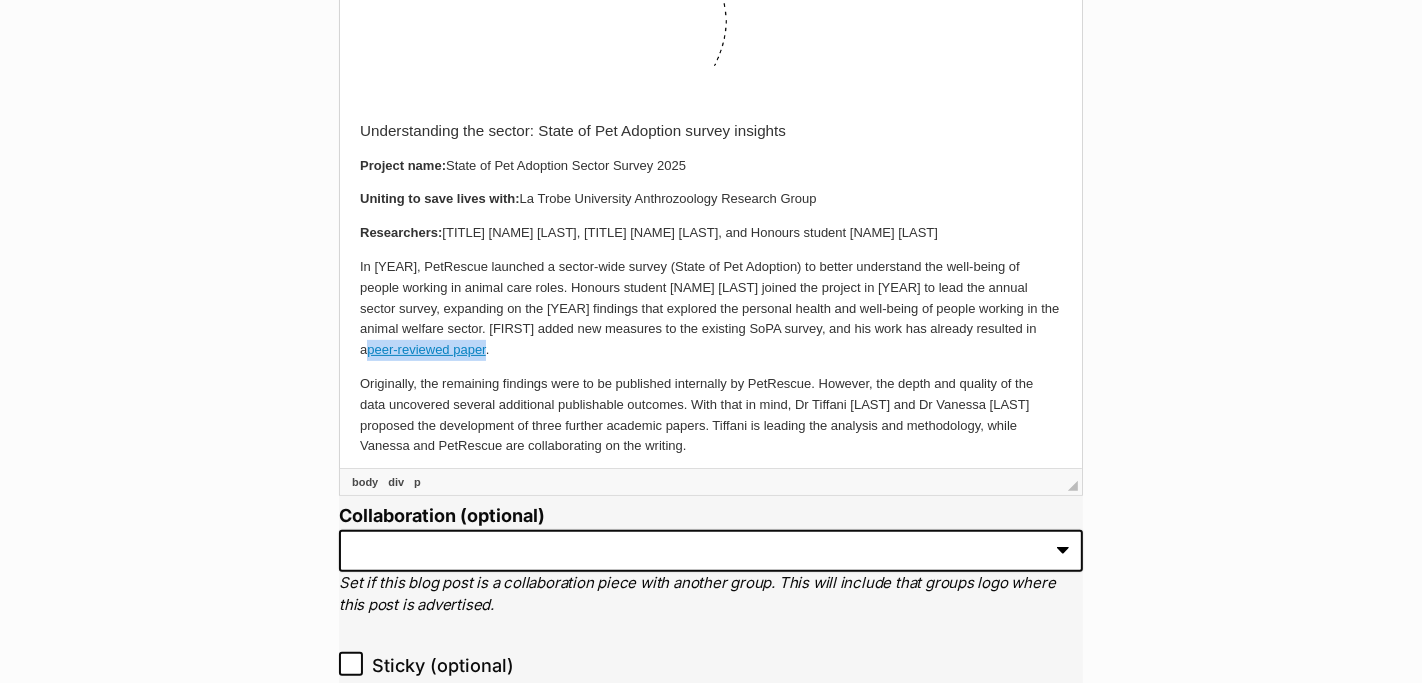 drag, startPoint x: 950, startPoint y: 333, endPoint x: 391, endPoint y: 351, distance: 559.28973 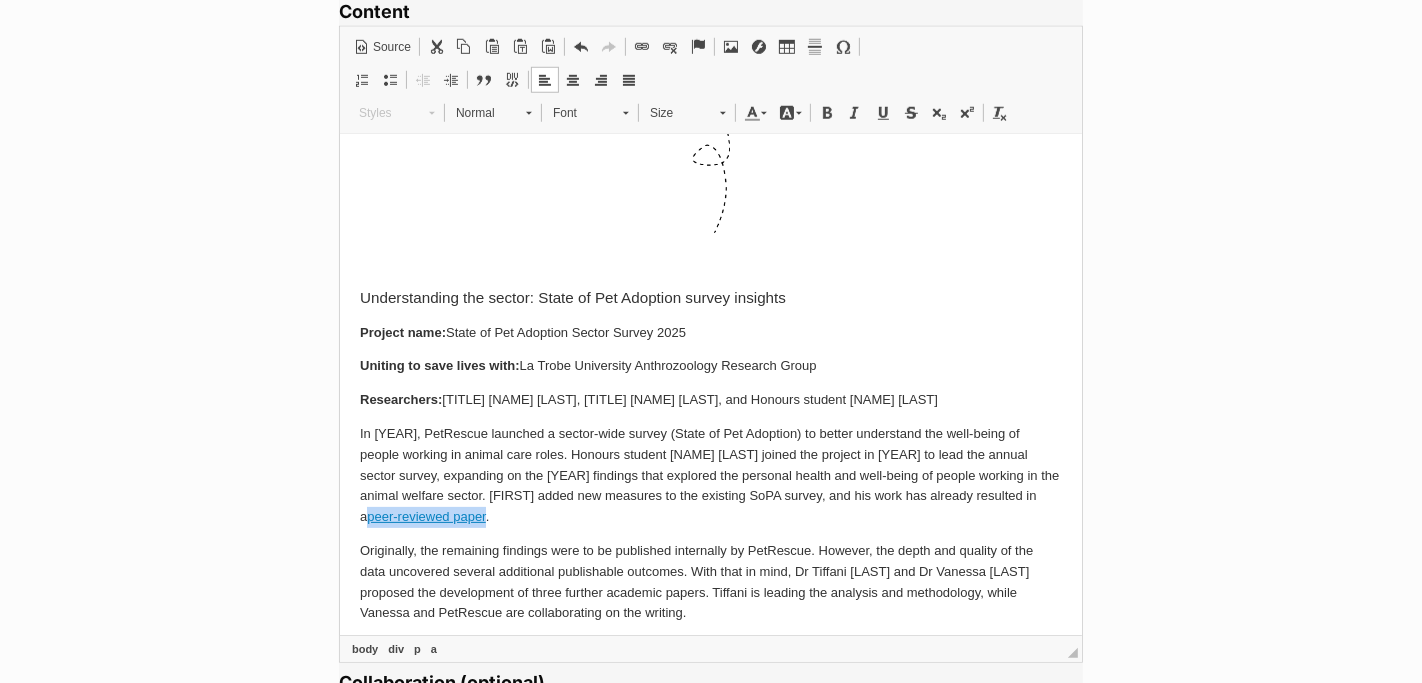 scroll, scrollTop: 1512, scrollLeft: 0, axis: vertical 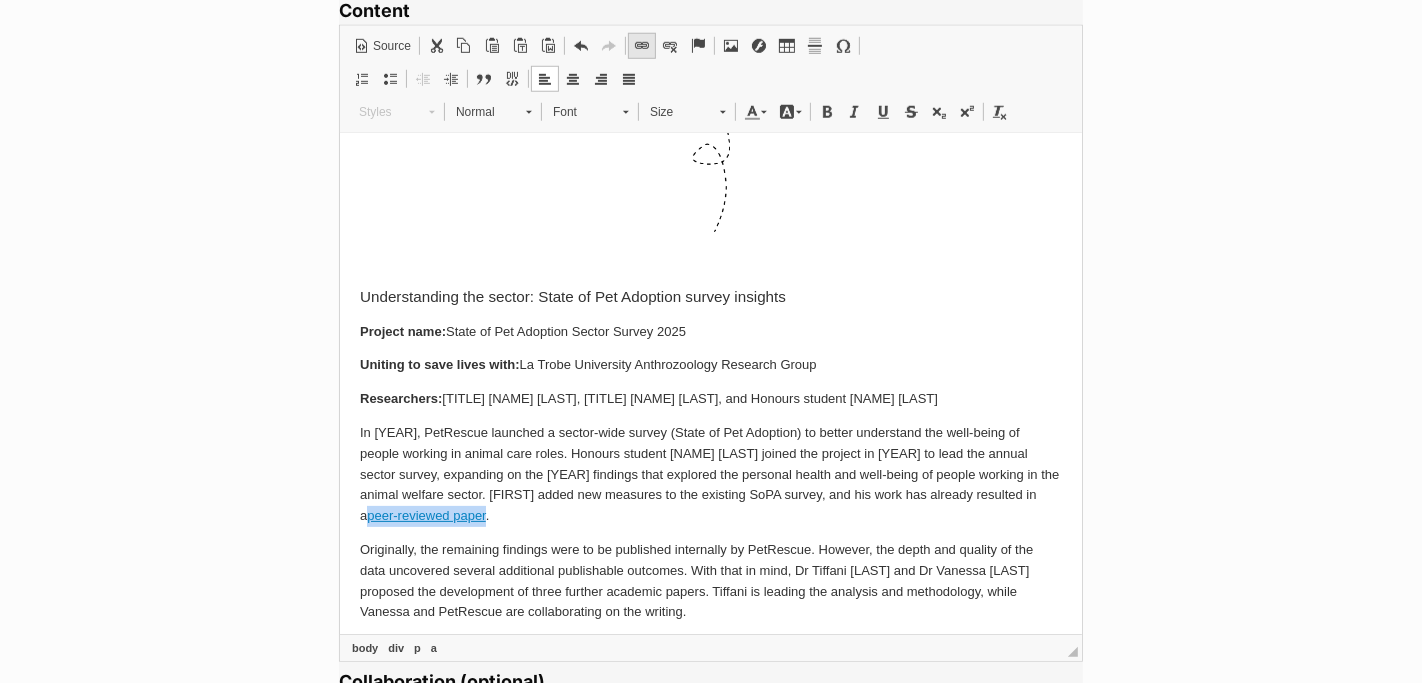 click at bounding box center (642, 46) 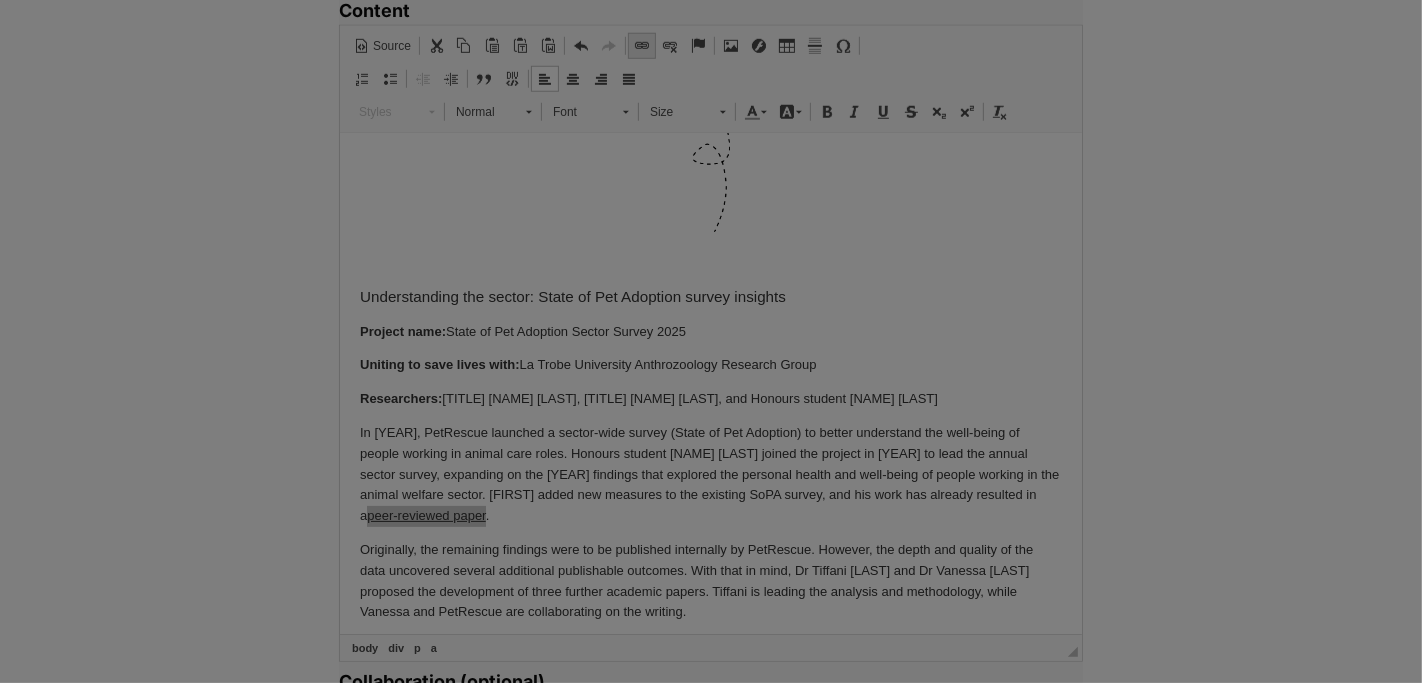 select on "https://" 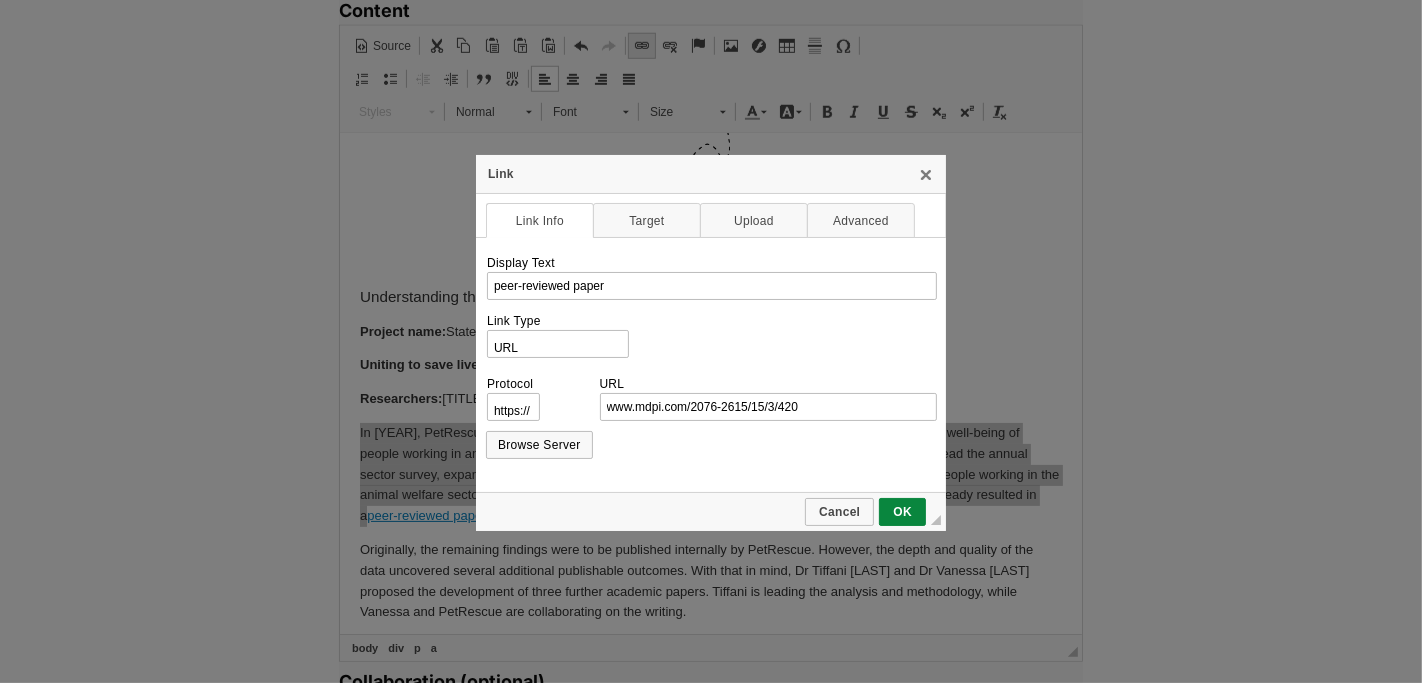 scroll, scrollTop: 0, scrollLeft: 0, axis: both 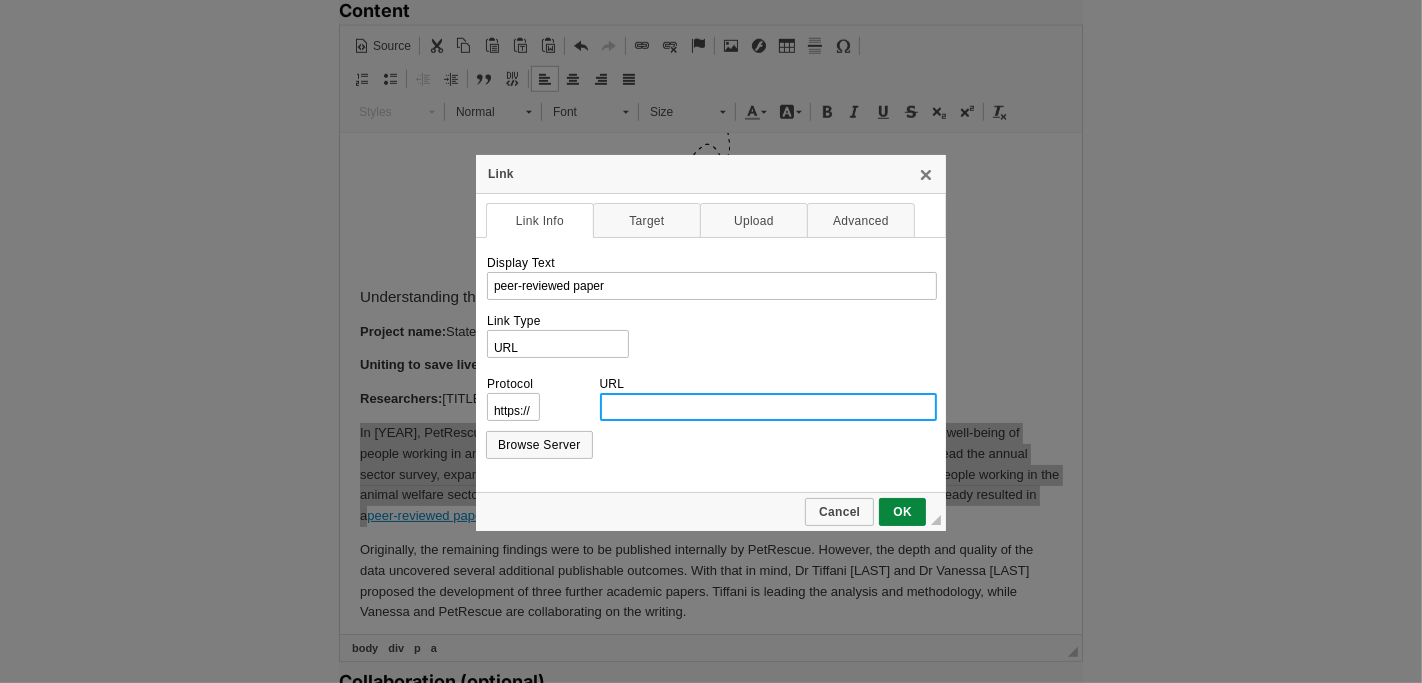paste on "https://www.petrescue.com.au/library/articles/new-research-into-the-impact-of-rescue-work-on-mental-and-physical-health" 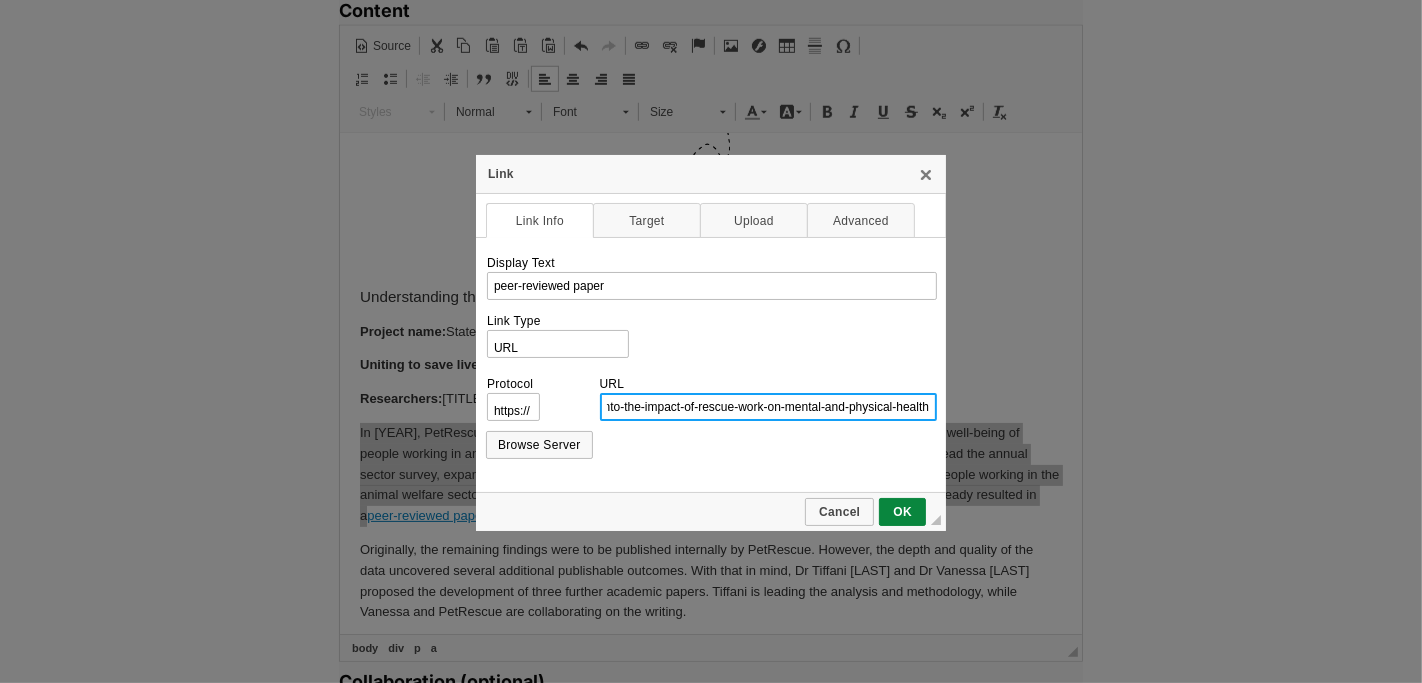 scroll, scrollTop: 0, scrollLeft: 286, axis: horizontal 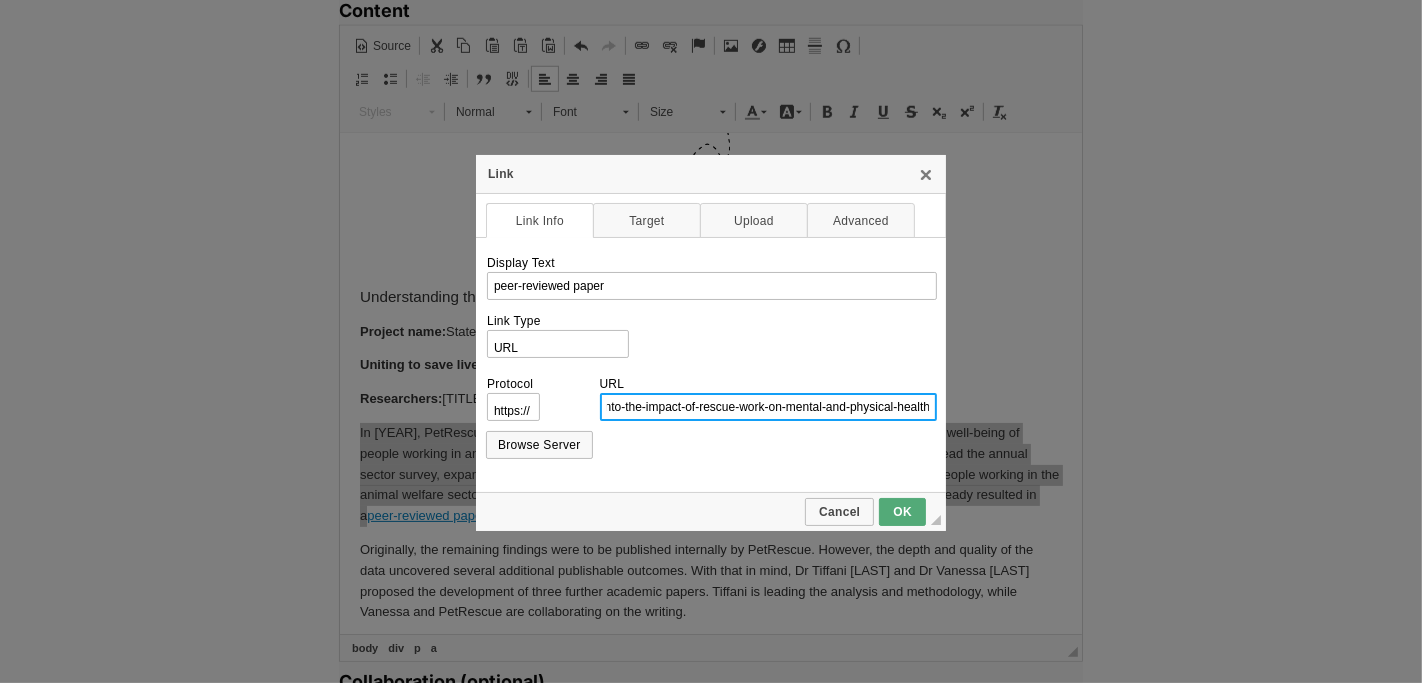 type on "www.petrescue.com.au/library/articles/new-research-into-the-impact-of-rescue-work-on-mental-and-physical-health" 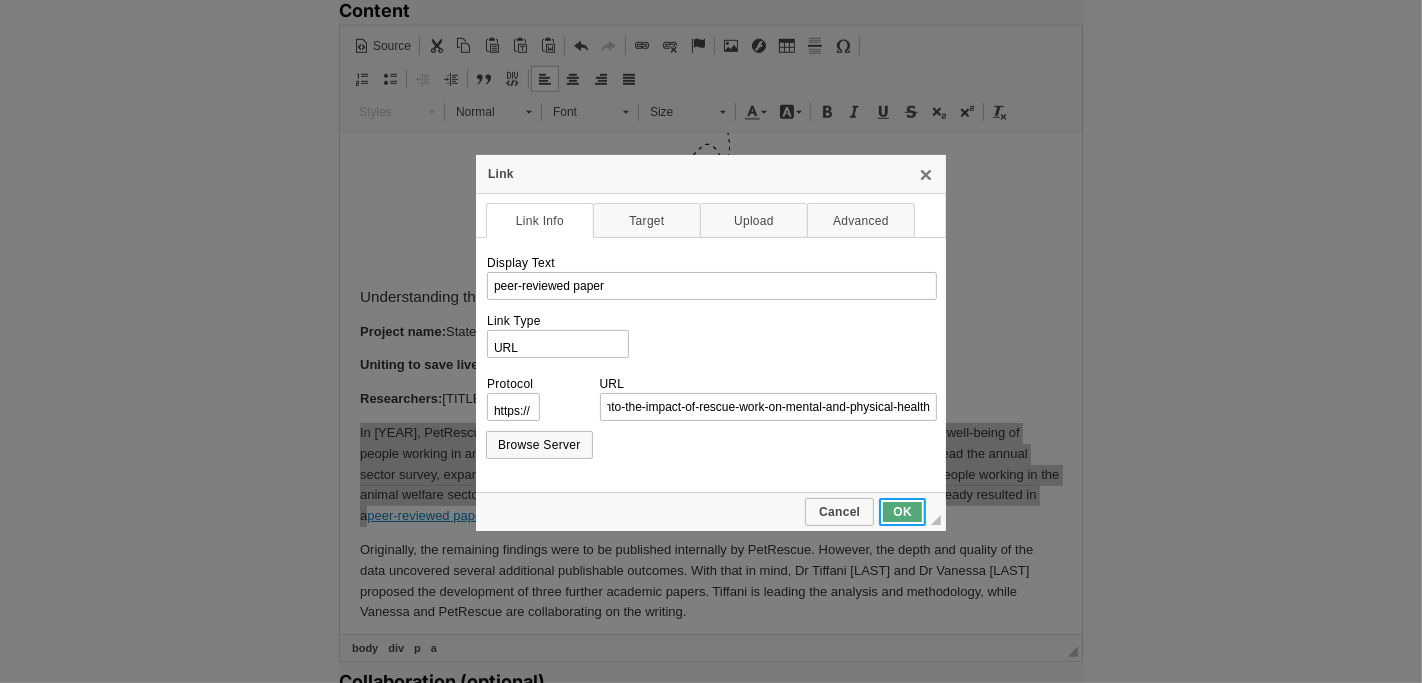 scroll, scrollTop: 0, scrollLeft: 0, axis: both 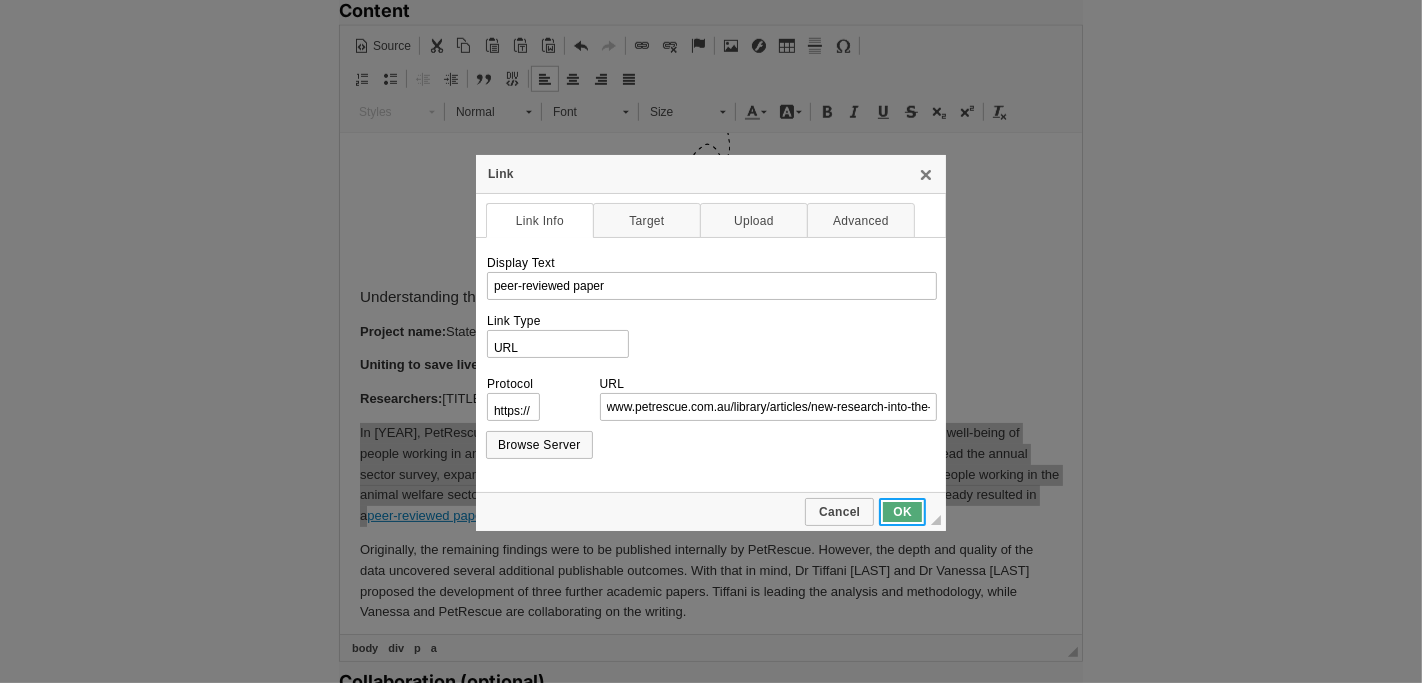 click on "OK" at bounding box center (902, 512) 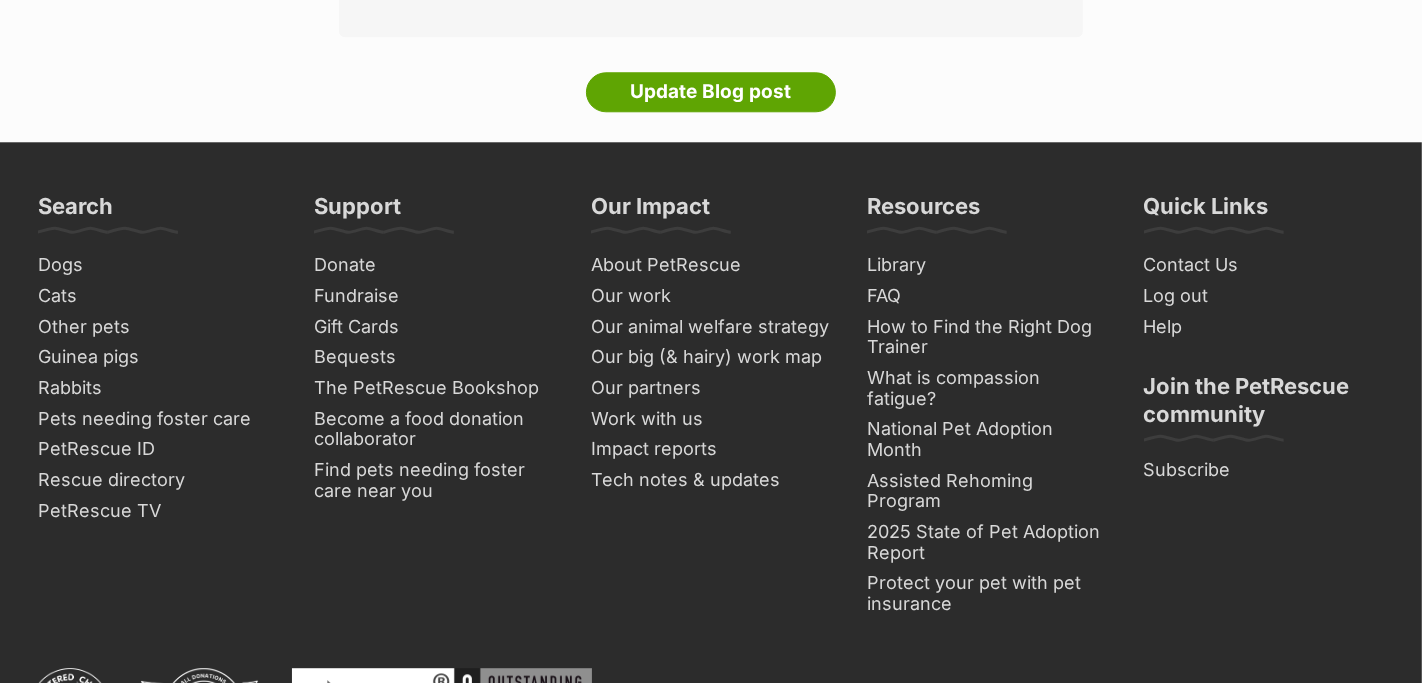 scroll, scrollTop: 4193, scrollLeft: 0, axis: vertical 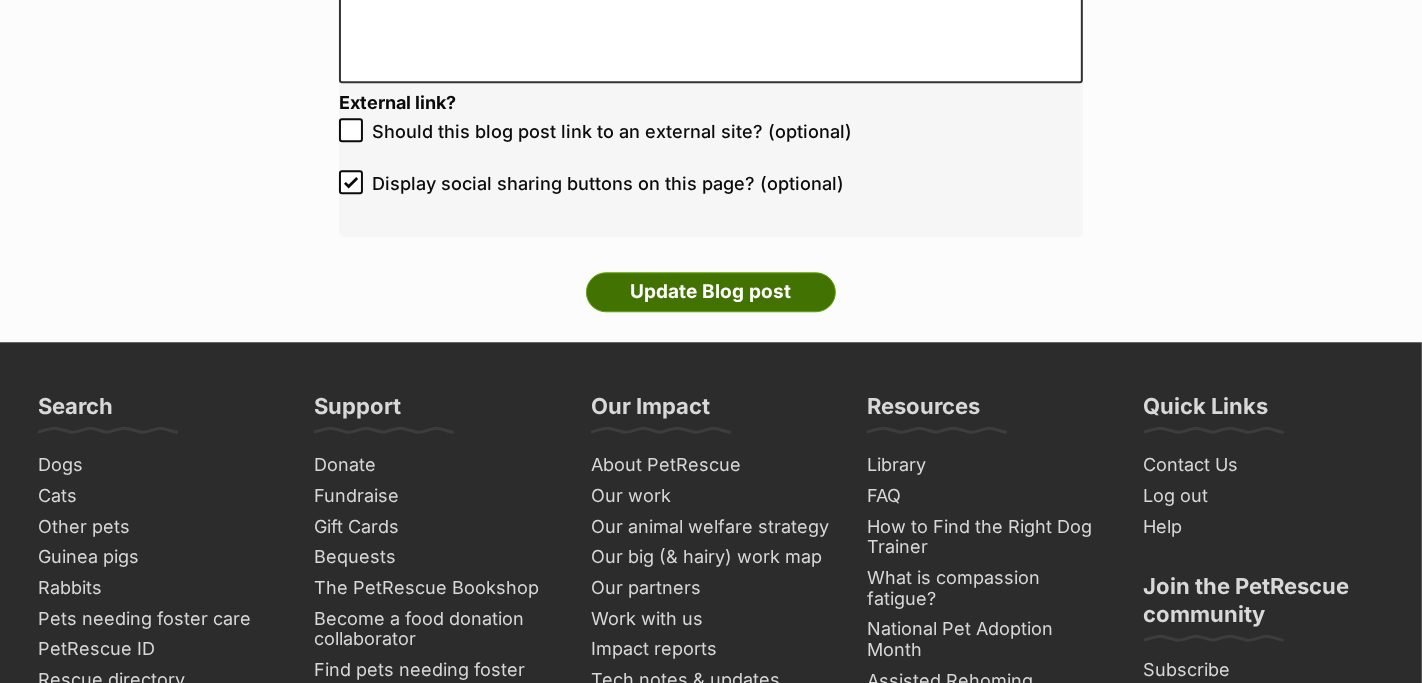 click on "Update Blog post" at bounding box center (711, 292) 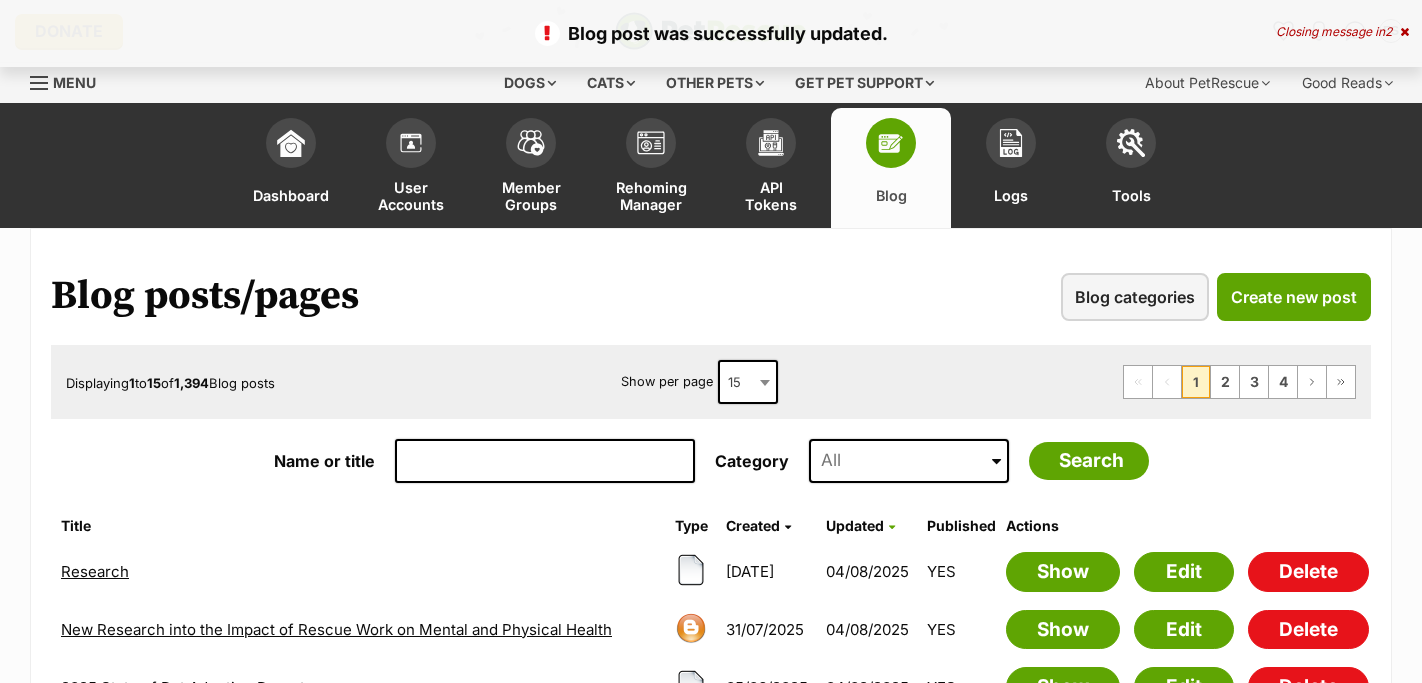 scroll, scrollTop: 0, scrollLeft: 0, axis: both 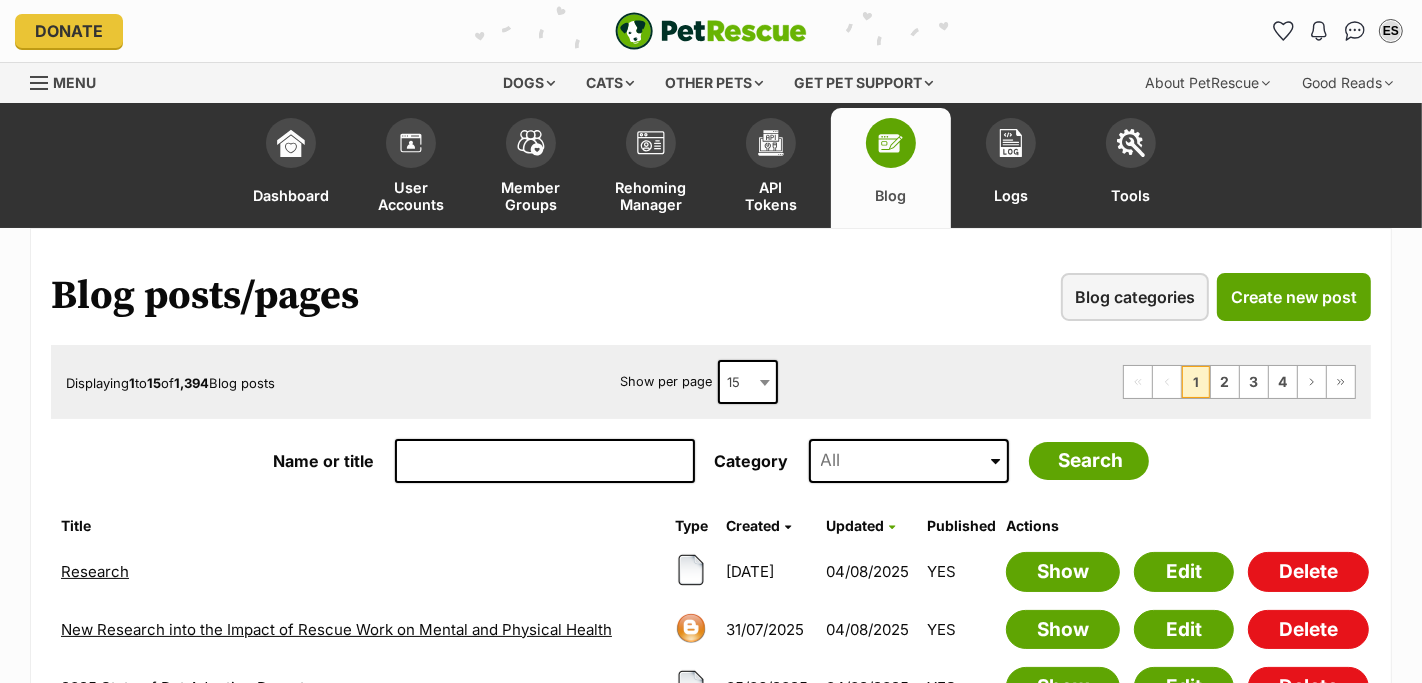 click on "Research" at bounding box center (95, 571) 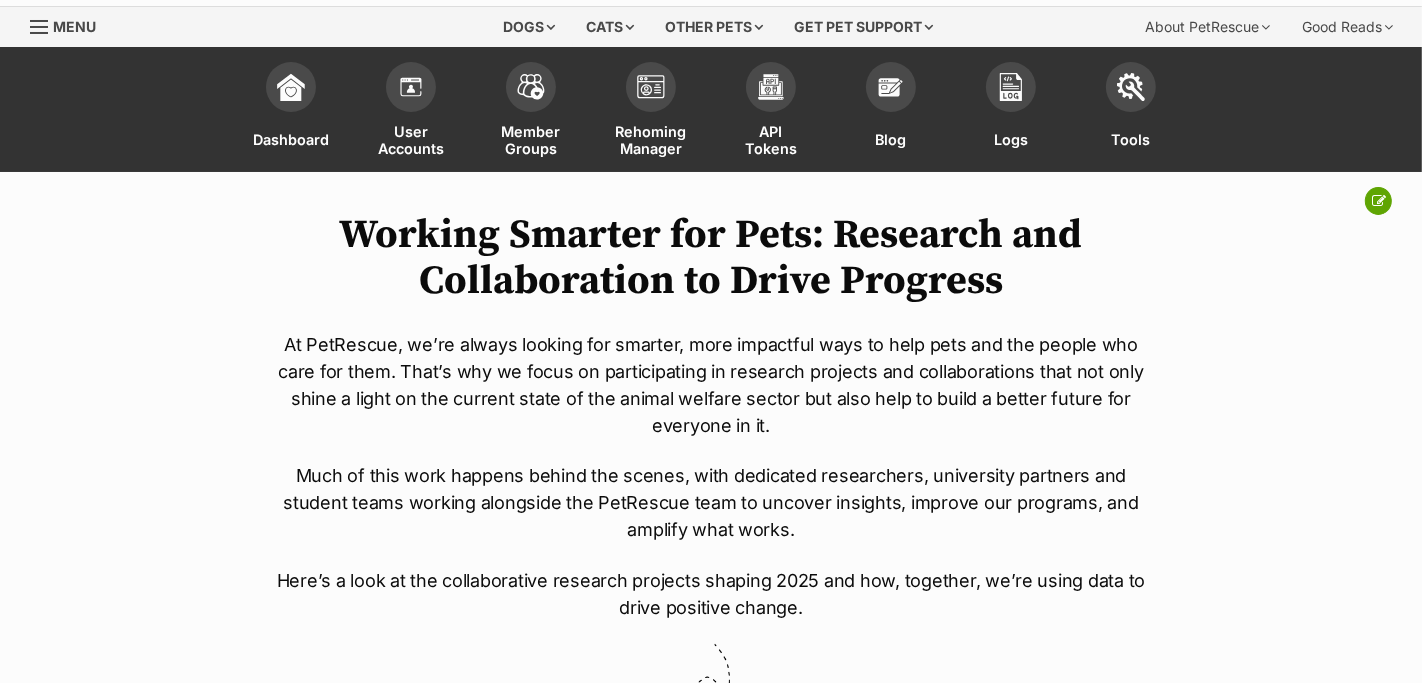 scroll, scrollTop: 384, scrollLeft: 0, axis: vertical 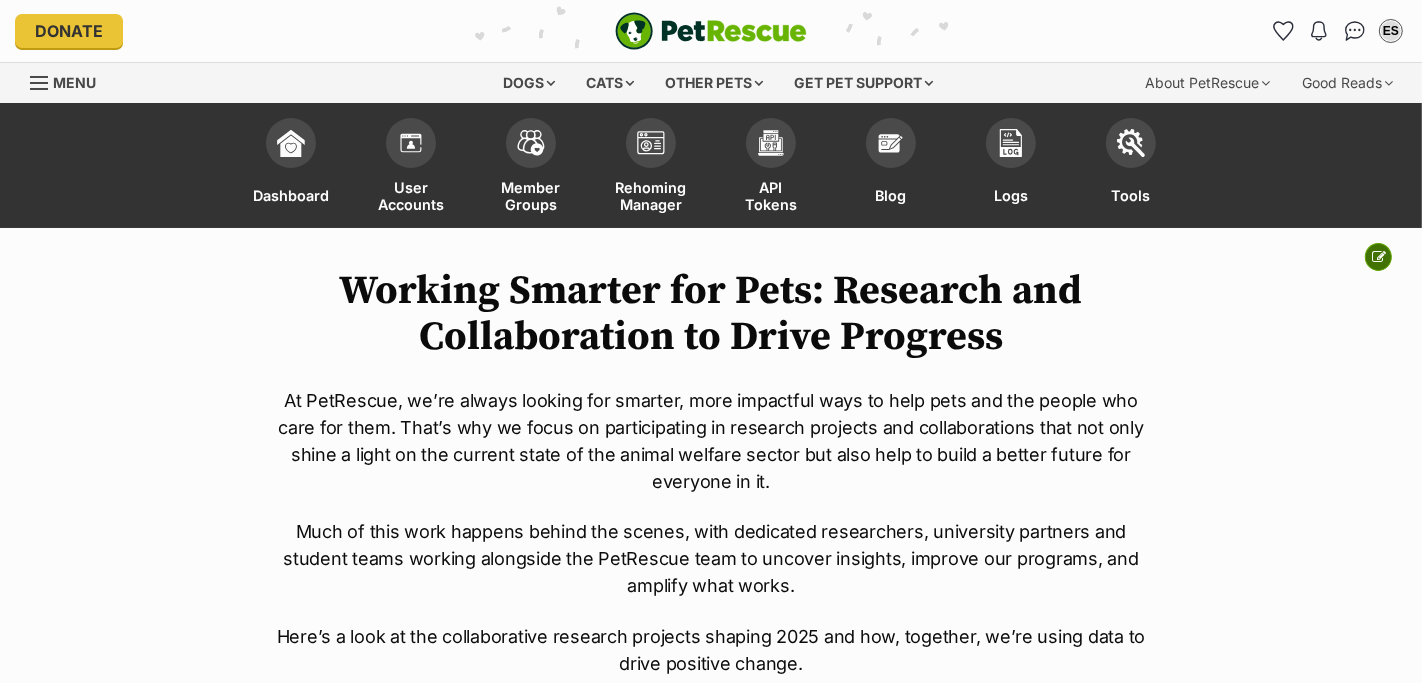 click at bounding box center [1378, 257] 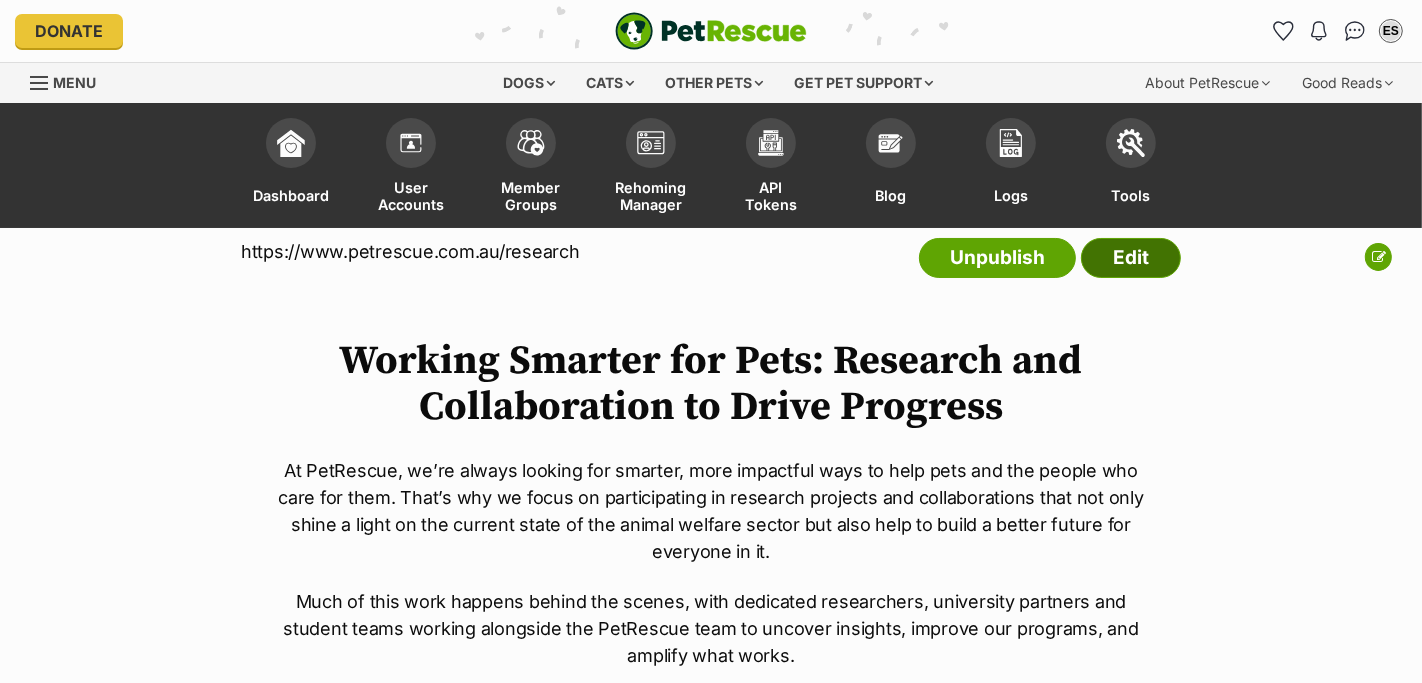 click on "Edit" at bounding box center [1131, 258] 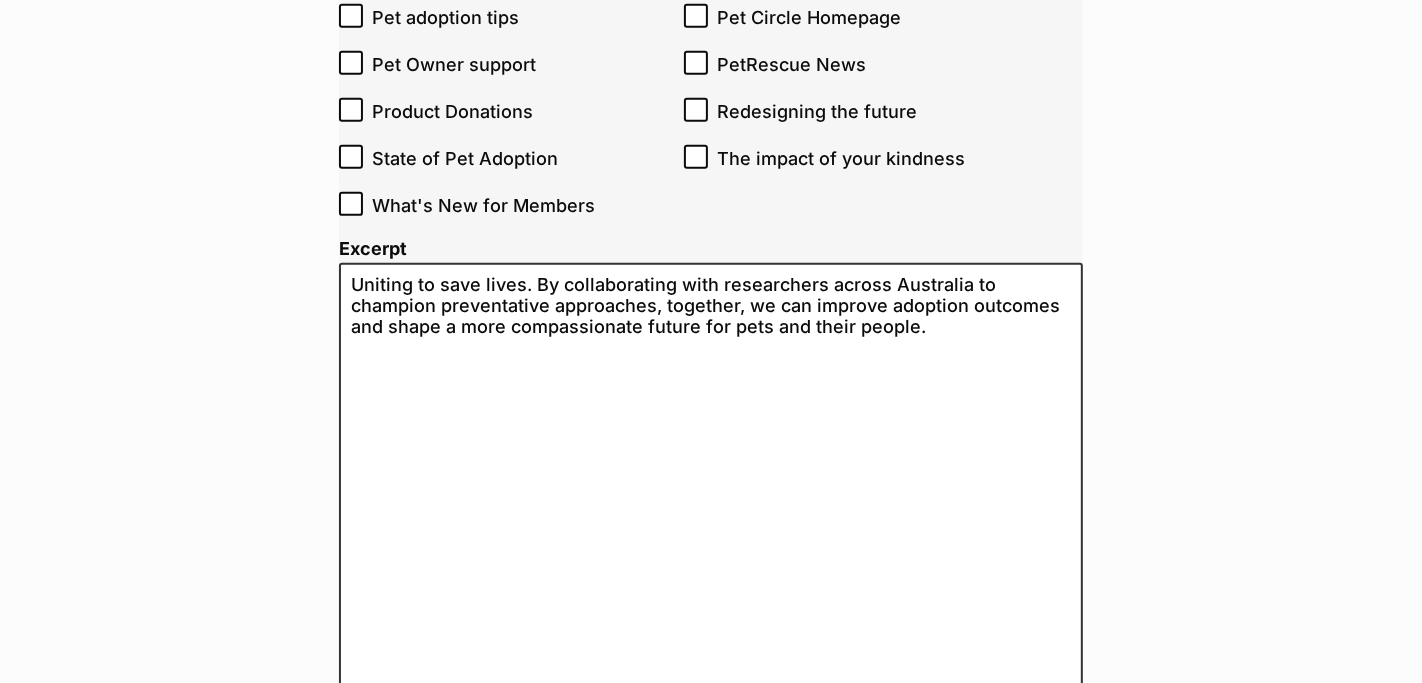 scroll, scrollTop: 0, scrollLeft: 0, axis: both 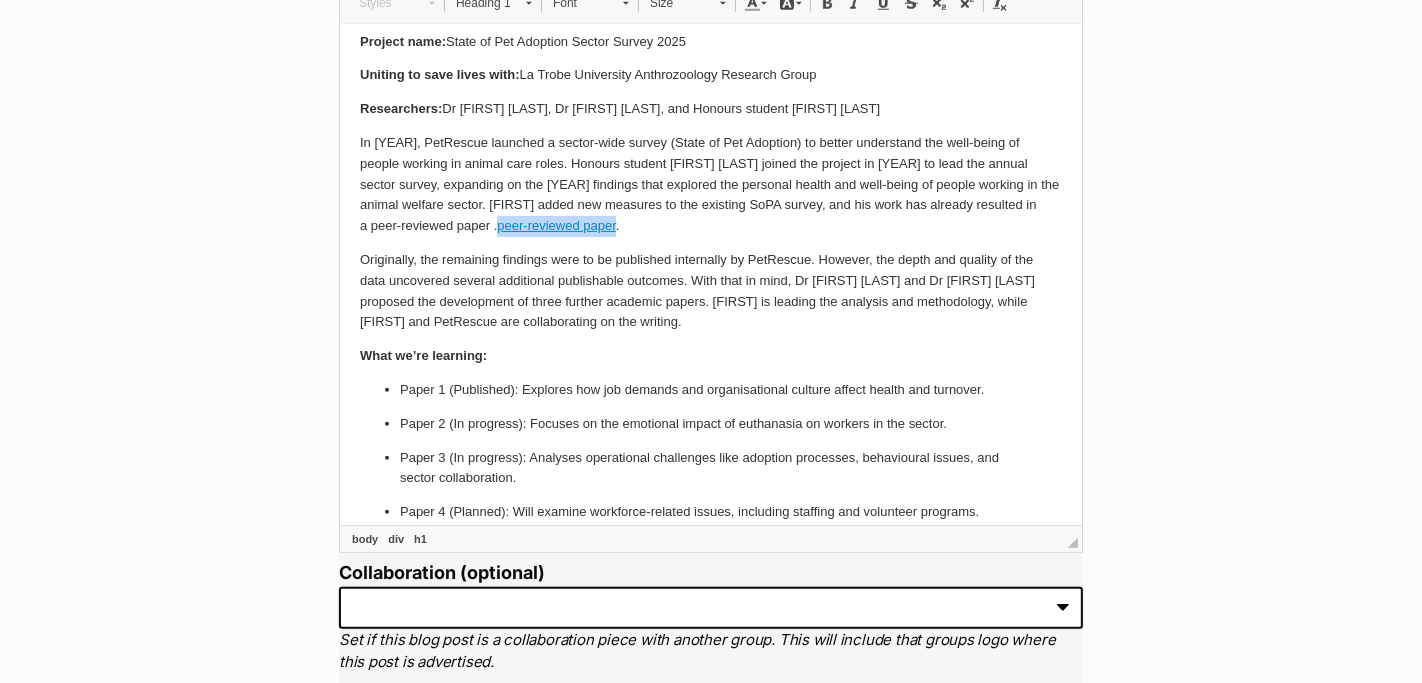 drag, startPoint x: 947, startPoint y: 206, endPoint x: 393, endPoint y: 233, distance: 554.65753 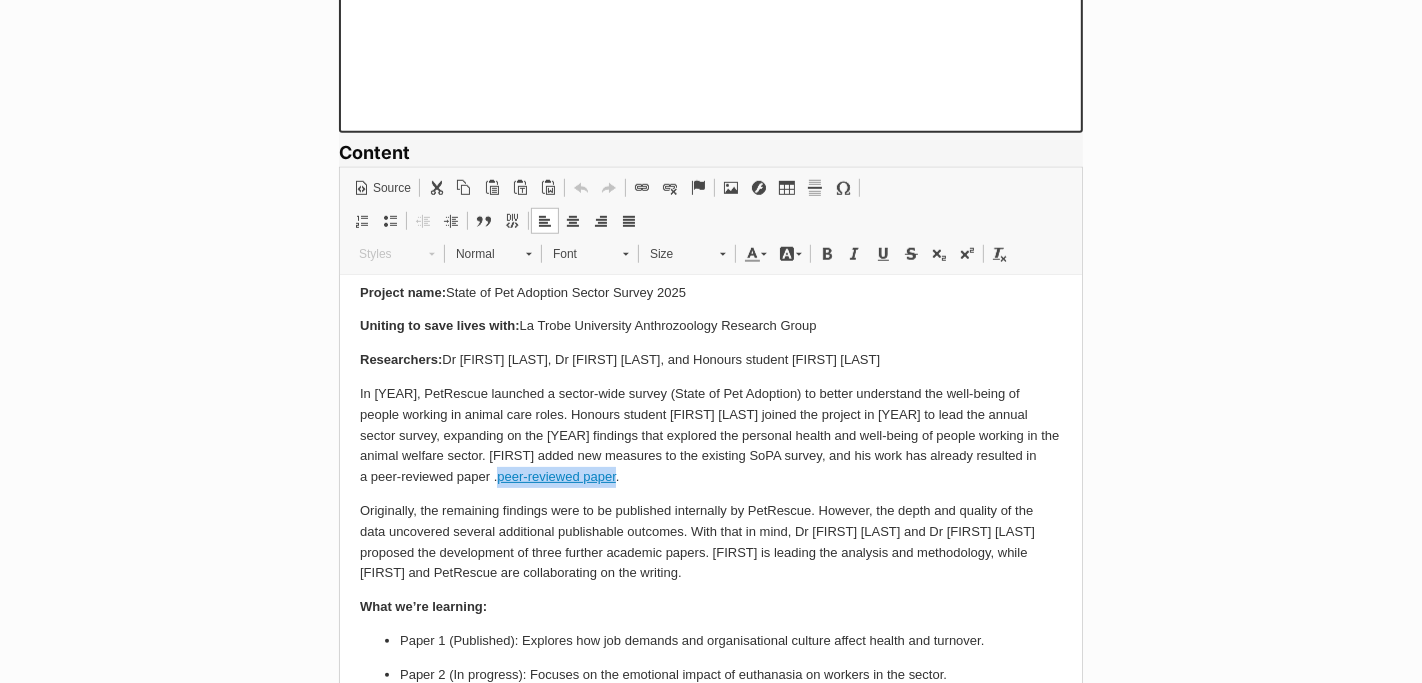 scroll, scrollTop: 1364, scrollLeft: 0, axis: vertical 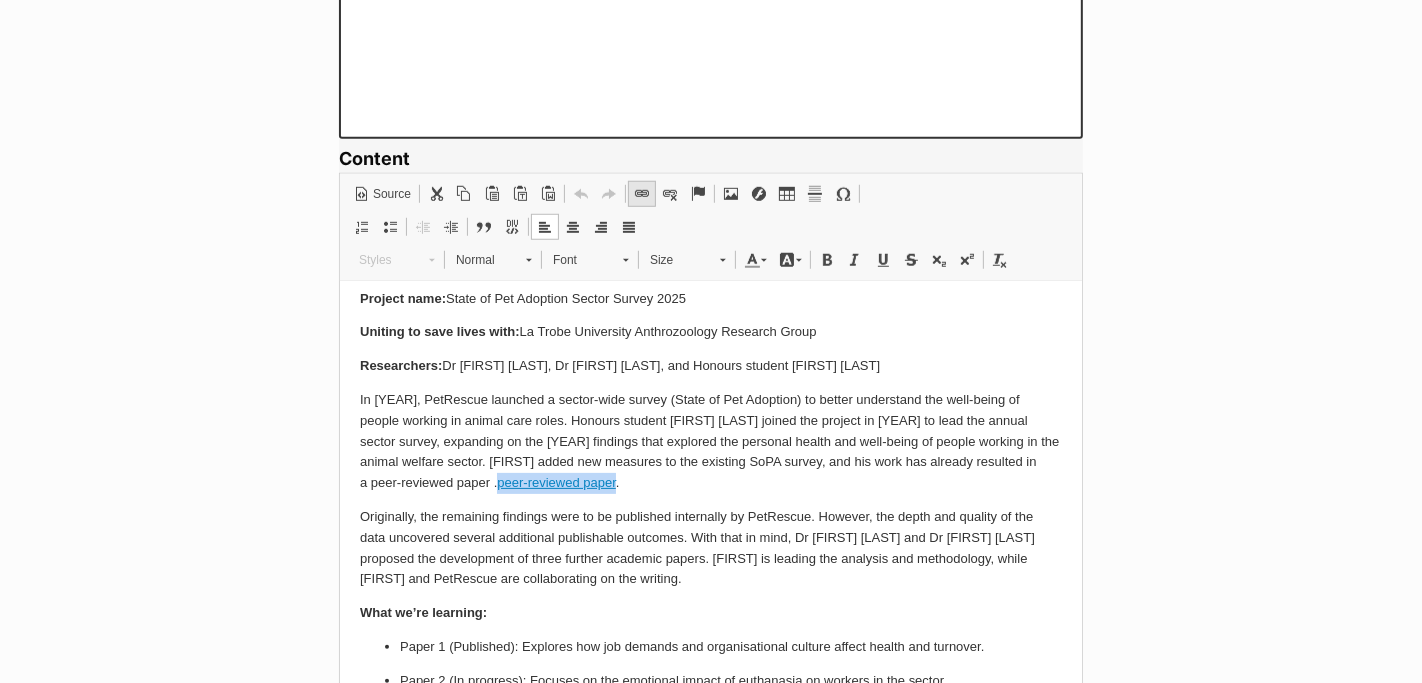 click at bounding box center [642, 194] 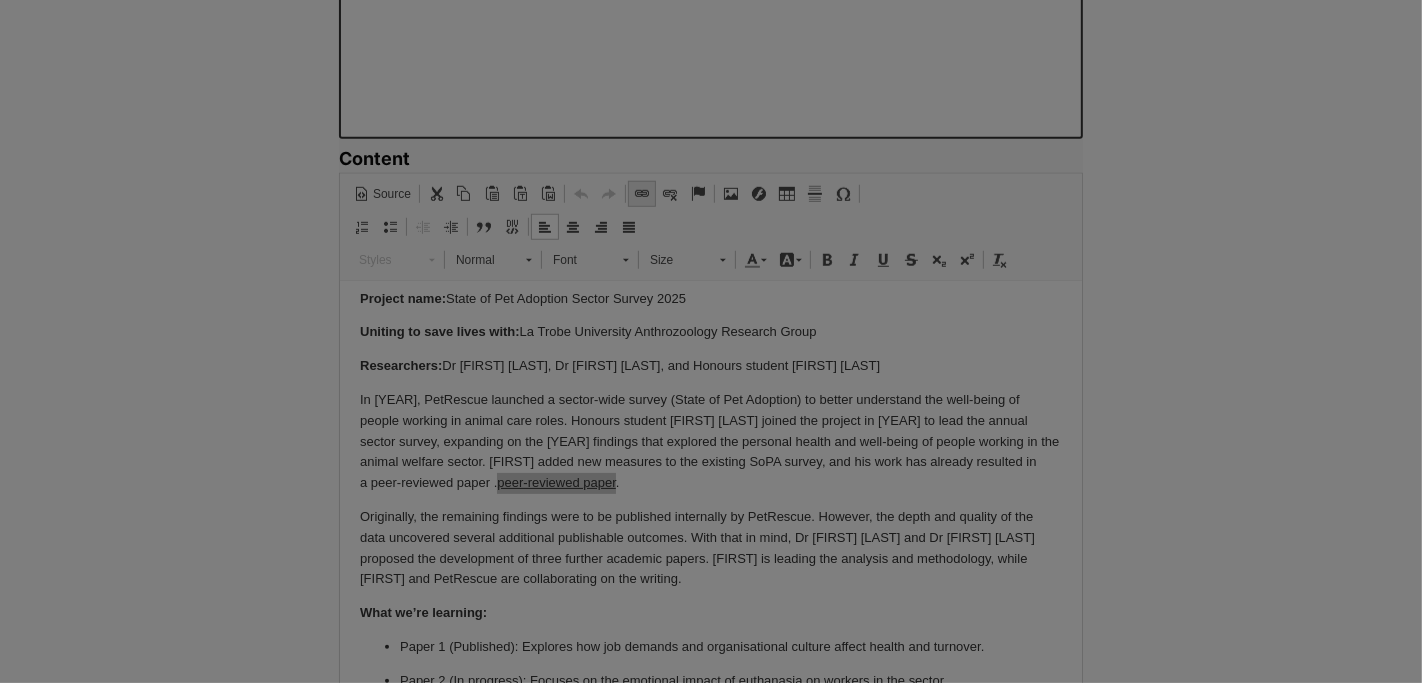 select on "https://" 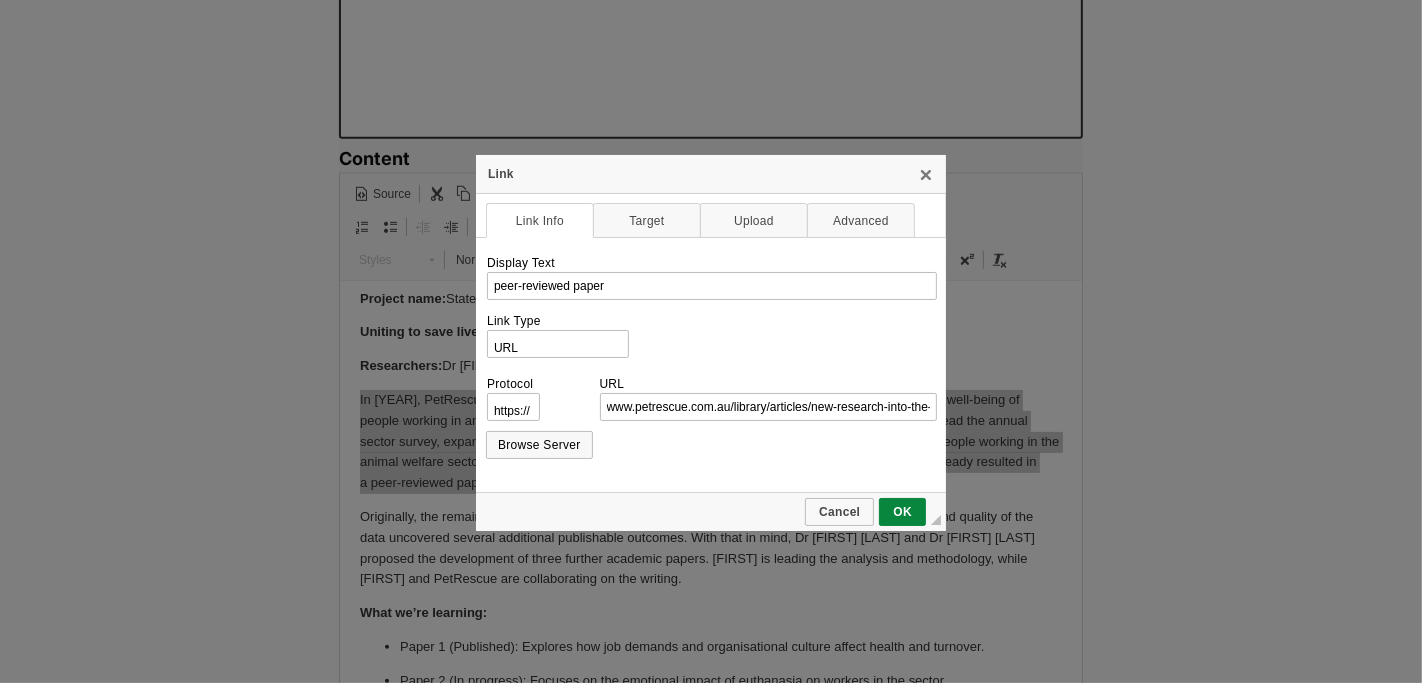 scroll, scrollTop: 0, scrollLeft: 0, axis: both 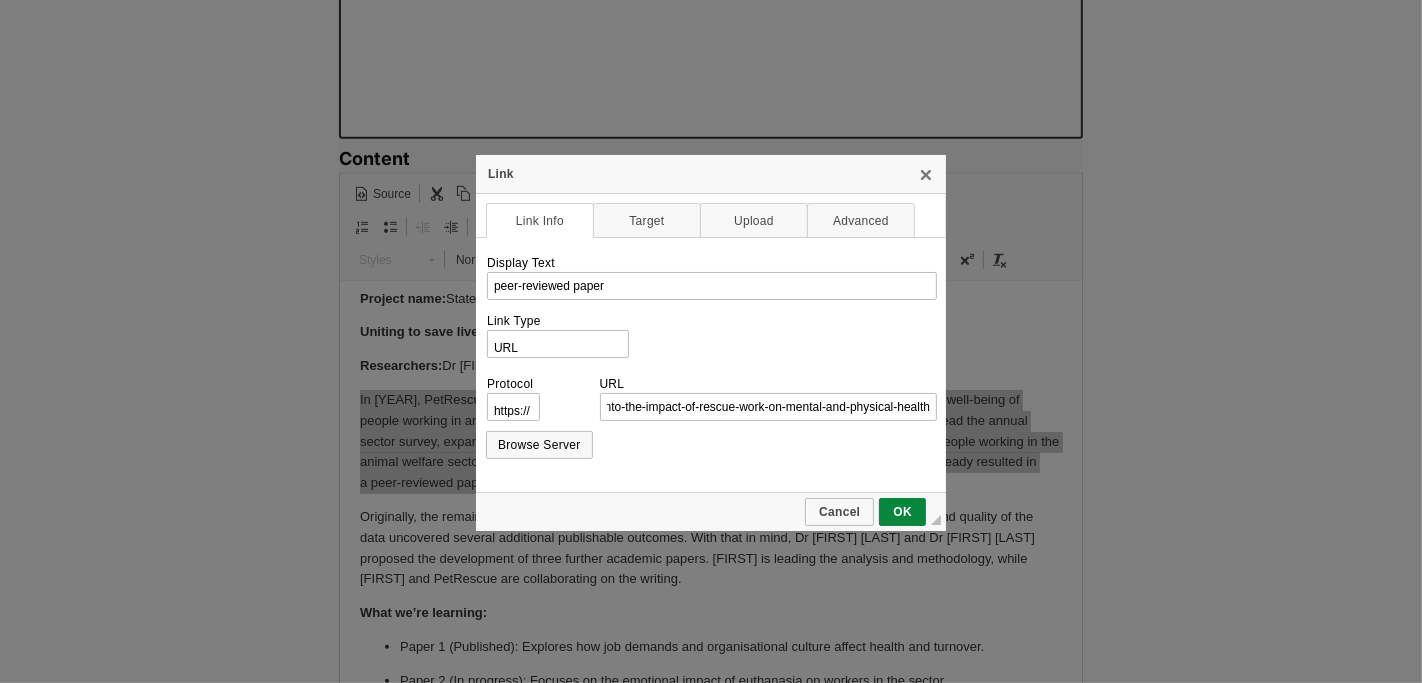 copy on "In 2022, PetRescue launched a sector-wide survey (State of Pet Adoption) to better understand the well-being of people working in animal care roles. Honours student Remi Lezon joined the project in 2024 to lead the annual sector survey, expanding on the 2023 findings that explored the personal health and well-being of people working in the animal welfare sector. Remi added new measures to the existing SoPA survey, and his work has already resulted in a" 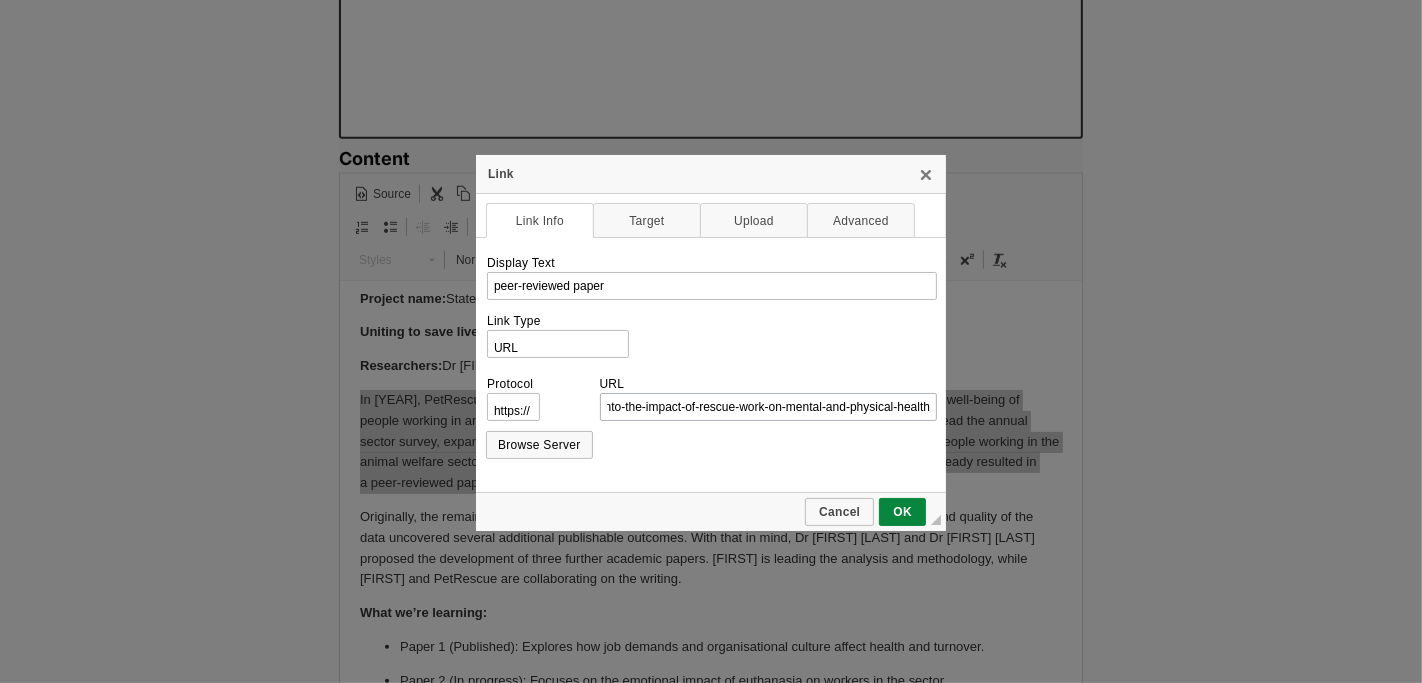 click on "www.petrescue.com.au/library/articles/new-research-into-the-impact-of-rescue-work-on-mental-and-physical-health" at bounding box center (769, 407) 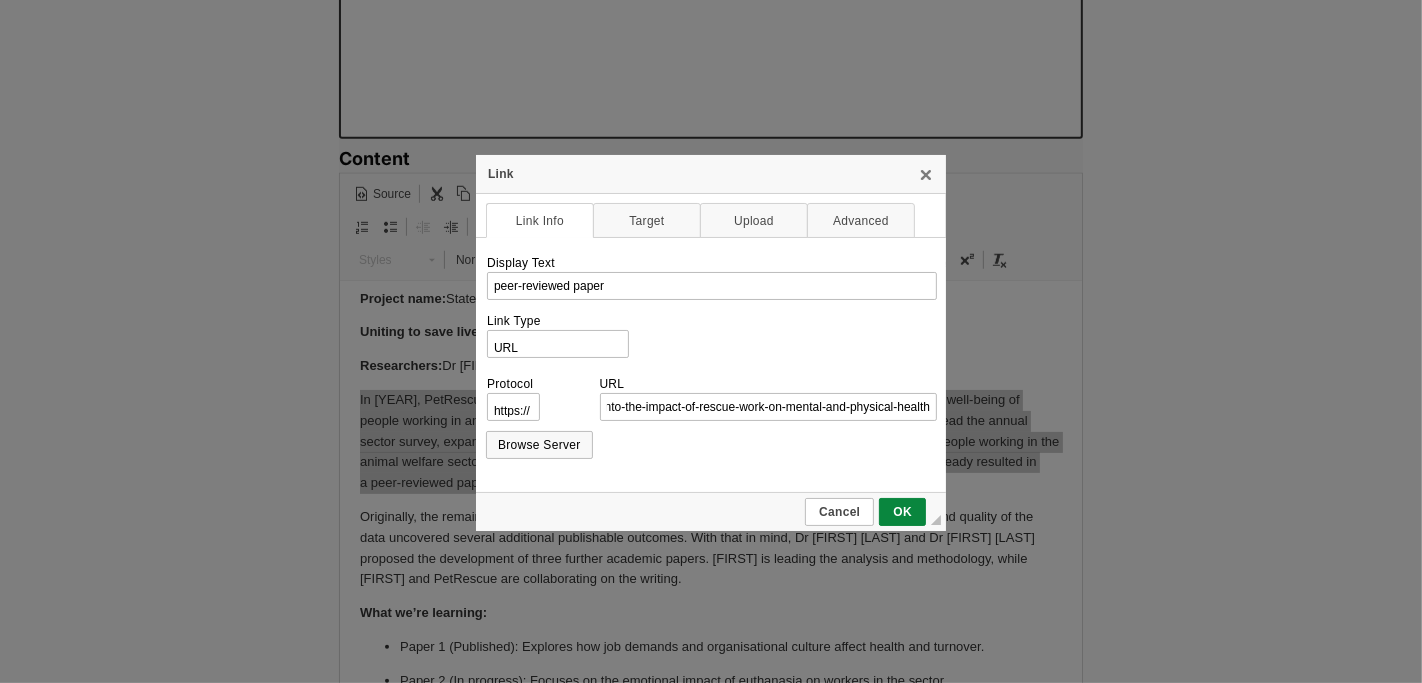 scroll, scrollTop: 0, scrollLeft: 122, axis: horizontal 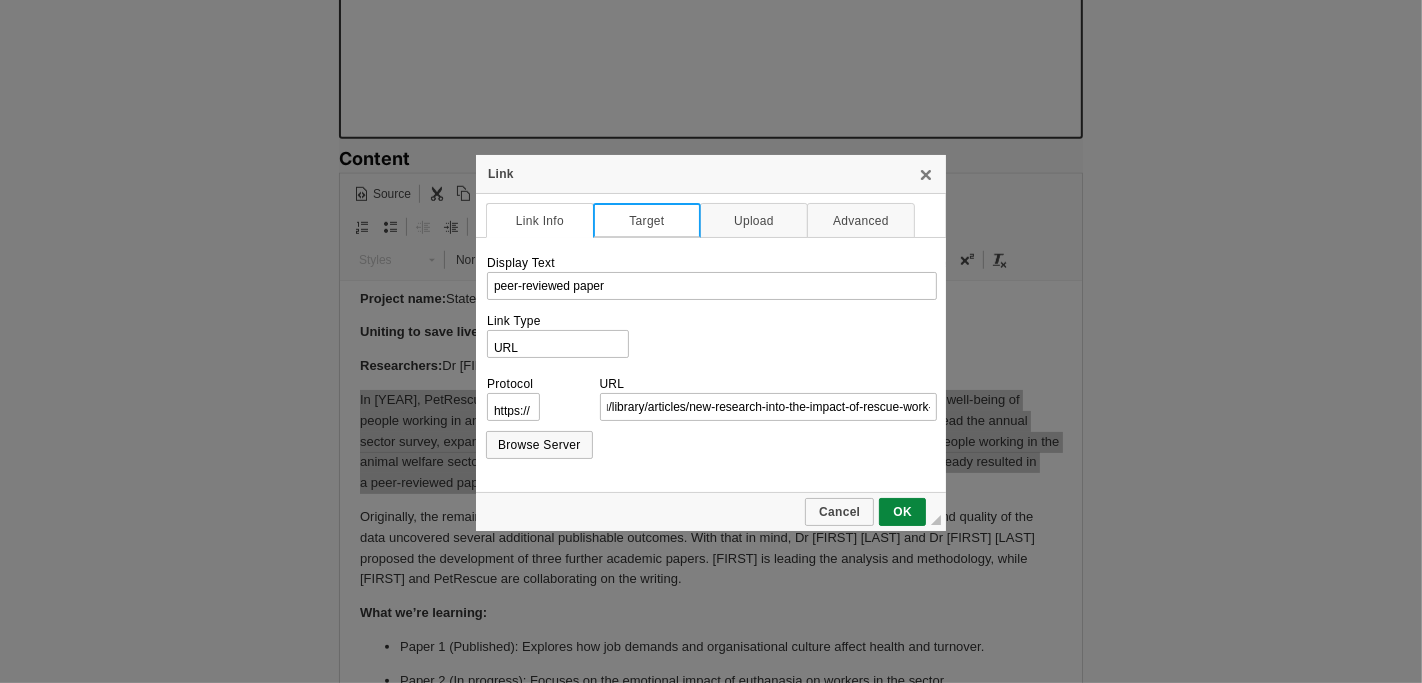 click on "Target" at bounding box center [647, 220] 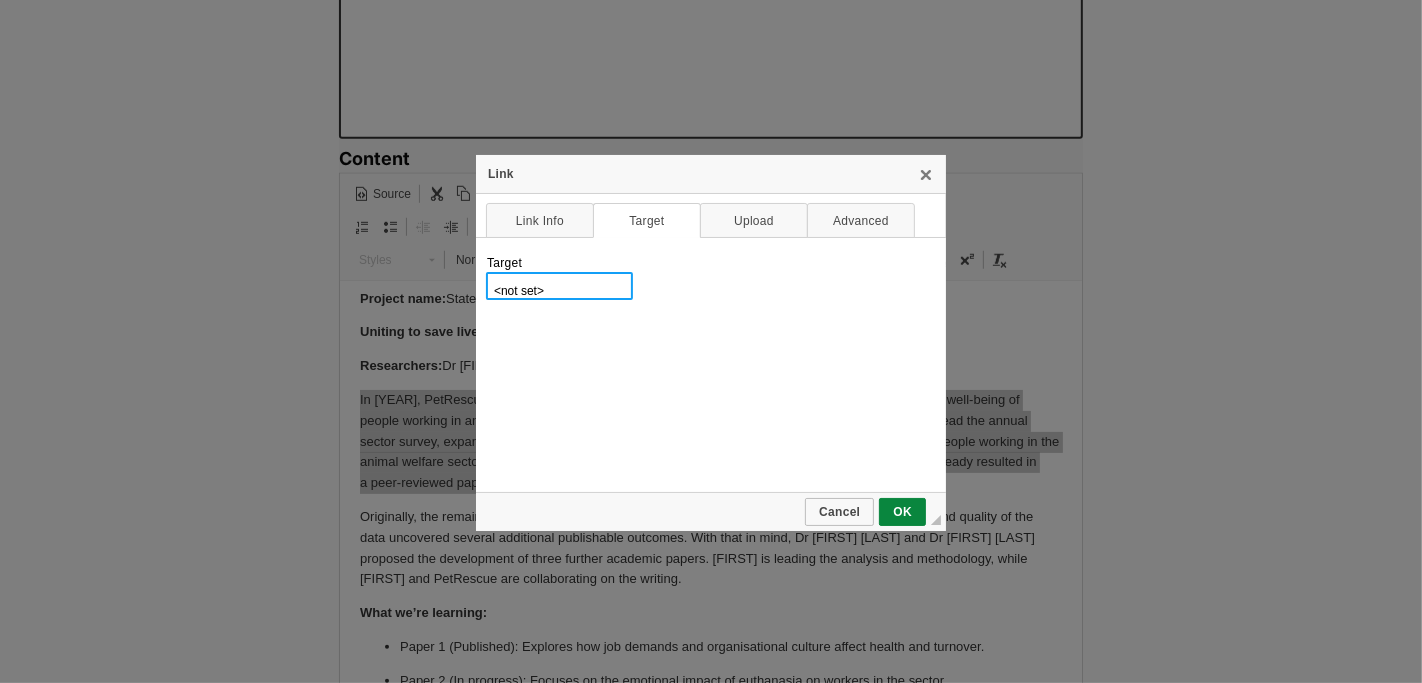 click on "<not set>  <frame>  <popup window>  New Window (_blank)  Topmost Window (_top)  Same Window (_self)  Parent Window (_parent)" at bounding box center [559, 286] 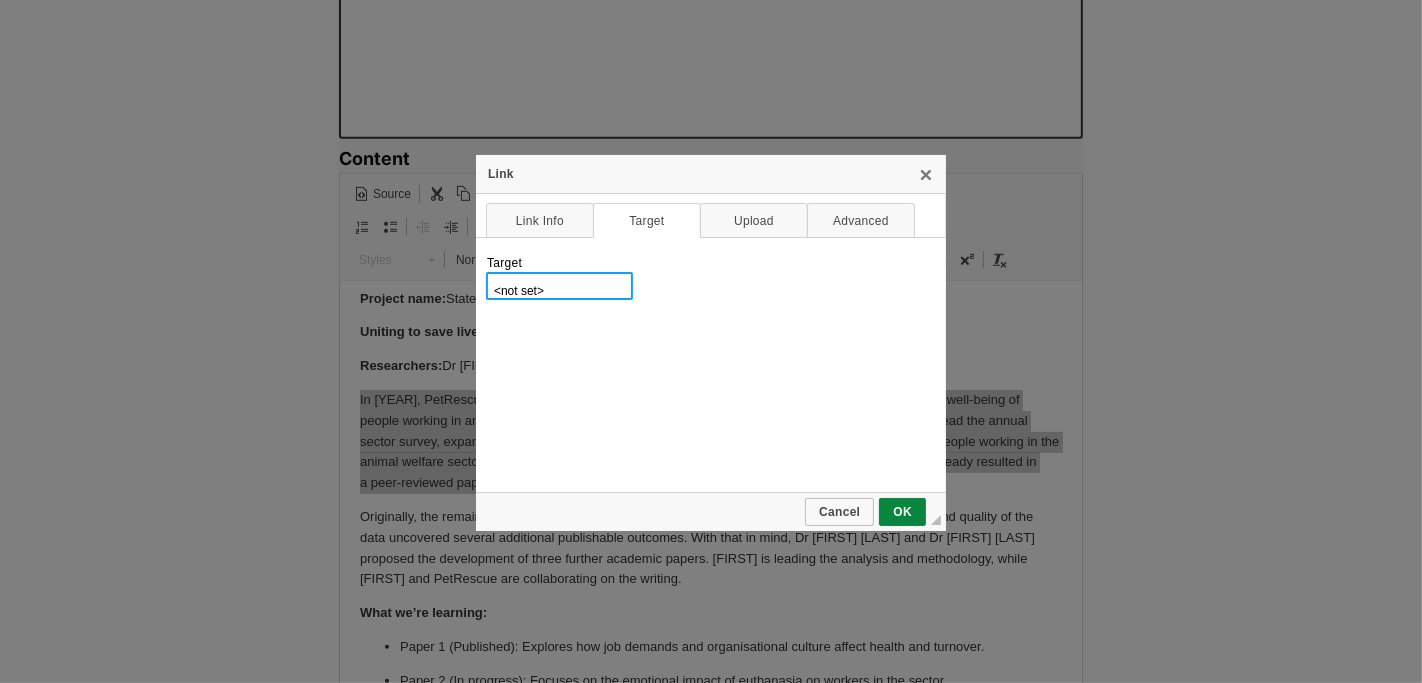 select on "_blank" 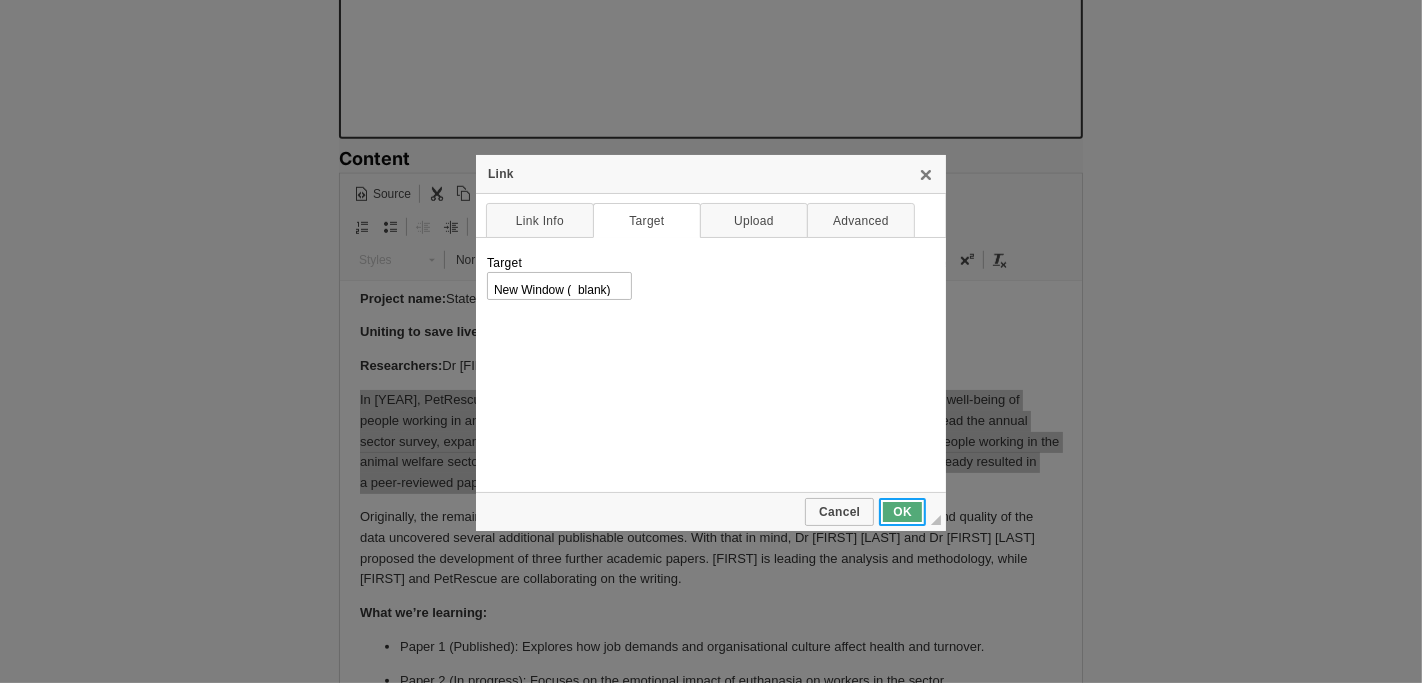click on "OK" at bounding box center (902, 512) 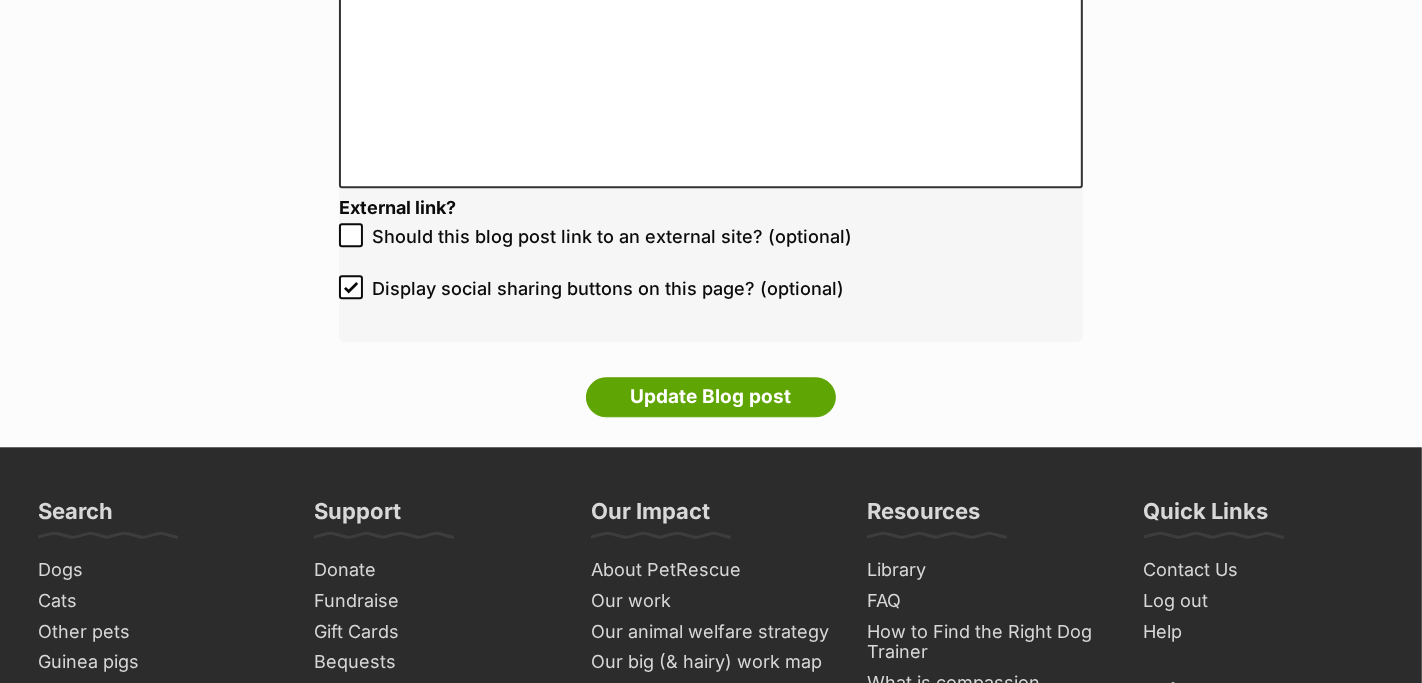 scroll, scrollTop: 4161, scrollLeft: 0, axis: vertical 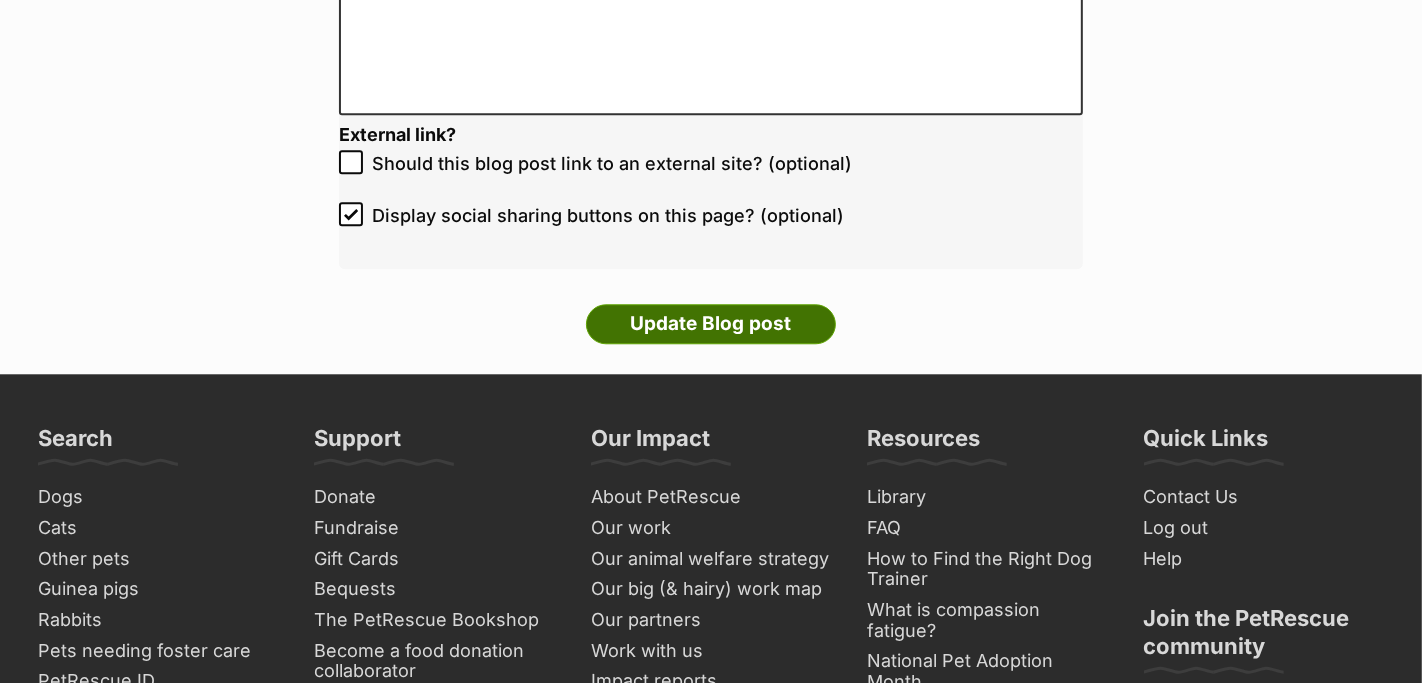click on "Update Blog post" at bounding box center [711, 324] 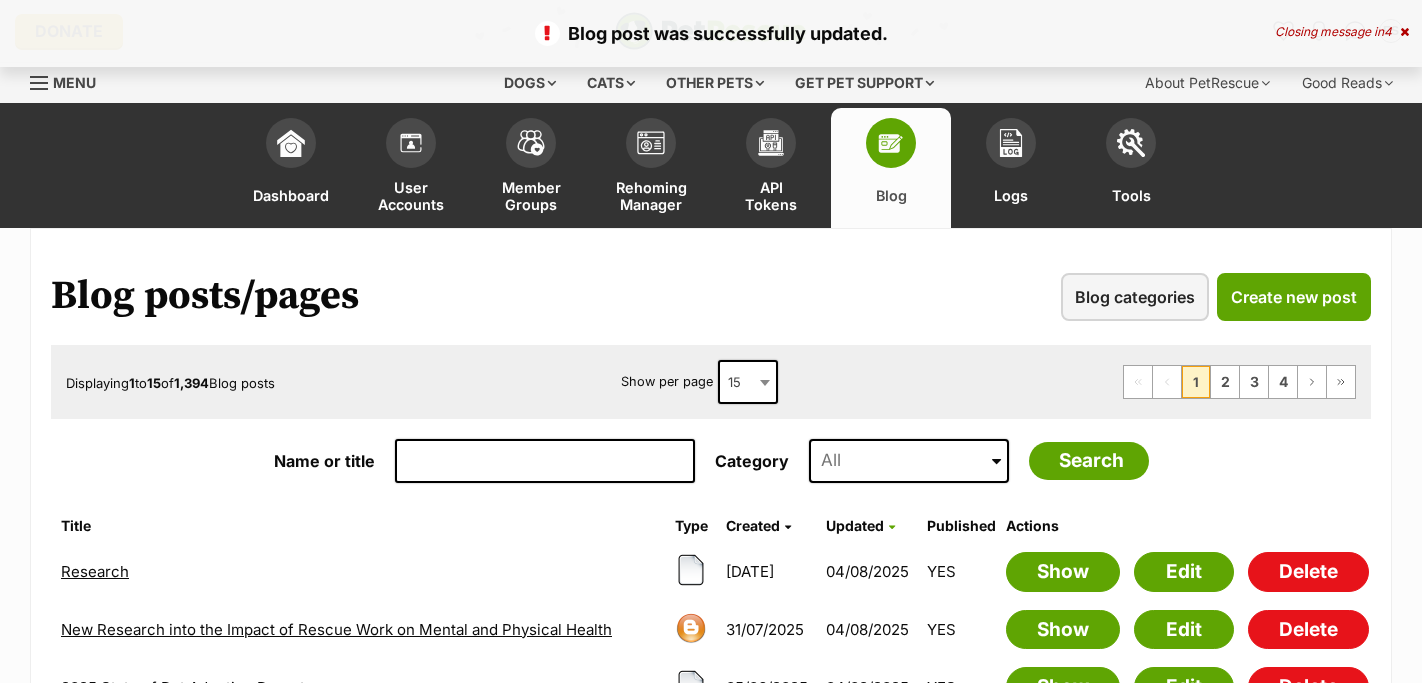 scroll, scrollTop: 0, scrollLeft: 0, axis: both 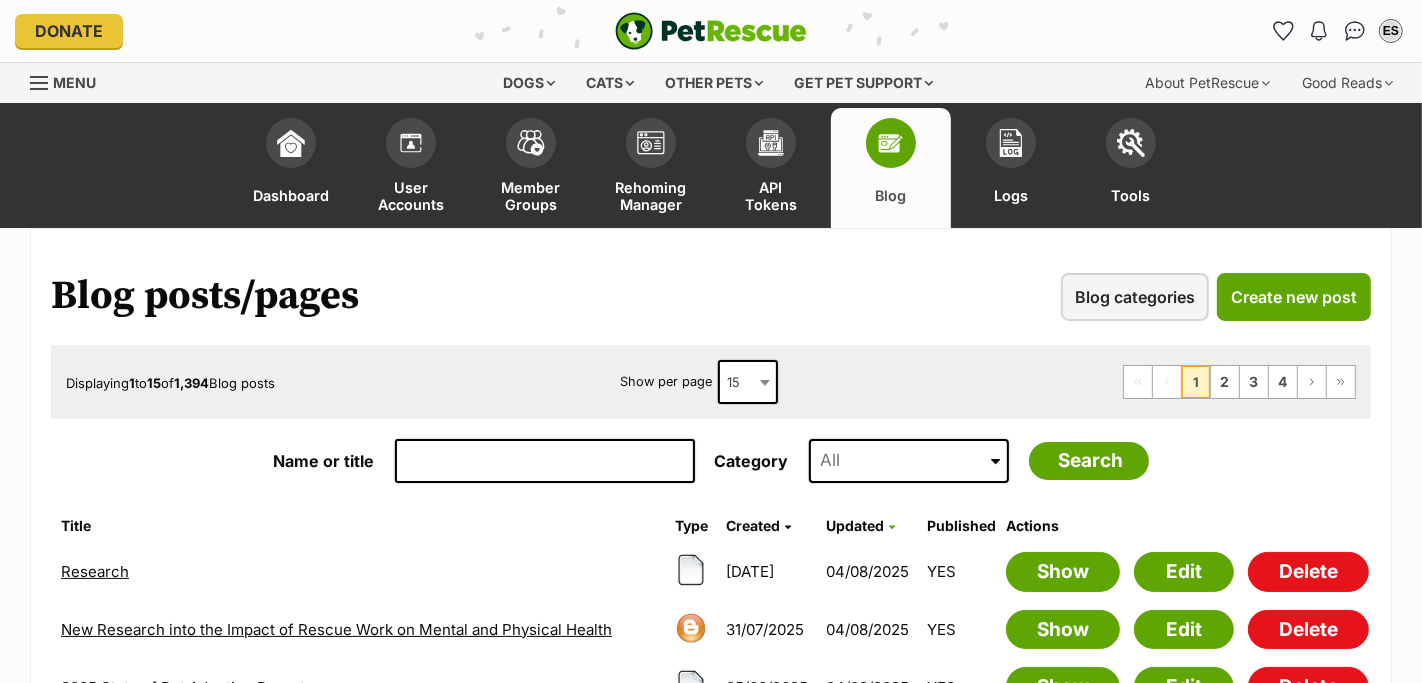 click on "New Research into the Impact of Rescue Work on Mental and Physical Health" at bounding box center [336, 629] 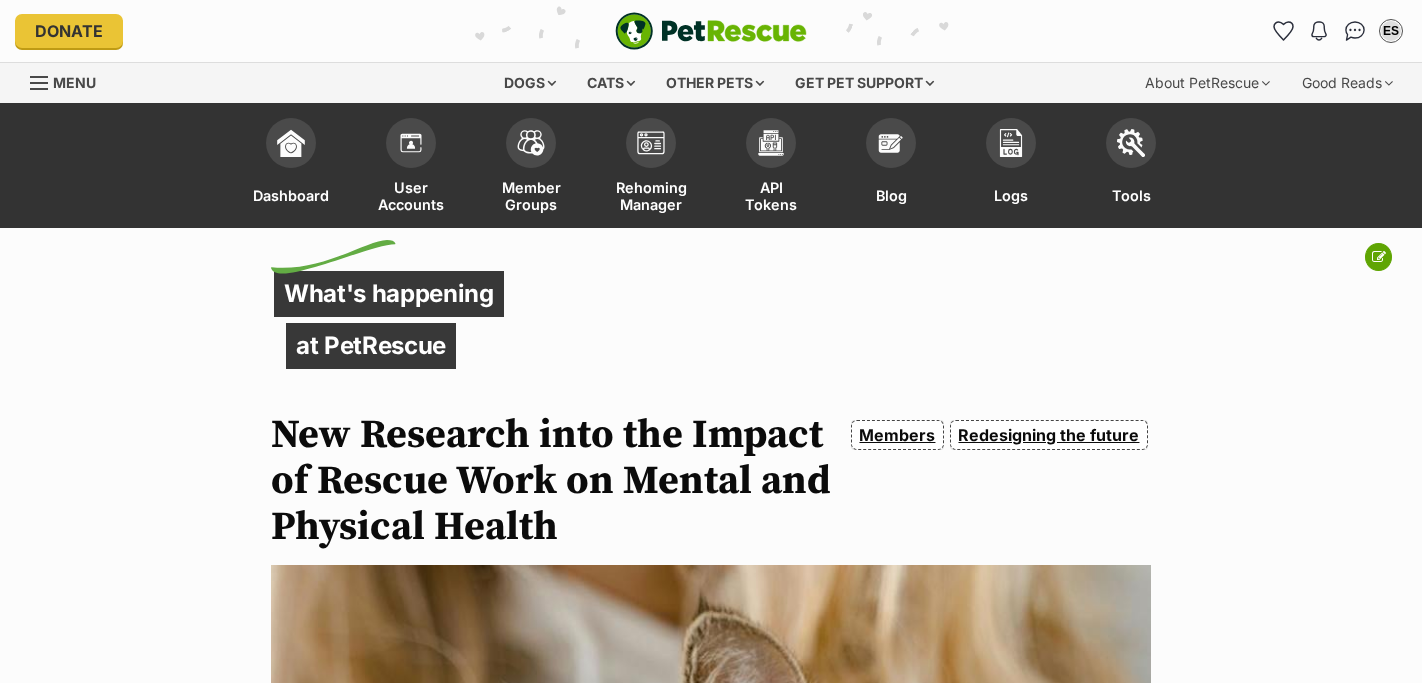 scroll, scrollTop: 0, scrollLeft: 0, axis: both 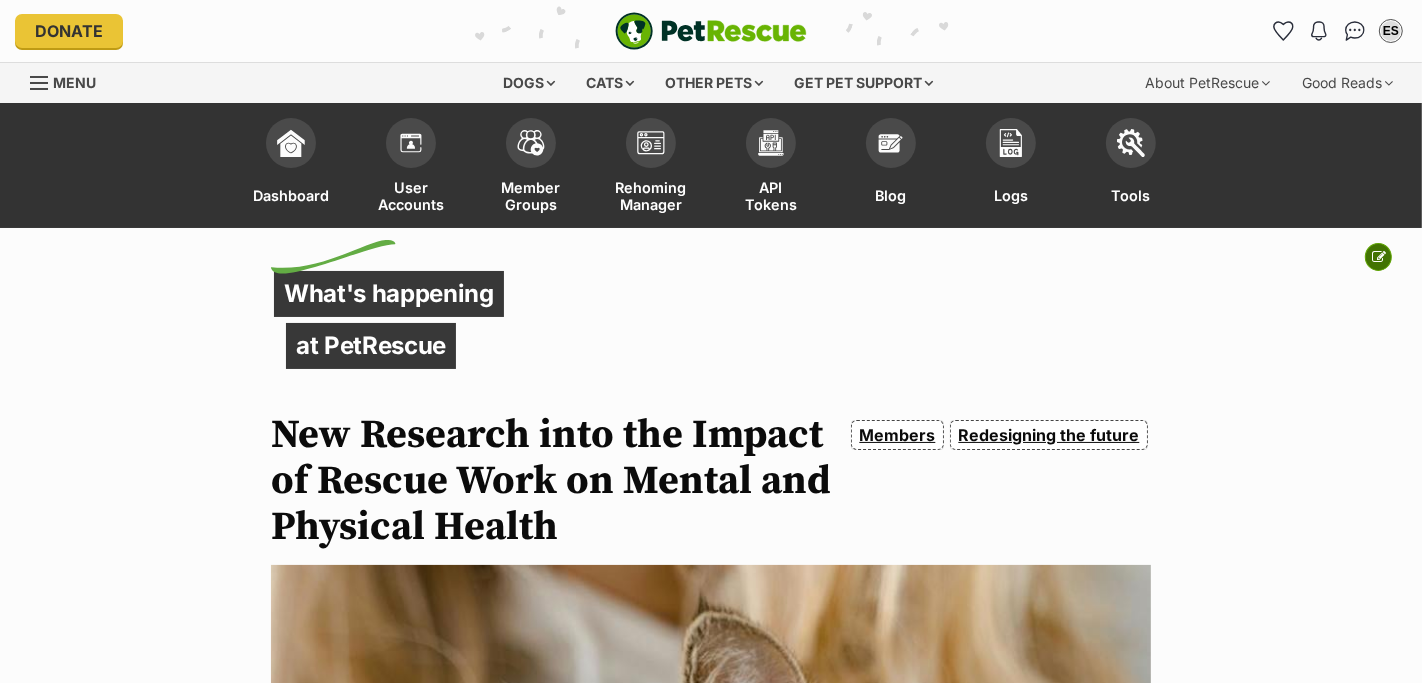 click at bounding box center [1379, 257] 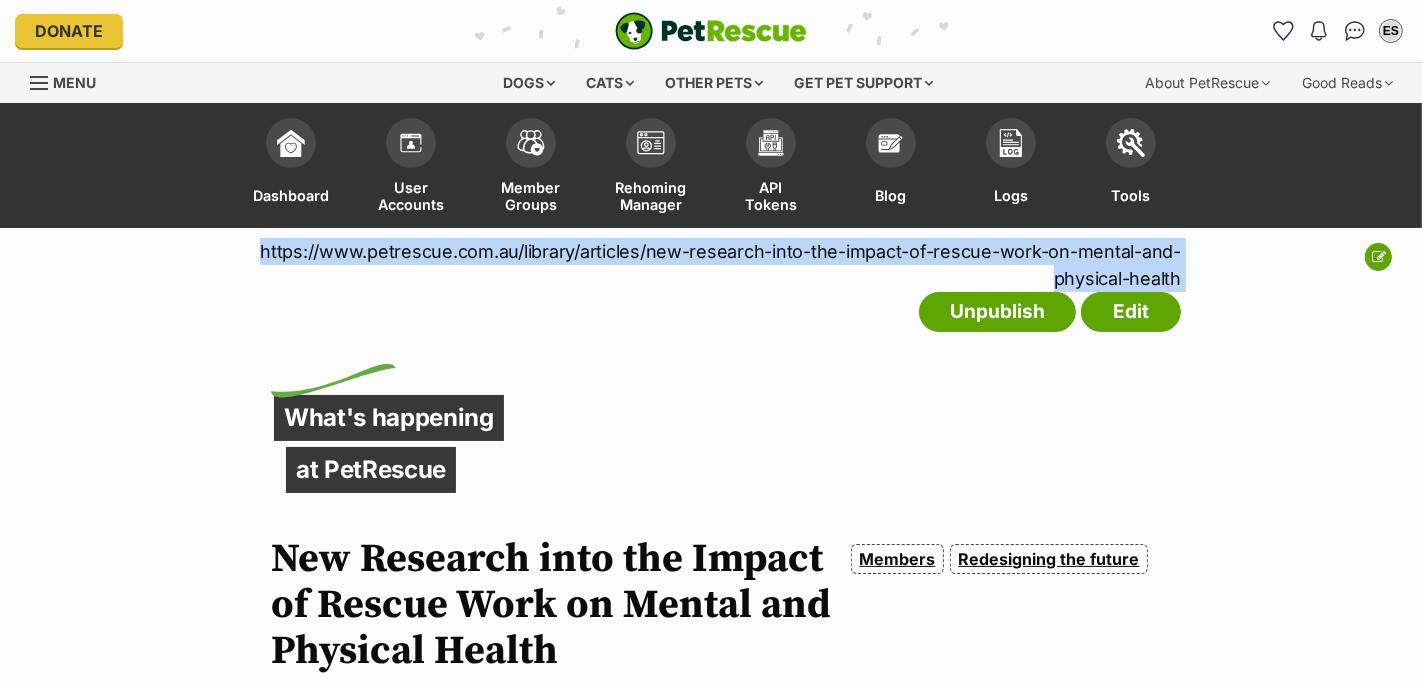 drag, startPoint x: 269, startPoint y: 252, endPoint x: 1225, endPoint y: 259, distance: 956.02563 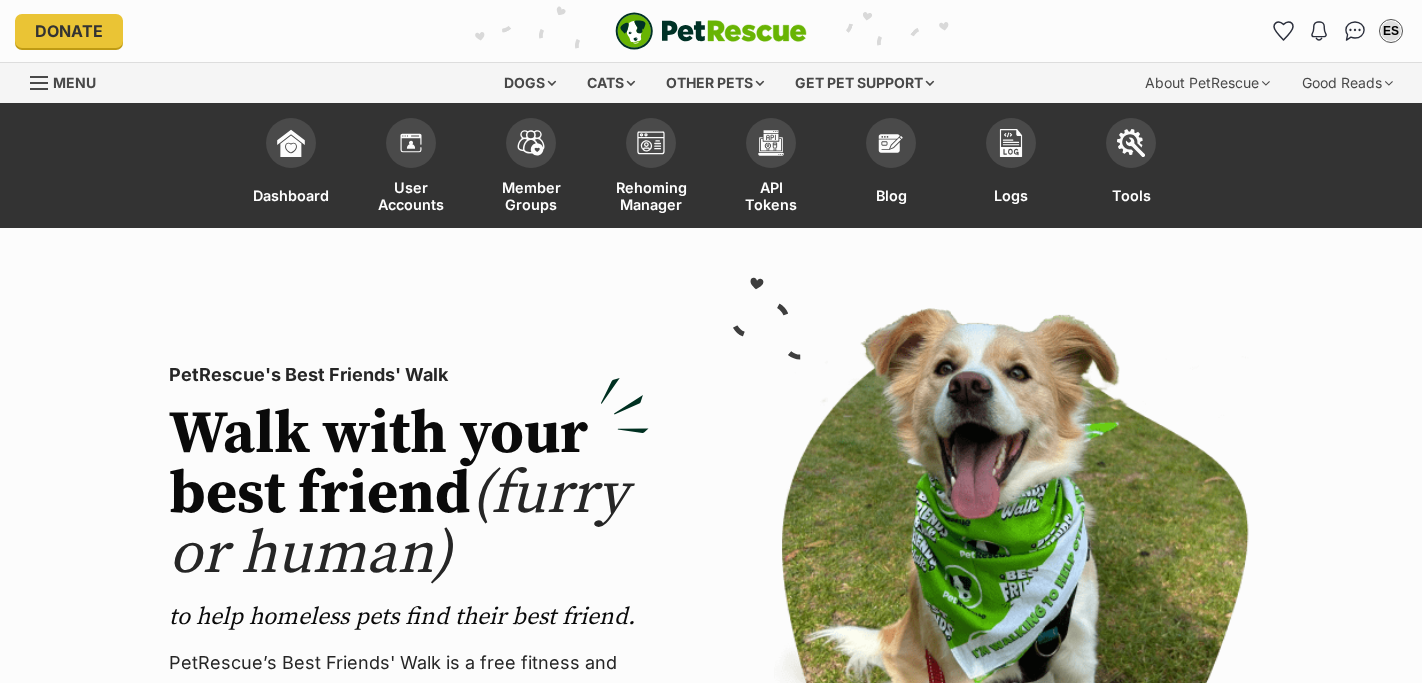 scroll, scrollTop: 0, scrollLeft: 0, axis: both 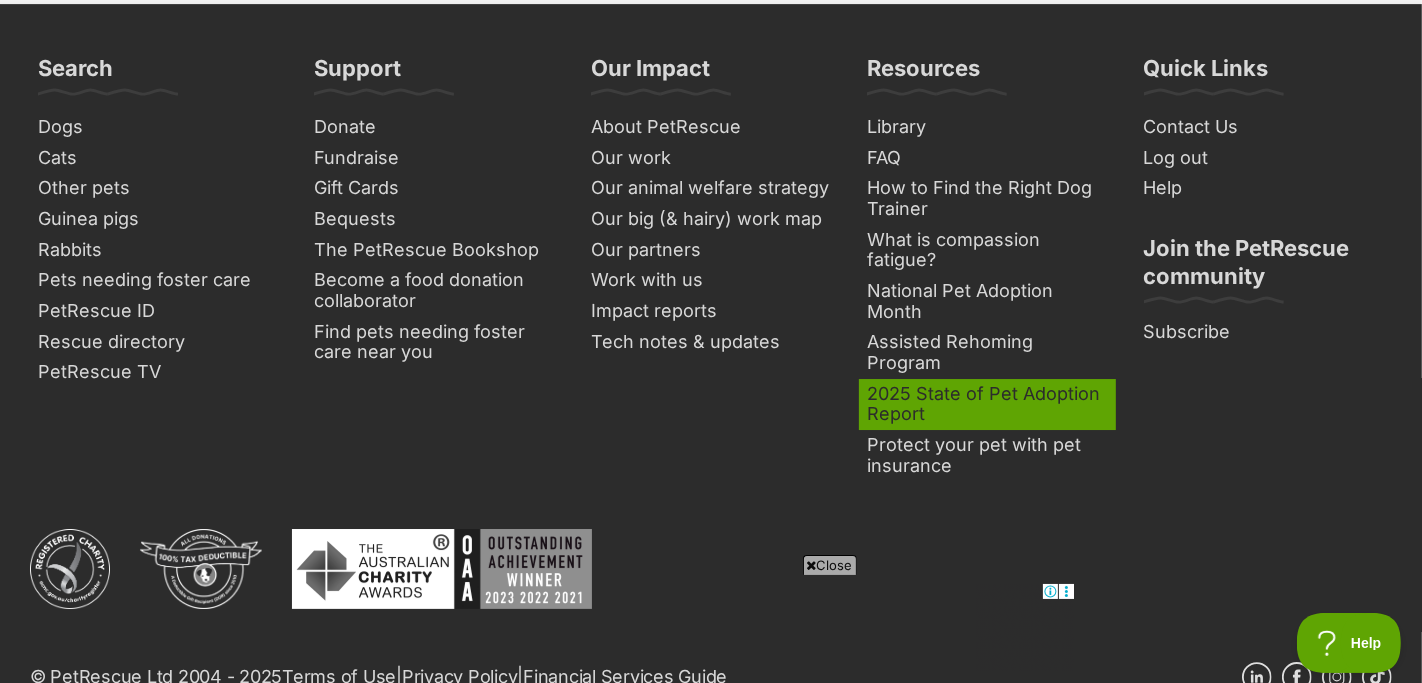 click on "2025 State of Pet Adoption Report" at bounding box center (987, 404) 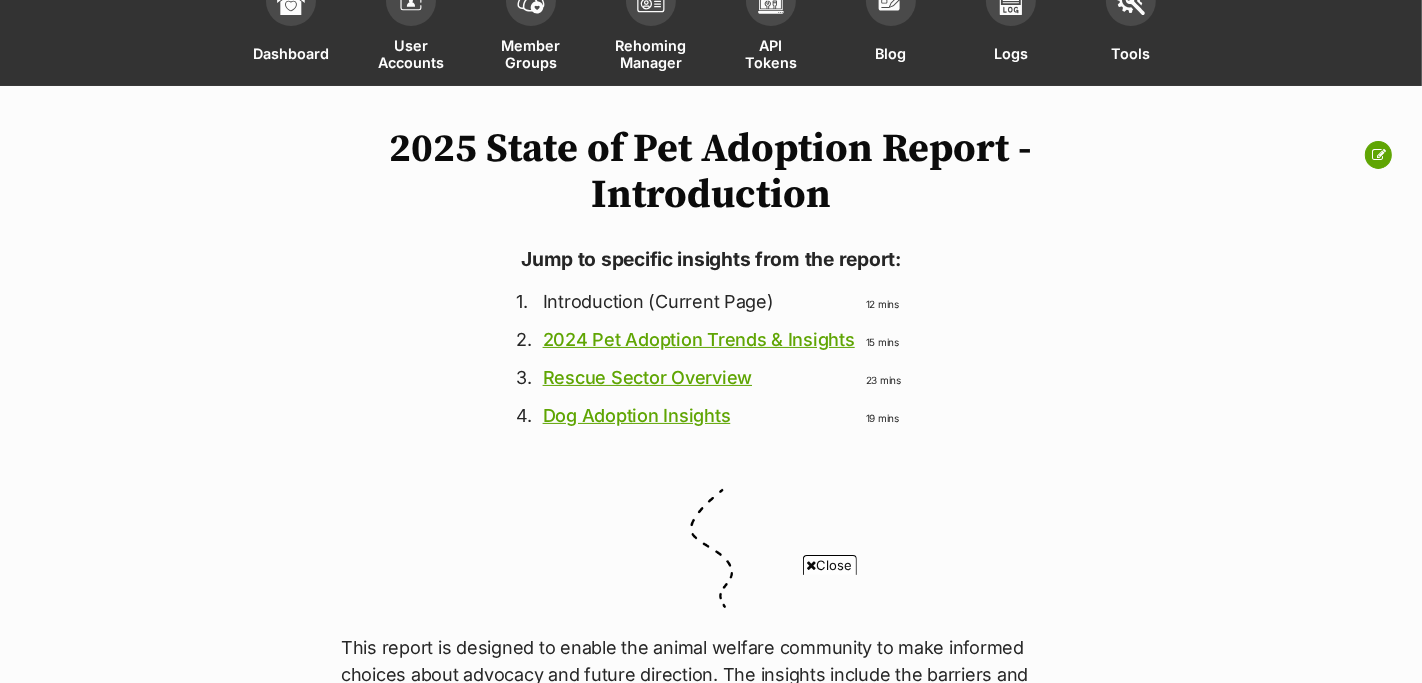 scroll, scrollTop: 410, scrollLeft: 0, axis: vertical 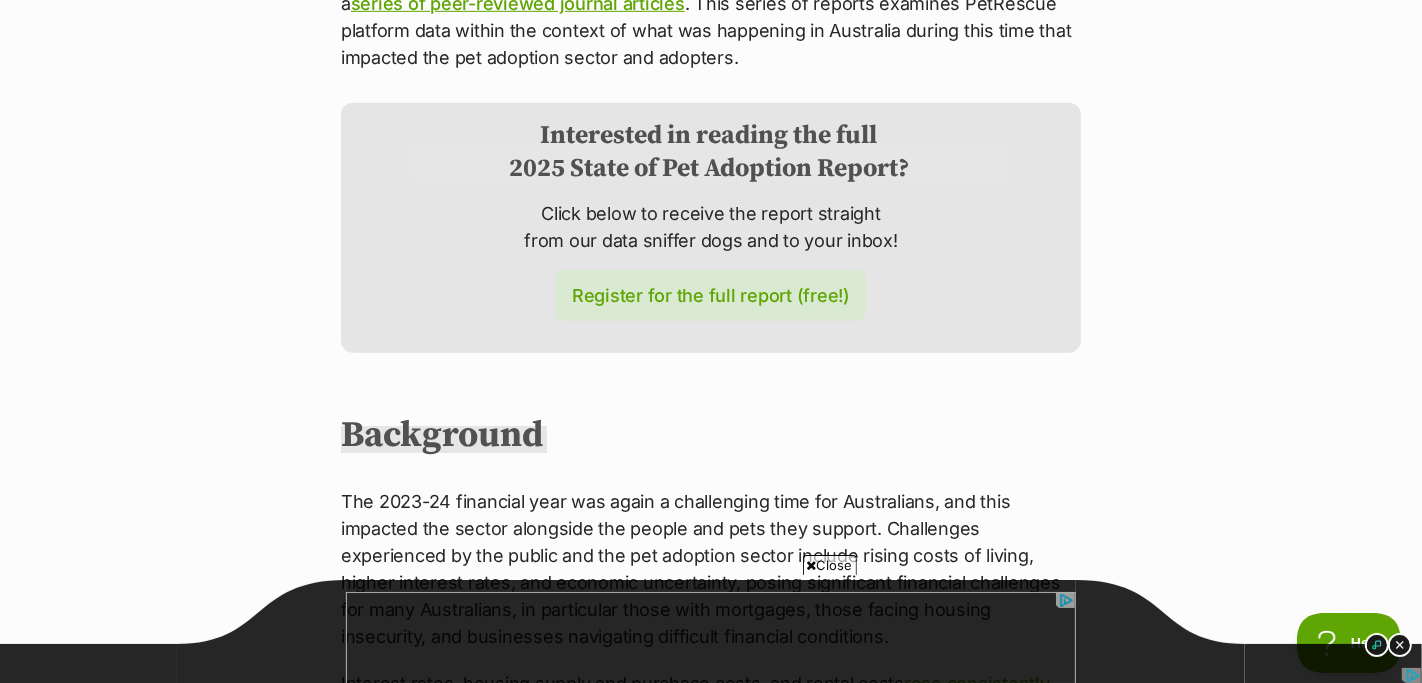 click on "Register for the full report (free!)" at bounding box center (711, 295) 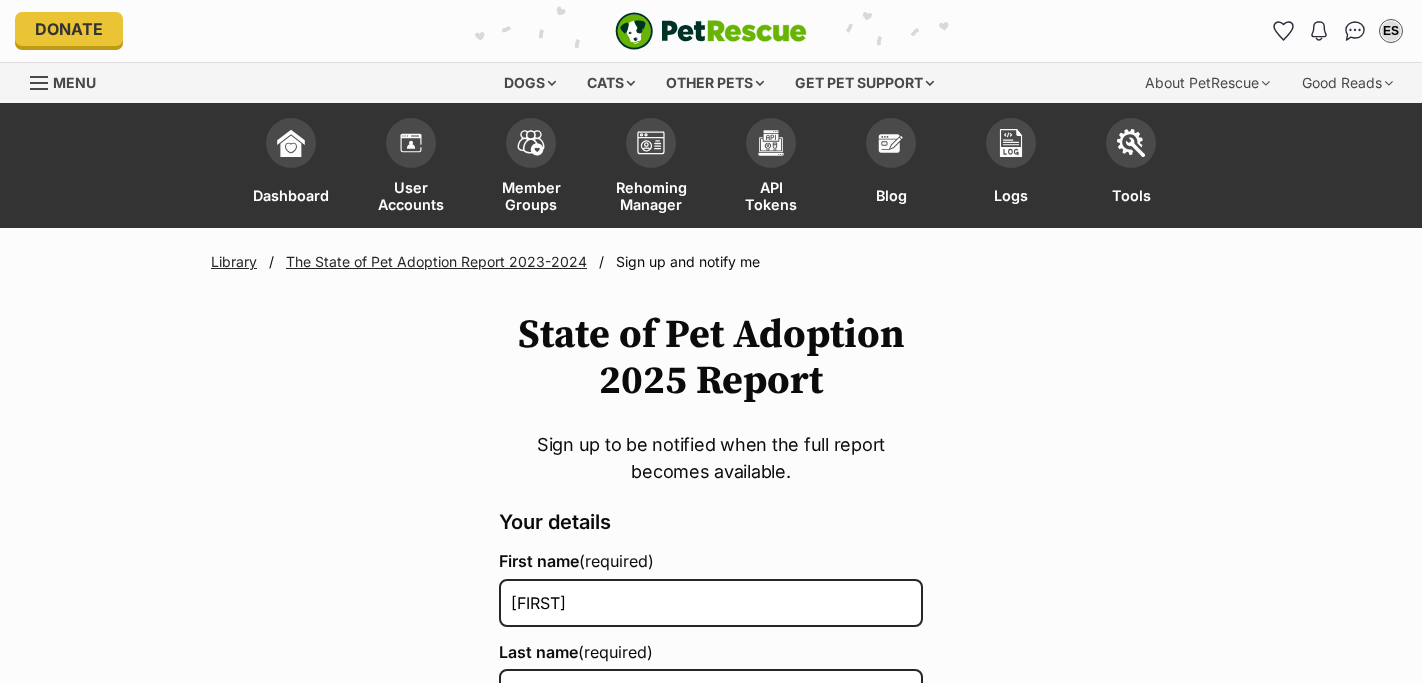 scroll, scrollTop: 0, scrollLeft: 0, axis: both 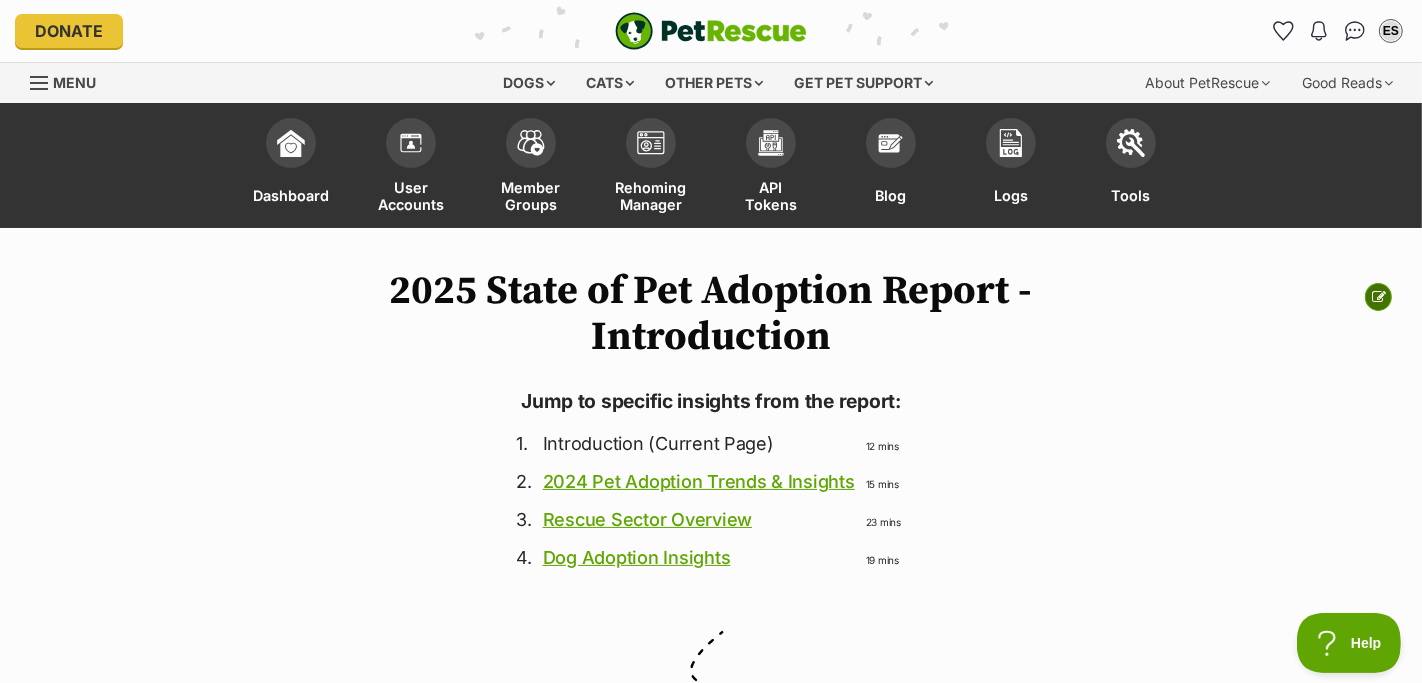 click at bounding box center (1379, 297) 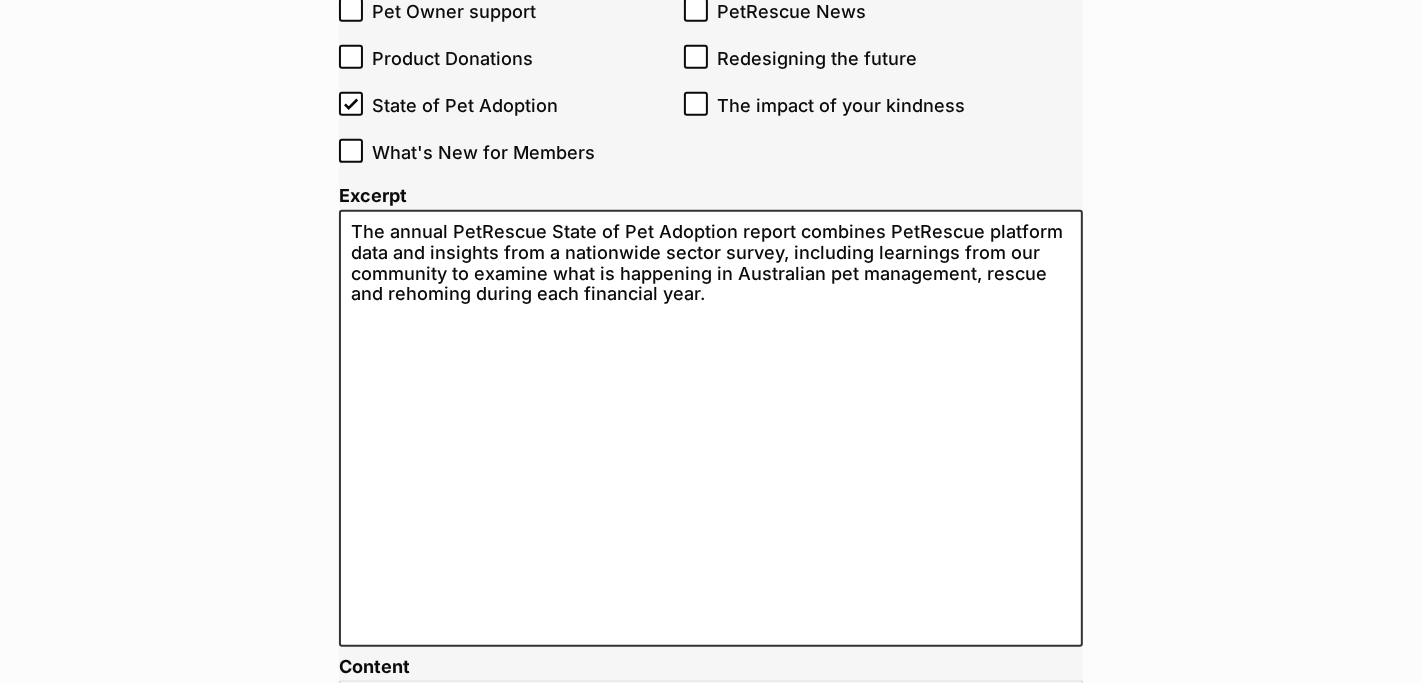 scroll, scrollTop: 852, scrollLeft: 0, axis: vertical 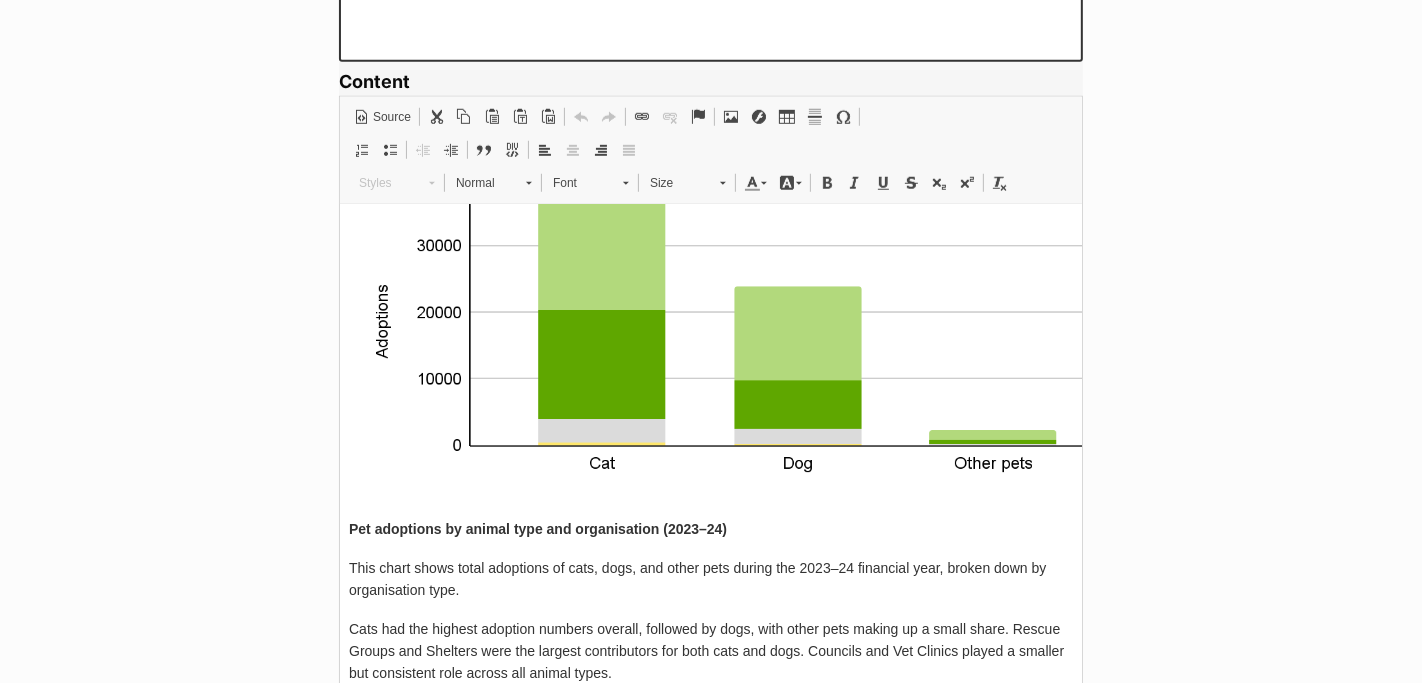 click at bounding box center [748, 263] 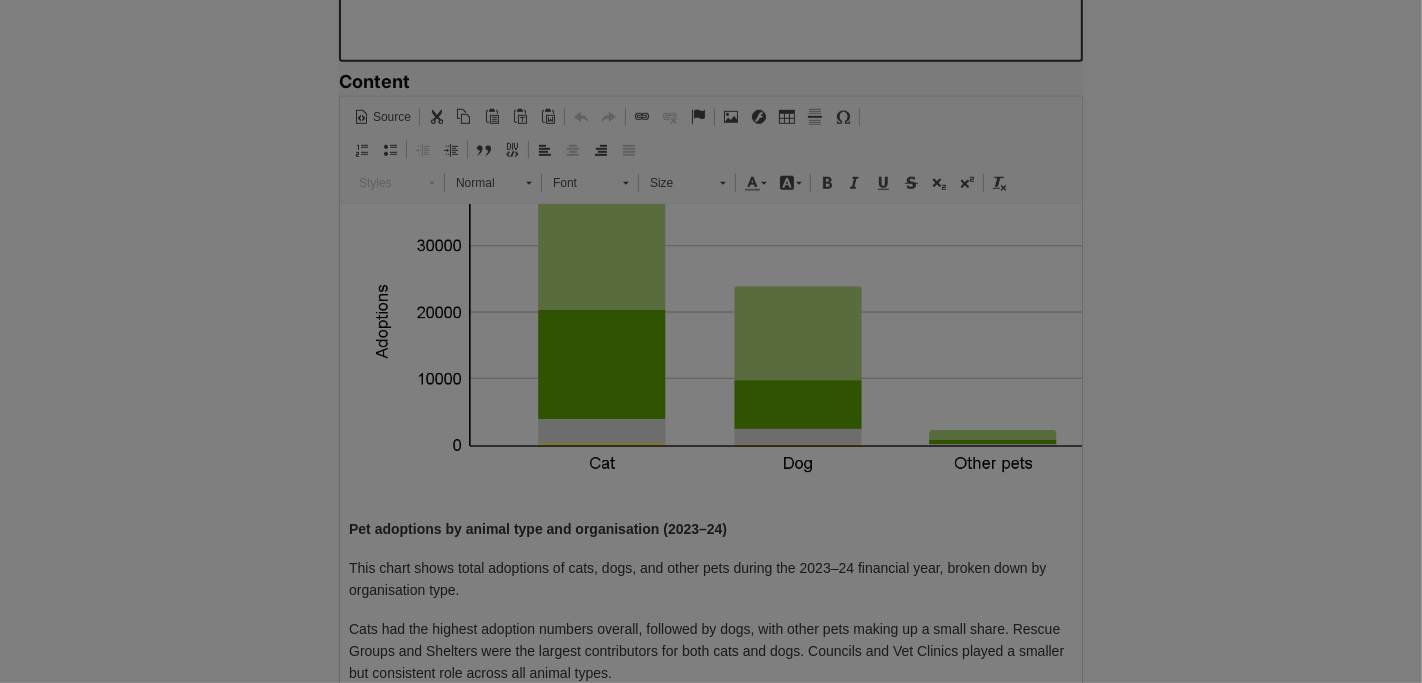 type on "https://d339b5nop2tkmp.cloudfront.net/uploads/pictures/3839/content_intro3.png" 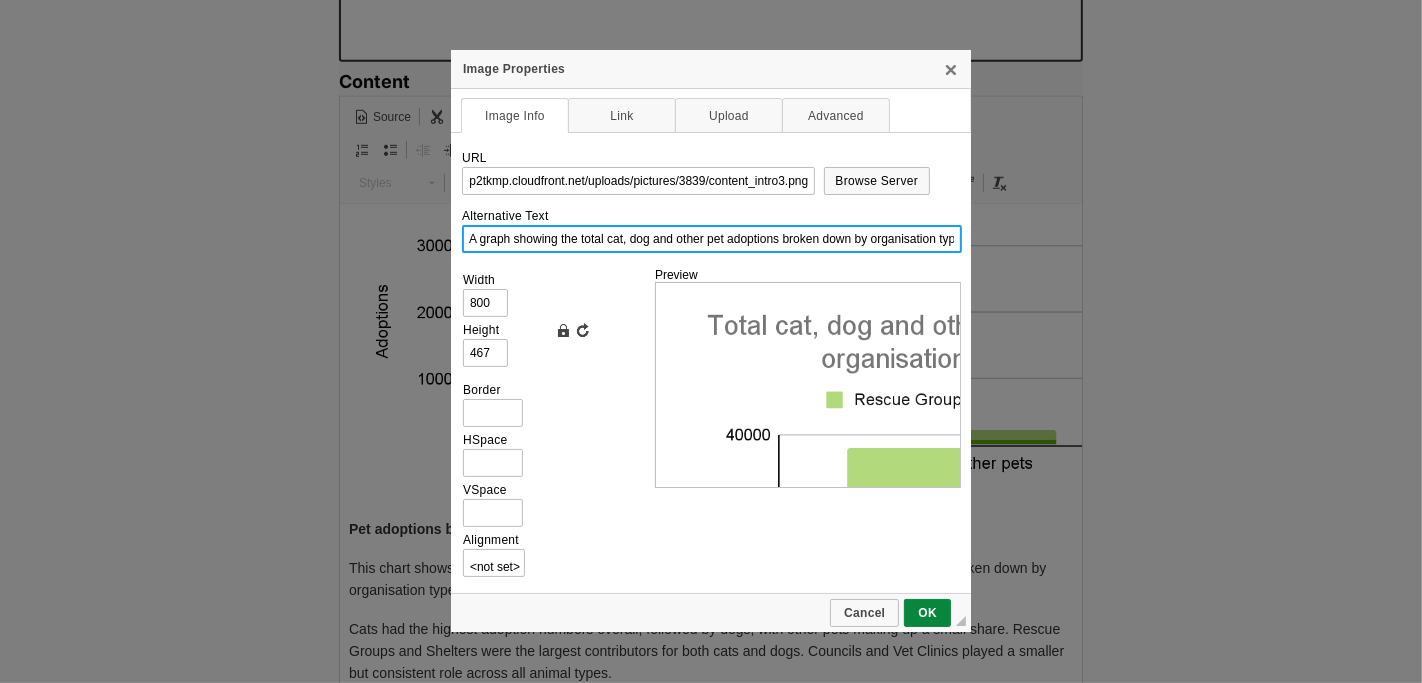 scroll, scrollTop: 0, scrollLeft: 0, axis: both 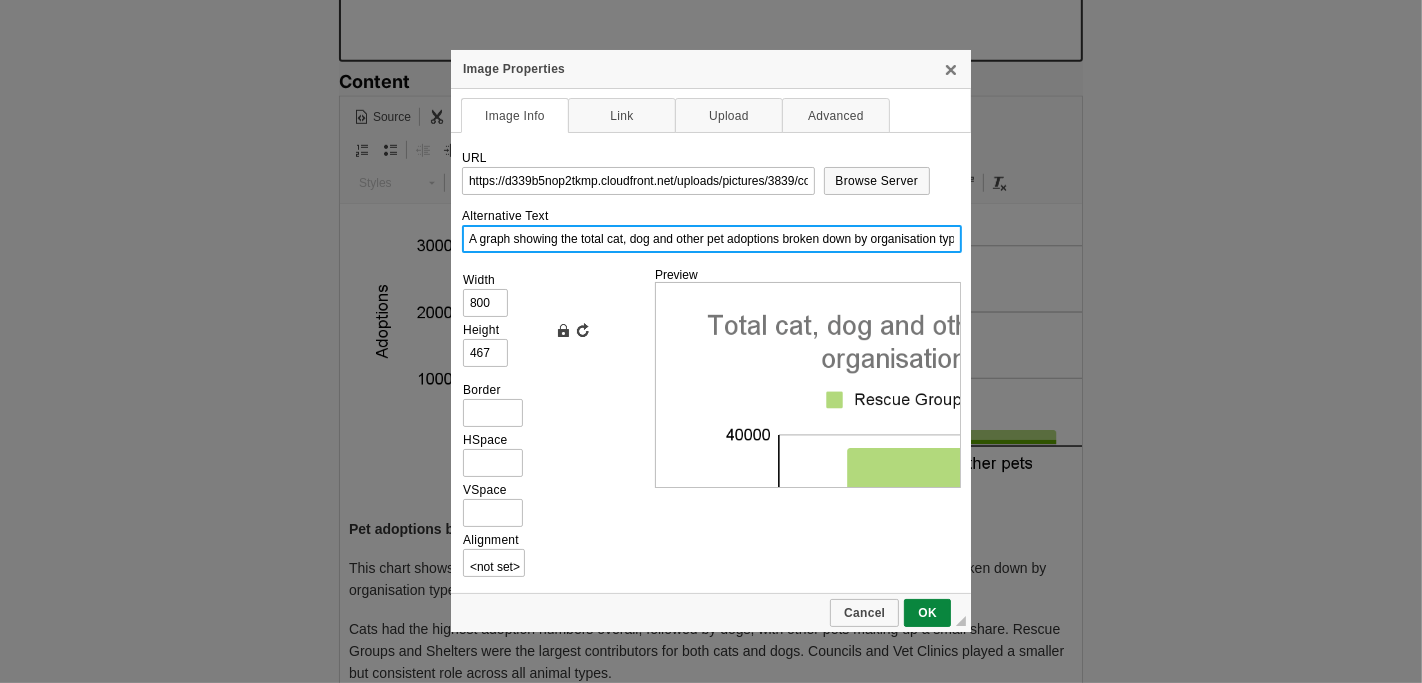 click on "A graph showing the total cat, dog and other pet adoptions broken down by organisation type on the PetRescue platform for the 2023-24" at bounding box center [712, 239] 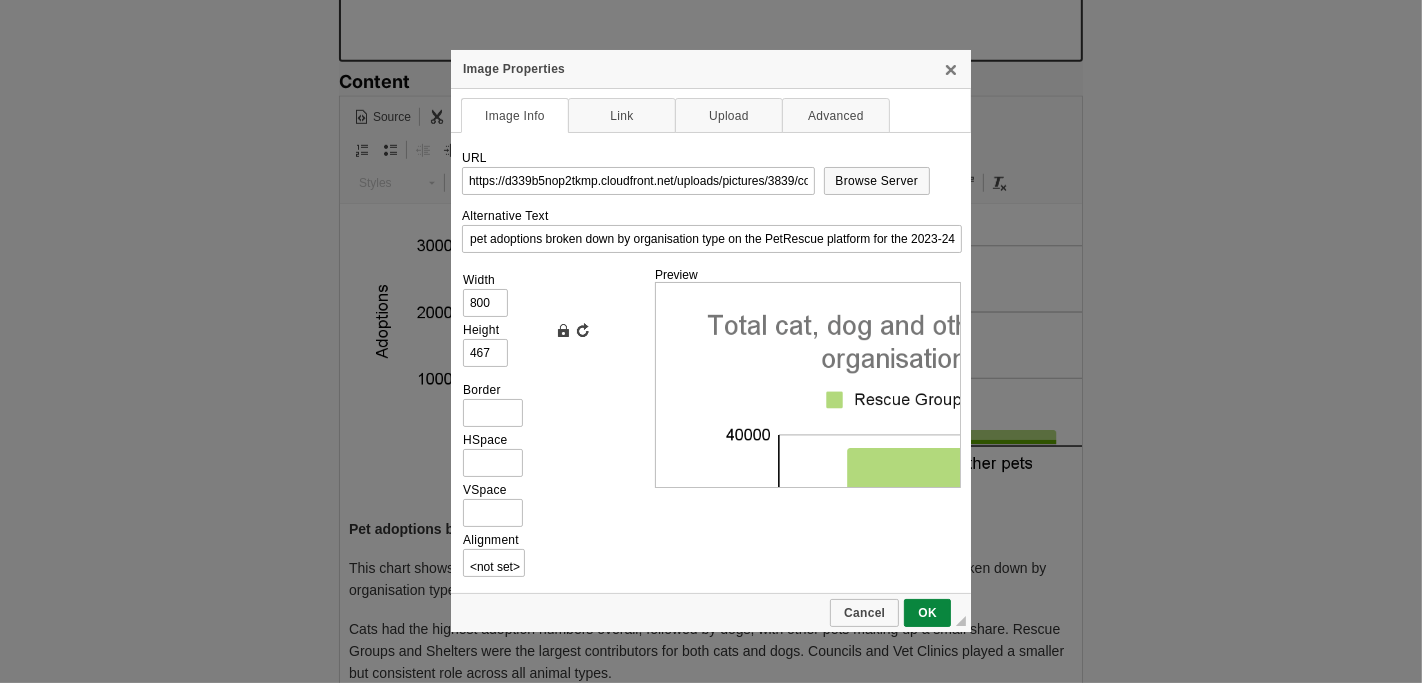 scroll, scrollTop: 0, scrollLeft: 0, axis: both 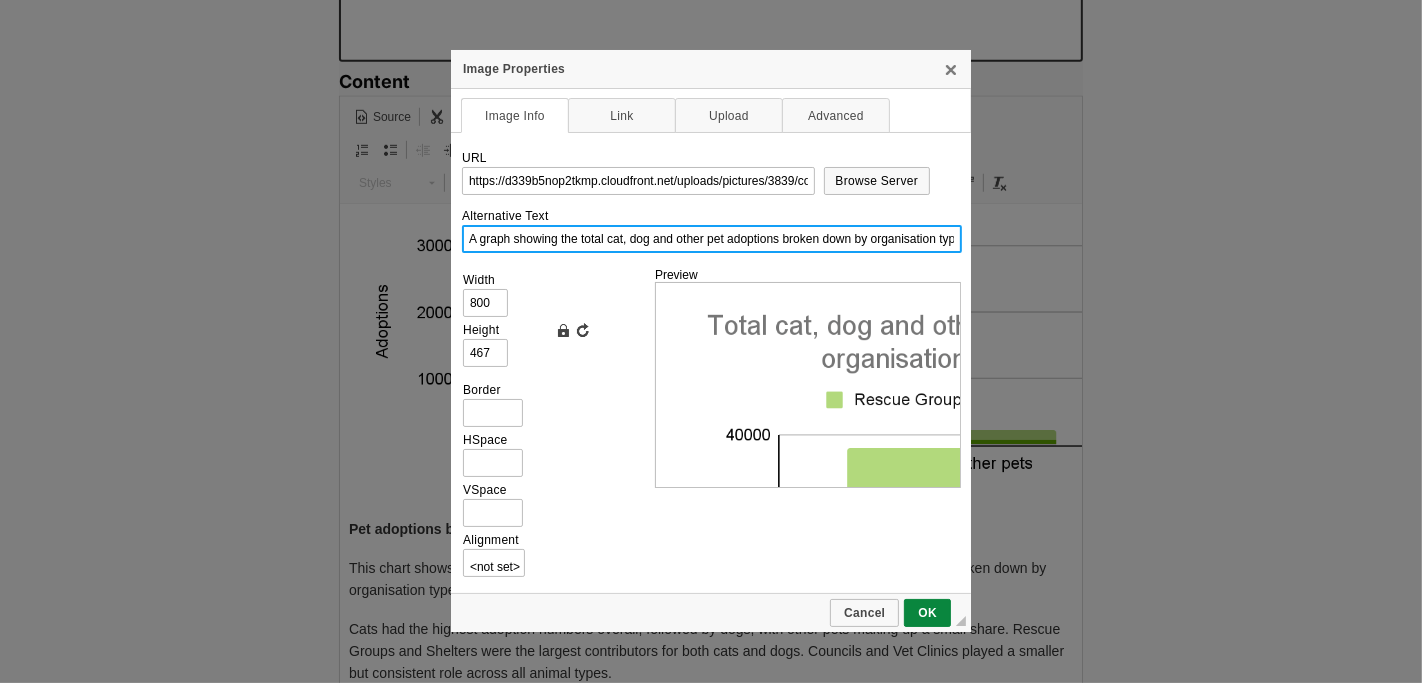 click on "A graph showing the total cat, dog and other pet adoptions broken down by organisation type on the PetRescue platform for the 2023-24" at bounding box center [712, 239] 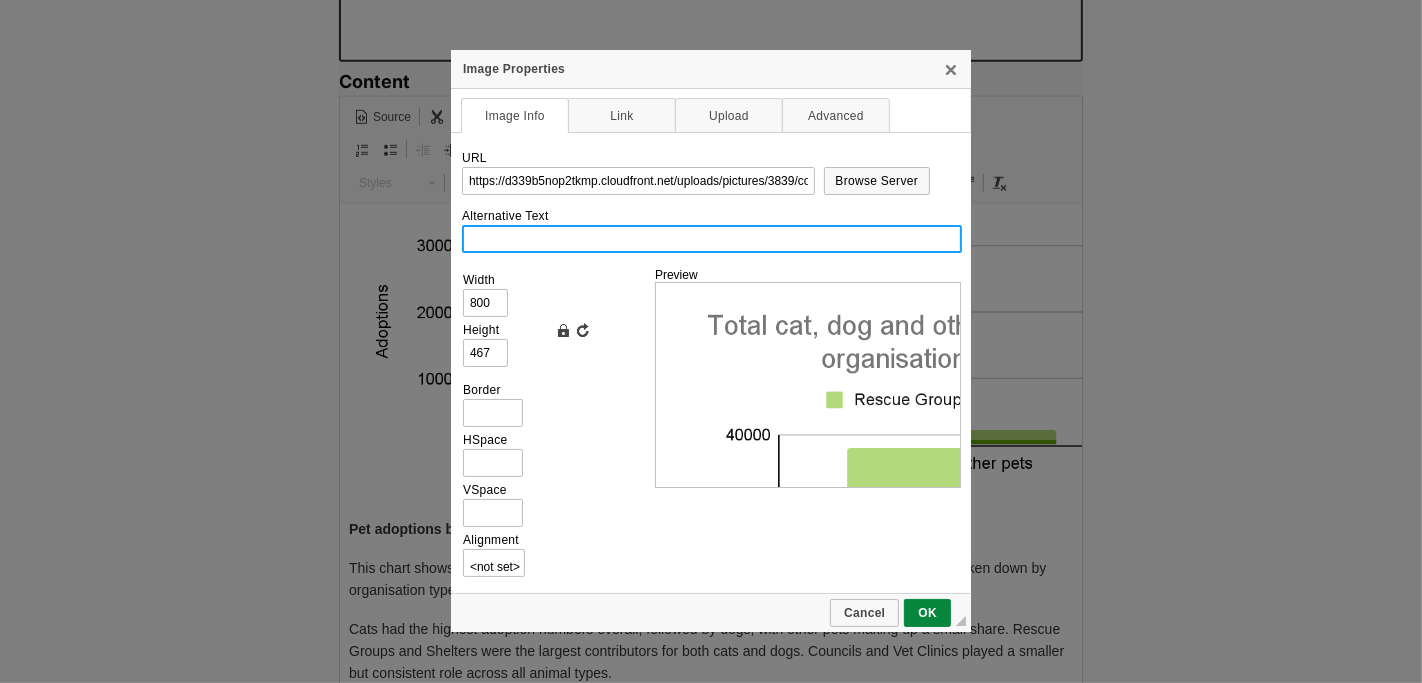 paste on "This chart shows total adoptions of cats, dogs, and other pets during the 2023–24 financial year, broken down by the type of organisation that found them homes" 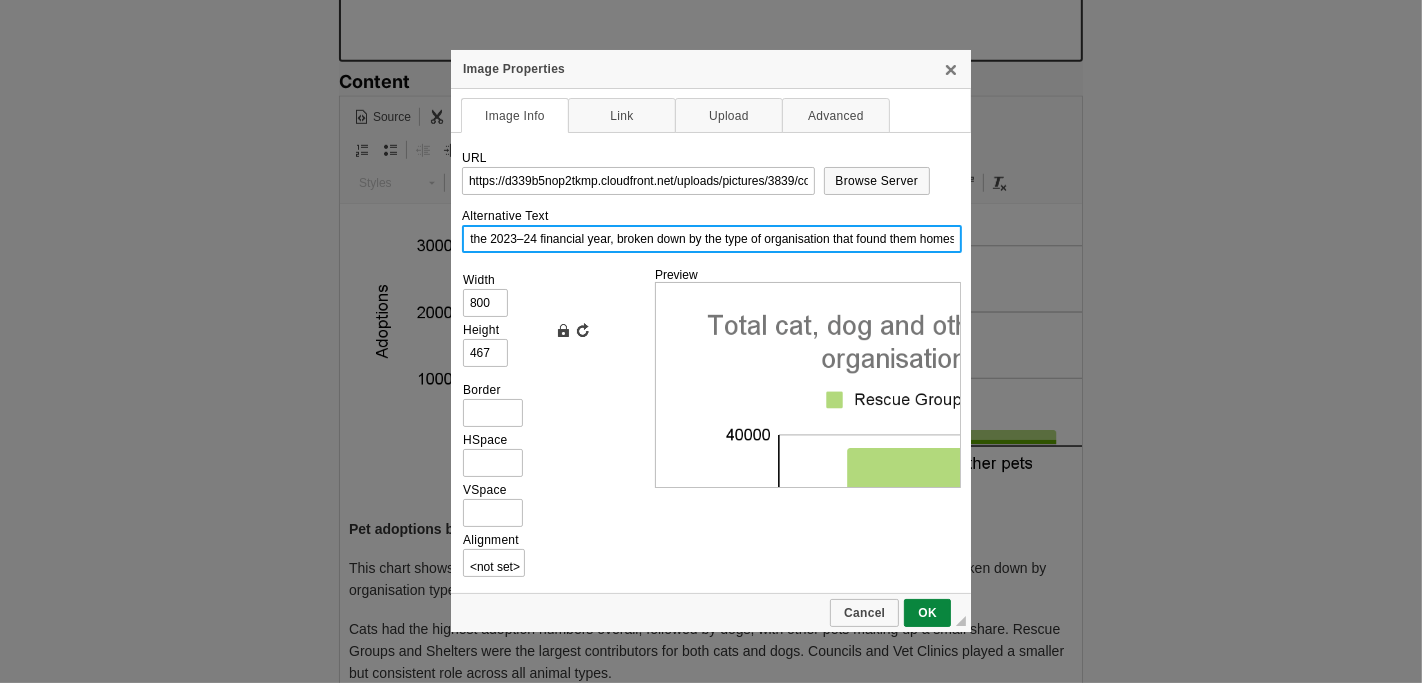scroll, scrollTop: 0, scrollLeft: 368, axis: horizontal 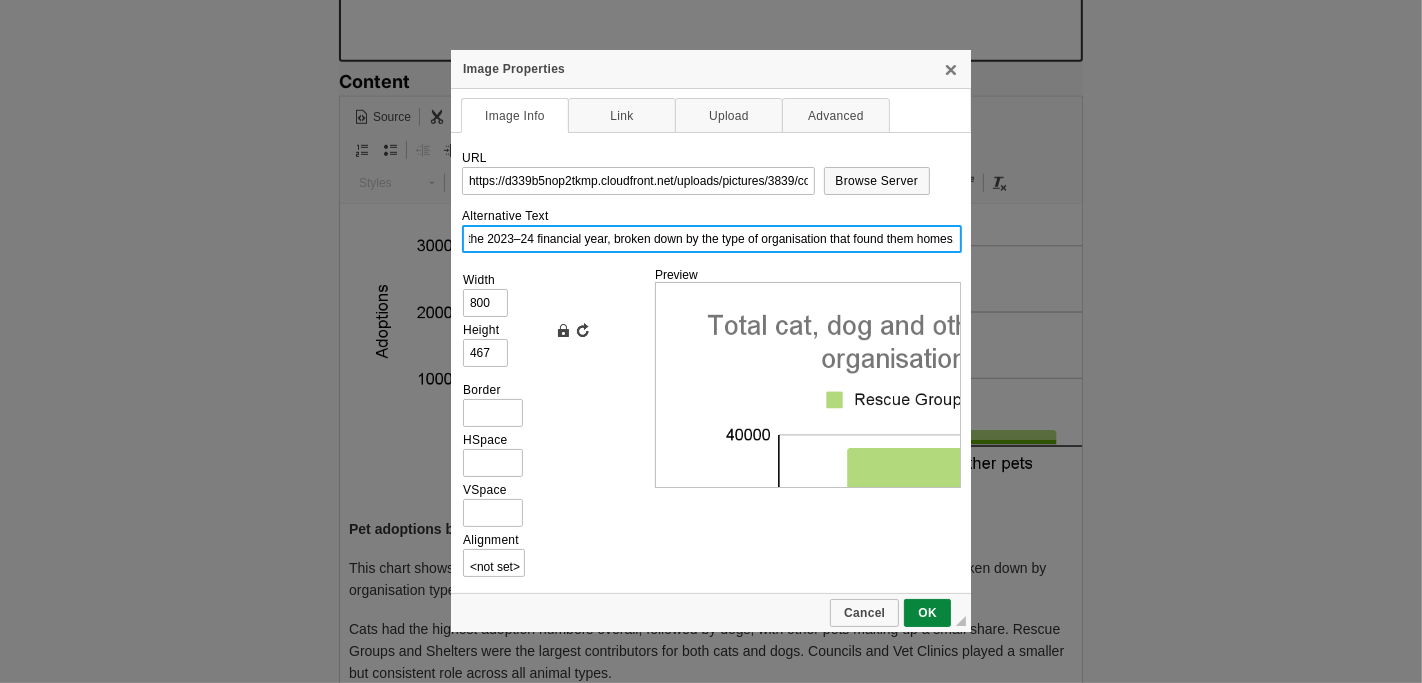 click on "This chart shows total adoptions of cats, dogs, and other pets during the 2023–24 financial year, broken down by the type of organisation that found them homes." at bounding box center (712, 239) 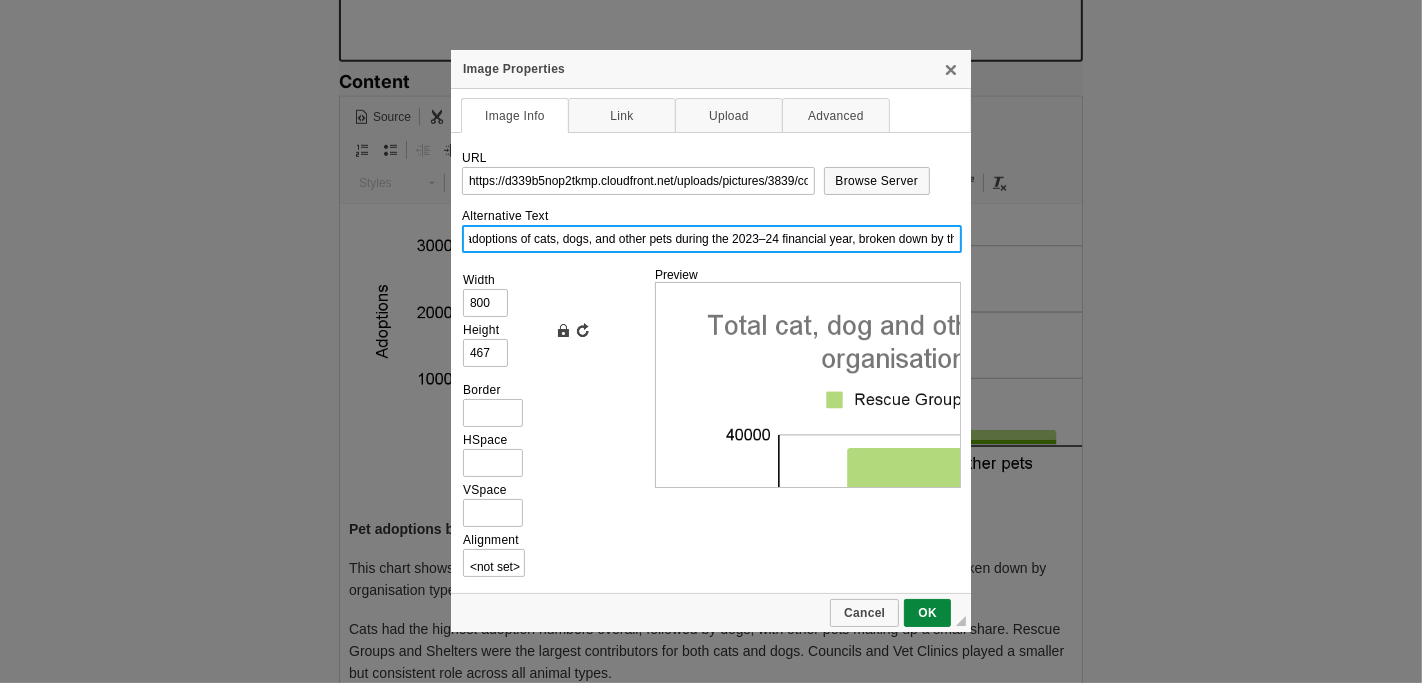 scroll, scrollTop: 0, scrollLeft: 0, axis: both 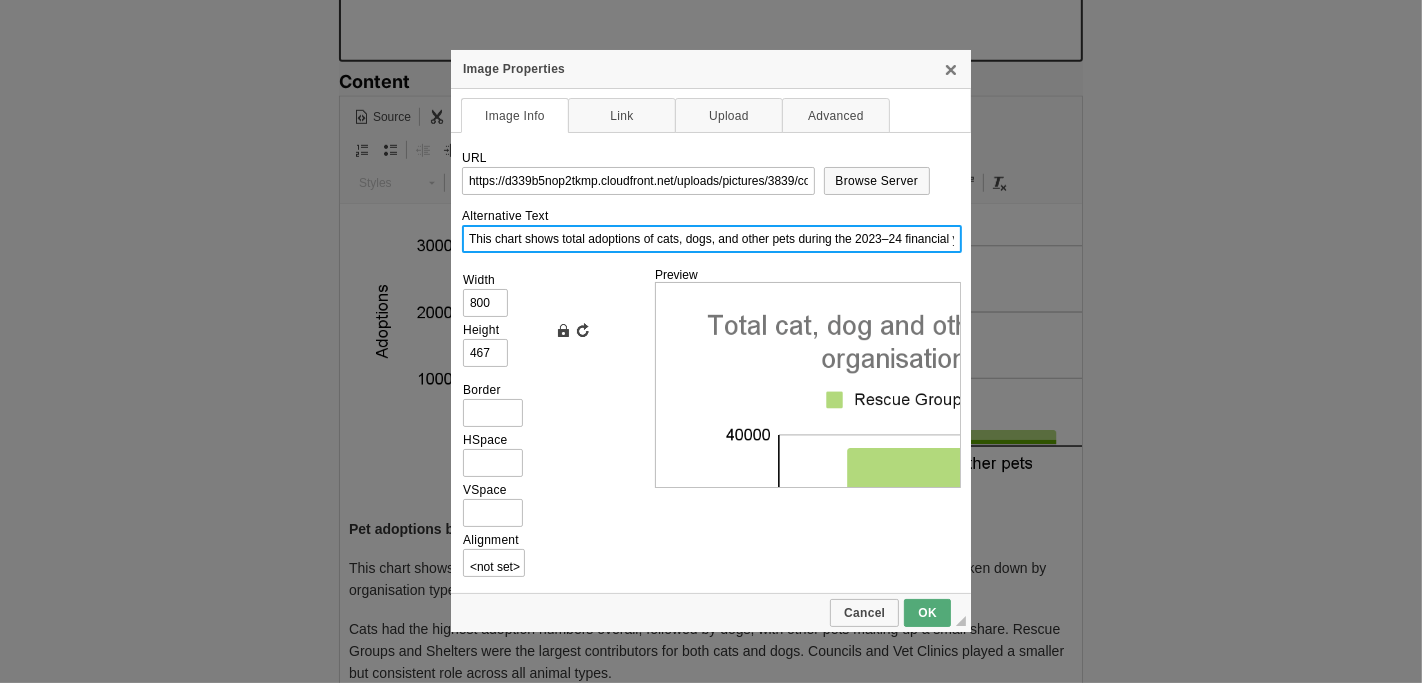 type on "This chart shows total adoptions of cats, dogs, and other pets during the 2023–24 financial year, broken down by the type of organisation that found them homes." 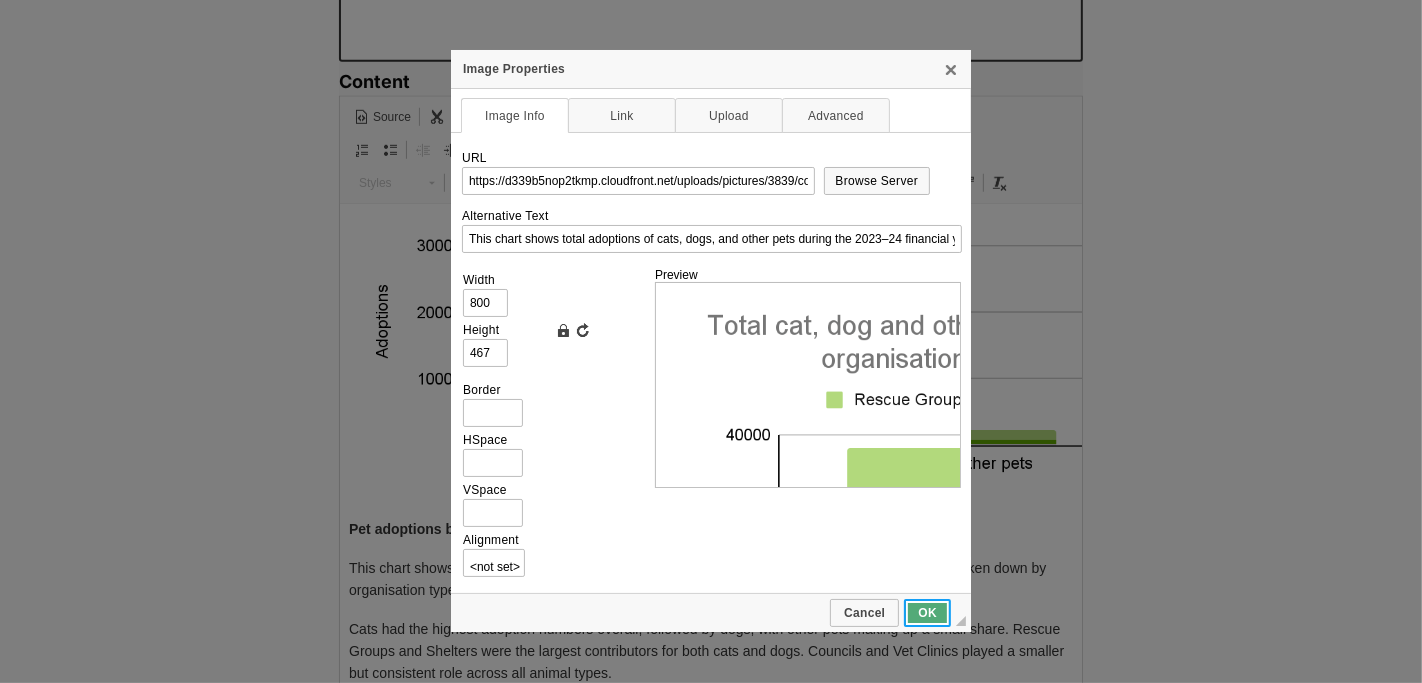 click on "OK" at bounding box center [927, 613] 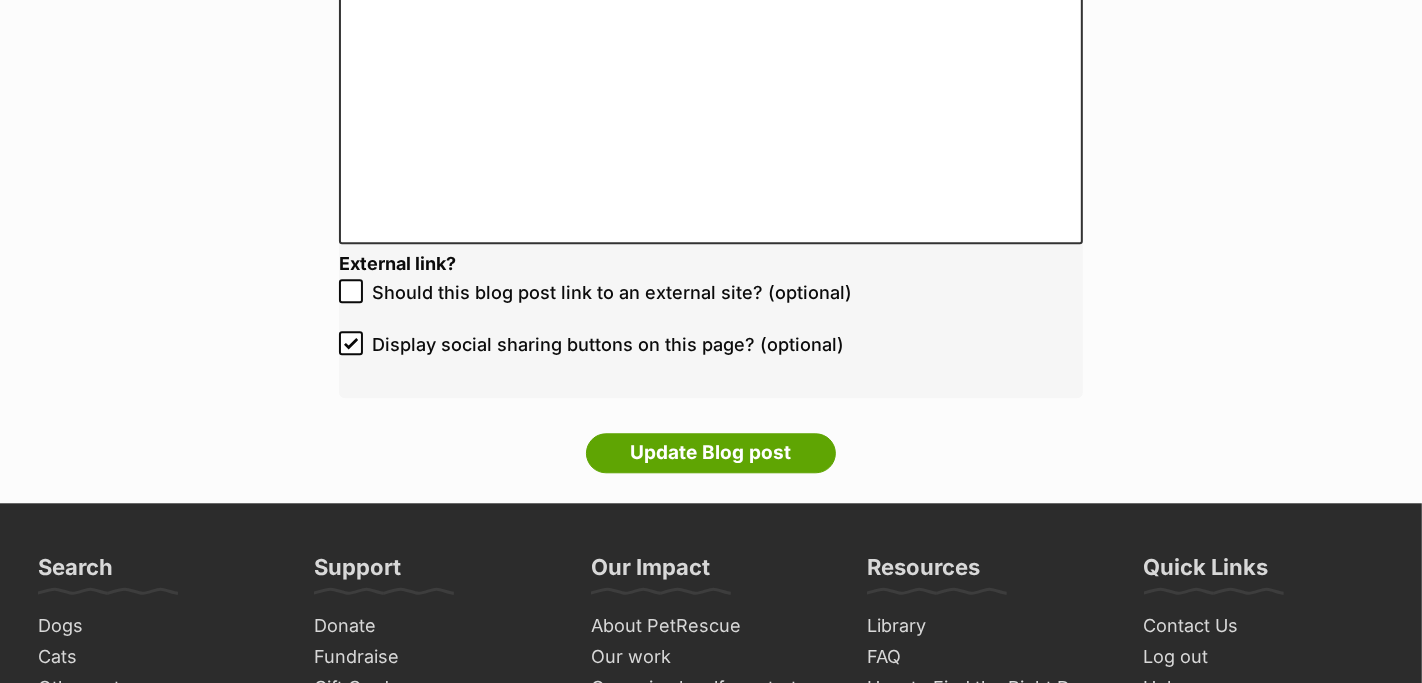 scroll, scrollTop: 4106, scrollLeft: 0, axis: vertical 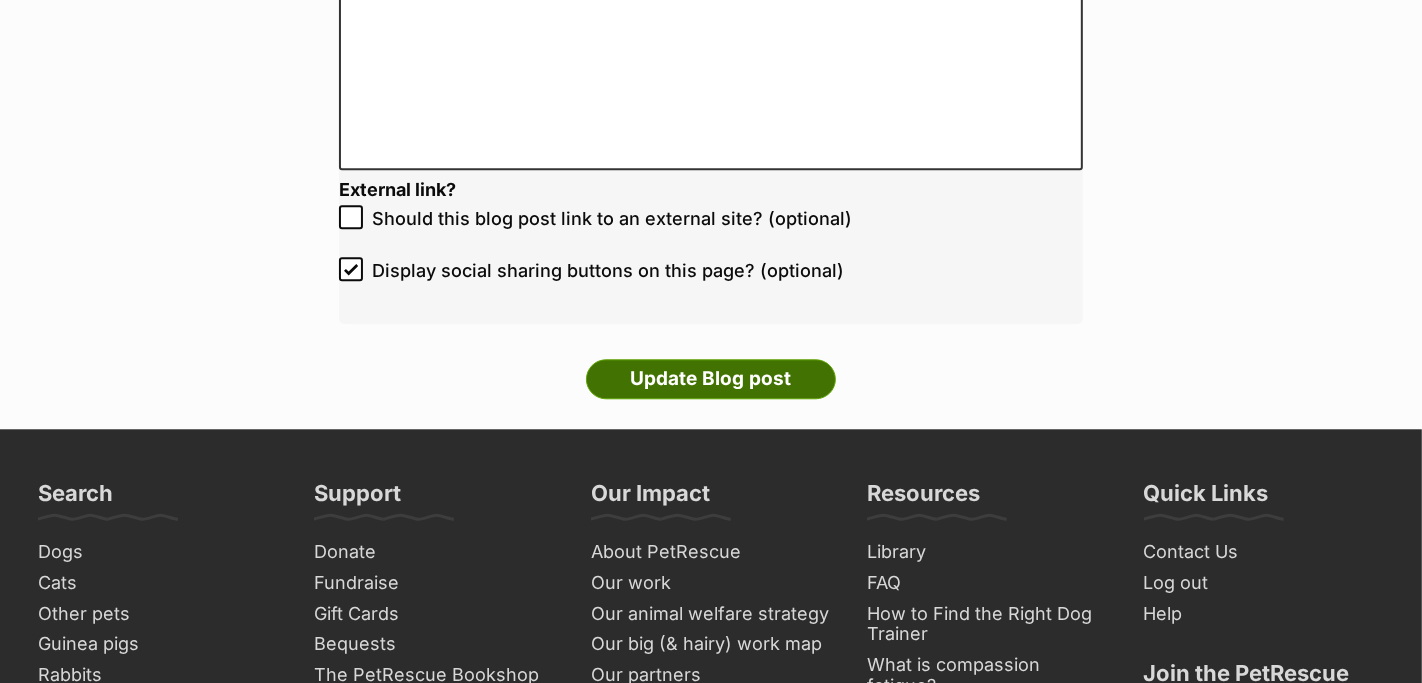 click on "Update Blog post" at bounding box center [711, 379] 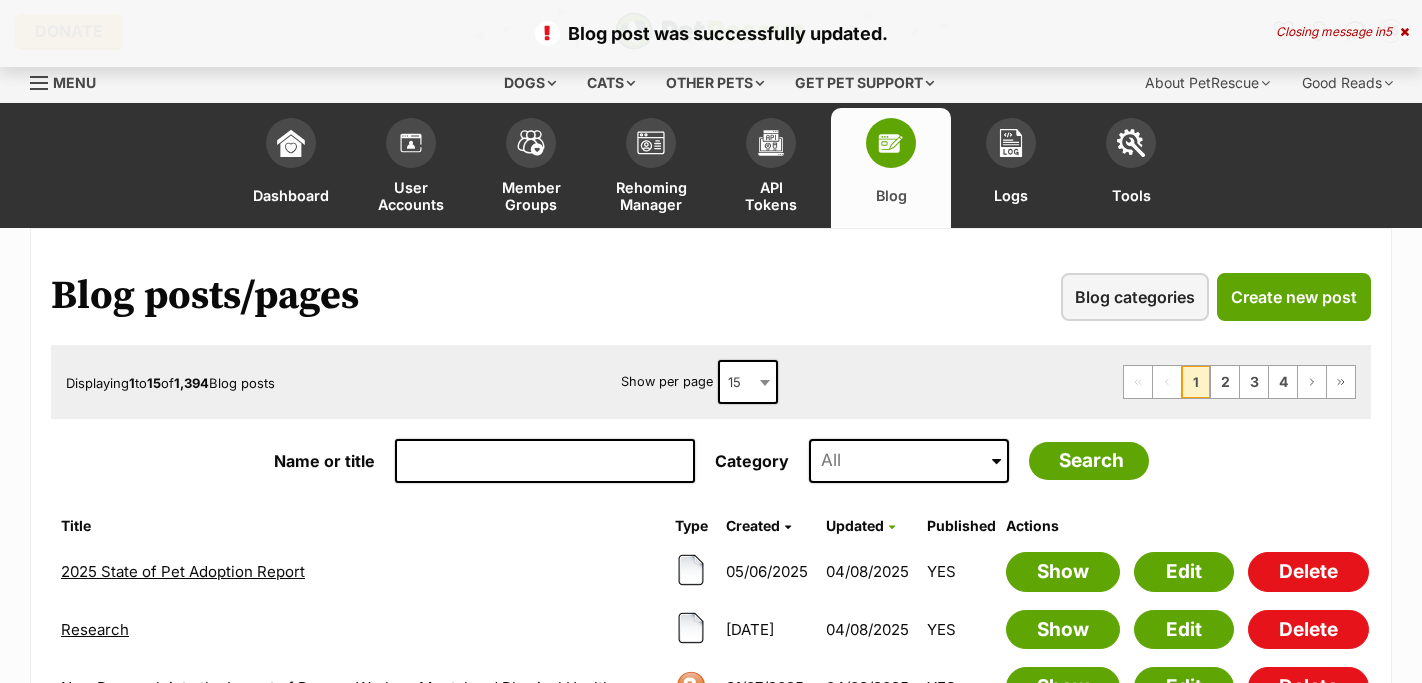 scroll, scrollTop: 0, scrollLeft: 0, axis: both 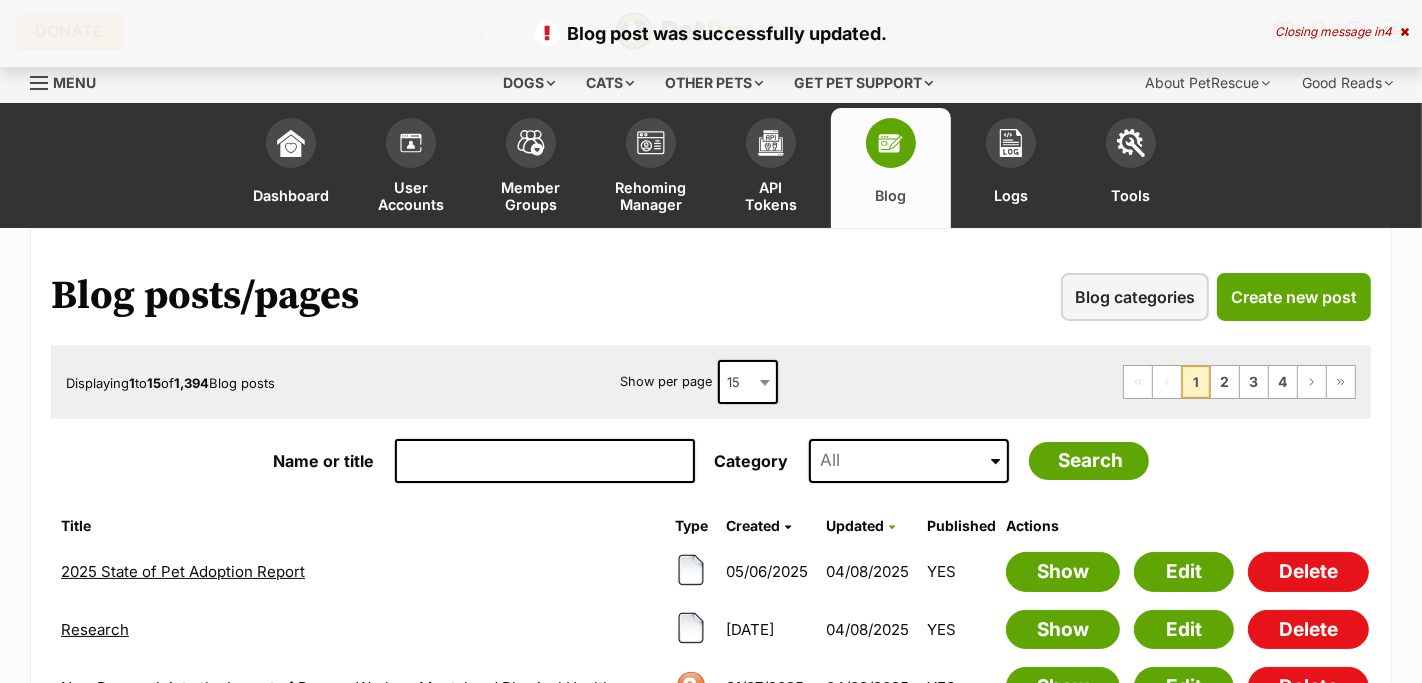 click on "2025 State of Pet Adoption Report" at bounding box center (183, 571) 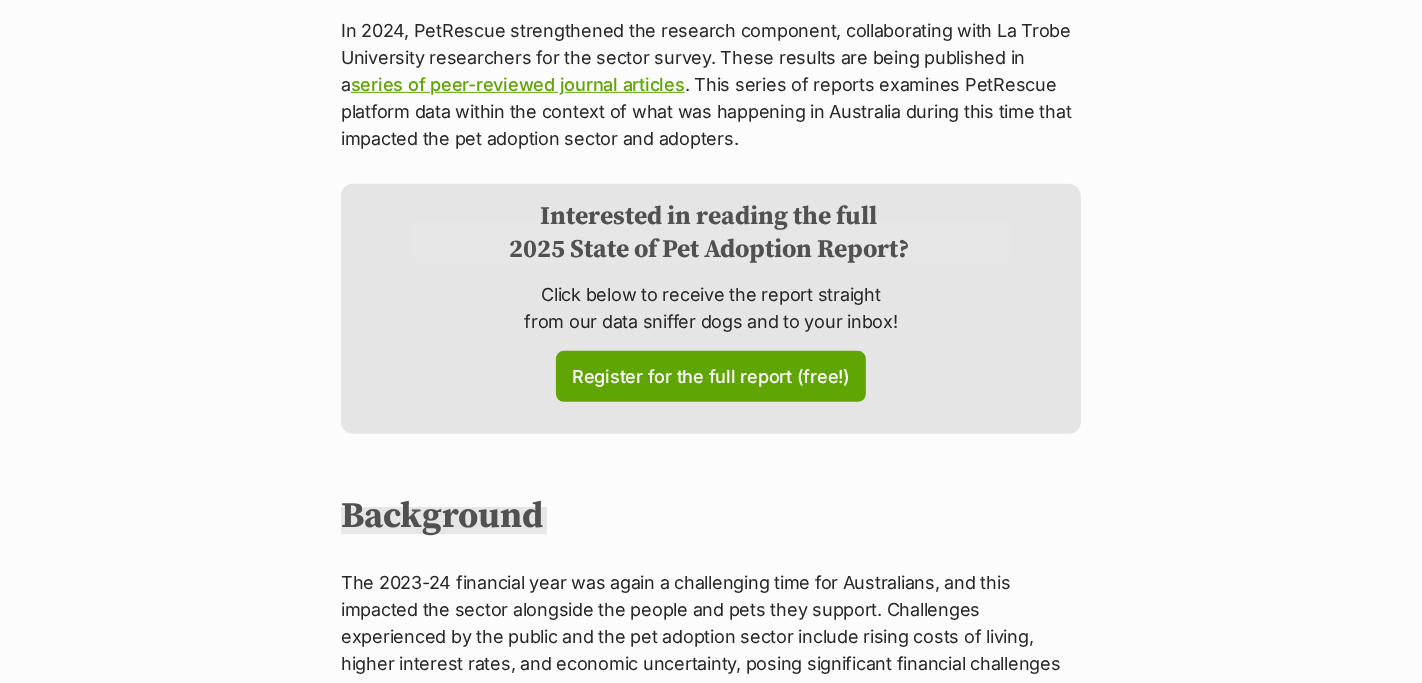 scroll, scrollTop: 0, scrollLeft: 0, axis: both 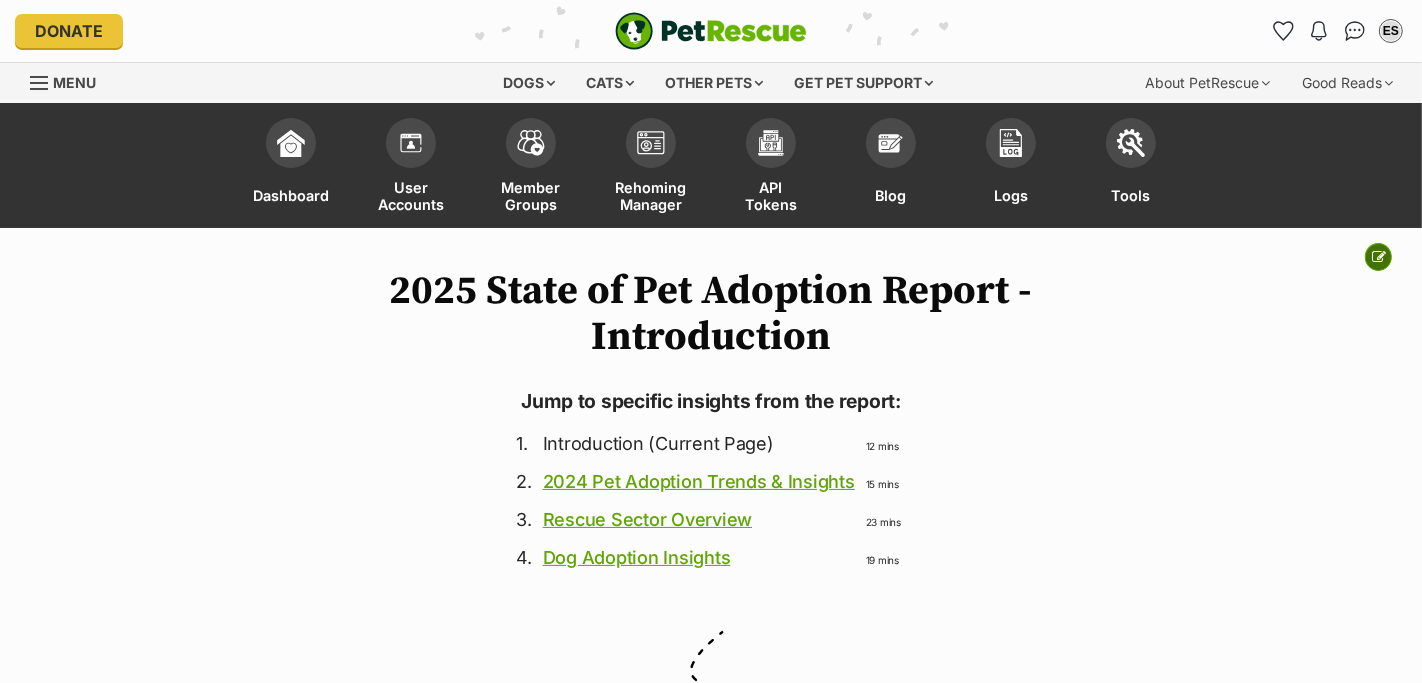 click at bounding box center [1379, 257] 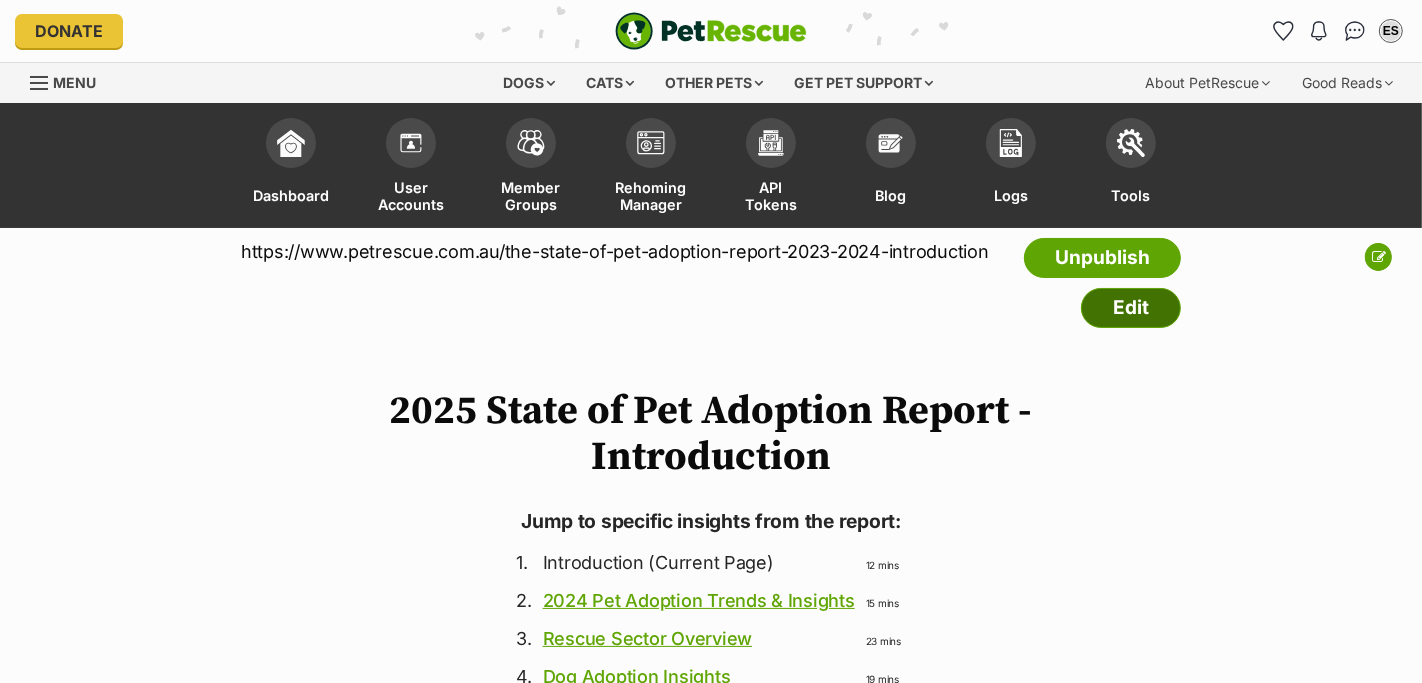 click on "Edit" at bounding box center (1131, 308) 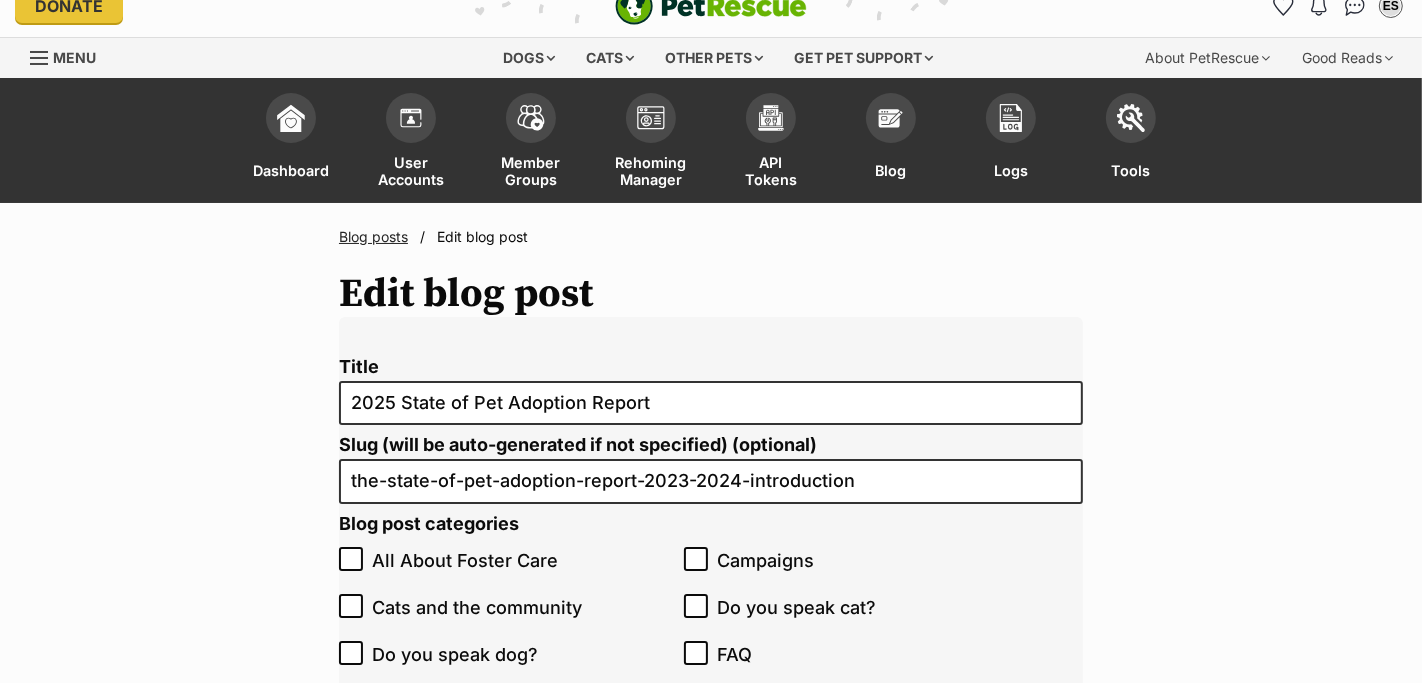 scroll, scrollTop: 21, scrollLeft: 0, axis: vertical 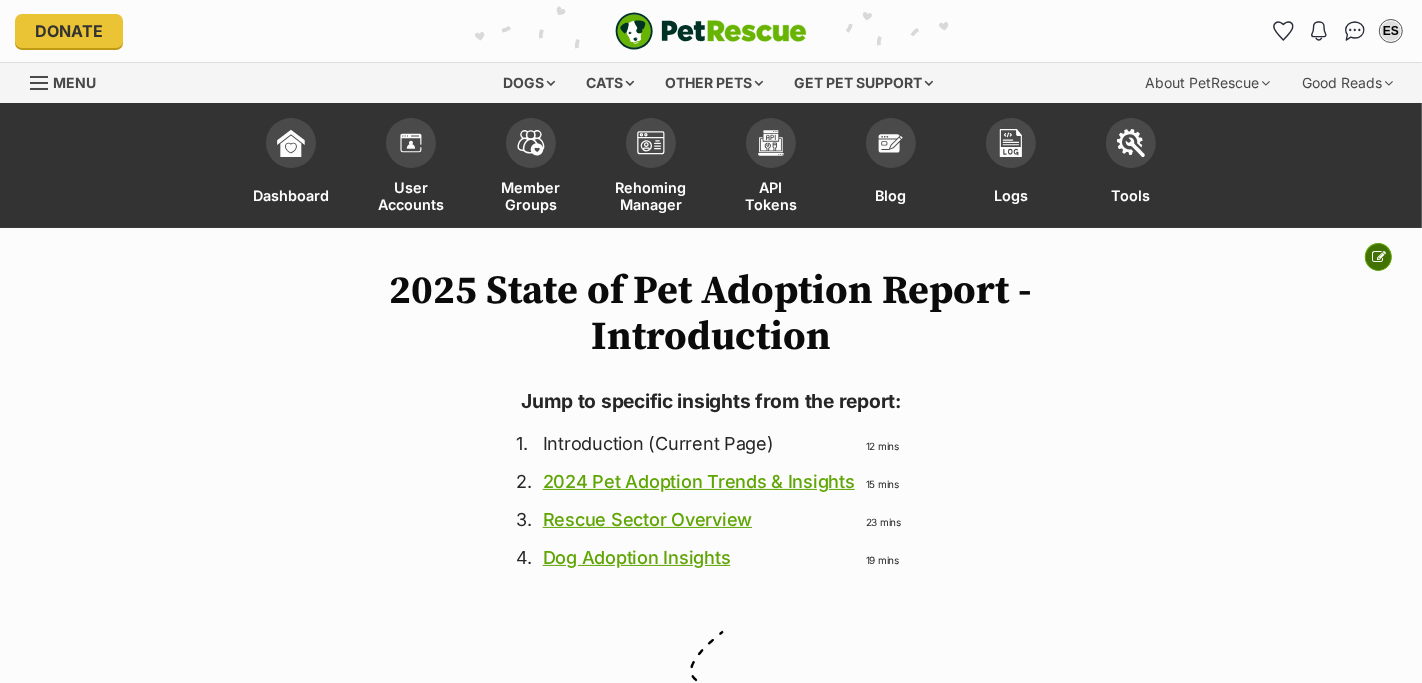 click at bounding box center (1379, 257) 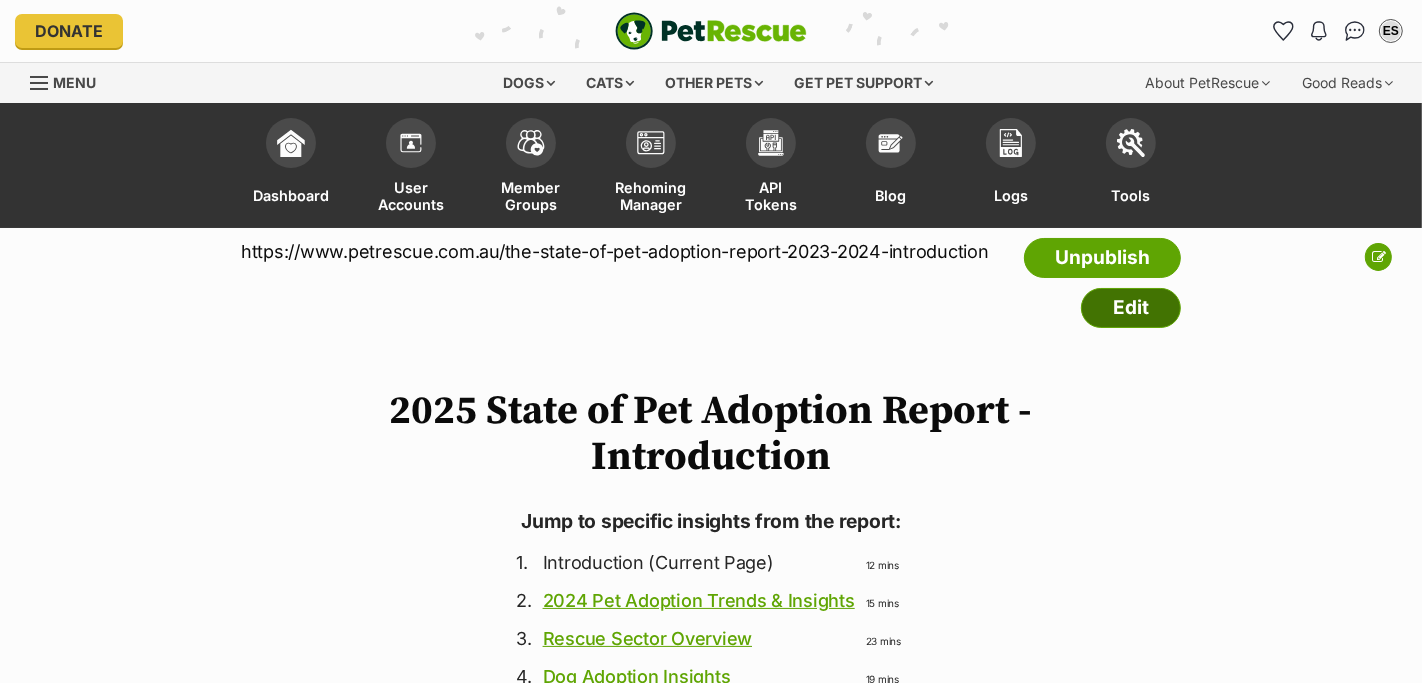 click on "Edit" at bounding box center [1131, 308] 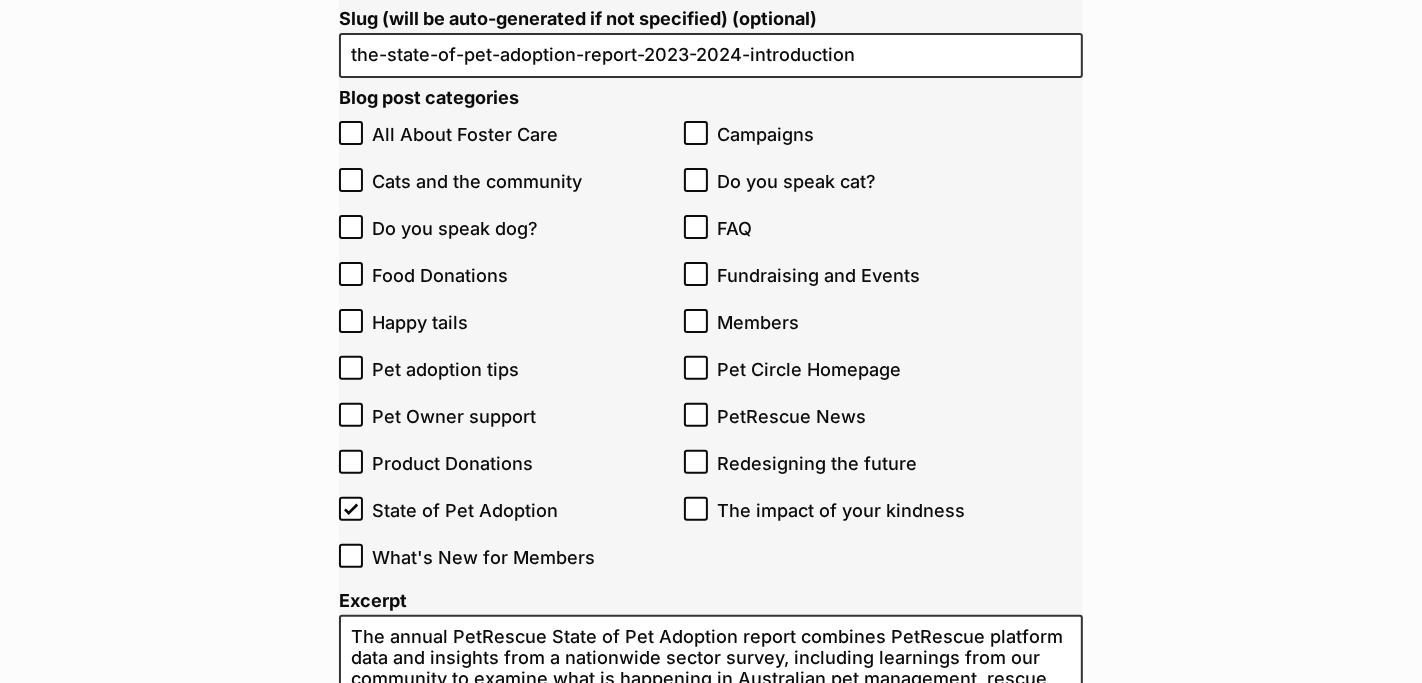 scroll, scrollTop: 0, scrollLeft: 0, axis: both 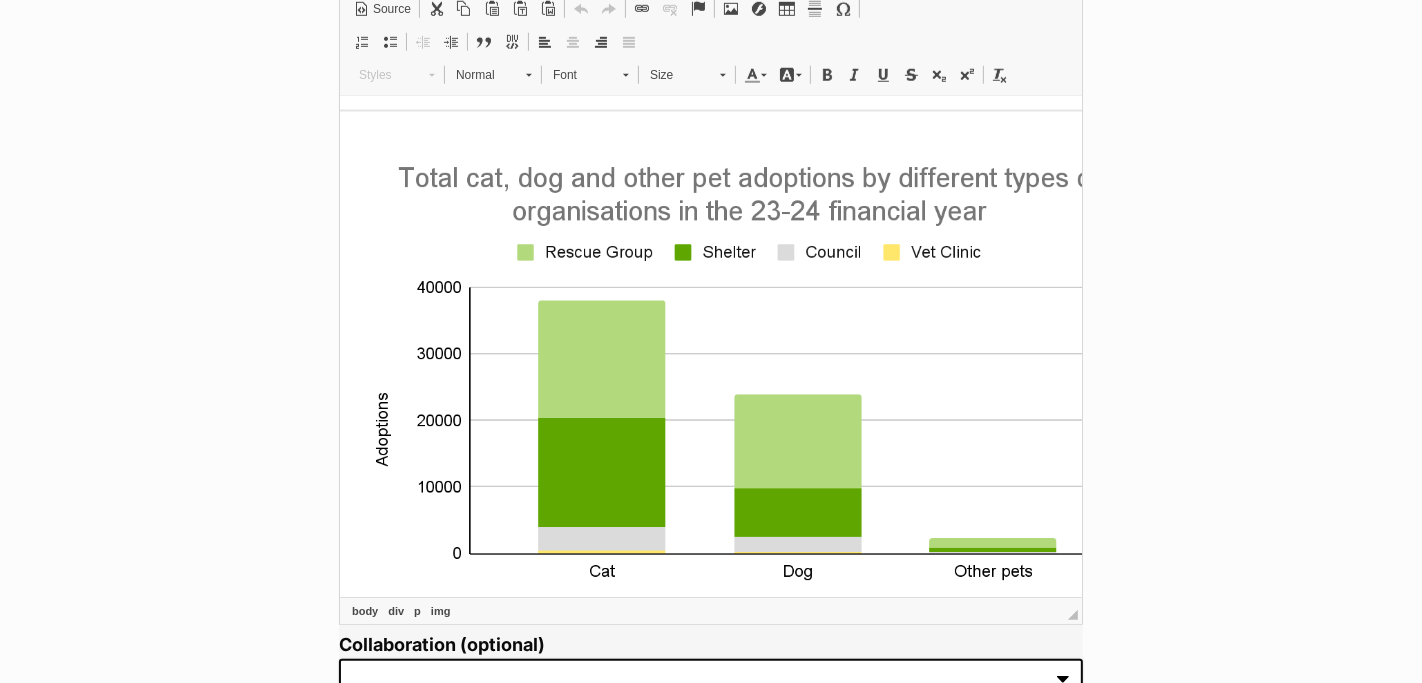 click at bounding box center [748, 371] 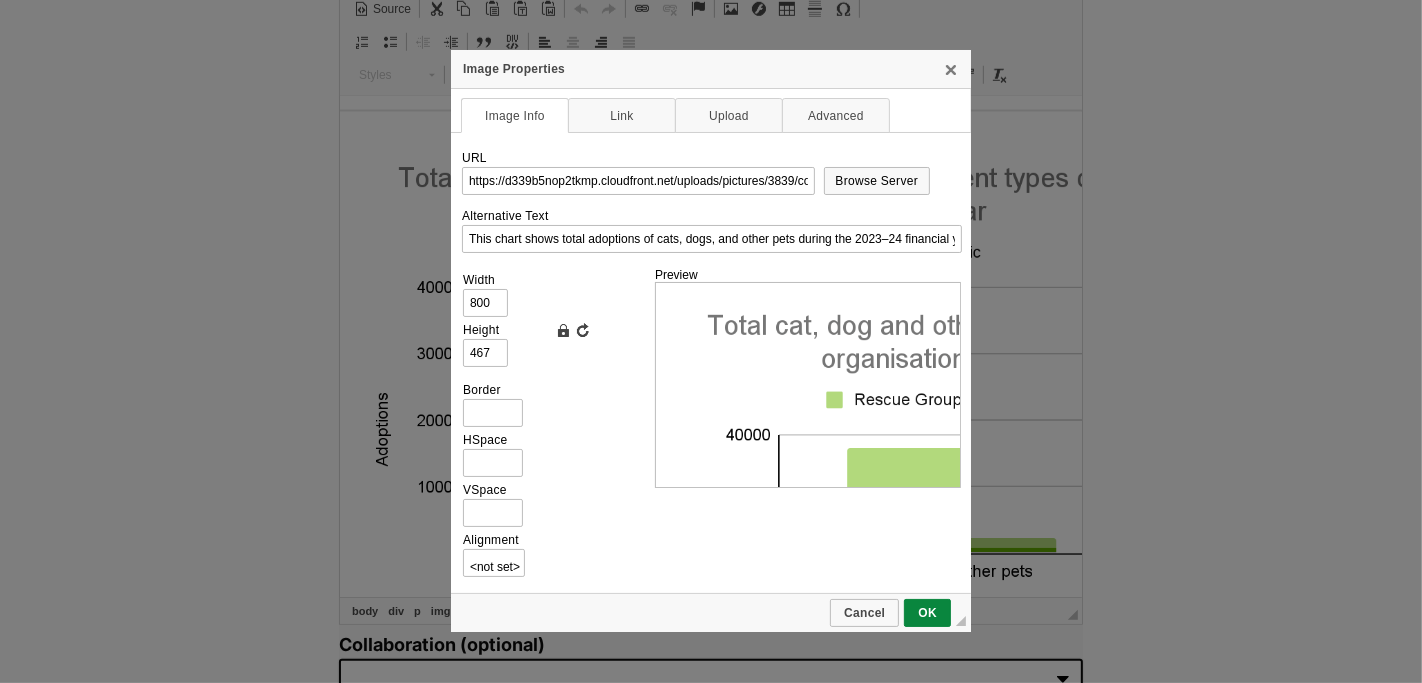 scroll, scrollTop: 0, scrollLeft: 0, axis: both 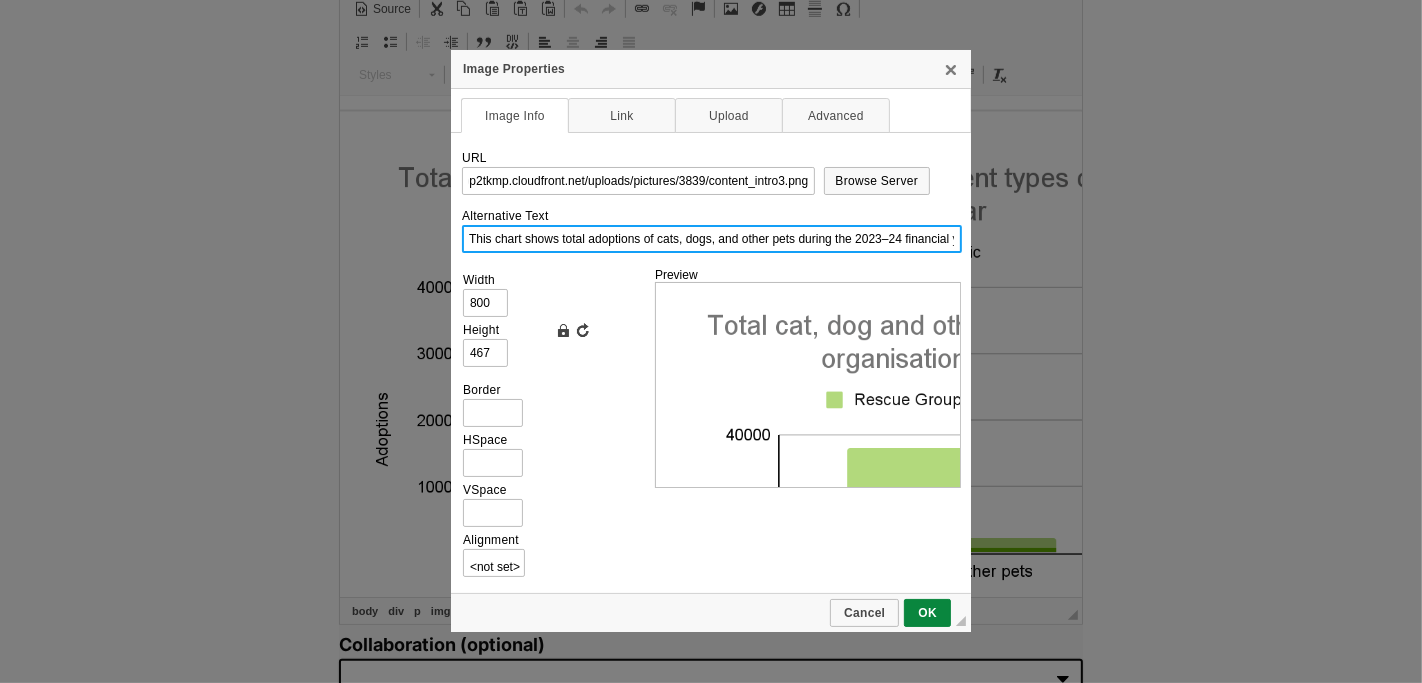 click on "This chart shows total adoptions of cats, dogs, and other pets during the 2023–24 financial year, broken down by the type of organisation that found them homes." at bounding box center (712, 239) 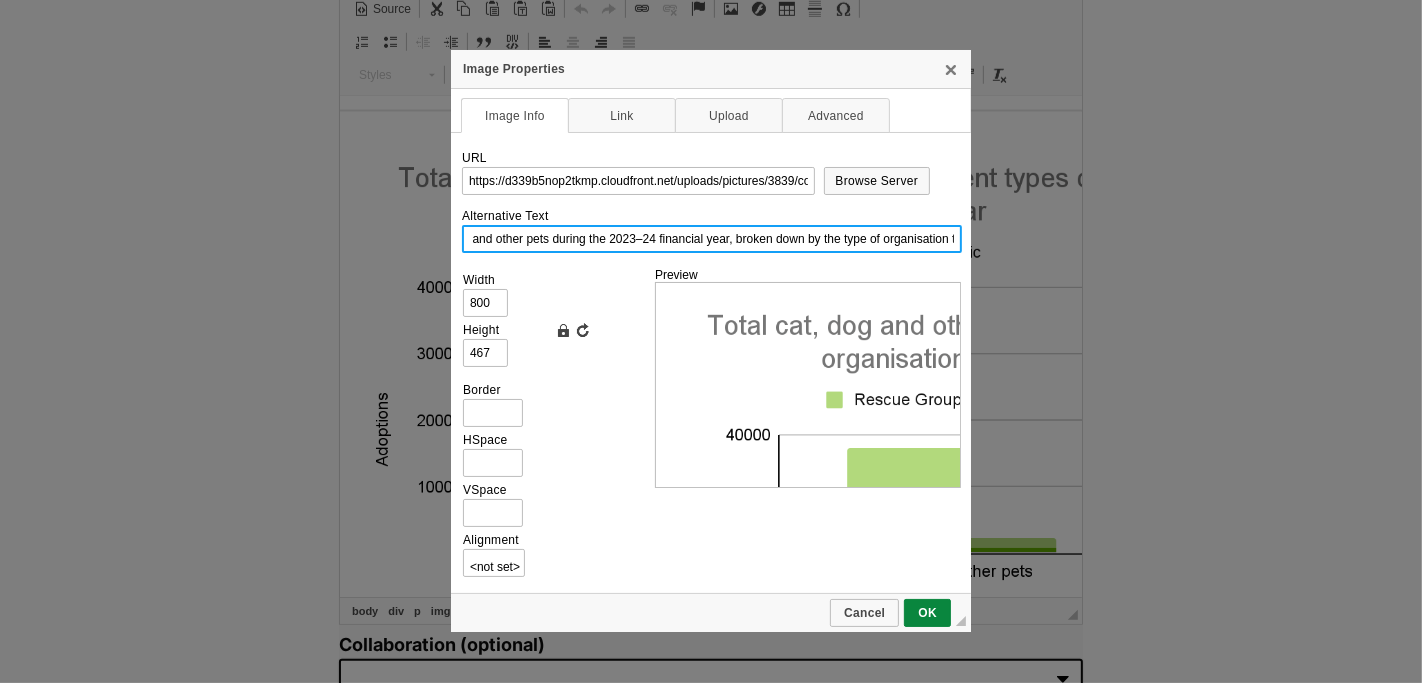 scroll, scrollTop: 0, scrollLeft: 369, axis: horizontal 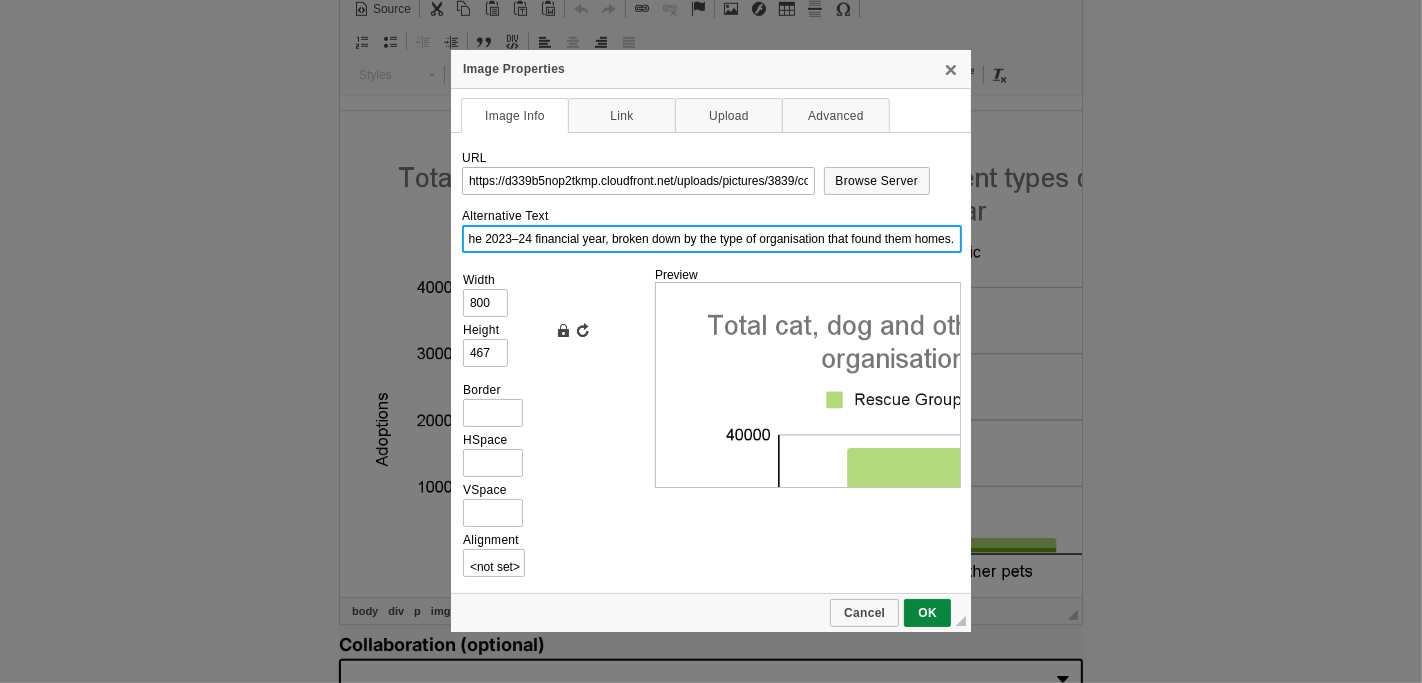 paste on "the breakdown of org type for cats and dogs is different - shelters adopt out almost as many cats as rescues, but only half the number of dogs compared to rescues. Councils have a similar breakdown (more cats than dogs) but at a much smaller scale" 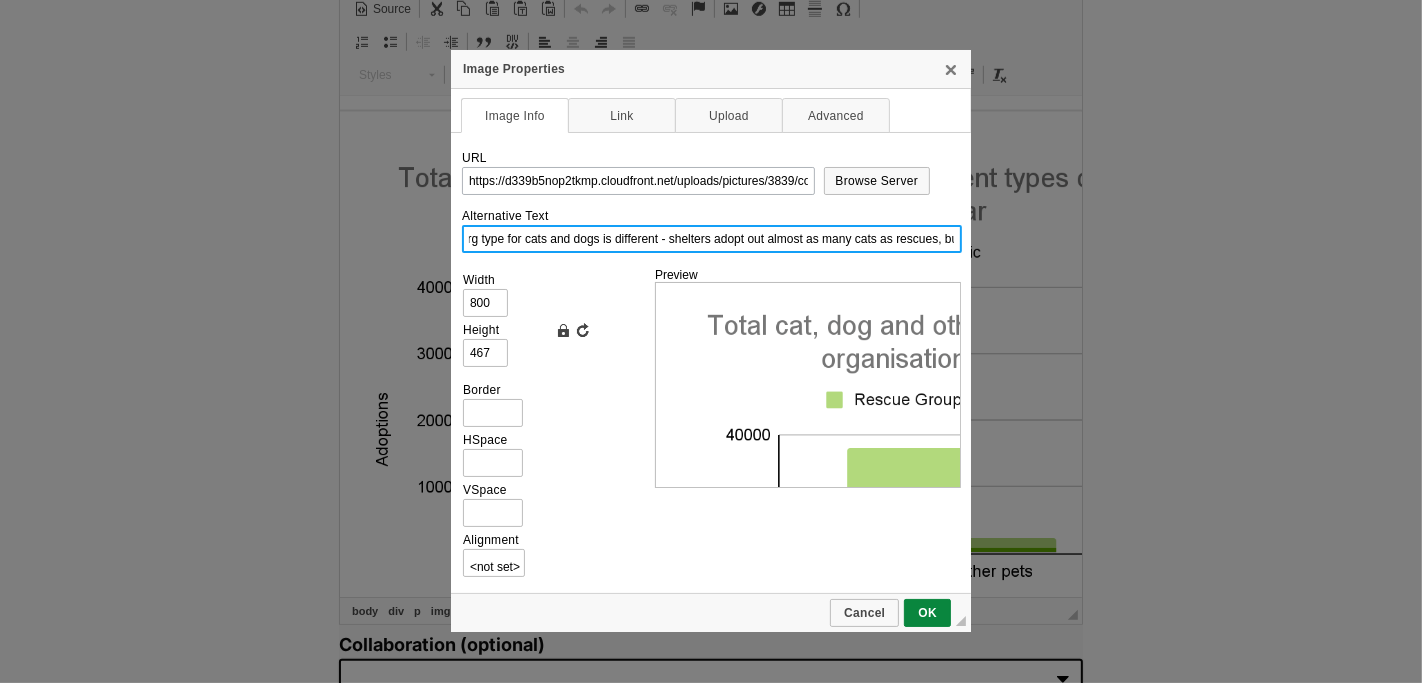 scroll, scrollTop: 0, scrollLeft: 717, axis: horizontal 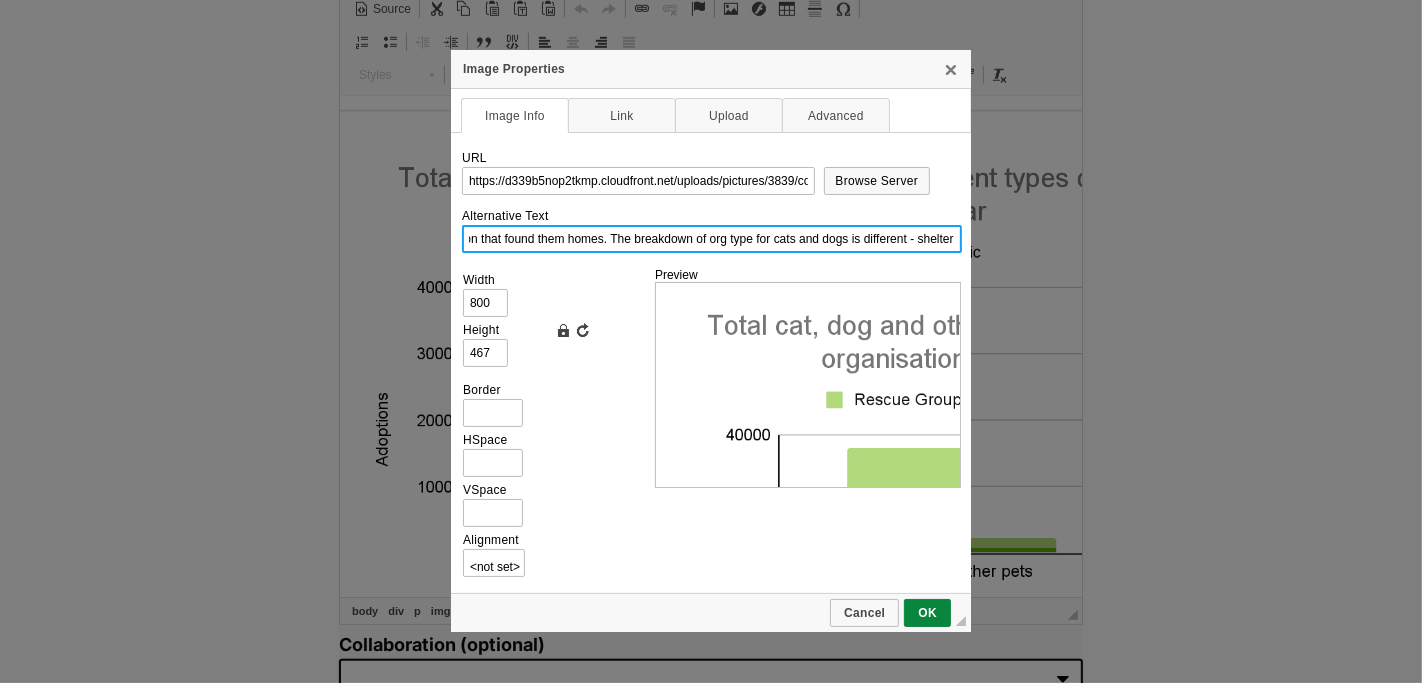 click on "This chart shows total adoptions of cats, dogs, and other pets during the 2023–24 financial year, broken down by the type of organisation that found them homes. The breakdown of org type for cats and dogs is different - shelters adopt out almost as many cats as rescues, but only half the number of dogs compared to rescues. Councils have a similar breakdown (more cats than dogs) but at a much smaller scale." at bounding box center (712, 239) 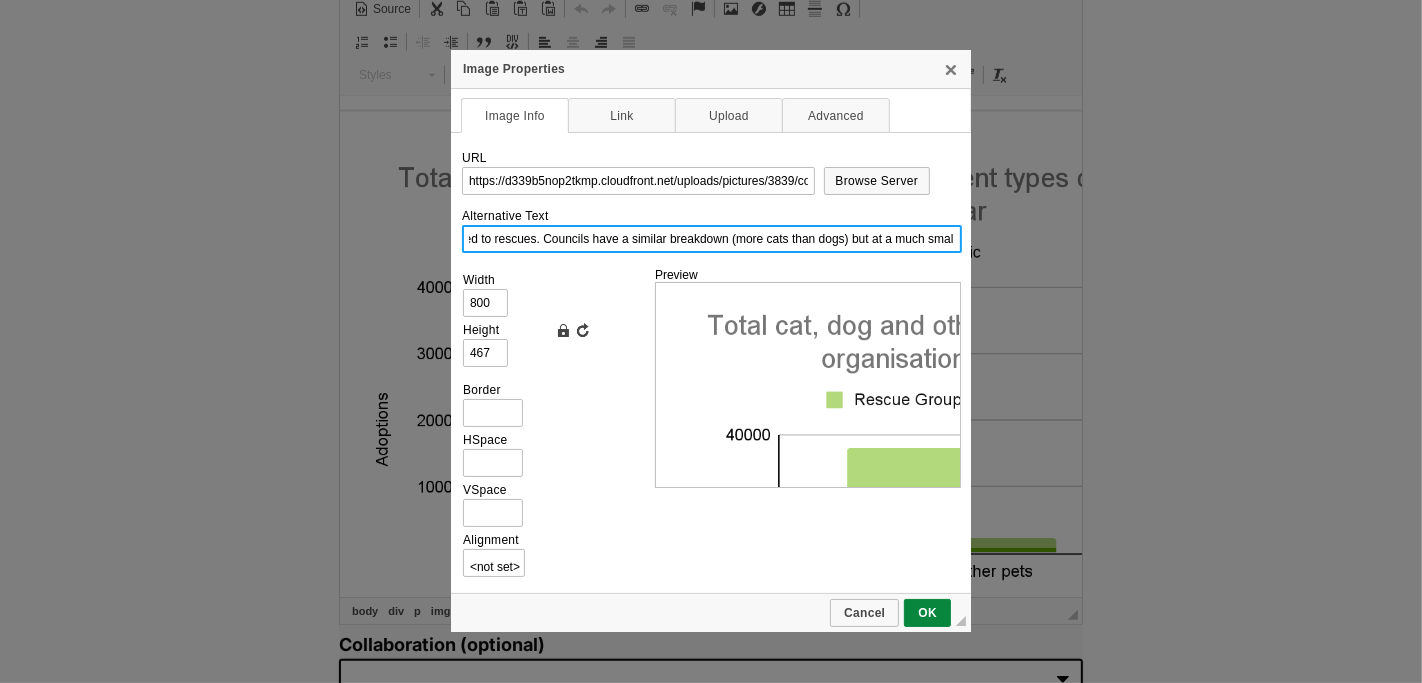 scroll, scrollTop: 0, scrollLeft: 1751, axis: horizontal 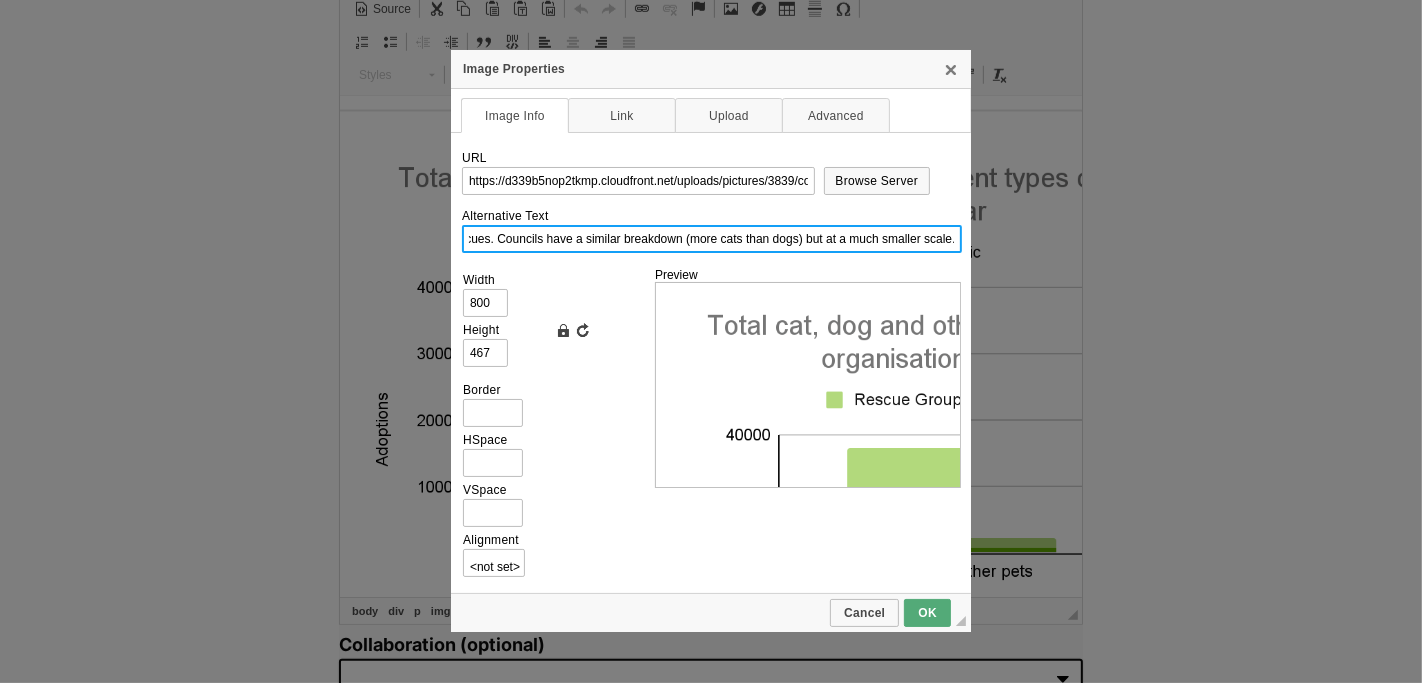 type on "This chart shows total adoptions of cats, dogs, and other pets during the 2023–24 financial year, broken down by the type of organisation that found them homes. The breakdown of organisation type for cats and dogs is different; shelters adopt out almost as many cats as rescues, but only half the number of dogs compared to rescues. Councils have a similar breakdown (more cats than dogs) but at a much smaller scale." 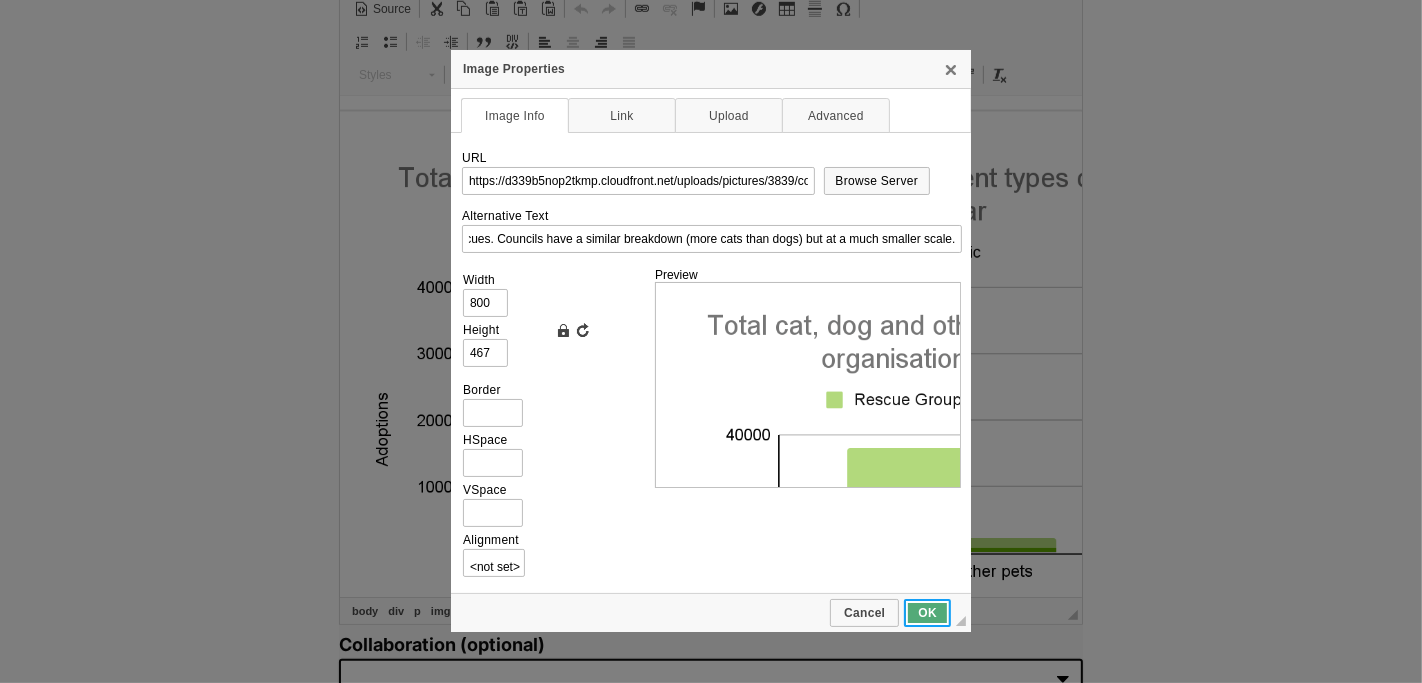 scroll, scrollTop: 0, scrollLeft: 0, axis: both 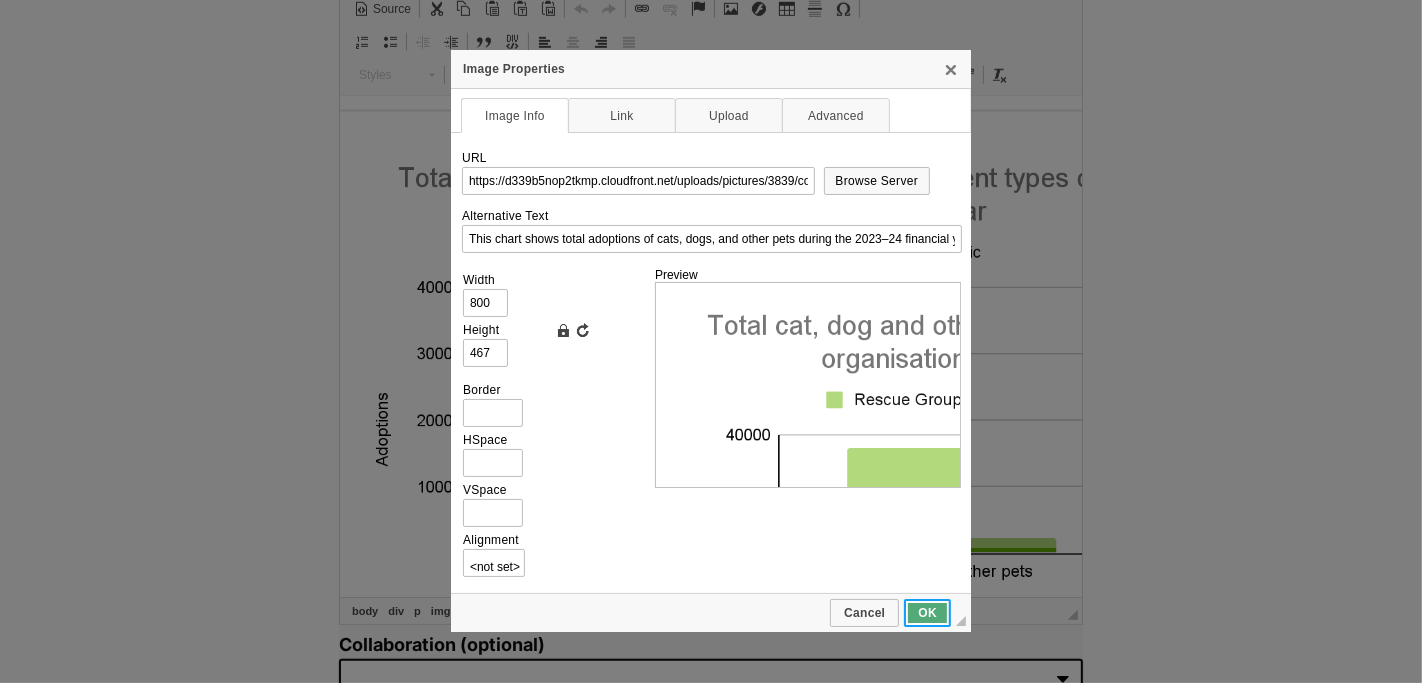 click on "OK" at bounding box center [927, 613] 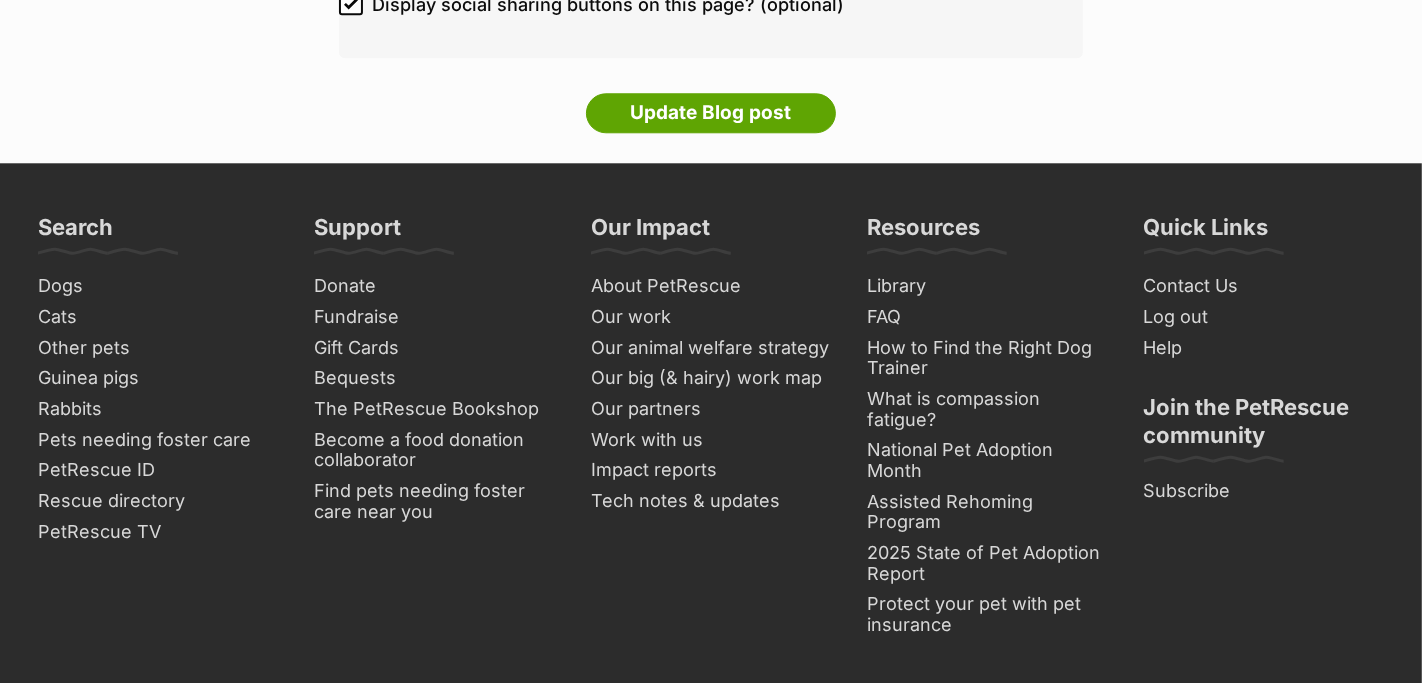 scroll, scrollTop: 4406, scrollLeft: 0, axis: vertical 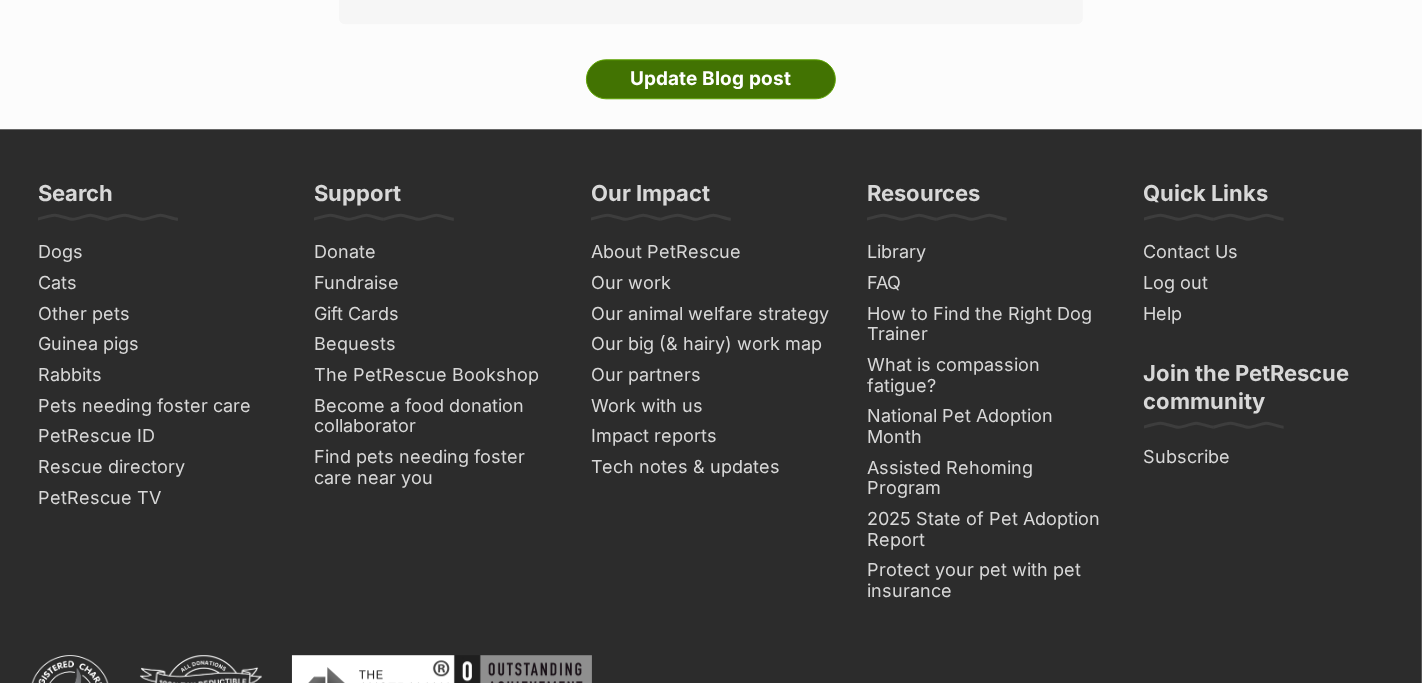 click on "Update Blog post" at bounding box center [711, 79] 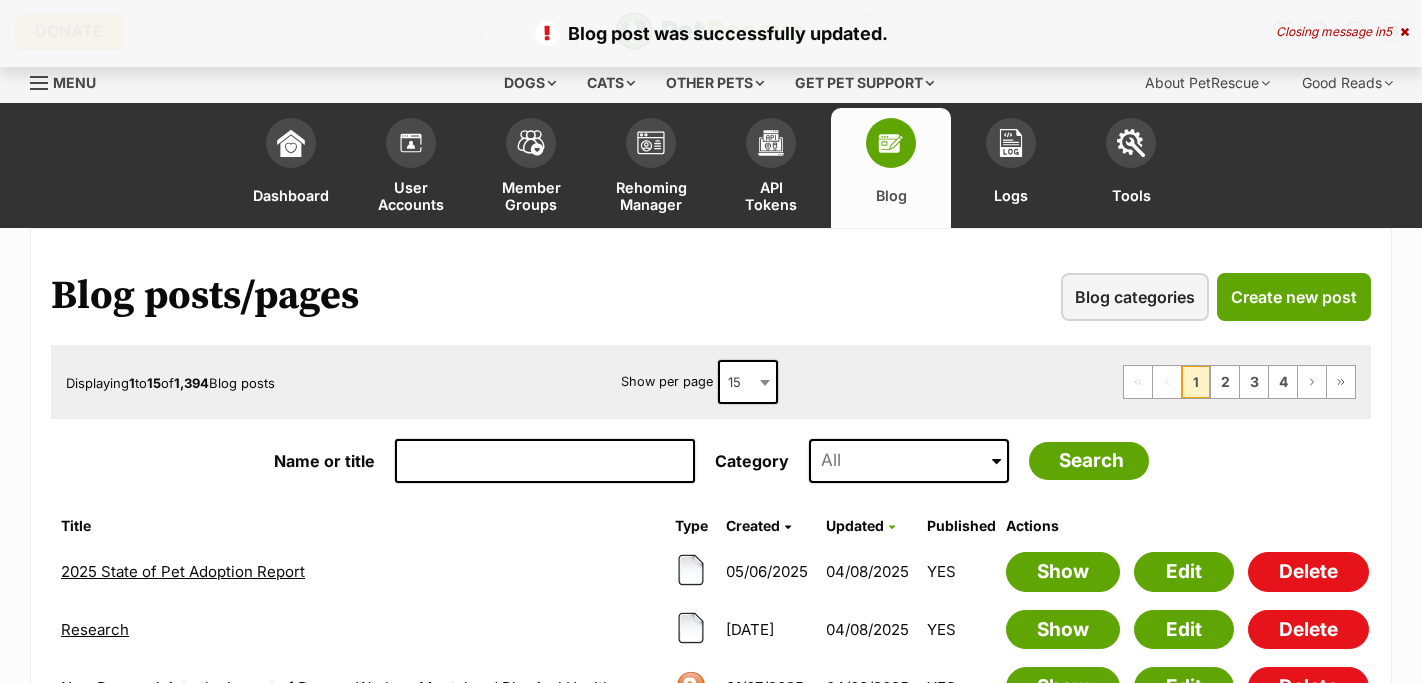 scroll, scrollTop: 0, scrollLeft: 0, axis: both 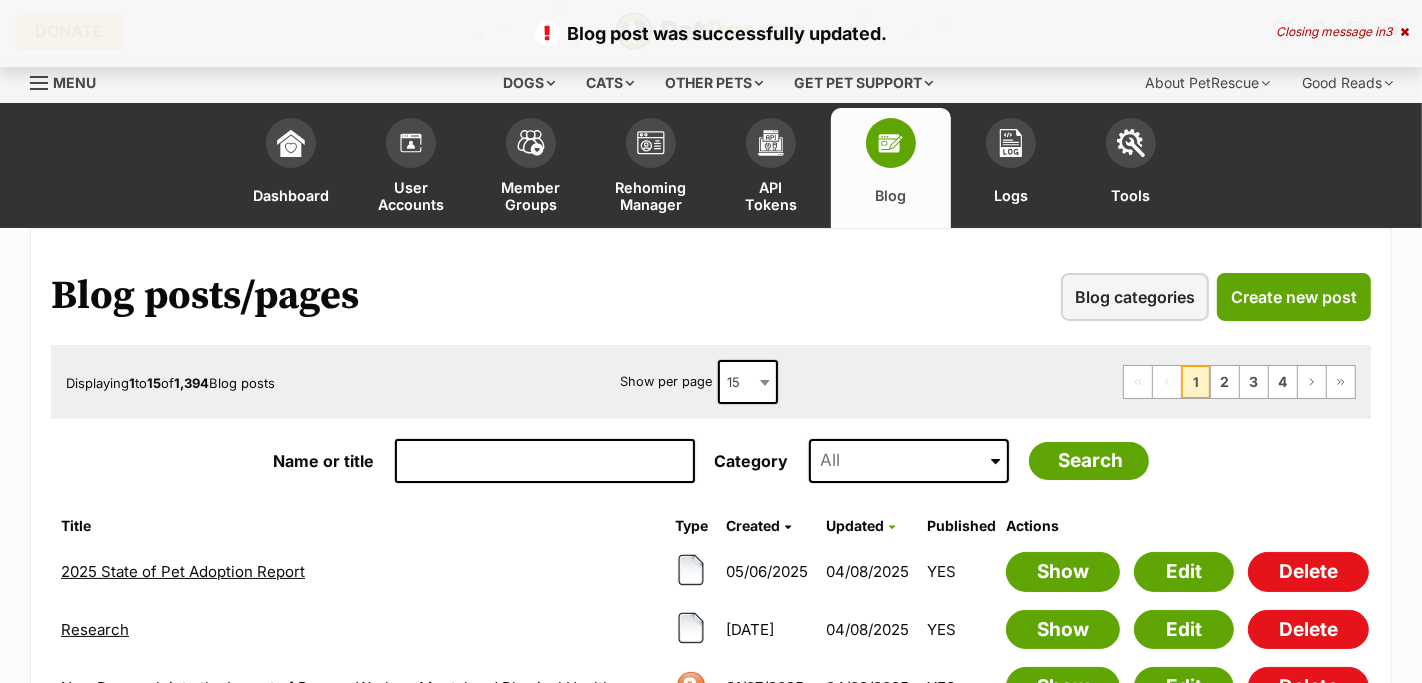 click on "2025 State of Pet Adoption Report" at bounding box center (183, 571) 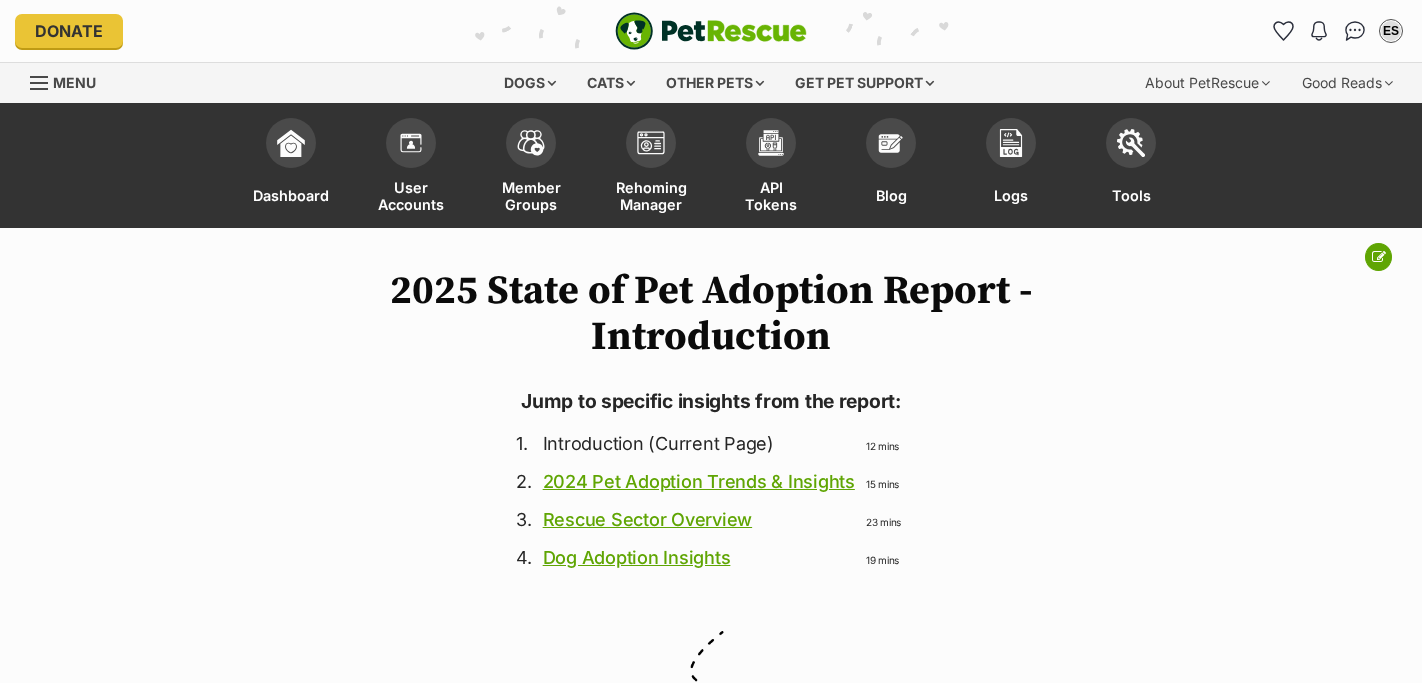 scroll, scrollTop: 364, scrollLeft: 0, axis: vertical 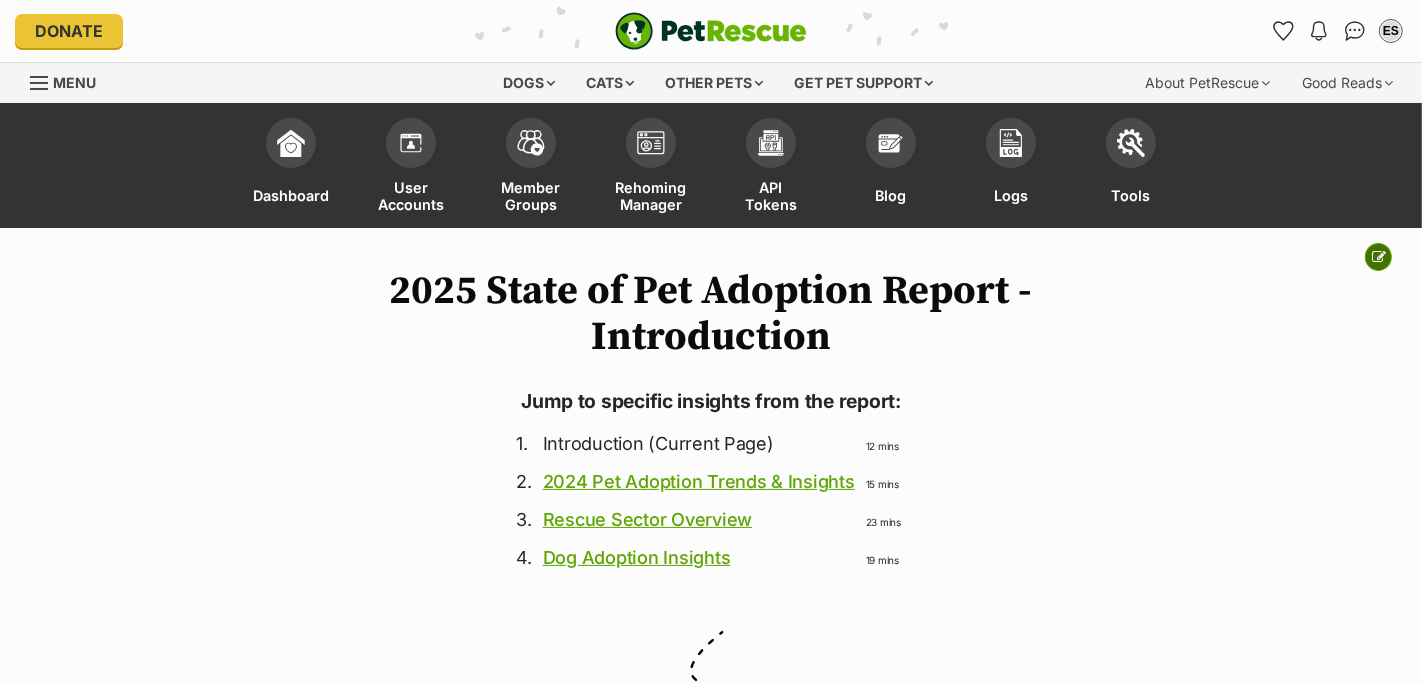 click at bounding box center (1379, 257) 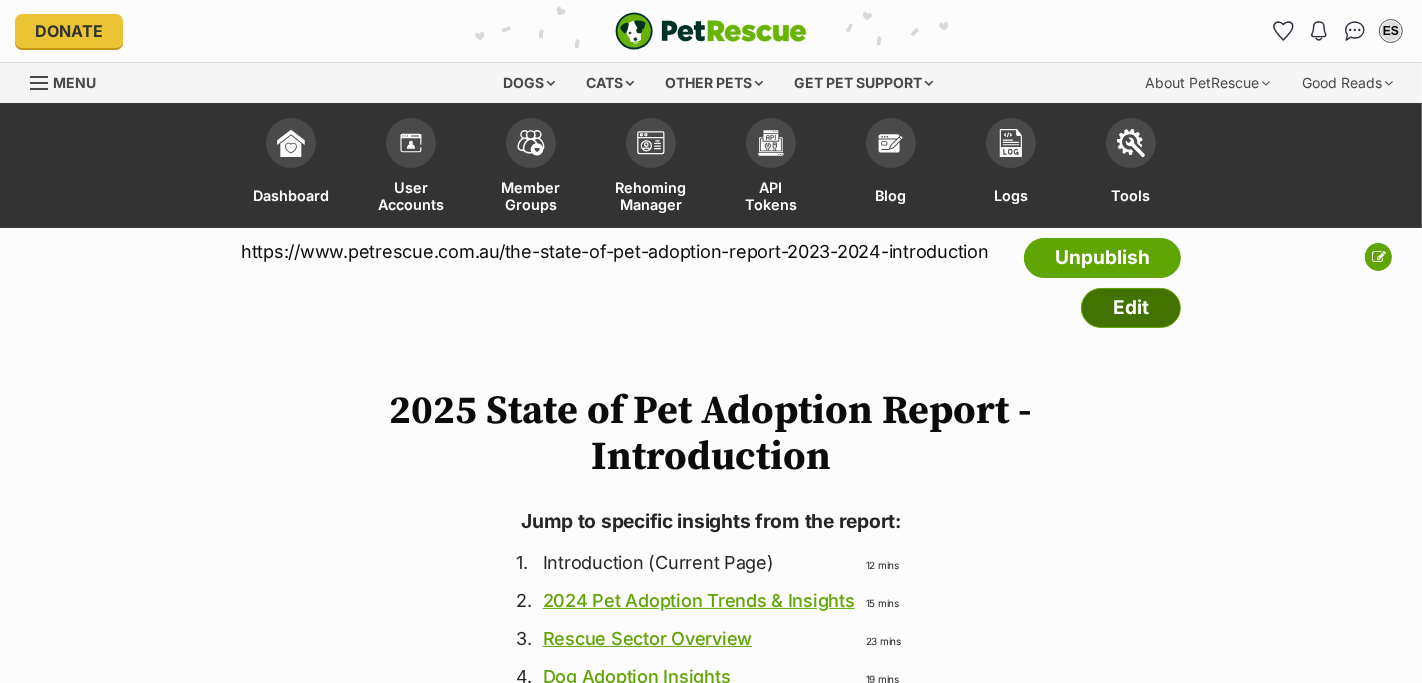 click on "Edit" at bounding box center [1131, 308] 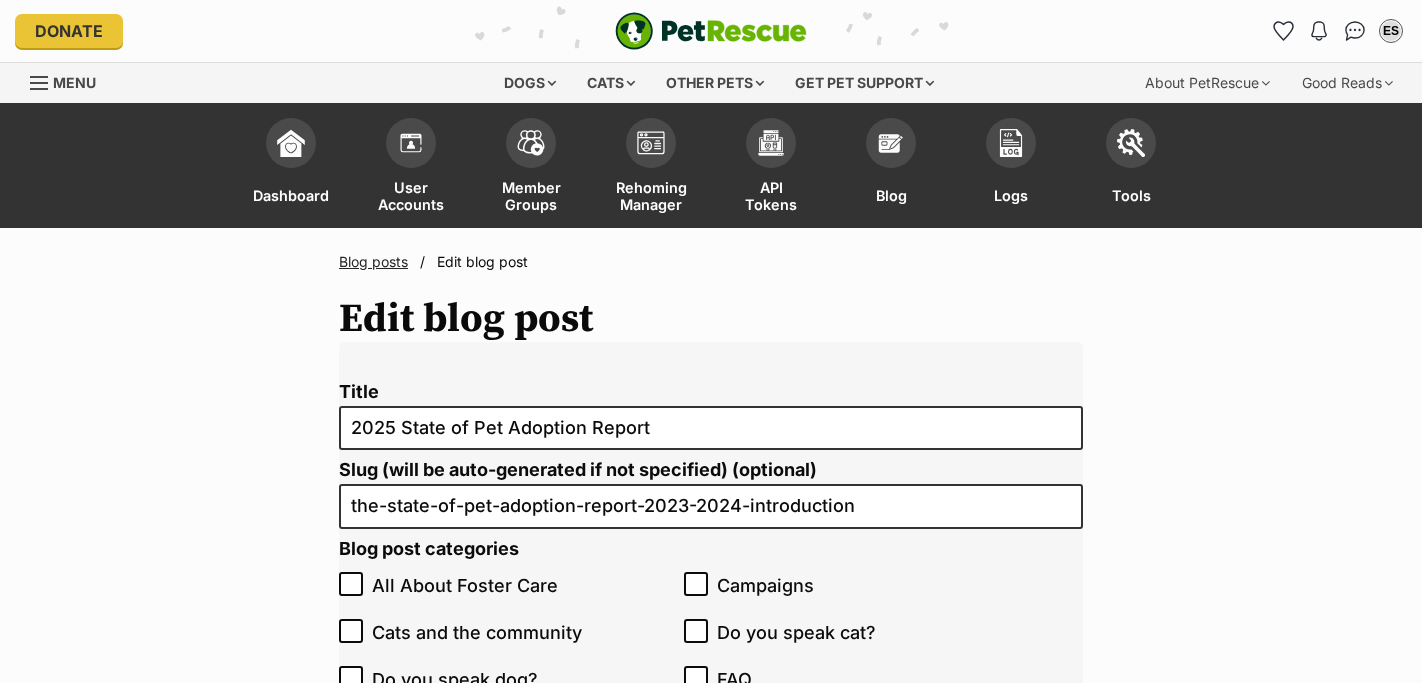 scroll, scrollTop: 578, scrollLeft: 0, axis: vertical 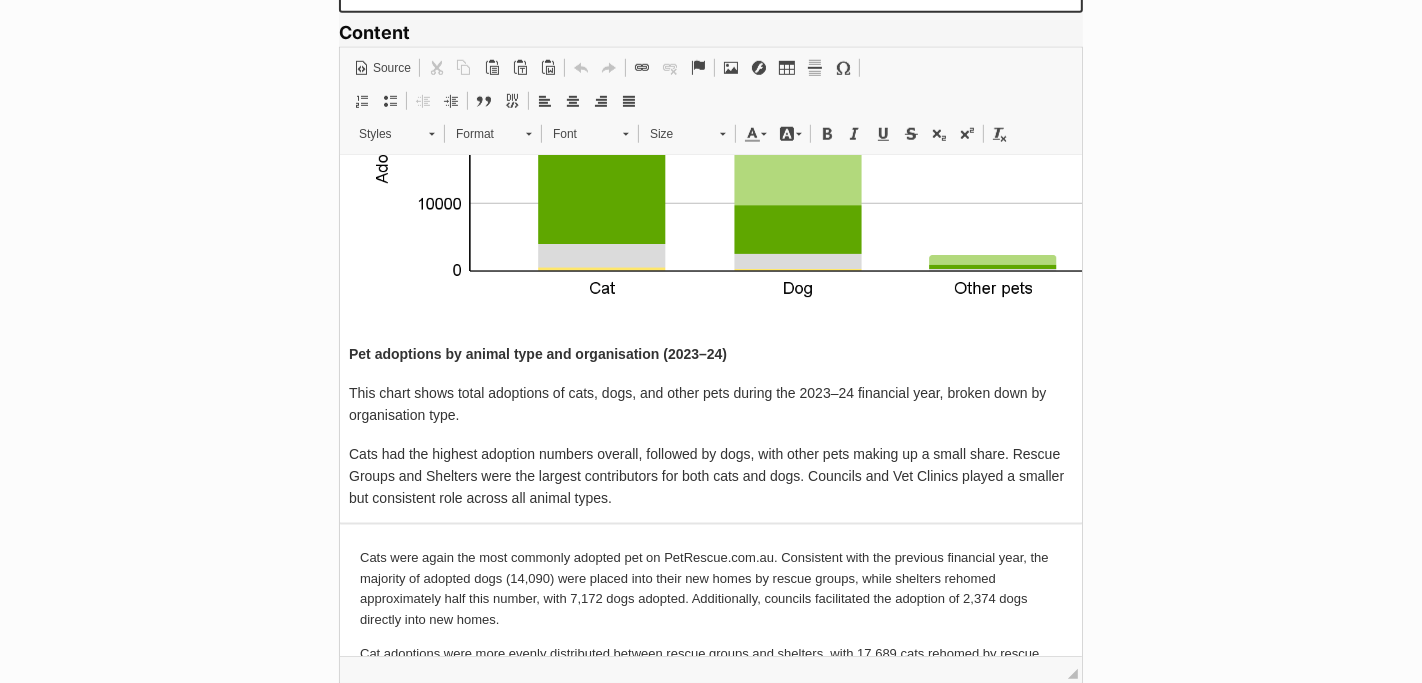 click on "Cats had the highest adoption numbers overall, followed by dogs, with other pets making up a small share. Rescue Groups and Shelters were the largest contributors for both cats and dogs. Councils and Vet Clinics played a smaller but consistent role across all animal types." at bounding box center (710, 477) 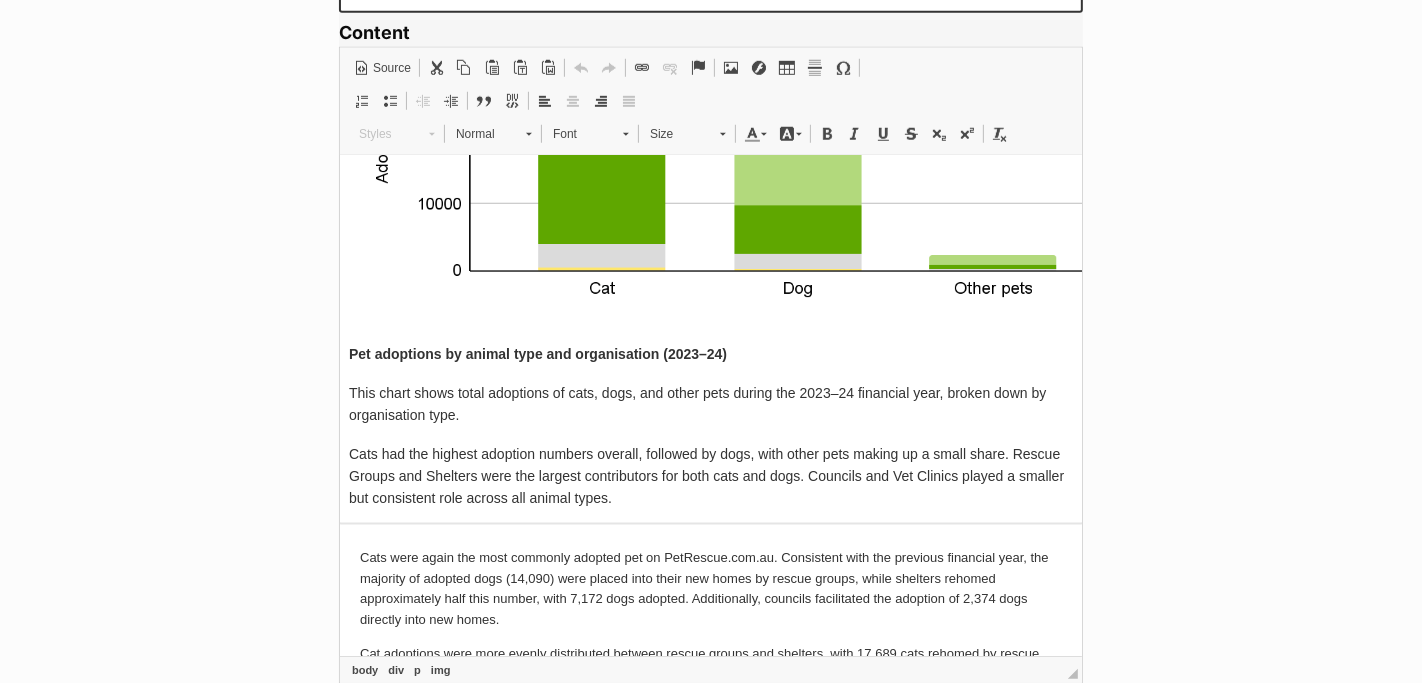click at bounding box center [748, 88] 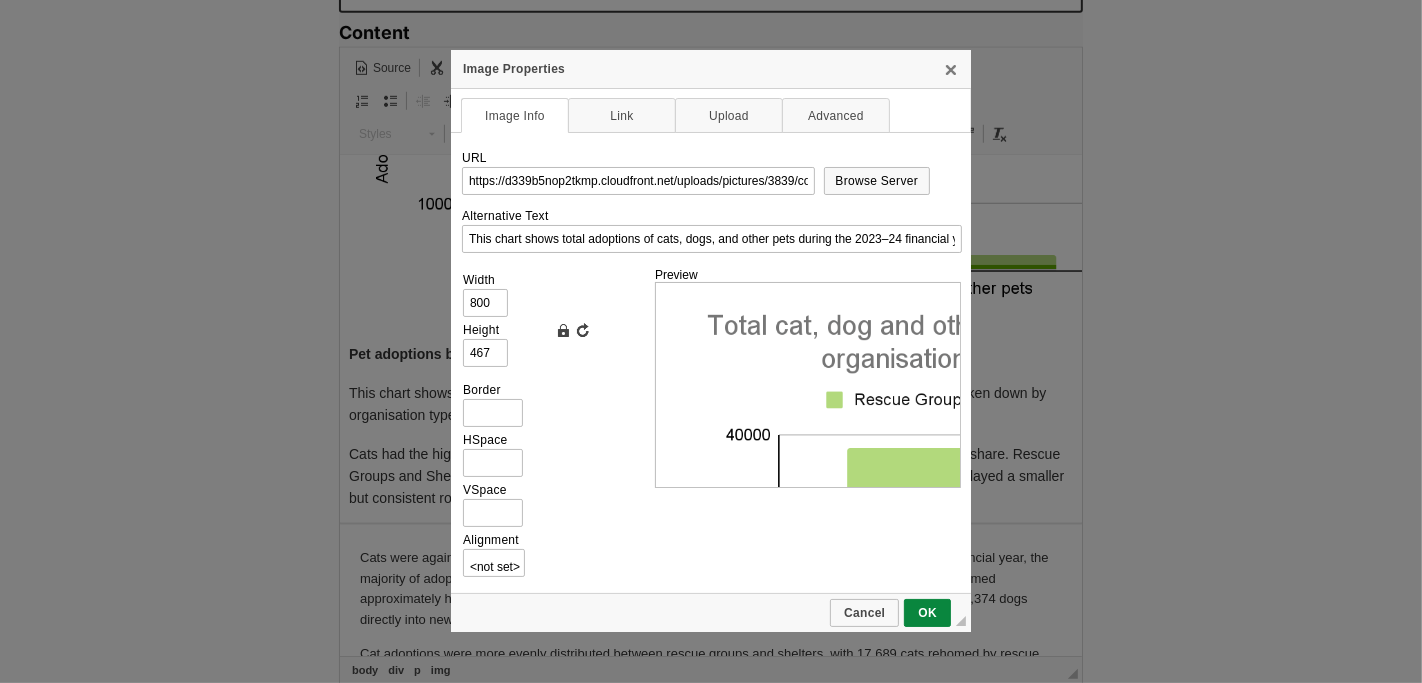 scroll, scrollTop: 0, scrollLeft: 0, axis: both 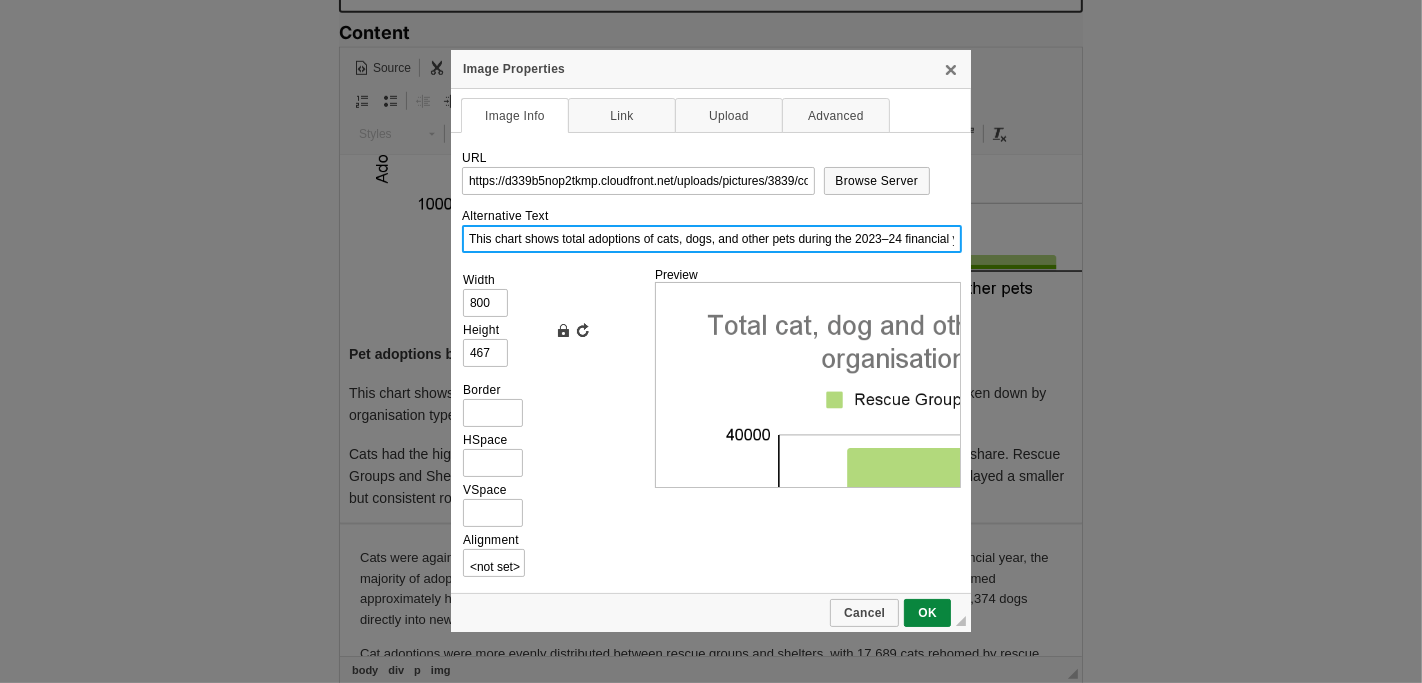 click on "This chart shows total adoptions of cats, dogs, and other pets during the 2023–24 financial year, broken down by the type of organisation that found them homes. The breakdown of organisation type for cats and dogs is different; shelters adopt out almost as many cats as rescues, but only half the number of dogs compared to rescues. Councils have a similar breakdown (more cats than dogs) but at a much smaller scale." at bounding box center [712, 239] 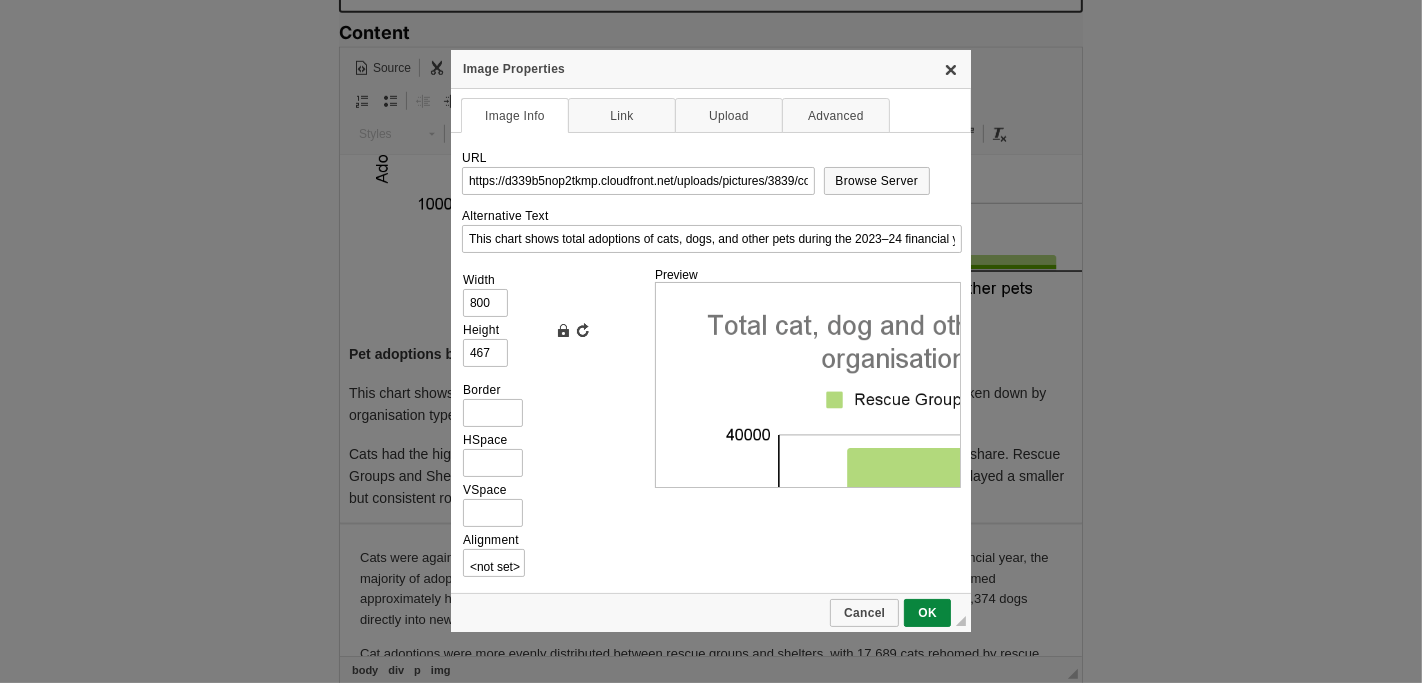 click on "X" at bounding box center [951, 69] 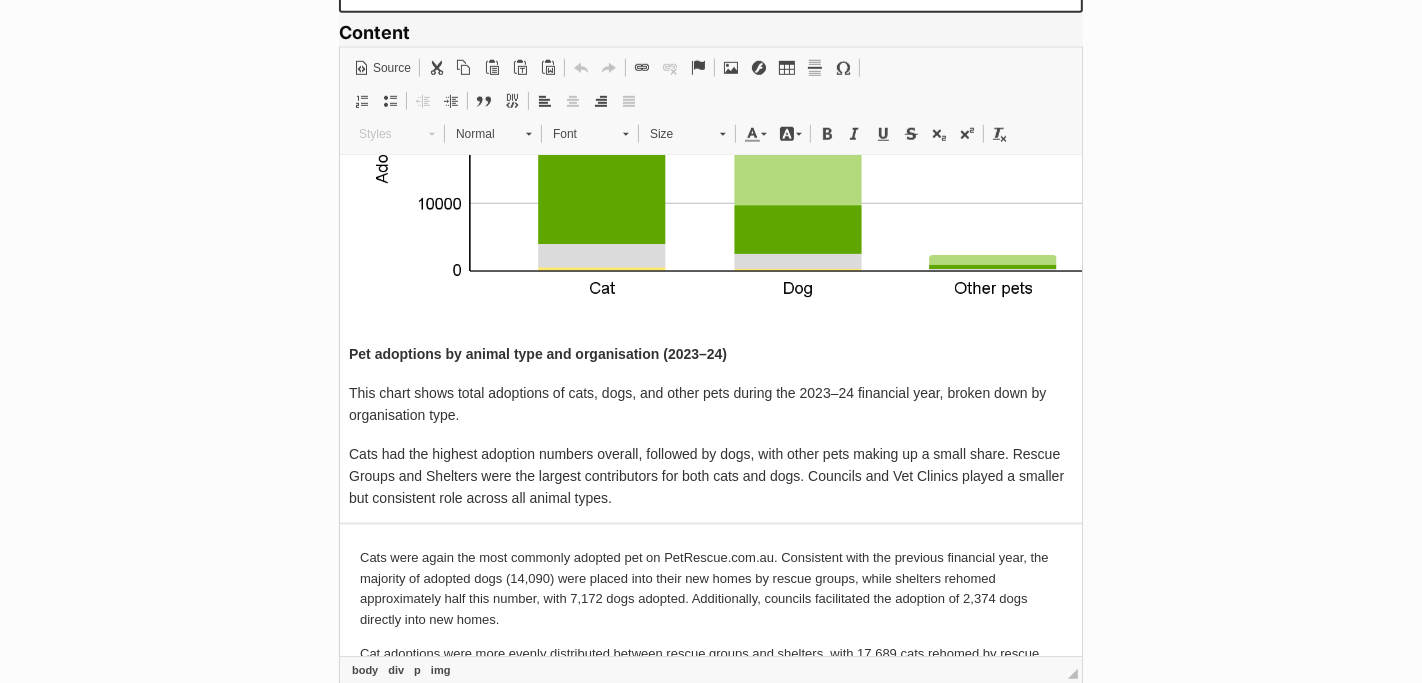 click on "Cats had the highest adoption numbers overall, followed by dogs, with other pets making up a small share. Rescue Groups and Shelters were the largest contributors for both cats and dogs. Councils and Vet Clinics played a smaller but consistent role across all animal types." at bounding box center (710, 477) 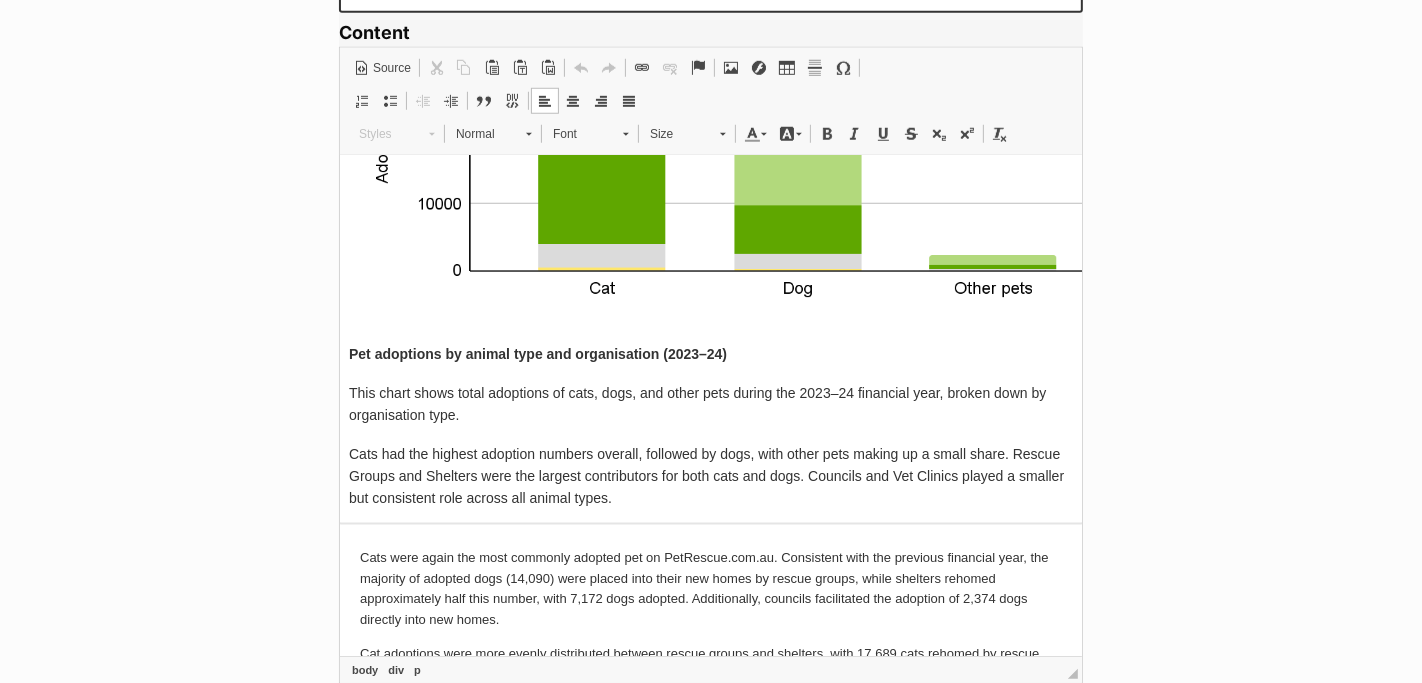 click on "Cats had the highest adoption numbers overall, followed by dogs, with other pets making up a small share. Rescue Groups and Shelters were the largest contributors for both cats and dogs. Councils and Vet Clinics played a smaller but consistent role across all animal types." at bounding box center [710, 477] 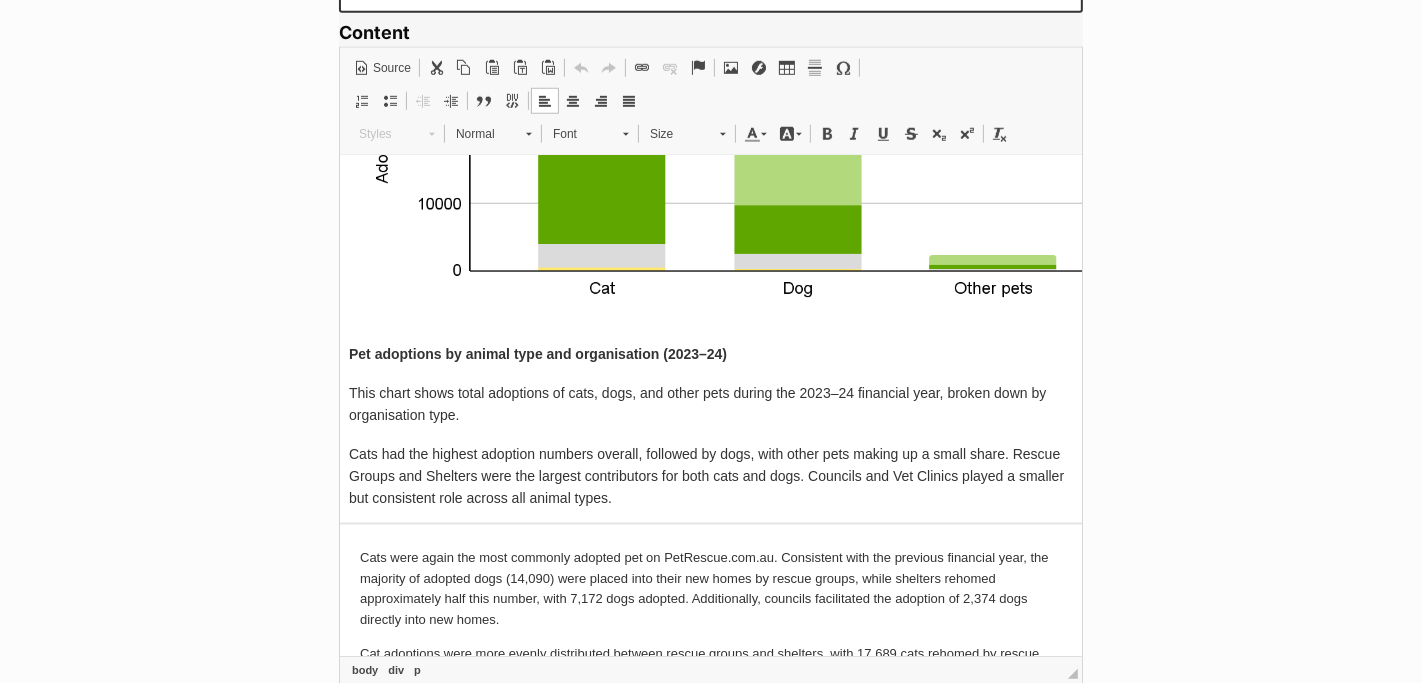click on "This chart shows total adoptions of cats, dogs, and other pets during the 2023–24 financial year, broken down by organisation type." at bounding box center [710, 405] 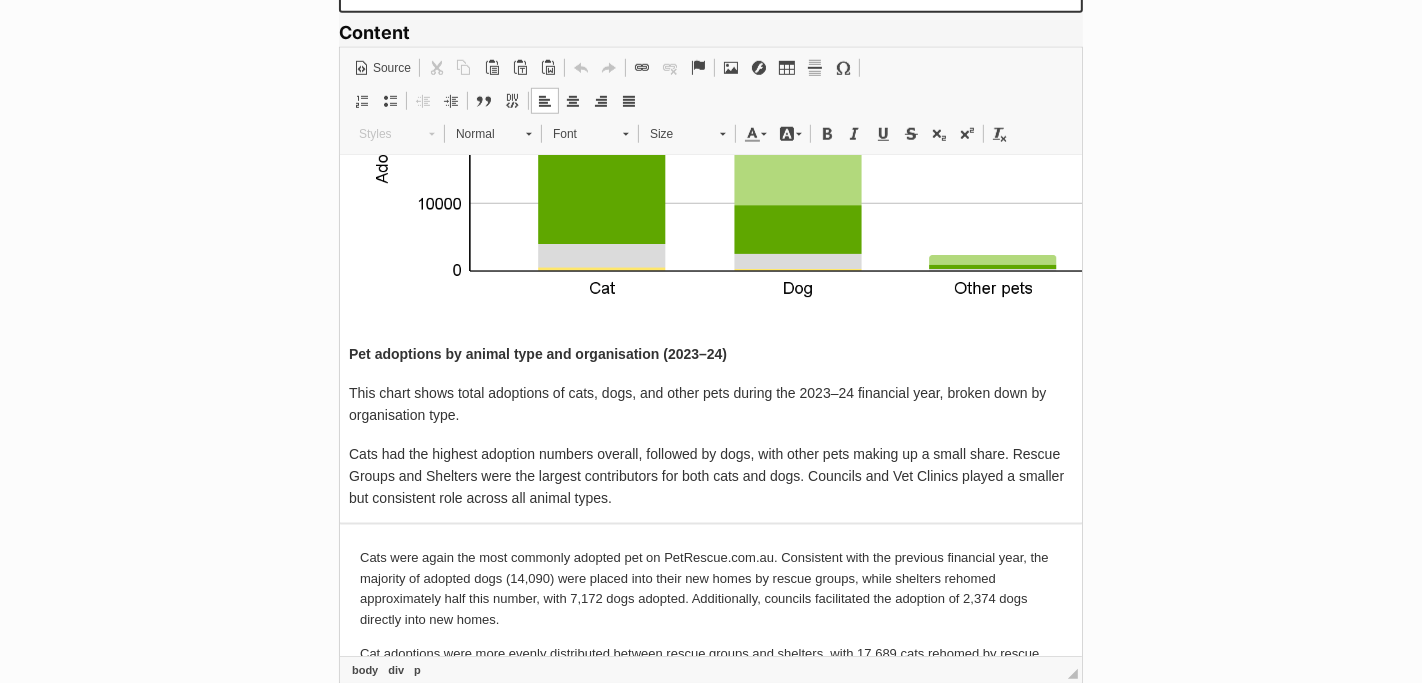 click on "Pet adoptions by animal type and organisation (2023–24) This chart shows total adoptions of cats, dogs, and other pets during the 2023–24 financial year, broken down by organisation type. Cats had the highest adoption numbers overall, followed by dogs, with other pets making up a small share. Rescue Groups and Shelters were the largest contributors for both cats and dogs. Councils and Vet Clinics played a smaller but consistent role across all animal types." at bounding box center (710, 176) 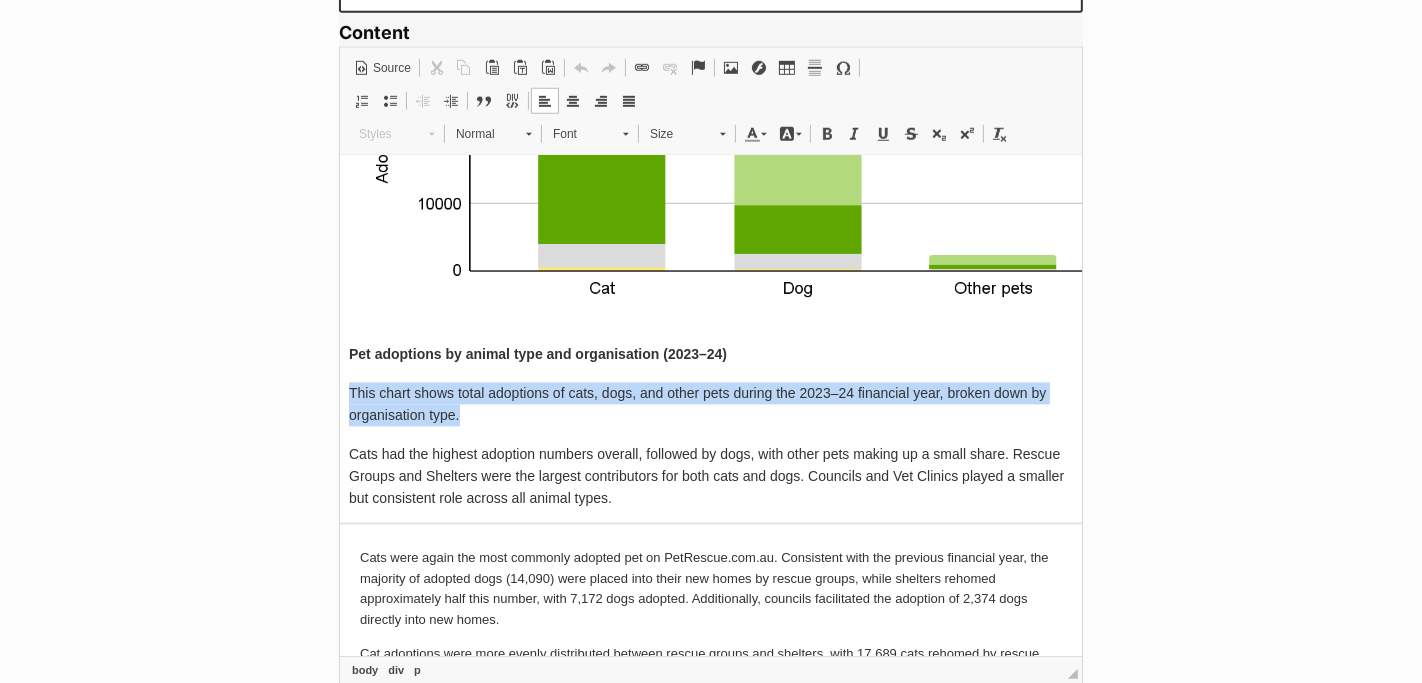 drag, startPoint x: 480, startPoint y: 406, endPoint x: 331, endPoint y: 376, distance: 151.99013 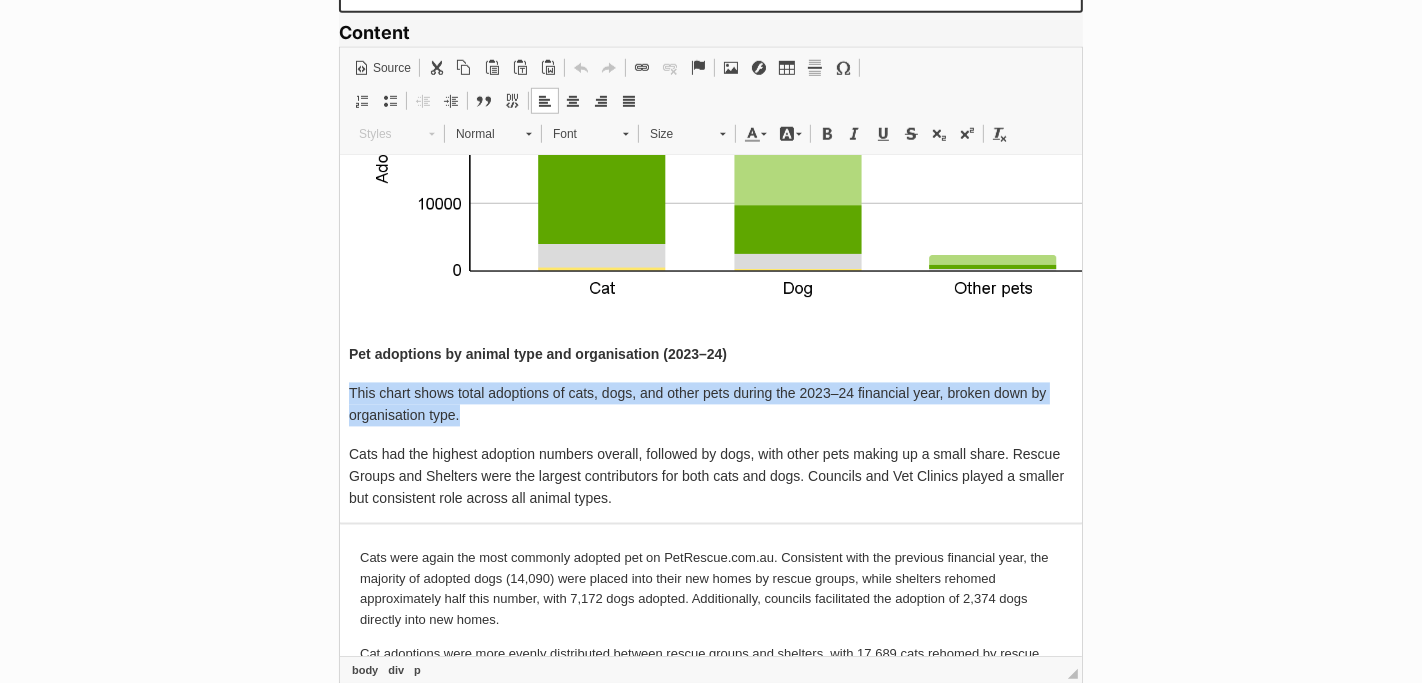 type 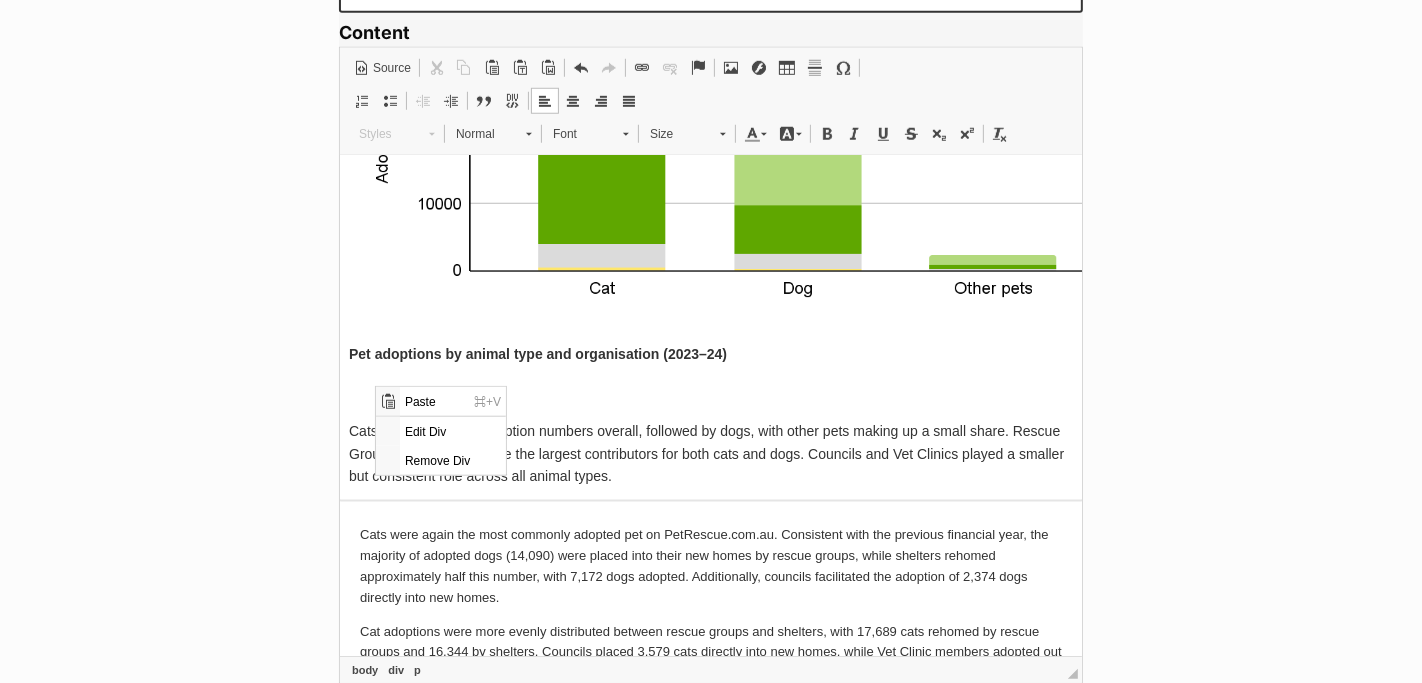 scroll, scrollTop: 0, scrollLeft: 0, axis: both 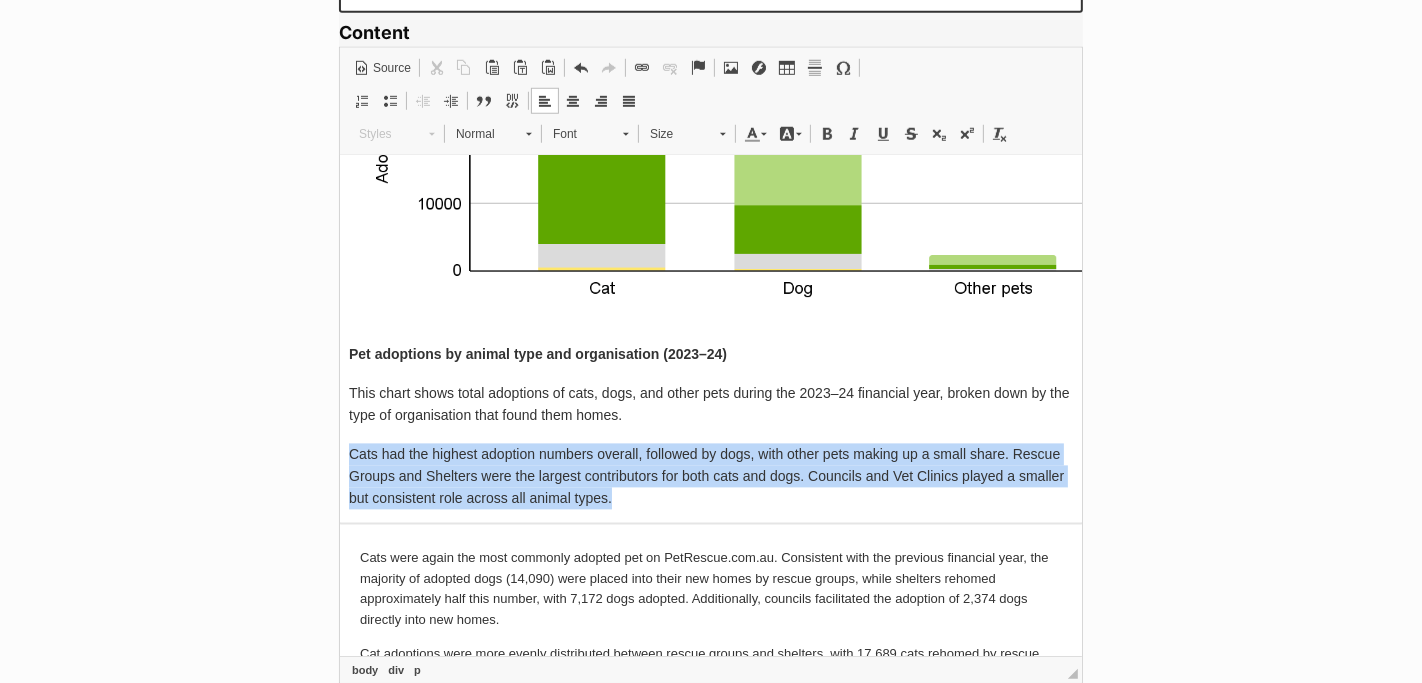 drag, startPoint x: 642, startPoint y: 484, endPoint x: 340, endPoint y: 455, distance: 303.3892 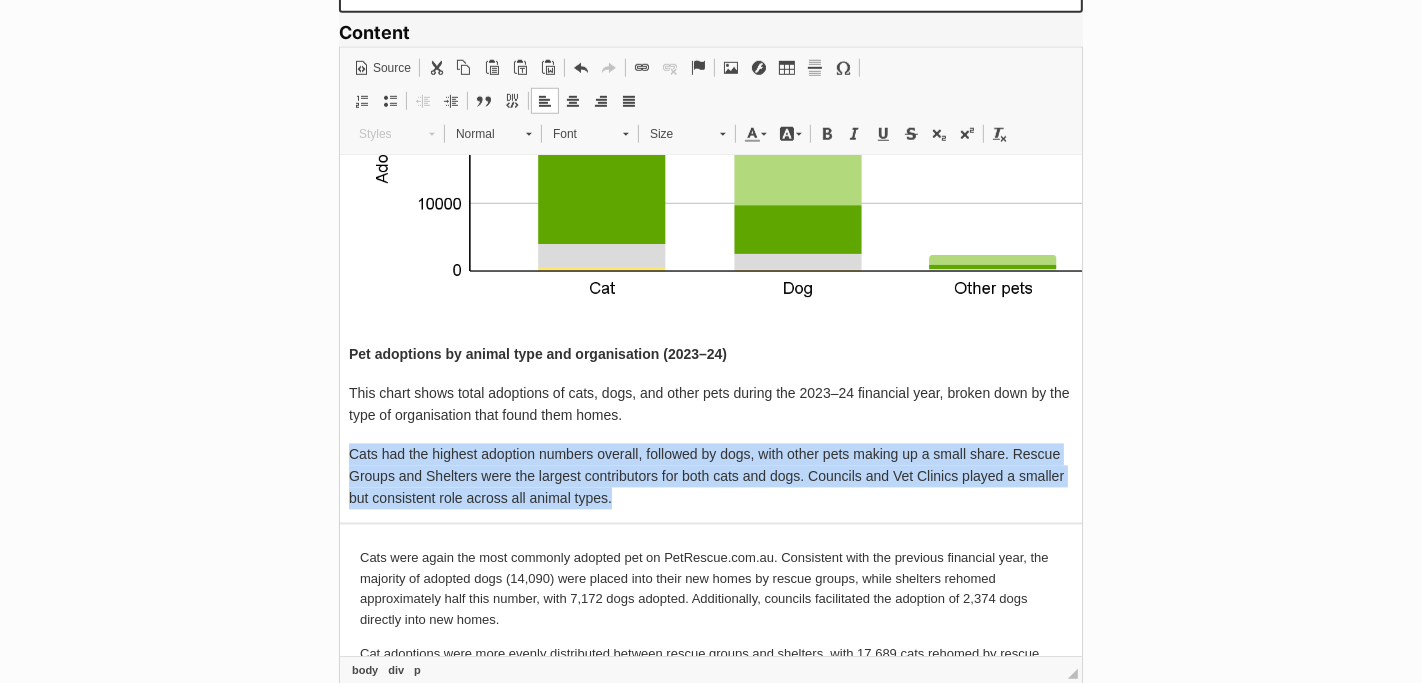 click on "Pet adoptions by animal type and organisation (2023–24) This chart shows total adoptions of cats, dogs, and other pets during the 2023–24 financial year, broken down by the type of organisation that found them homes. Cats had the highest adoption numbers overall, followed by dogs, with other pets making up a small share. Rescue Groups and Shelters were the largest contributors for both cats and dogs. Councils and Vet Clinics played a smaller but consistent role across all animal types." at bounding box center (710, 176) 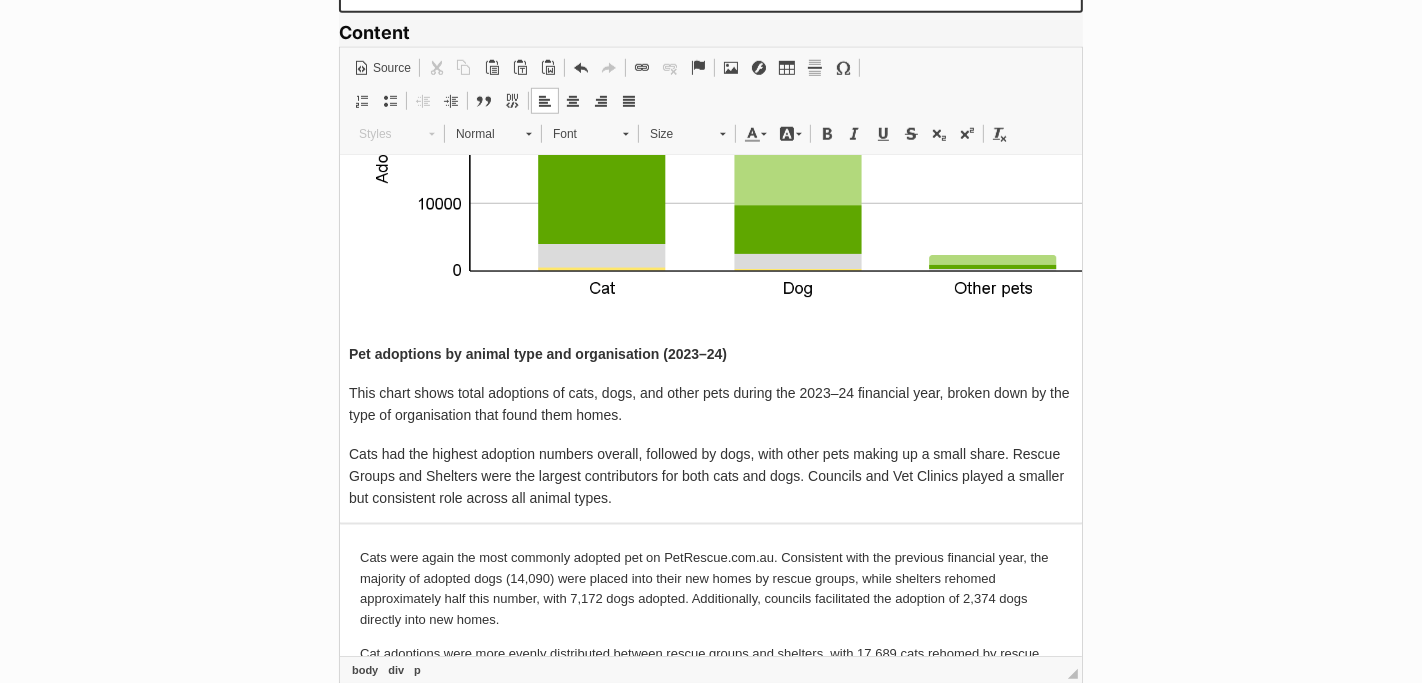 click on "This chart shows total adoptions of cats, dogs, and other pets during the 2023–24 financial year, broken down by the type of organisation that found them homes." at bounding box center (710, 405) 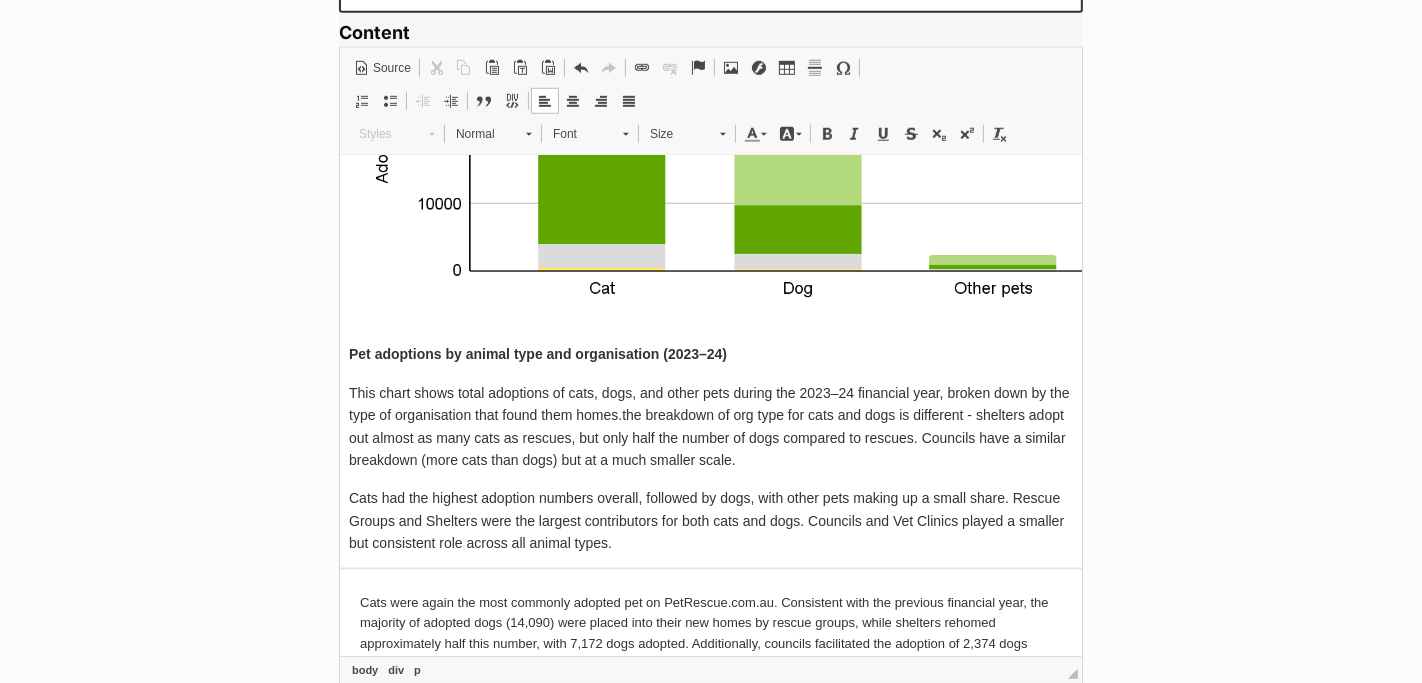 click on "This chart shows total adoptions of cats, dogs, and other pets during the 2023–24 financial year, broken down by the type of organisation that found them homes.  the breakdown of org type for cats and dogs is different - shelters adopt out almost as many cats as rescues, but only half the number of dogs compared to rescues. Councils have a similar breakdown (more cats than dogs) but at a much smaller scale." at bounding box center [710, 428] 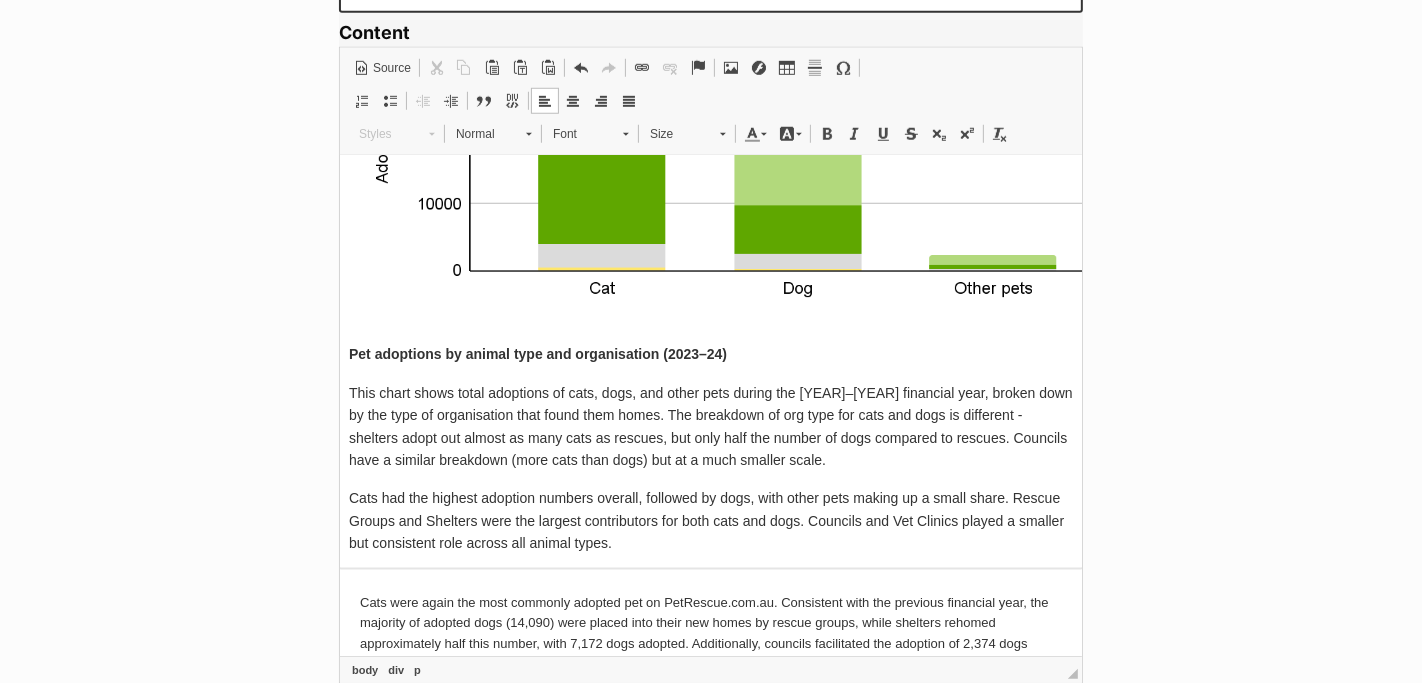 click on "This chart shows total adoptions of cats, dogs, and other pets during the 2023–24 financial year, broken down by the type of organisation that found them homes. T he breakdown of org type for cats and dogs is different - shelters adopt out almost as many cats as rescues, but only half the number of dogs compared to rescues. Councils have a similar breakdown (more cats than dogs) but at a much smaller scale." at bounding box center [710, 428] 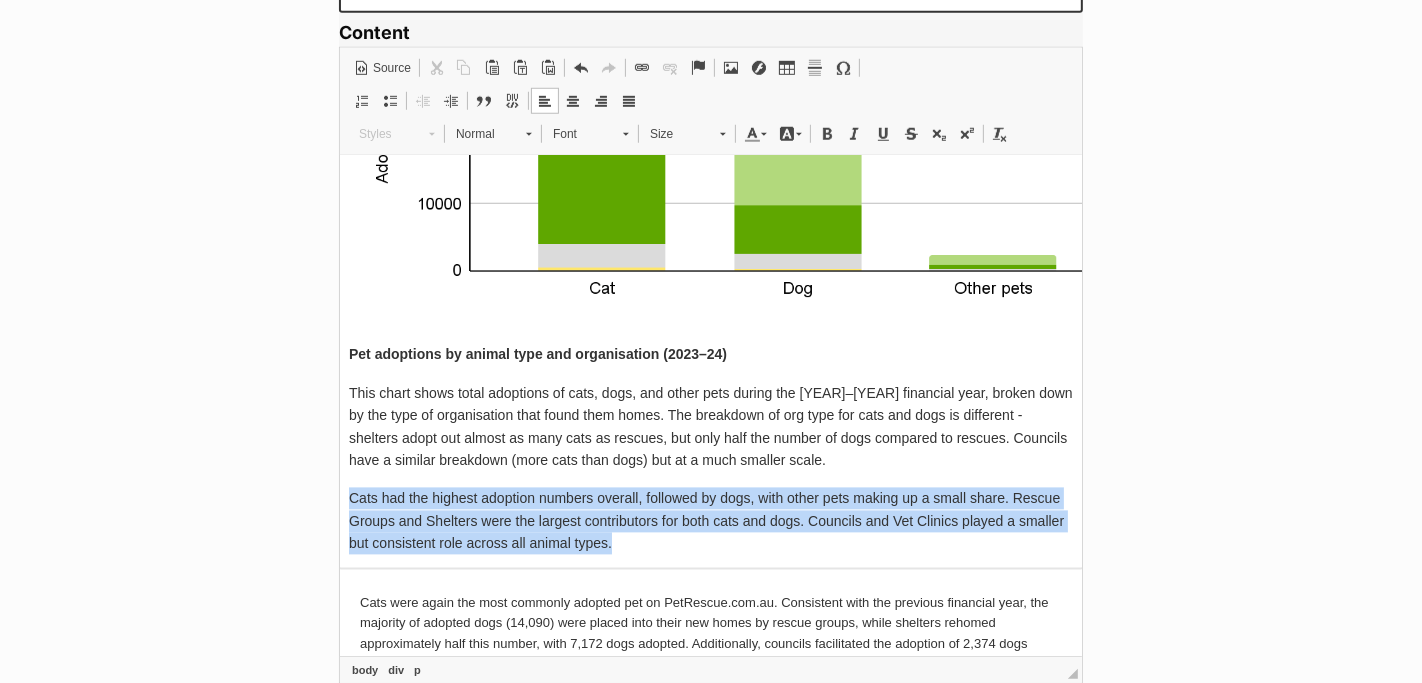 drag, startPoint x: 629, startPoint y: 535, endPoint x: 339, endPoint y: 491, distance: 293.31894 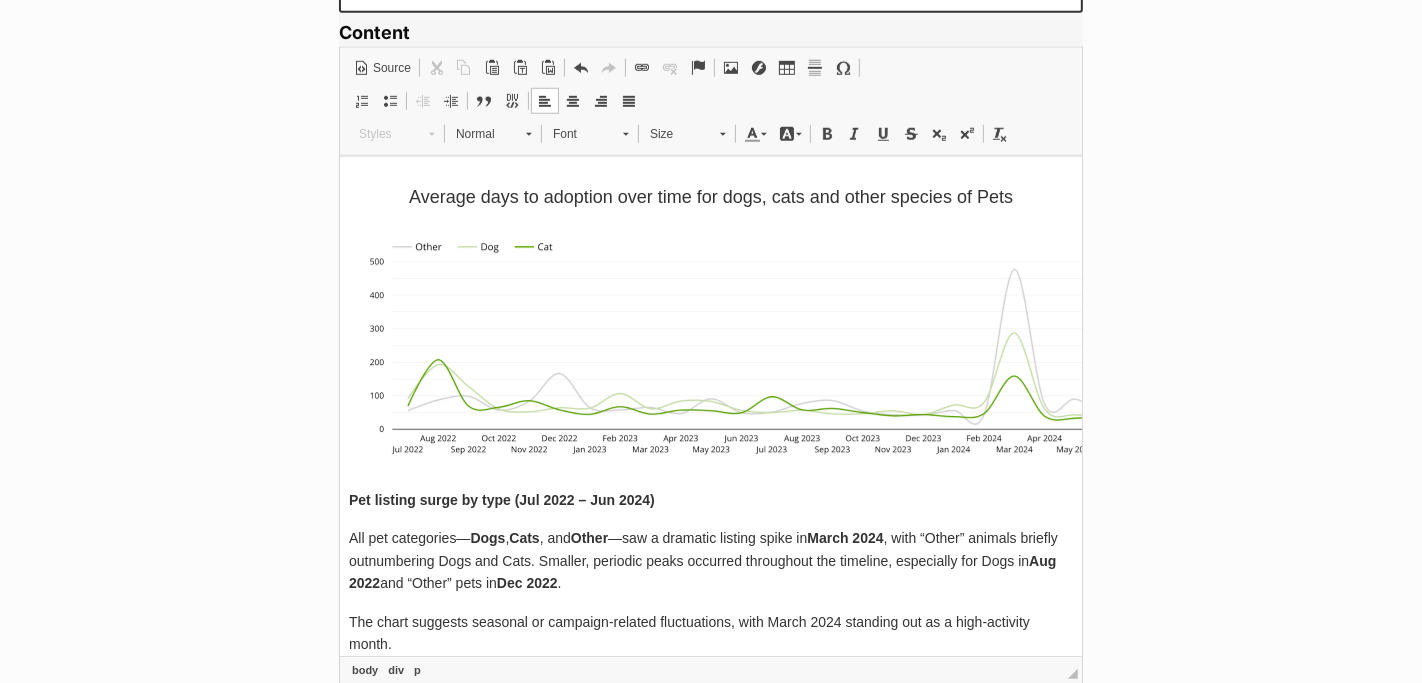 scroll, scrollTop: 5895, scrollLeft: 0, axis: vertical 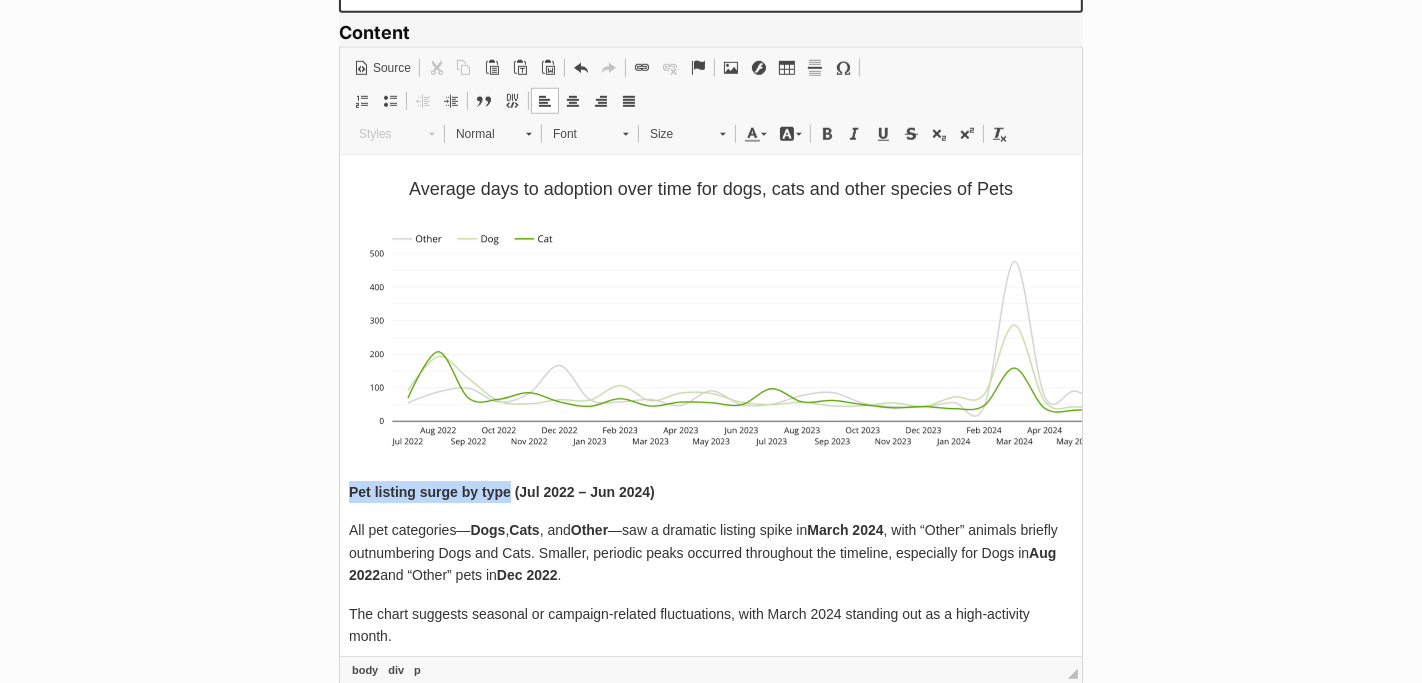 drag, startPoint x: 510, startPoint y: 487, endPoint x: 345, endPoint y: 483, distance: 165.04848 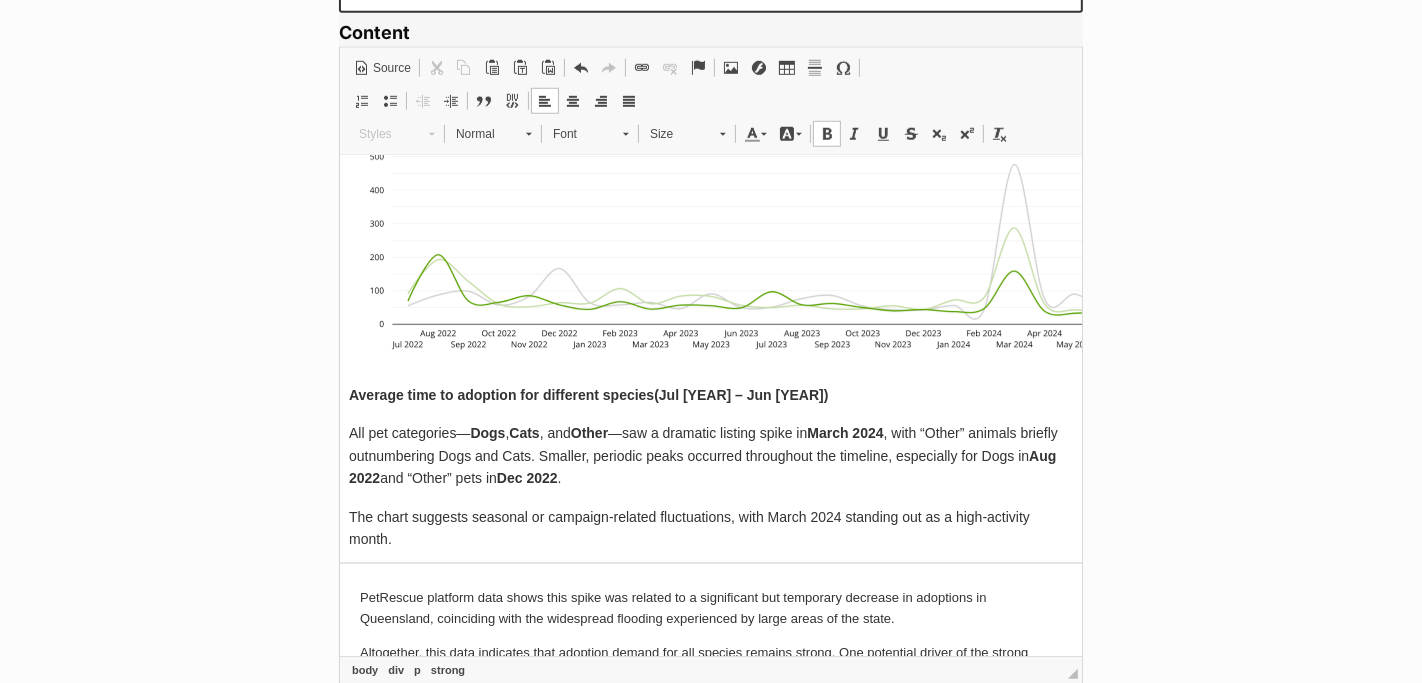 scroll, scrollTop: 5990, scrollLeft: 0, axis: vertical 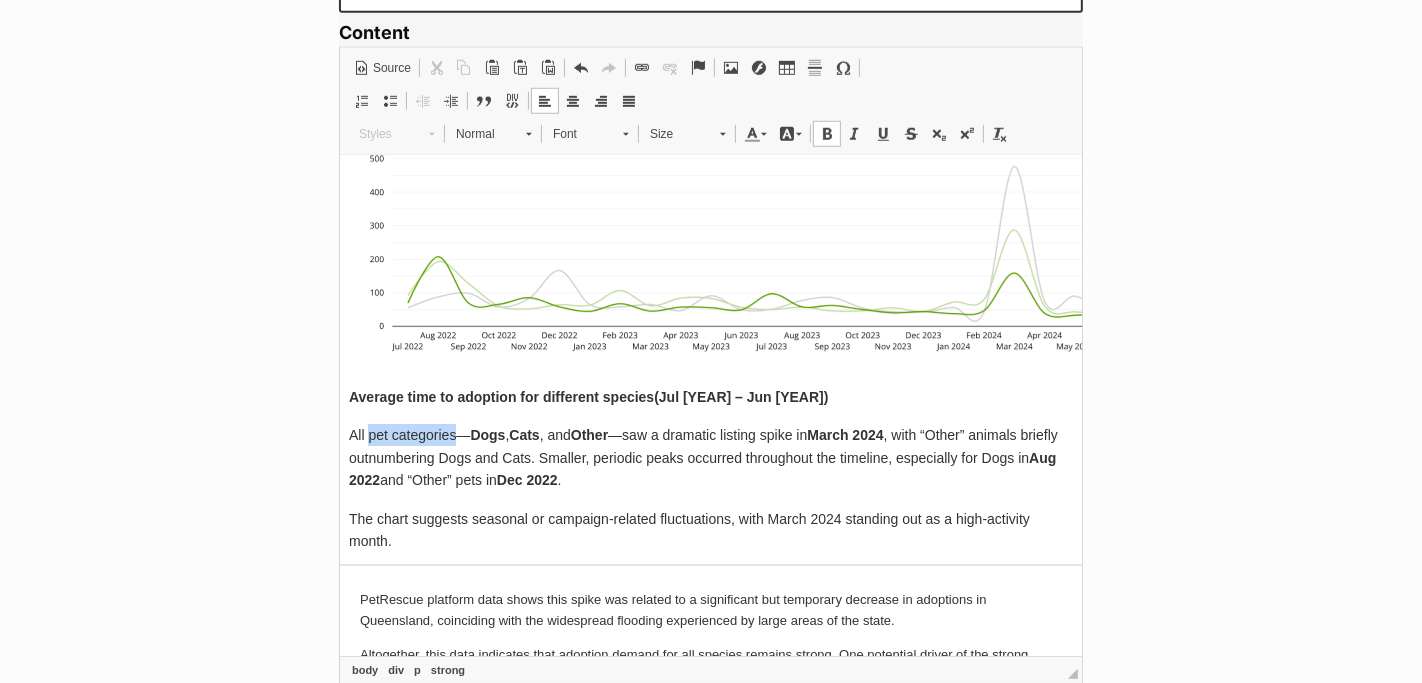 drag, startPoint x: 454, startPoint y: 426, endPoint x: 366, endPoint y: 422, distance: 88.09086 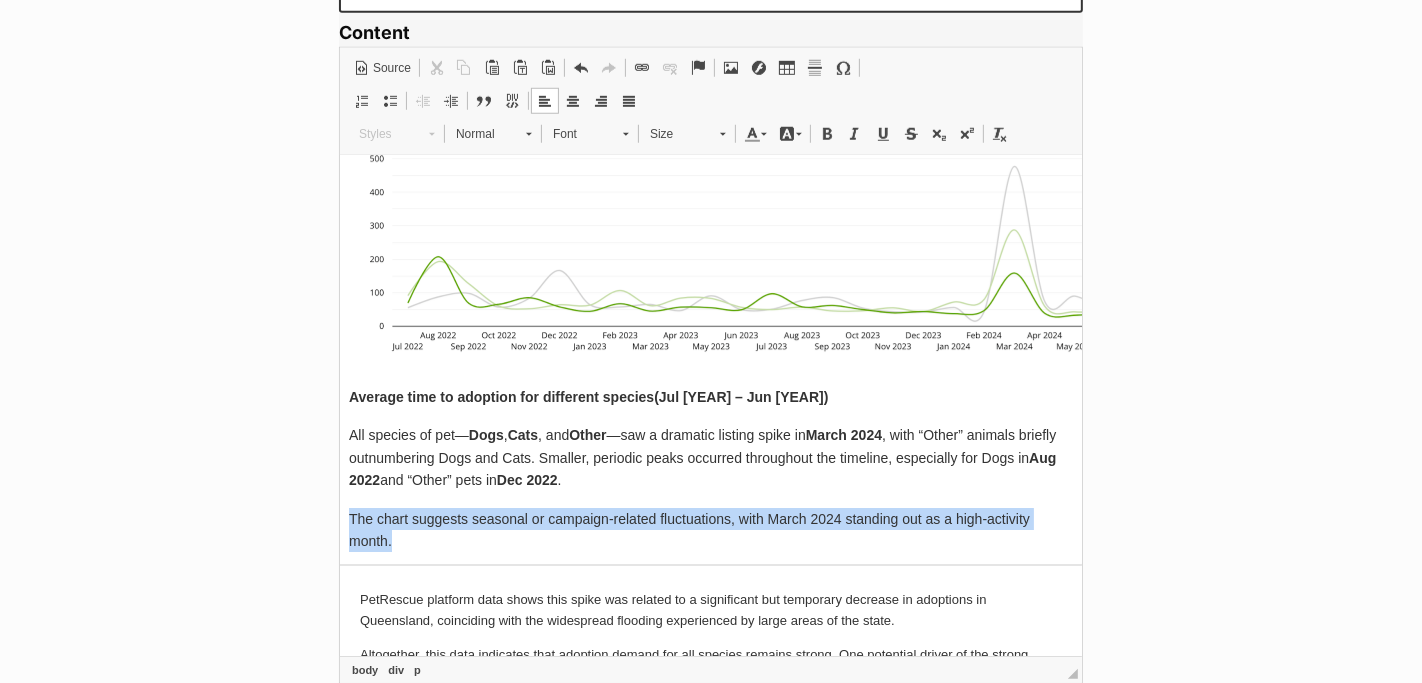 drag, startPoint x: 422, startPoint y: 525, endPoint x: 331, endPoint y: 505, distance: 93.17188 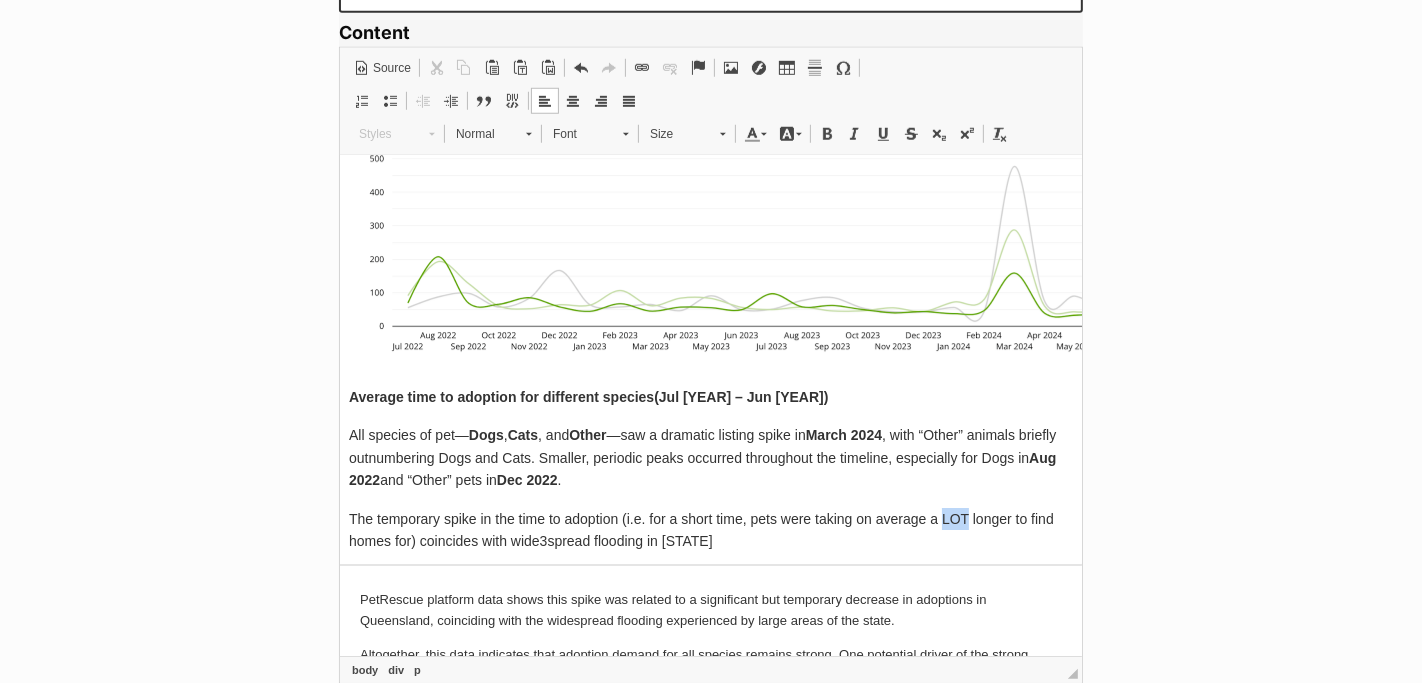 drag, startPoint x: 965, startPoint y: 510, endPoint x: 943, endPoint y: 512, distance: 22.090721 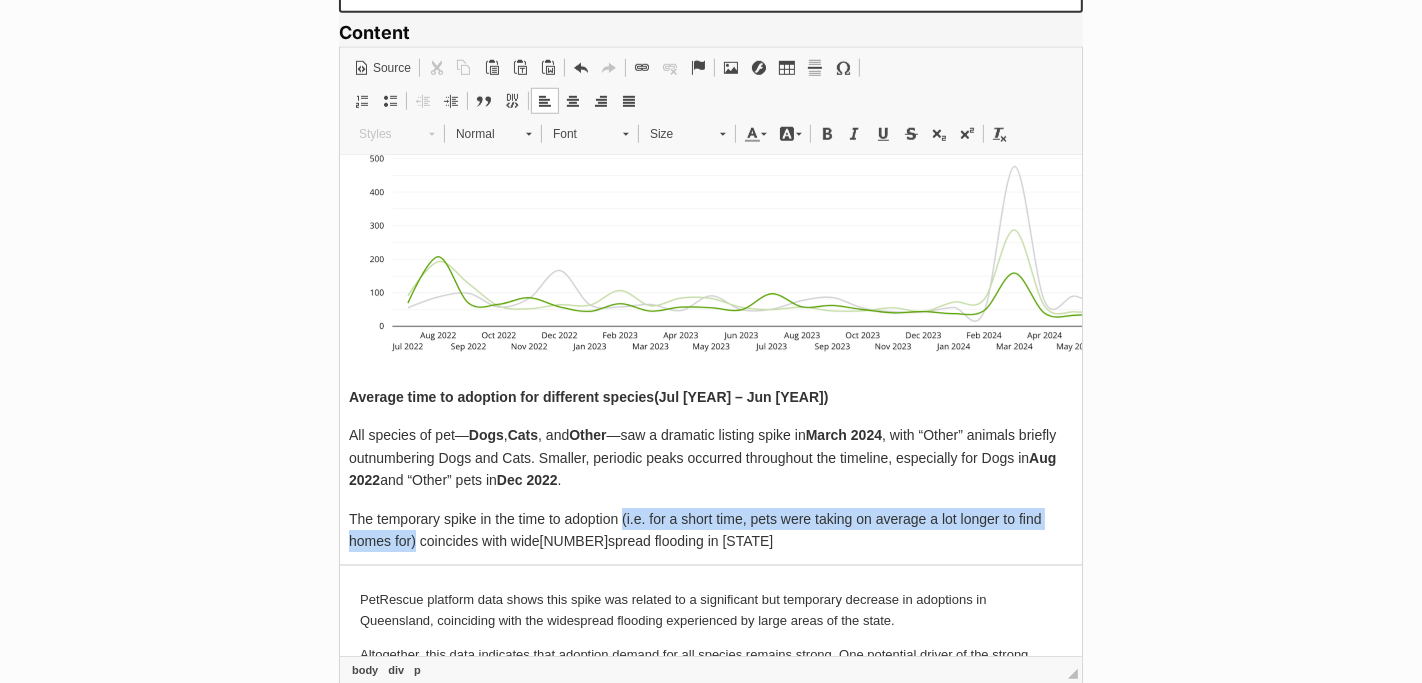 drag, startPoint x: 412, startPoint y: 532, endPoint x: 621, endPoint y: 510, distance: 210.15471 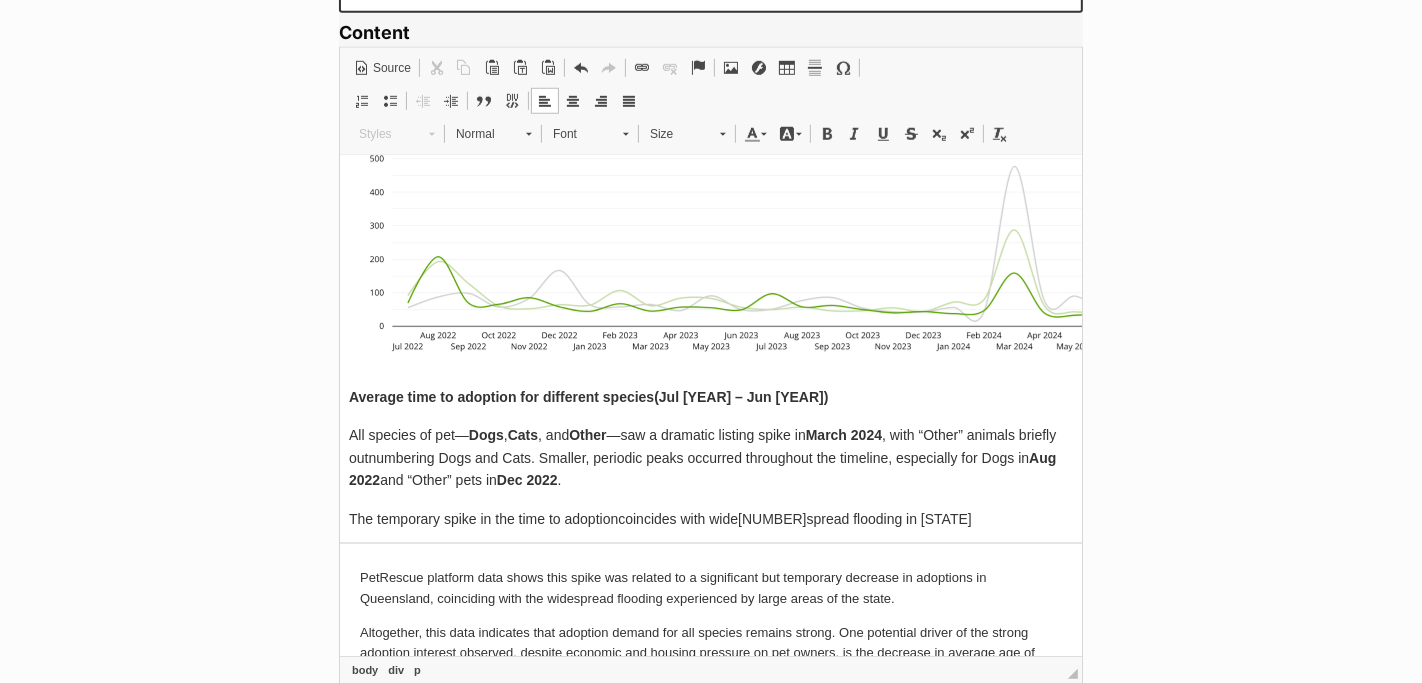 drag, startPoint x: 517, startPoint y: 509, endPoint x: 522, endPoint y: 562, distance: 53.235325 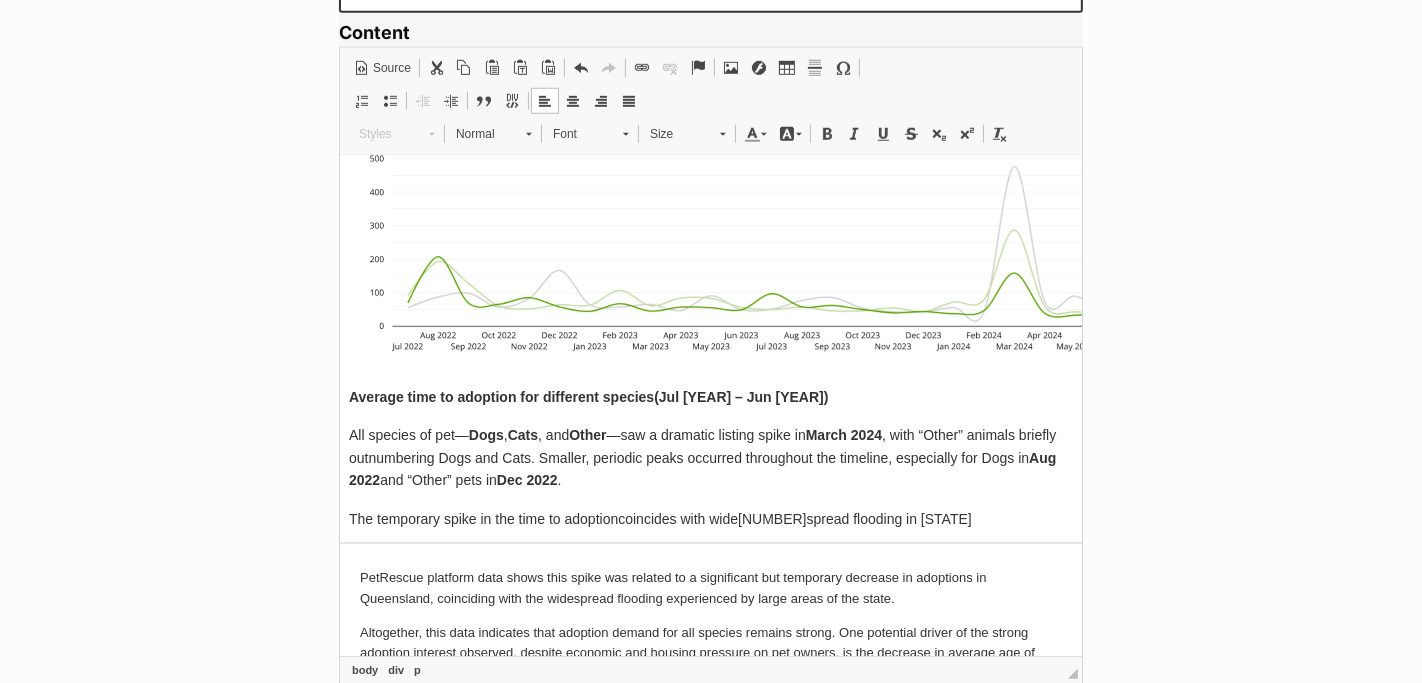 click on "Average days to adoption over time for dogs, cats and other species of Pets Average time to adoption for different species  (Jul 2022 – Jun 2024) All species of pet— Dogs ,  Cats , and  Other —saw a dramatic listing spike in  March 2024 , with “Other” animals briefly outnumbering Dogs and Cats. Smaller, periodic peaks occurred throughout the timeline, especially for Dogs in  Aug 2022  and “Other” pets in  Dec 2022 . The temporary spike in the time to adoption  coincides with wide3spread flooding in Qld" at bounding box center (710, 298) 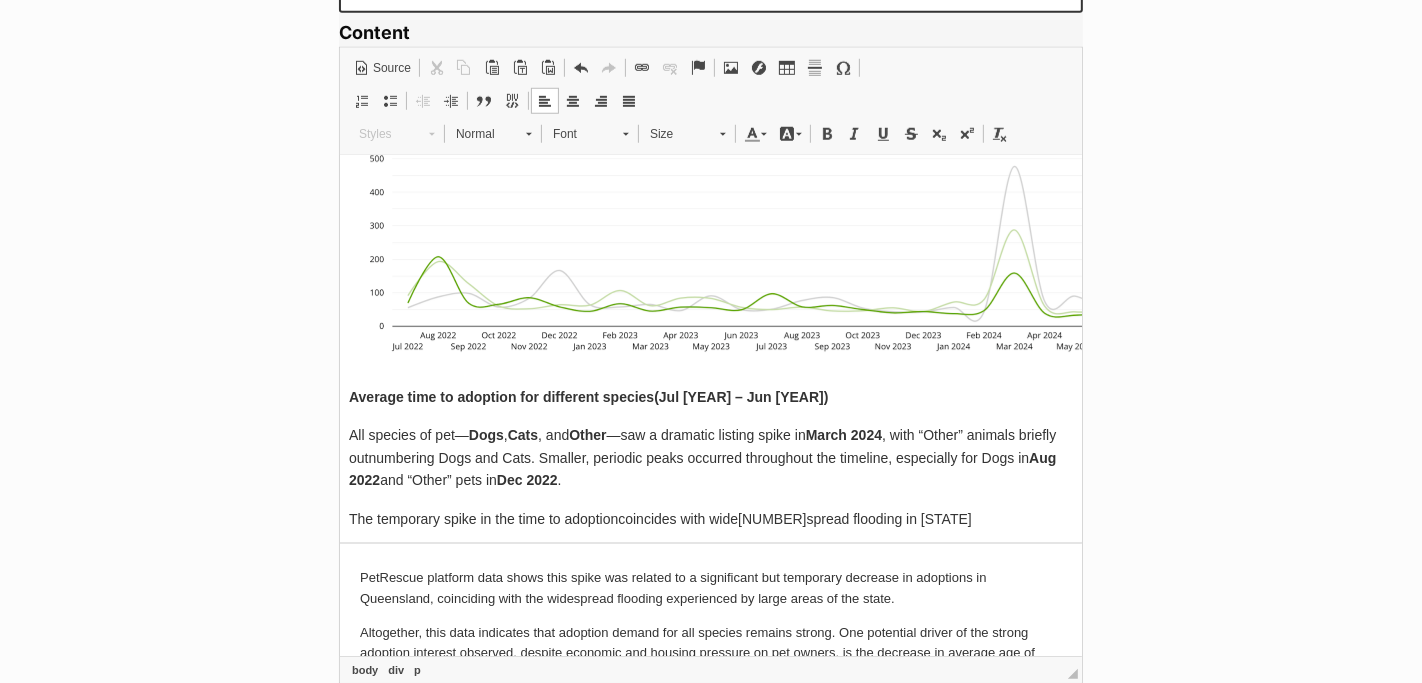 click on "The temporary spike in the time to adoption  coincides with wide3spread flooding in Qld" at bounding box center [710, 519] 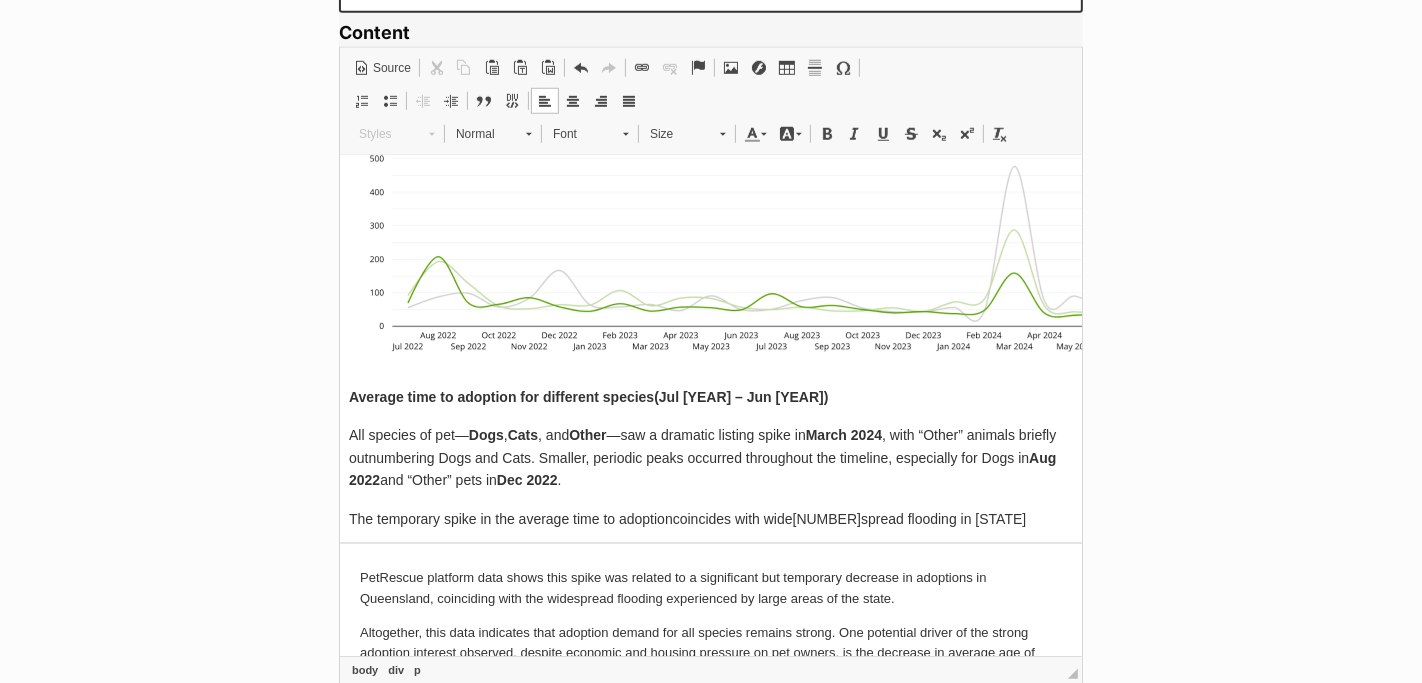 click on "The temporary spike in the average time to adoption  coincides with wide3spread flooding in Qld" at bounding box center (710, 519) 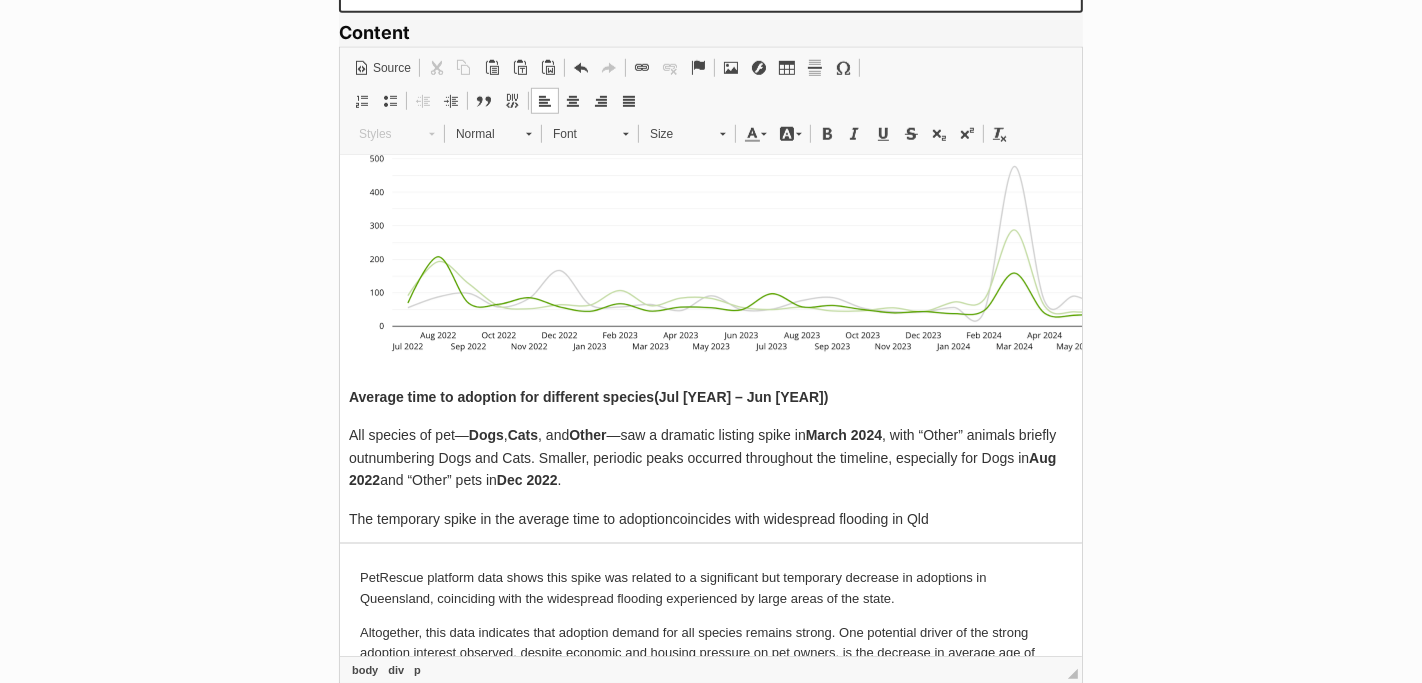 click on "The temporary spike in the average time to adoption  coincides with wide spread flooding in Qld" at bounding box center [710, 519] 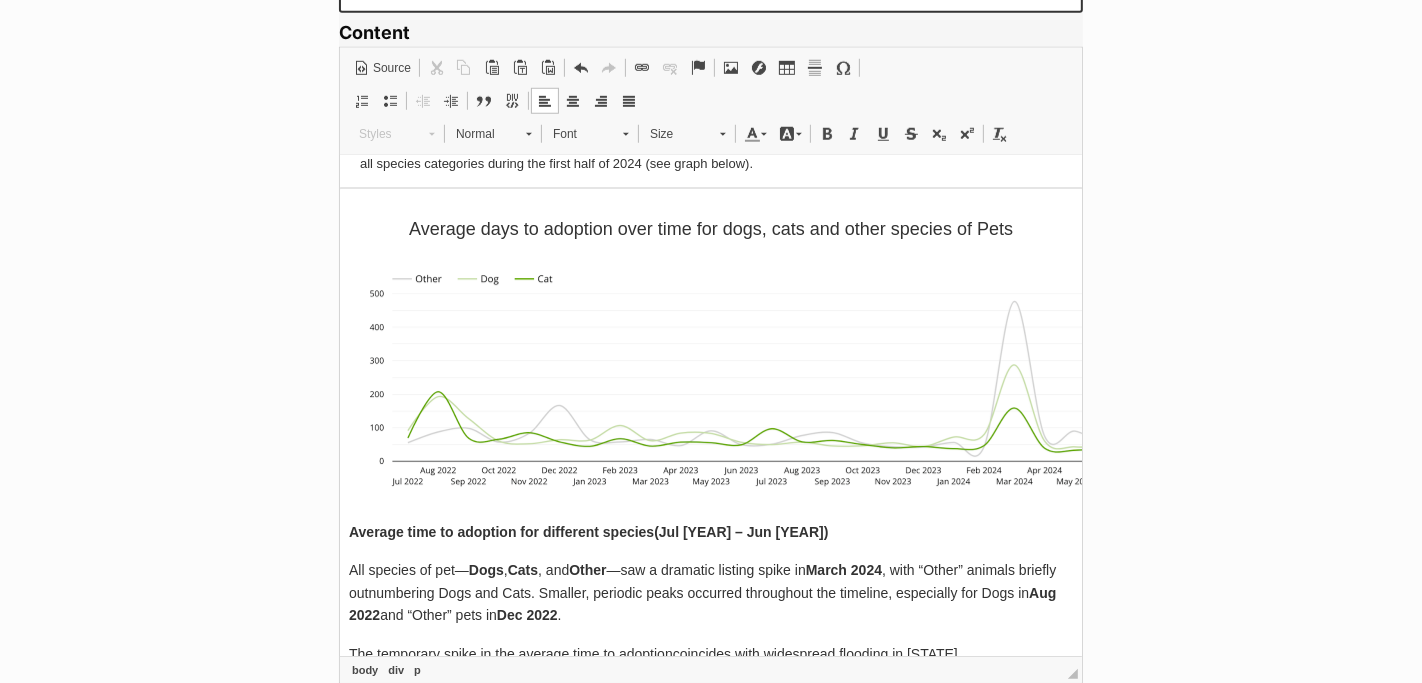 scroll, scrollTop: 5780, scrollLeft: 0, axis: vertical 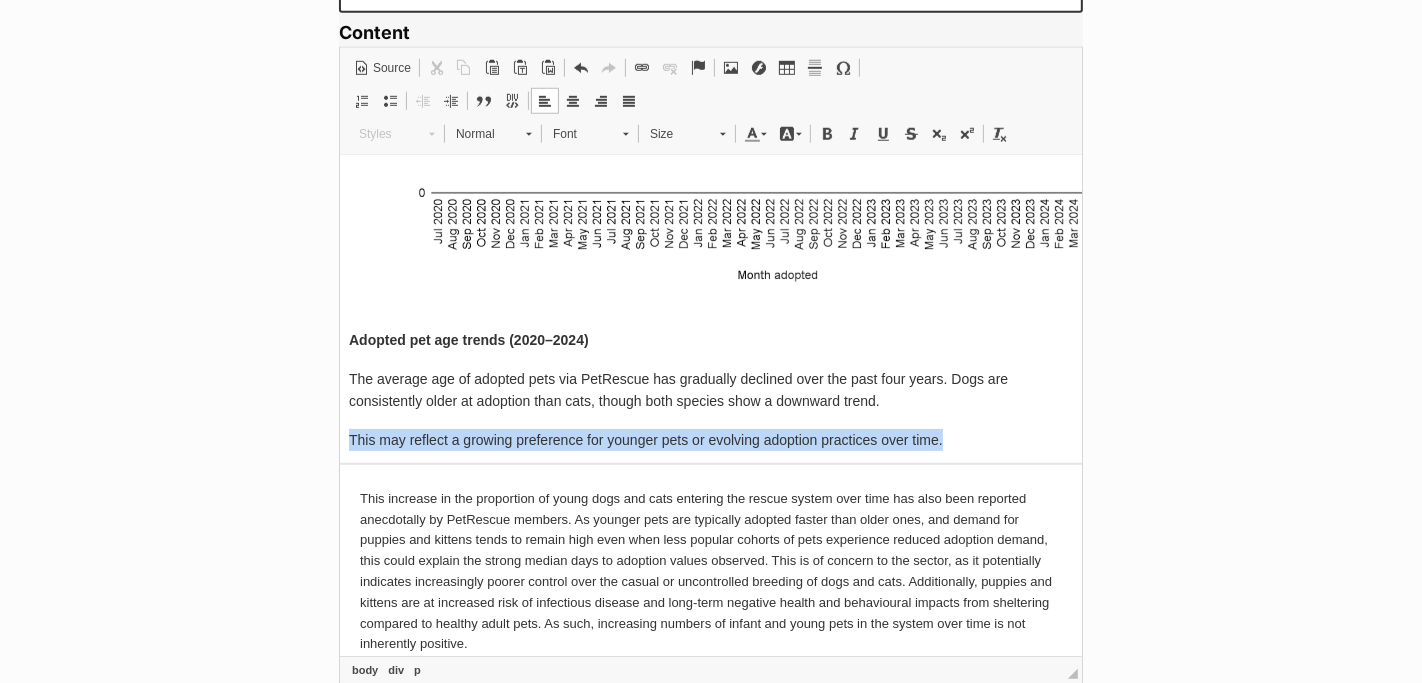 drag, startPoint x: 946, startPoint y: 434, endPoint x: 346, endPoint y: 430, distance: 600.0133 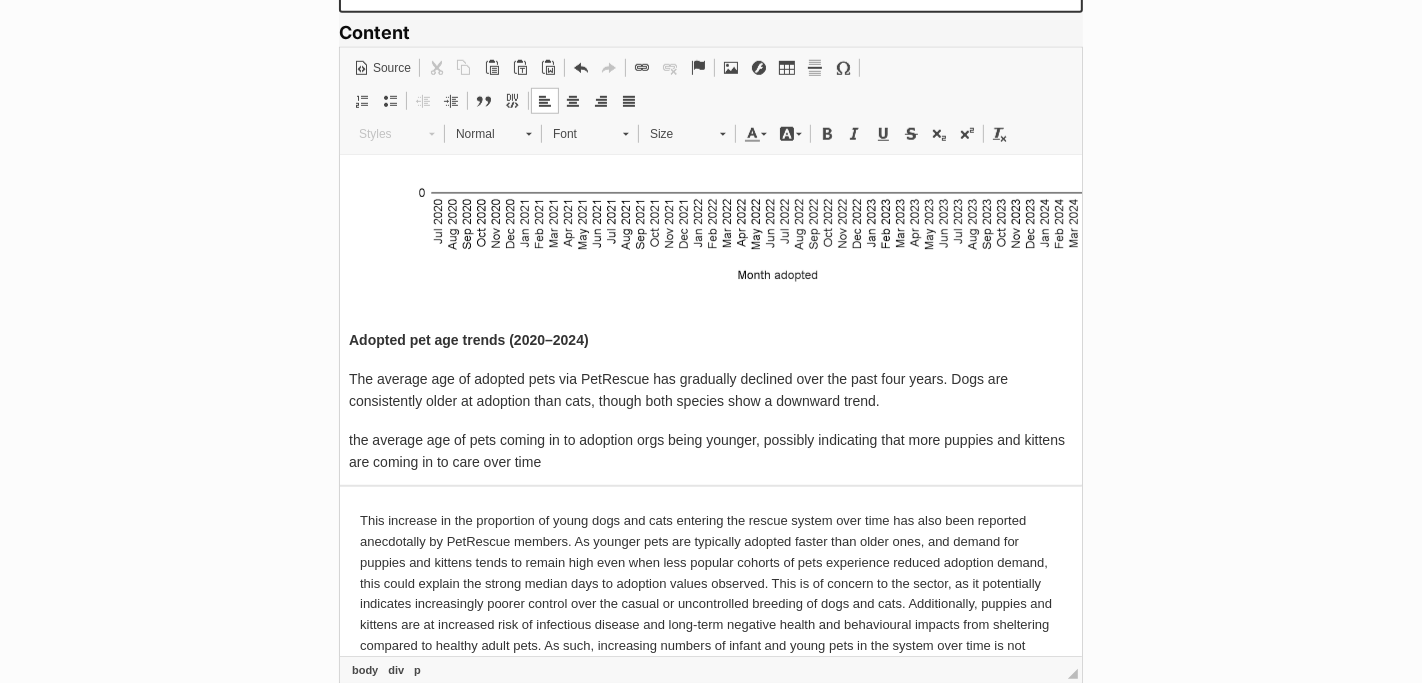 click on "the average age of pets coming in to adoption orgs being younger, possibly indicating that more puppies and kittens are coming in to care over time" at bounding box center (710, 451) 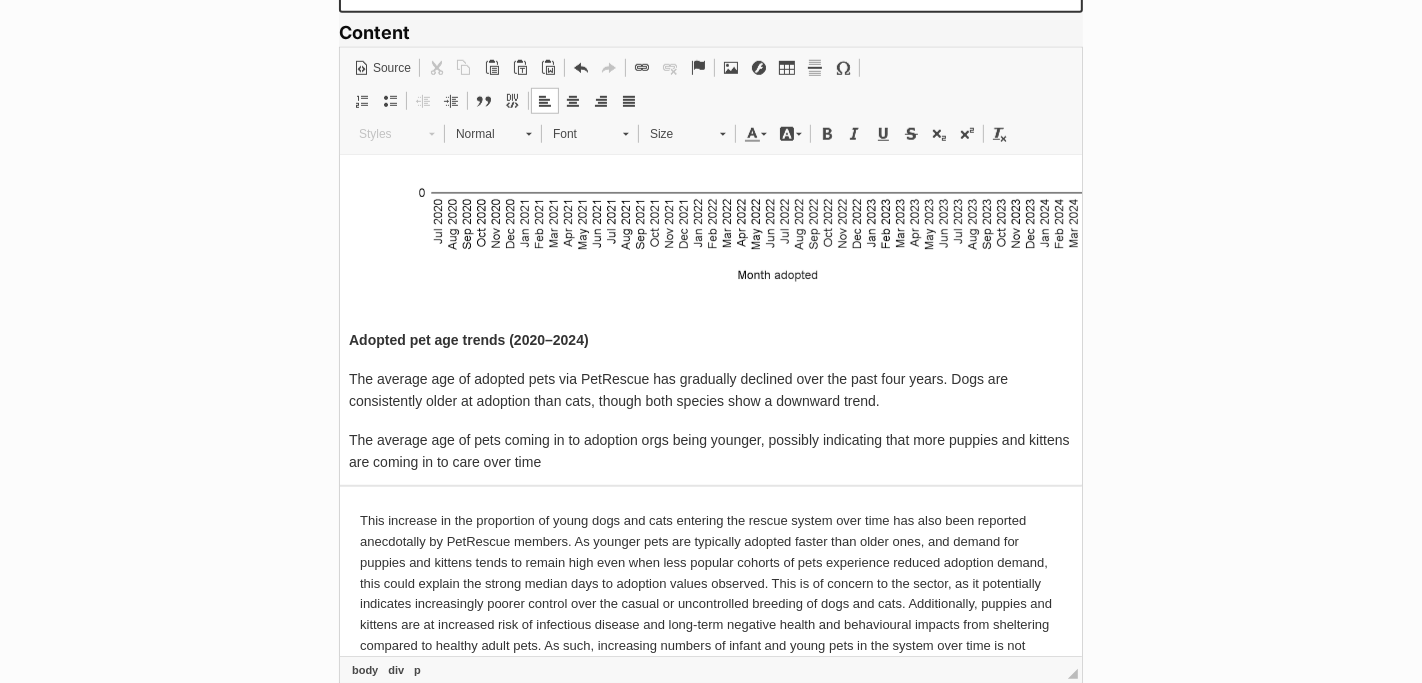 click on "The average age of pets coming in to adoption orgs being younger, possibly indicating that more puppies and kittens are coming in to care over time" at bounding box center [710, 451] 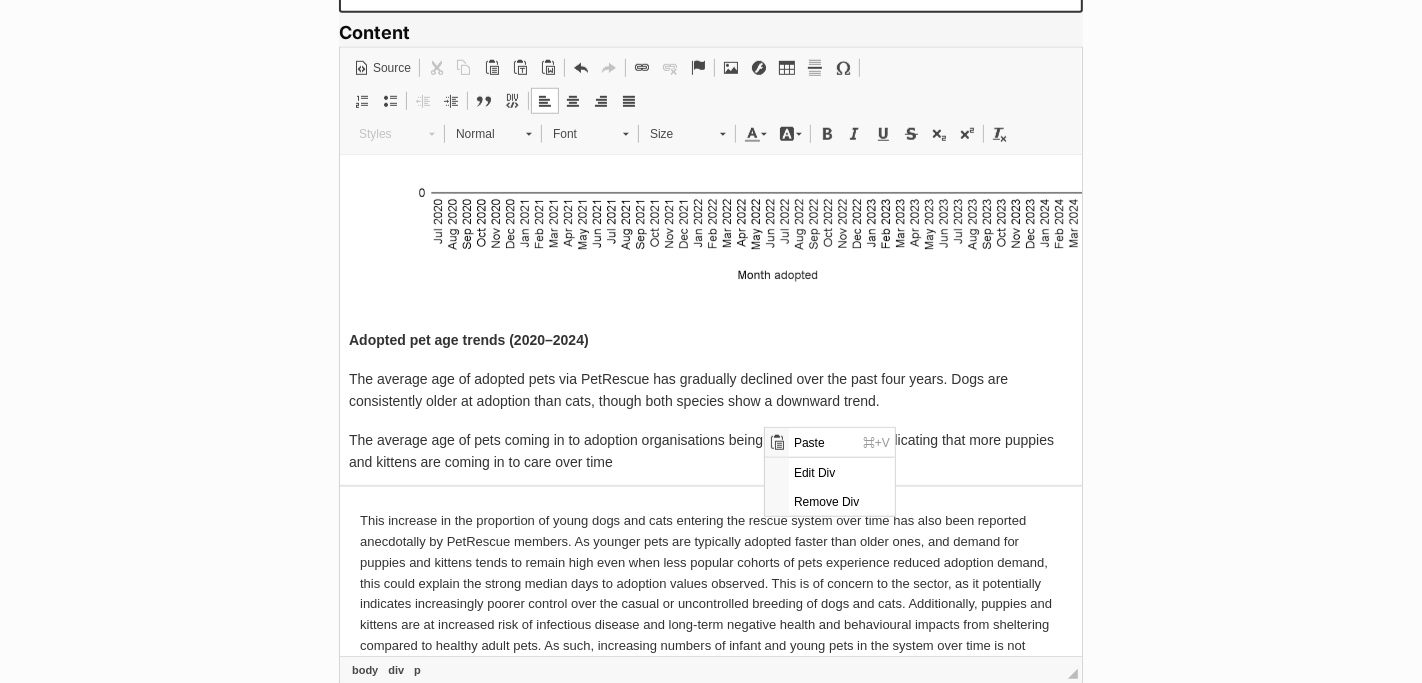 click on "The average age of pets coming in to adoption organisations being younger, possibly indicating that more puppies and kittens are coming in to care over time" at bounding box center (710, 451) 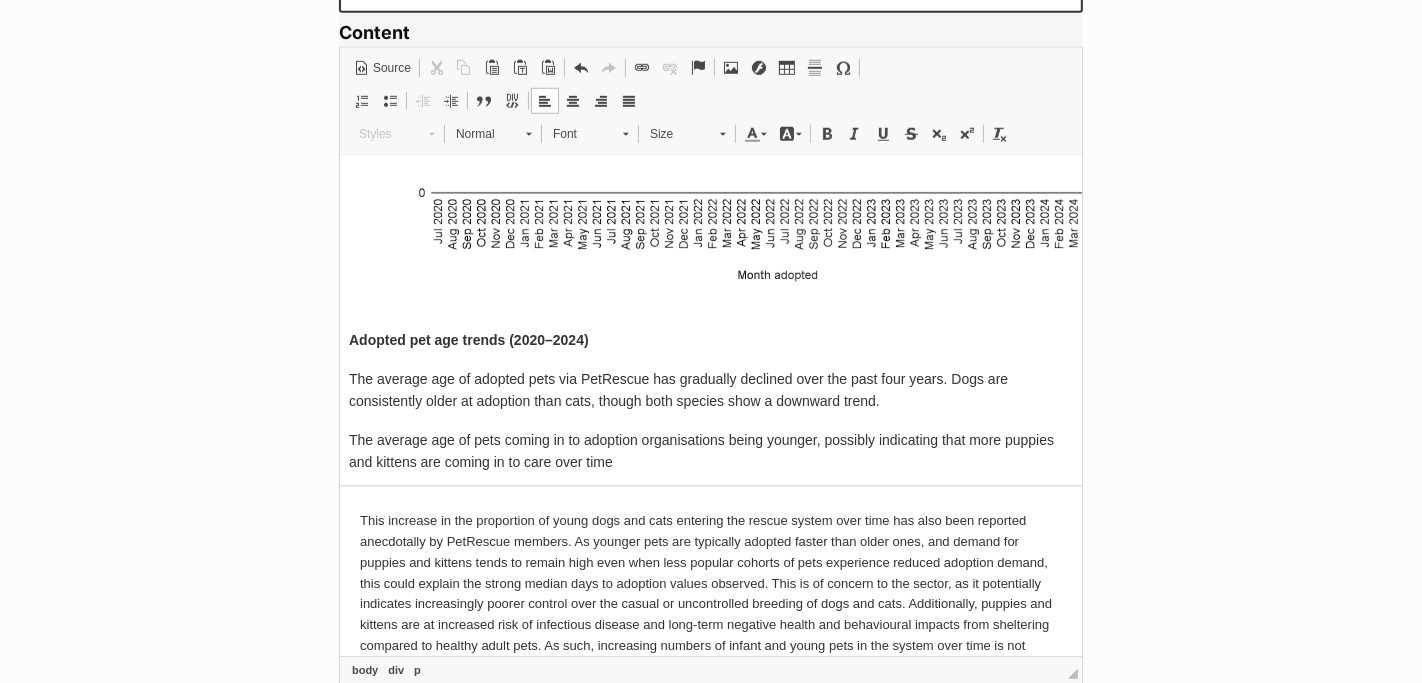 click on "The average age of pets coming in to adoption organisations being younger, possibly indicating that more puppies and kittens are coming in to care over time" at bounding box center (710, 451) 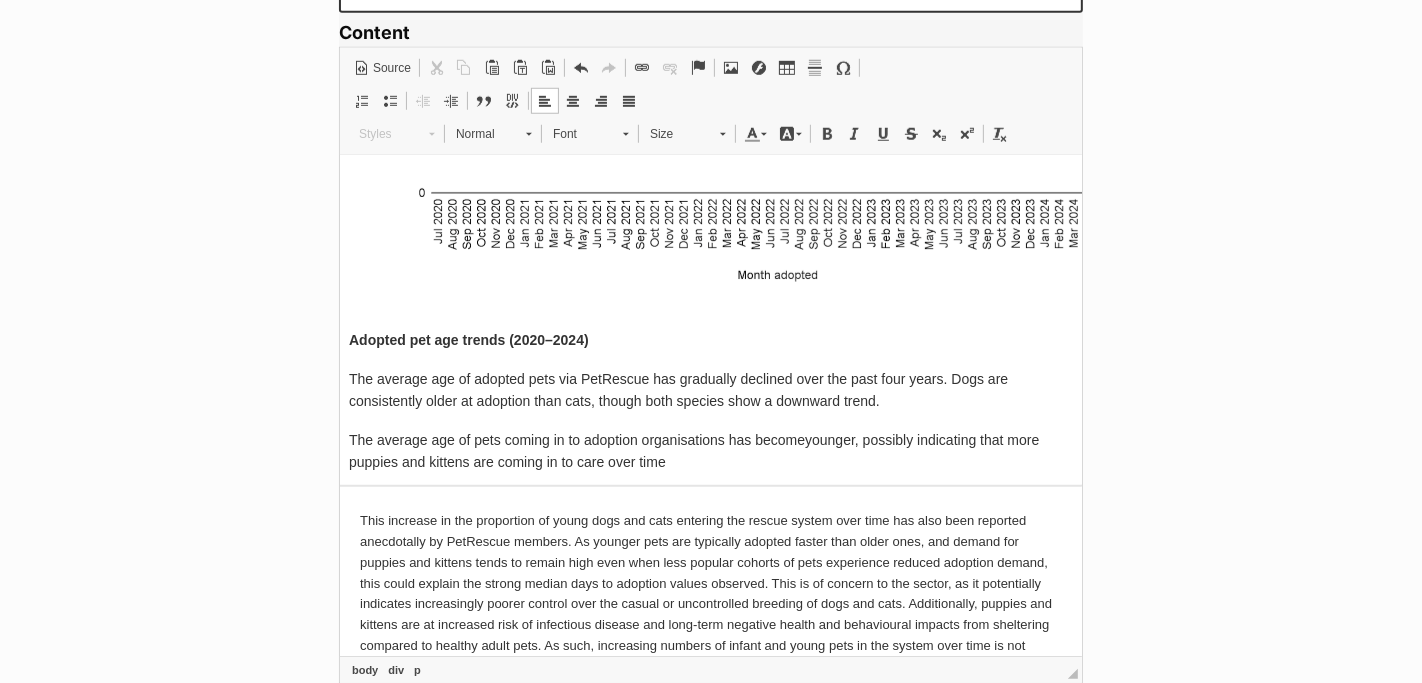click on "The average age of pets coming in to adoption organisations has become  younger, possibly indicating that more puppies and kittens are coming in to care over time" at bounding box center [710, 451] 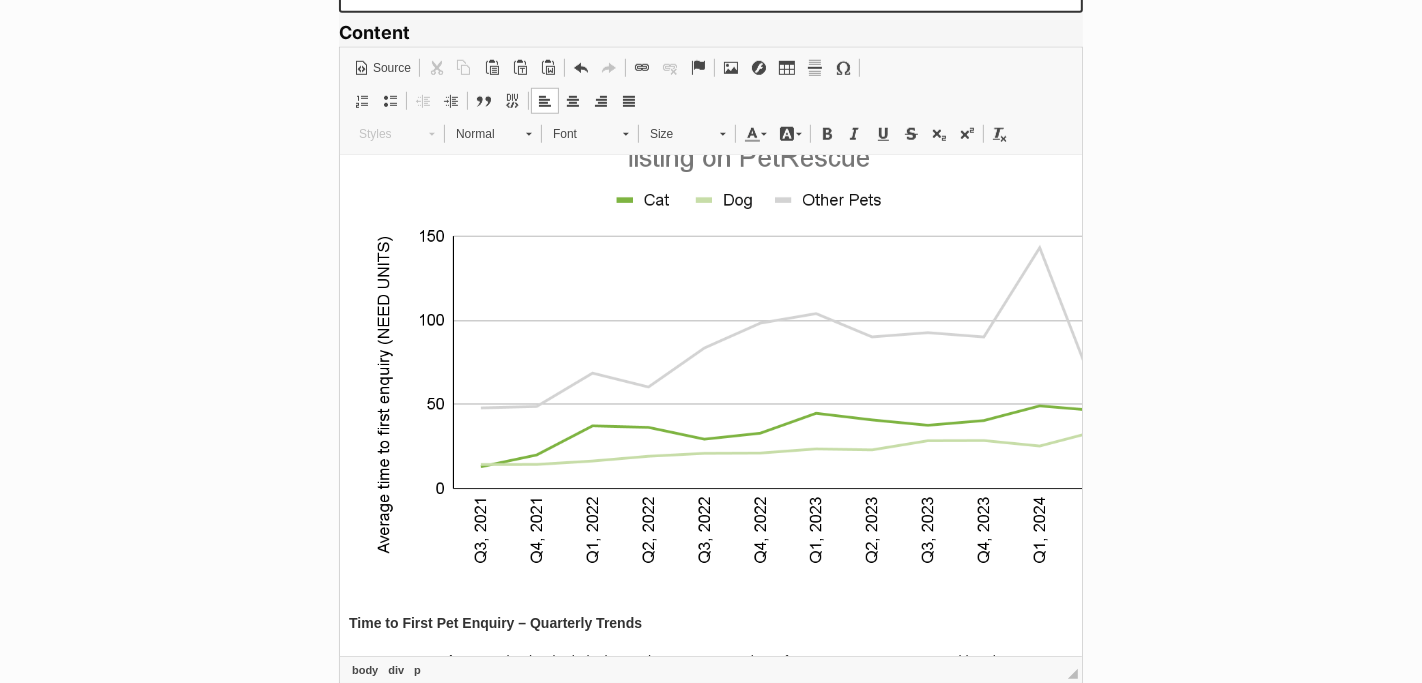 scroll, scrollTop: 7595, scrollLeft: 0, axis: vertical 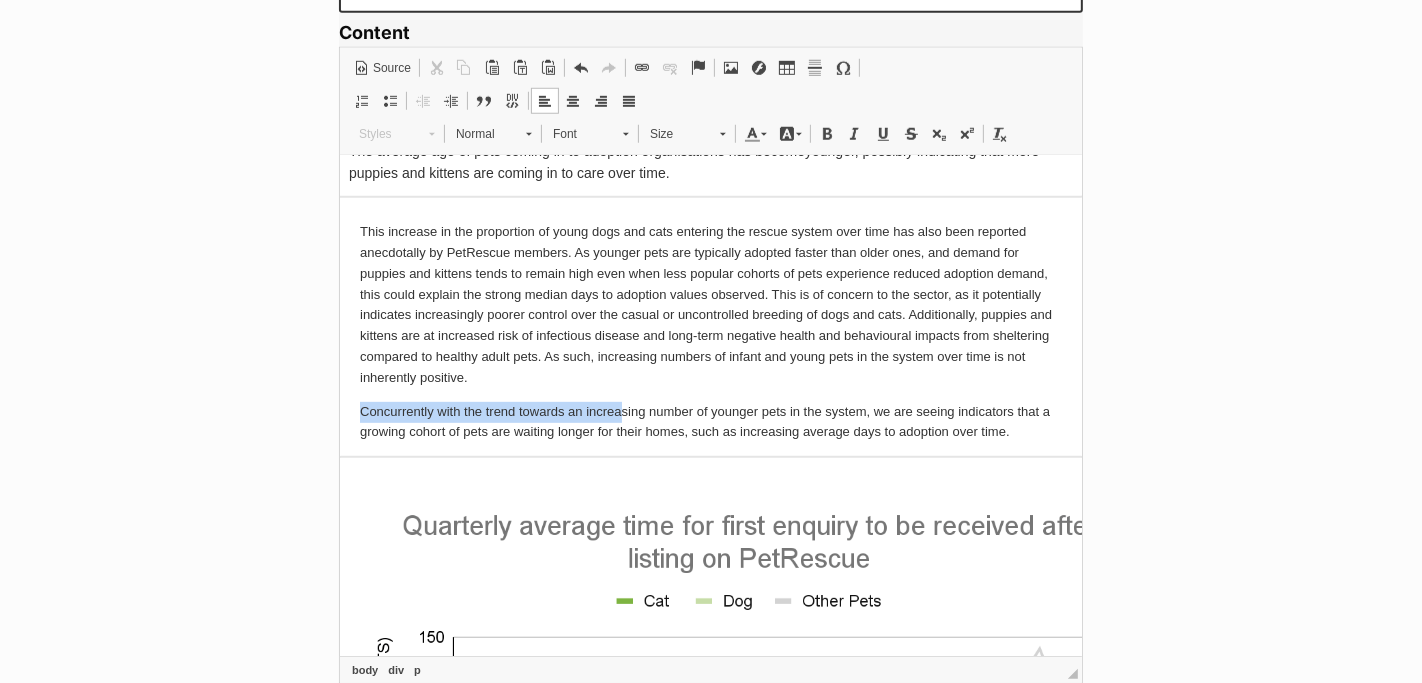 drag, startPoint x: 361, startPoint y: 396, endPoint x: 620, endPoint y: 406, distance: 259.193 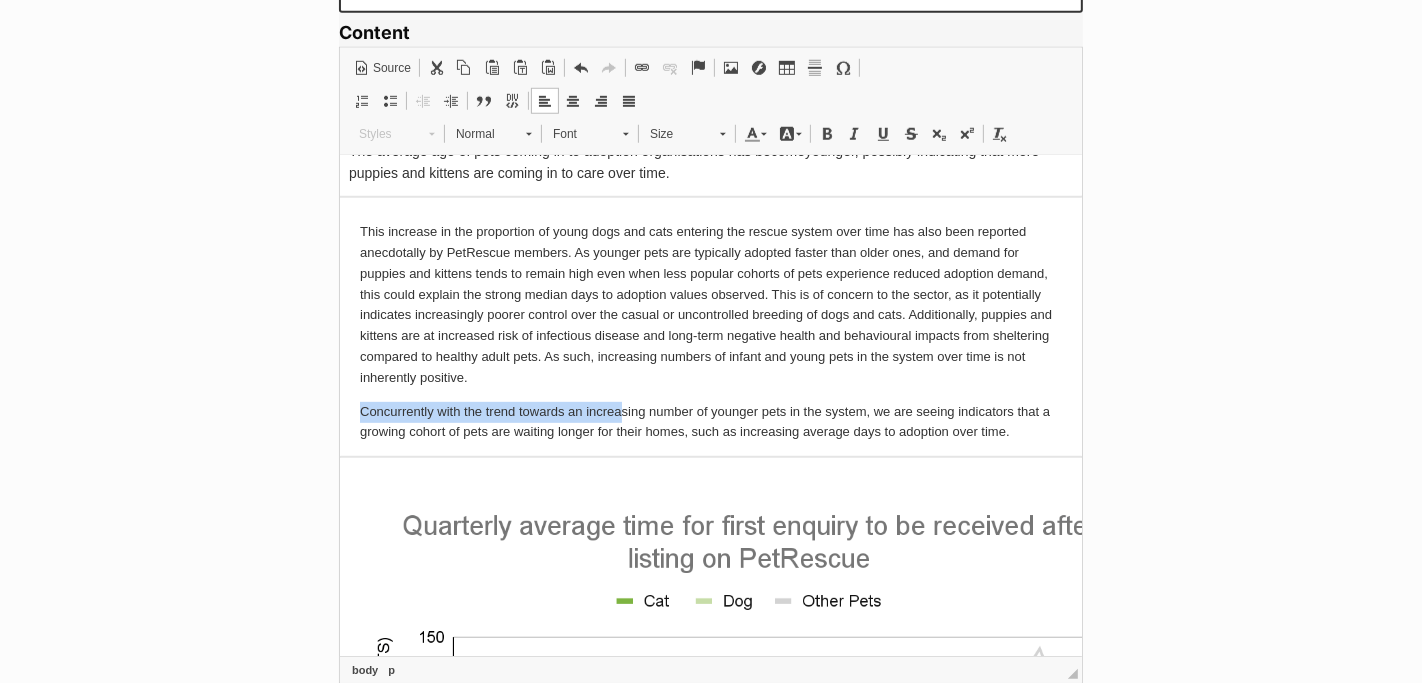 copy on "Concurrently with the trend towards an increa" 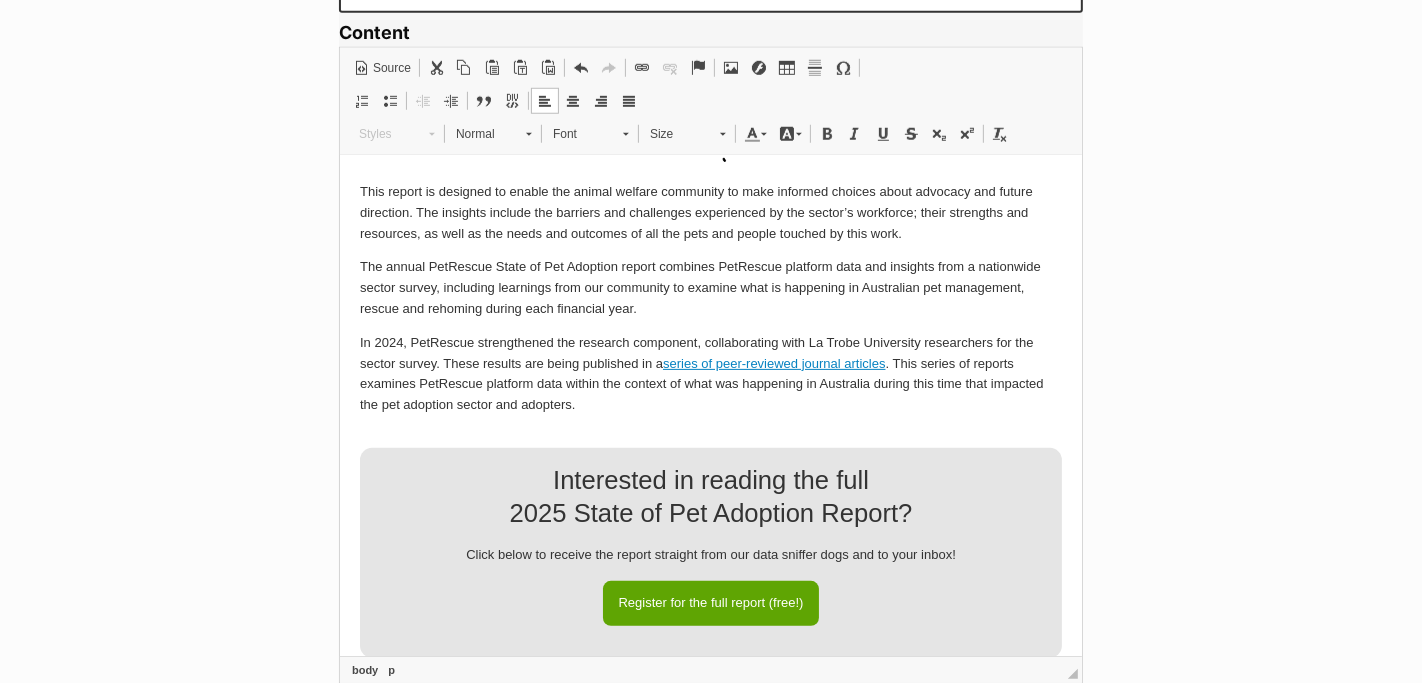 scroll, scrollTop: 544, scrollLeft: 0, axis: vertical 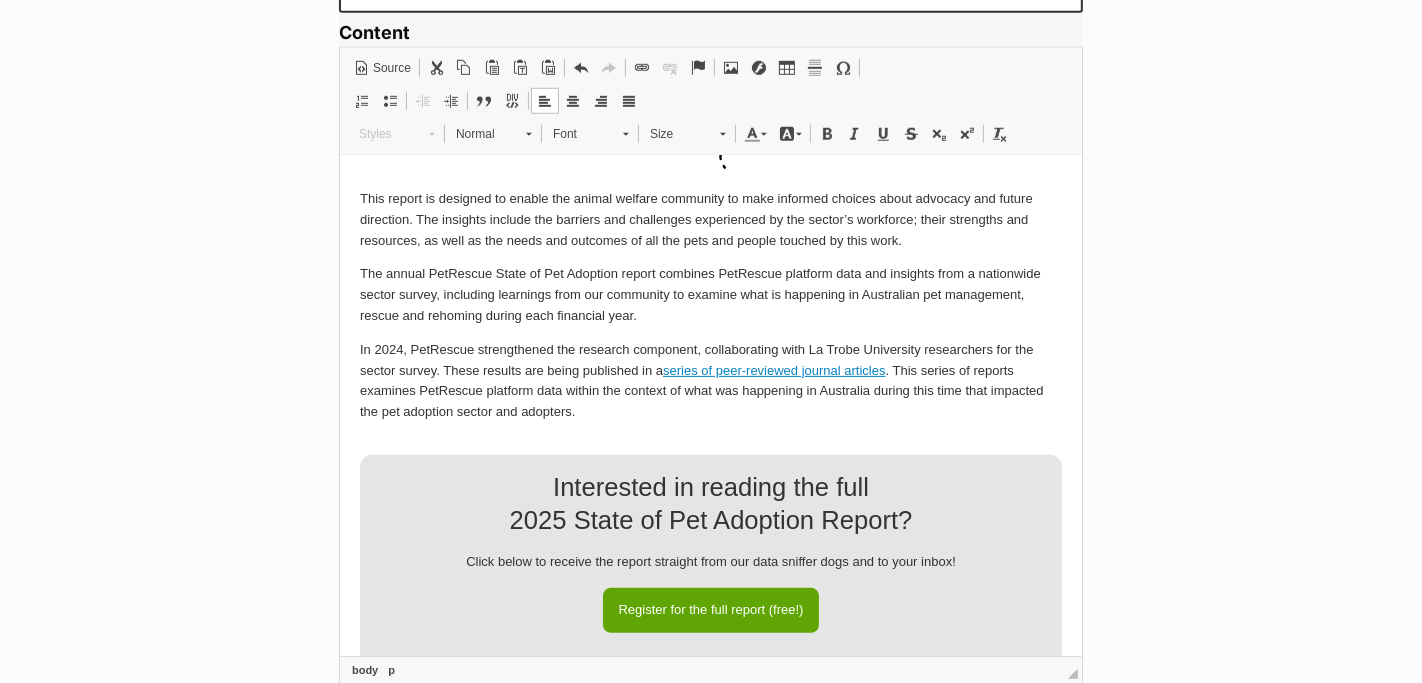 click on "series of peer-reviewed journal articles" at bounding box center [773, 370] 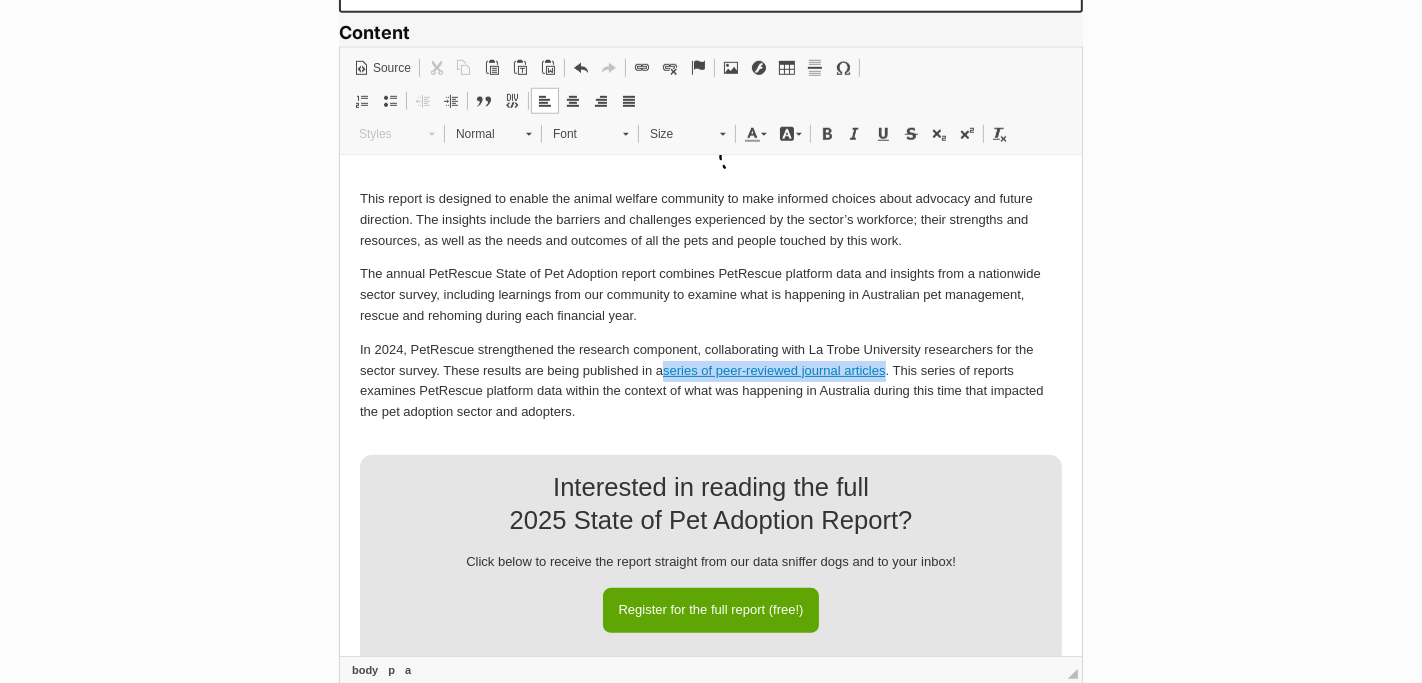 drag, startPoint x: 885, startPoint y: 364, endPoint x: 666, endPoint y: 367, distance: 219.02055 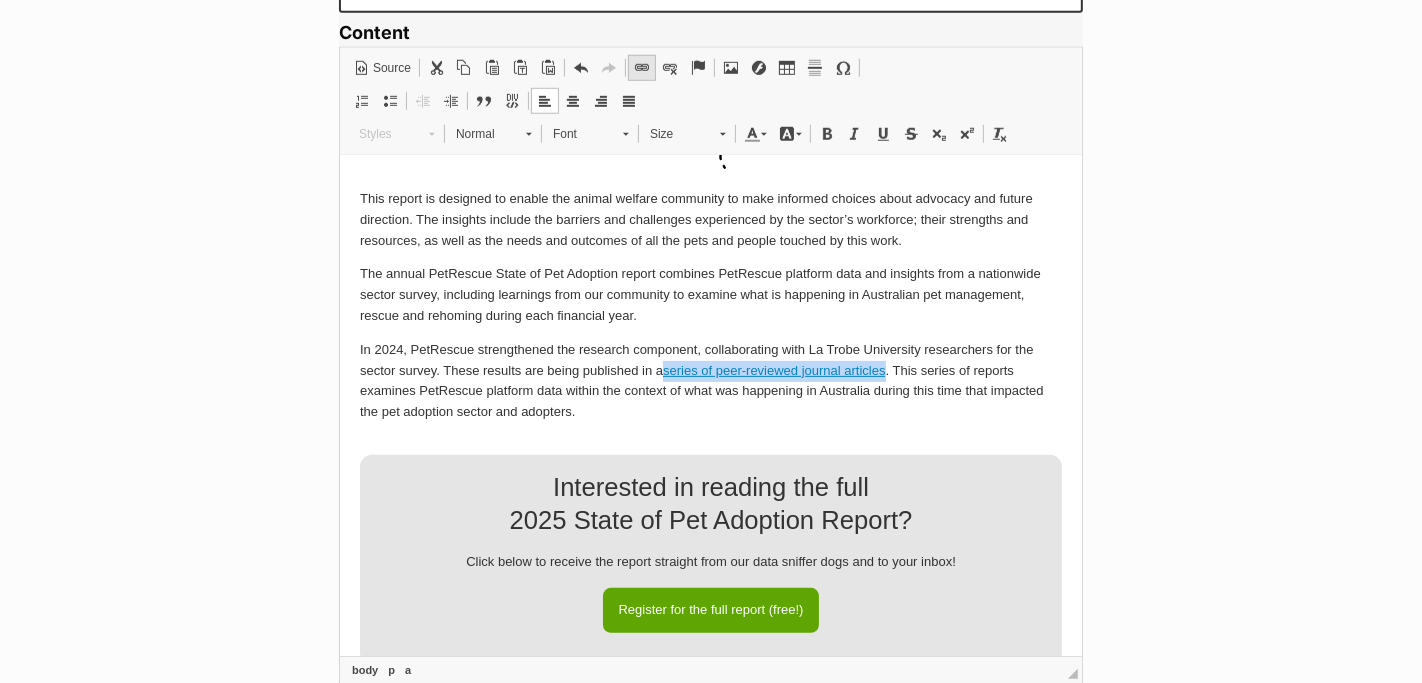click at bounding box center (642, 68) 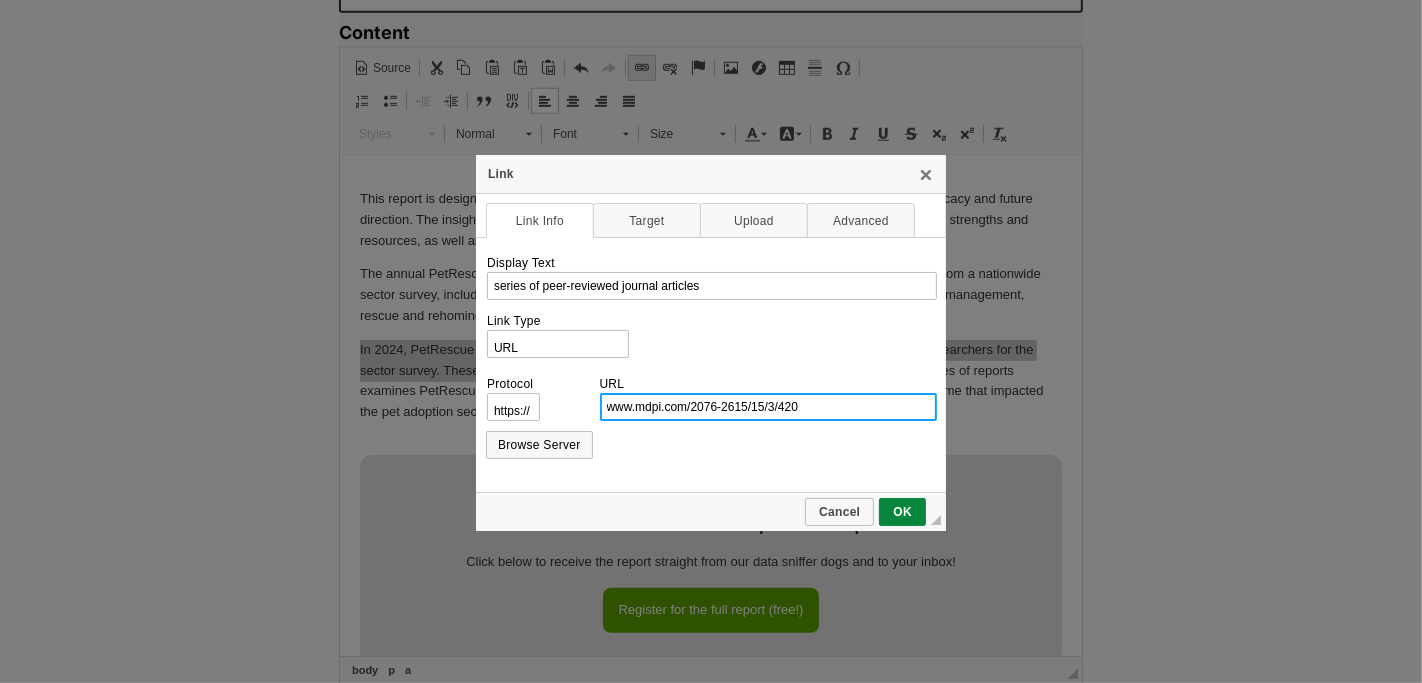 scroll, scrollTop: 0, scrollLeft: 0, axis: both 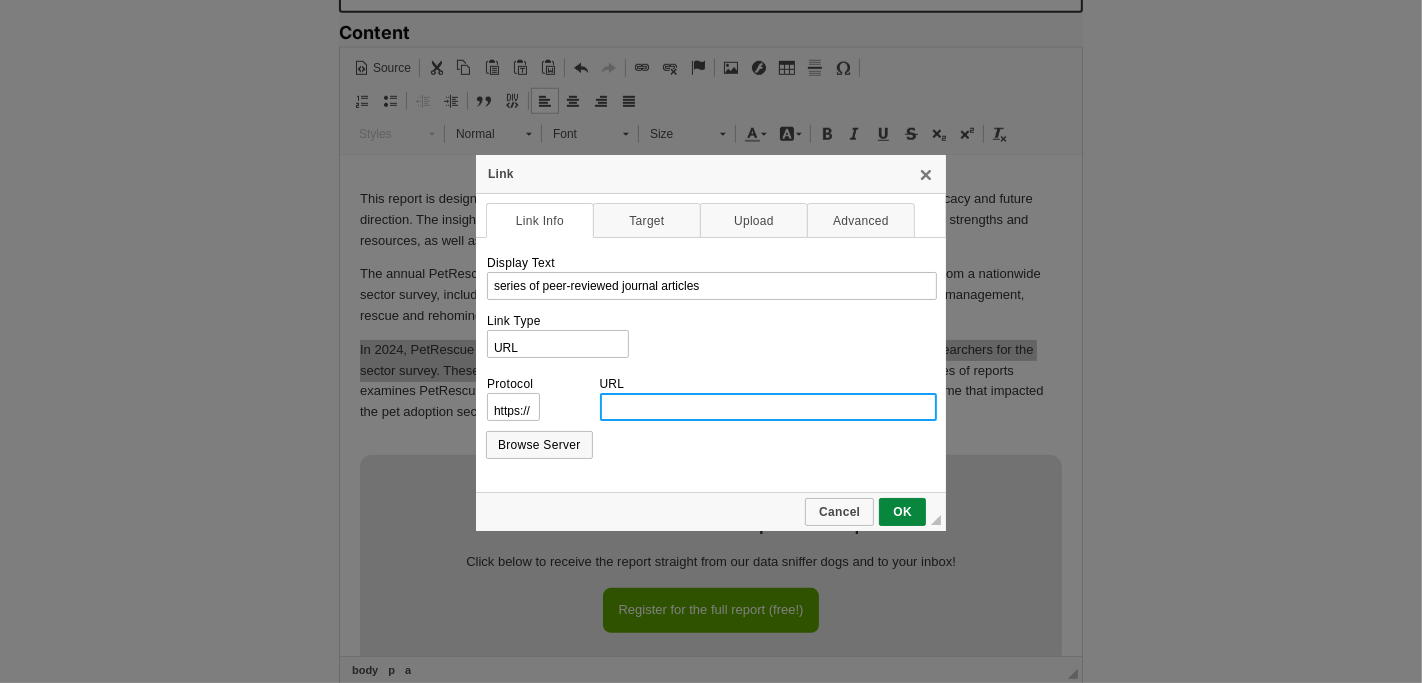 paste on "https://www.petrescue.com.au/research" 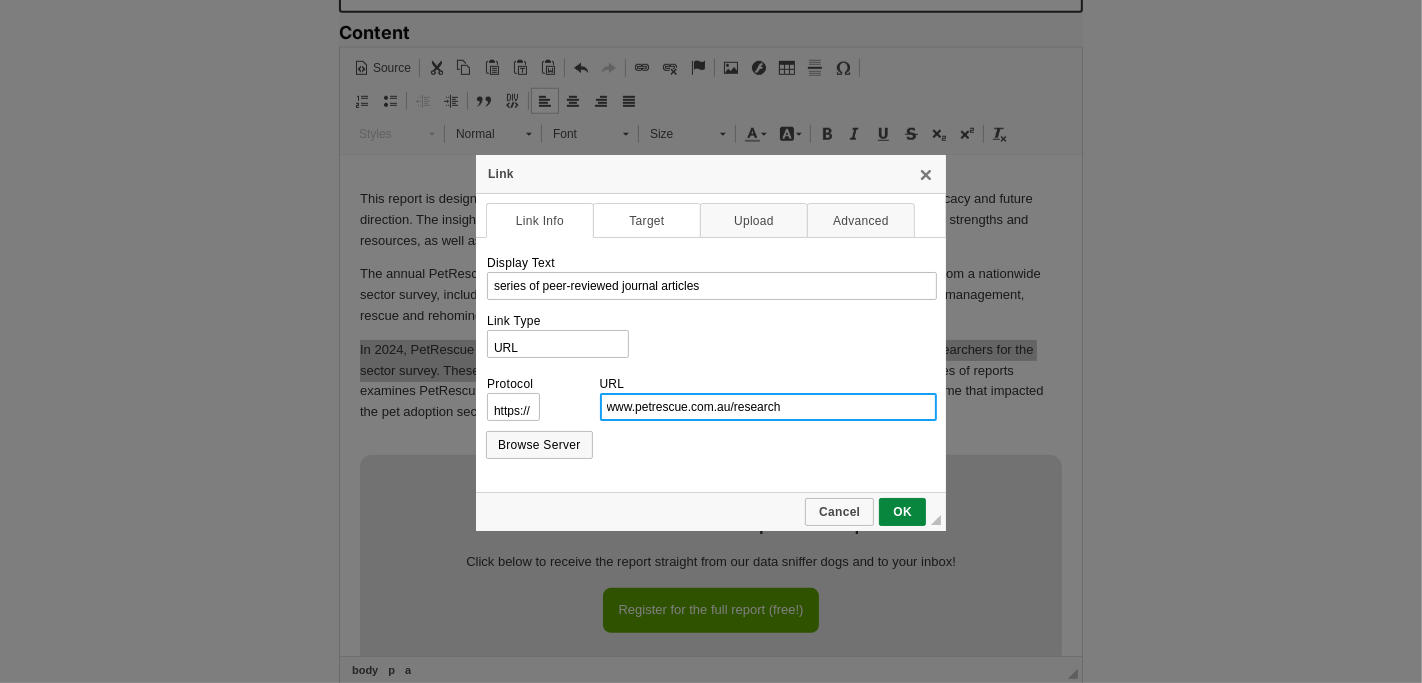 type on "www.petrescue.com.au/research" 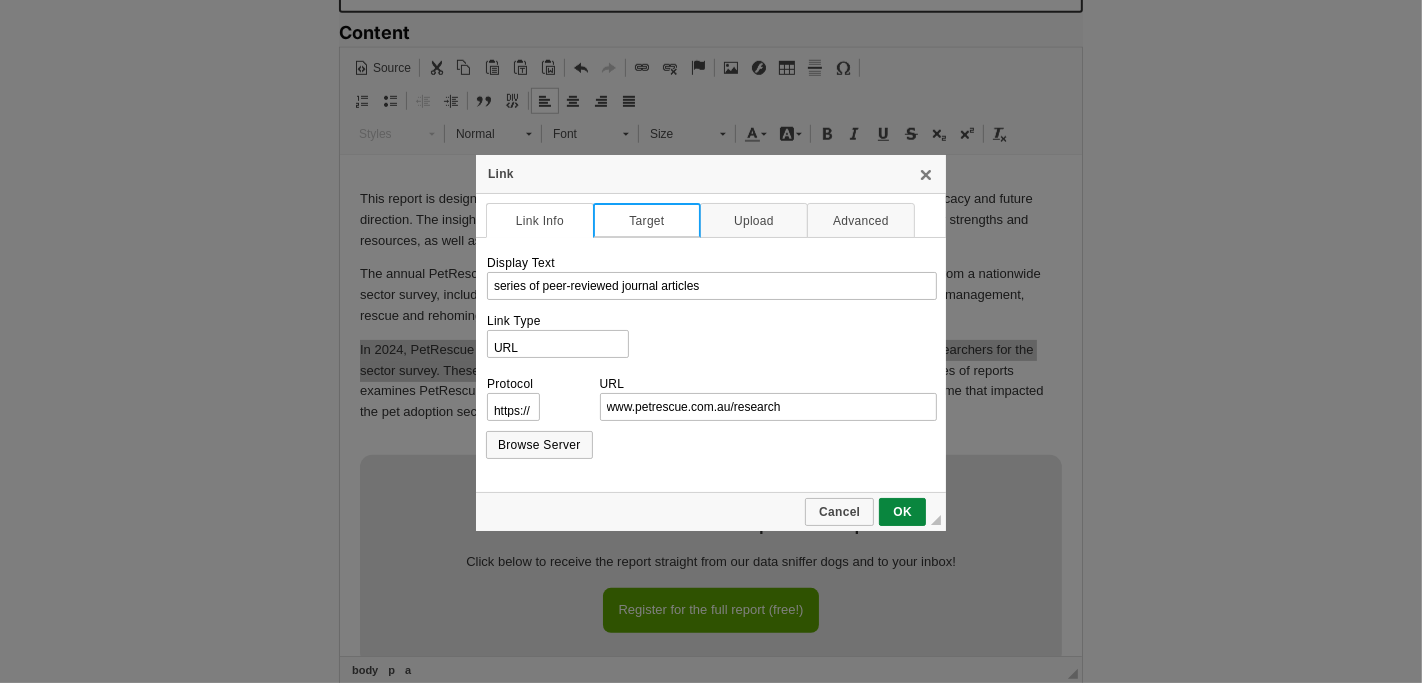 click on "Target" at bounding box center [647, 220] 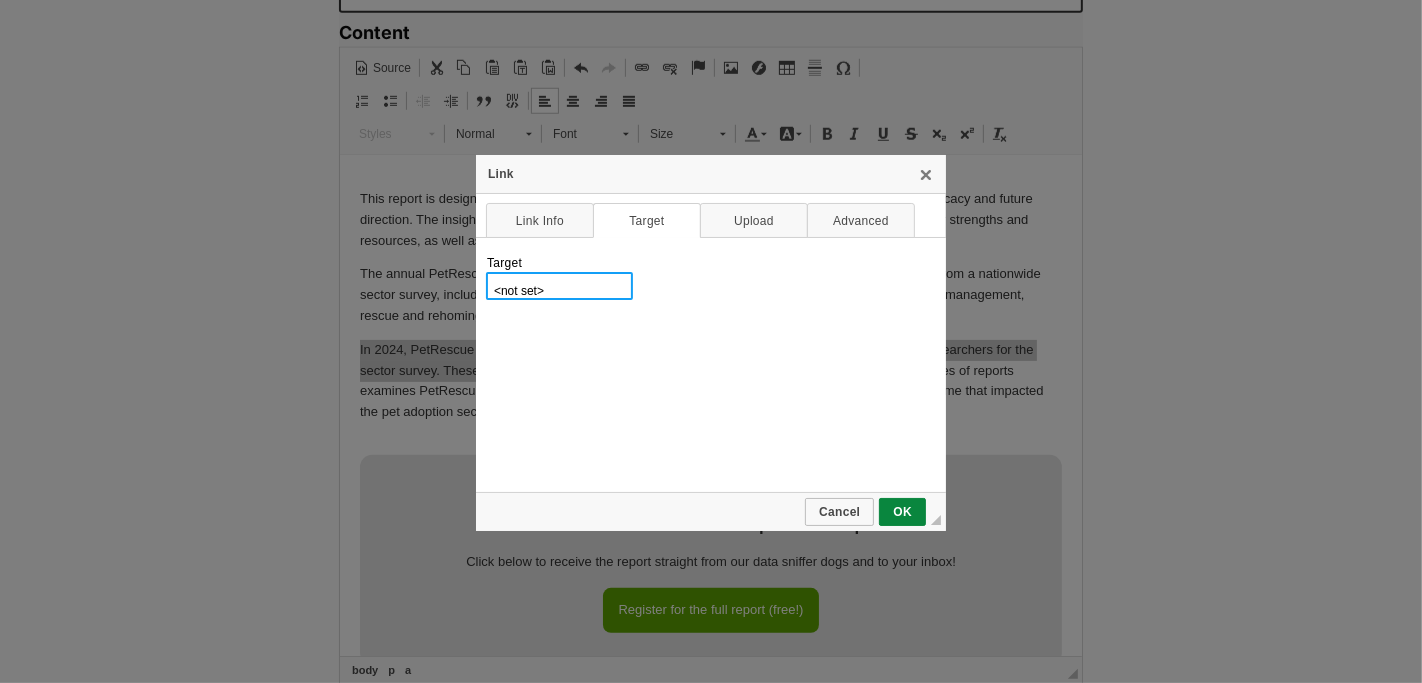 click on "<not set>  <frame>  <popup window>  New Window (_blank)  Topmost Window (_top)  Same Window (_self)  Parent Window (_parent)" at bounding box center [559, 286] 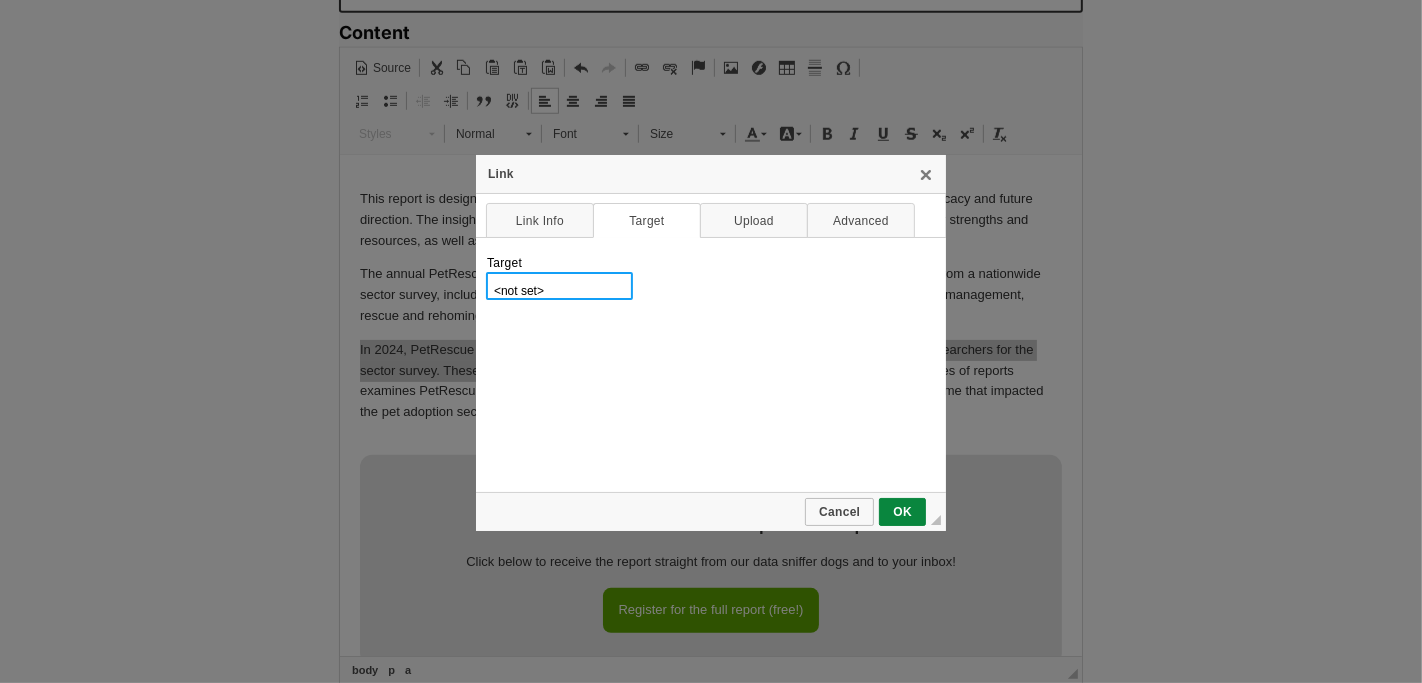 select on "_blank" 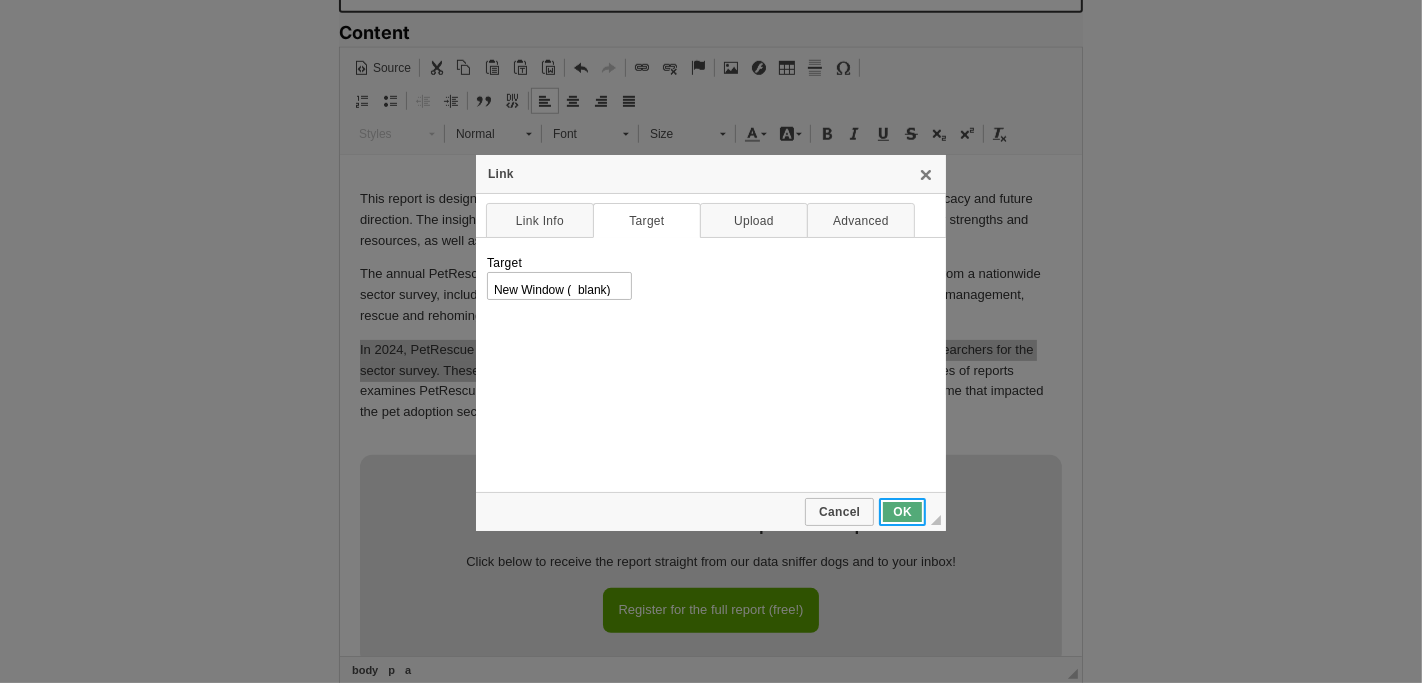 click on "OK" at bounding box center (902, 512) 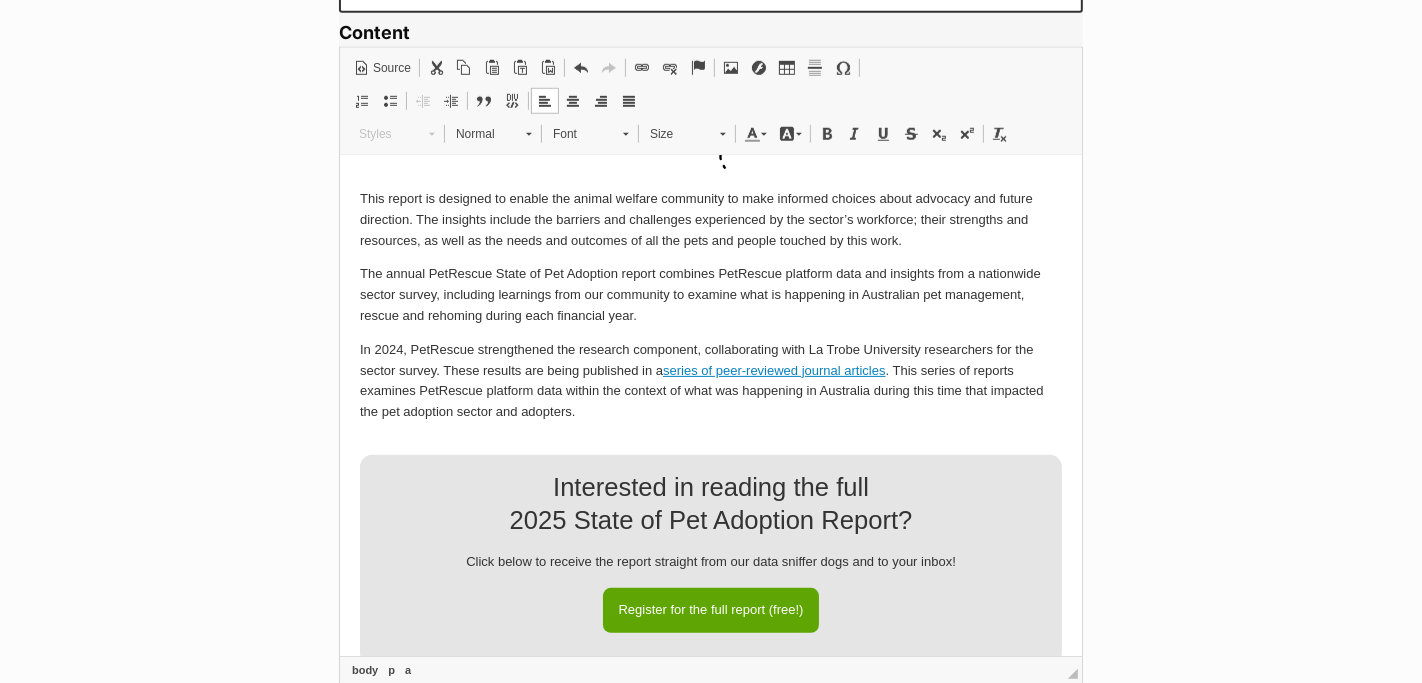 click on "In 2024, PetRescue strengthened the research component, collaborating with La Trobe University researchers for the sector survey. These results are being published in a  series of peer-reviewed journal articles . This series of reports examines PetRescue platform data within the context of what was happening in Australia during this time that impacted the pet adoption sector and adopters." at bounding box center [710, 381] 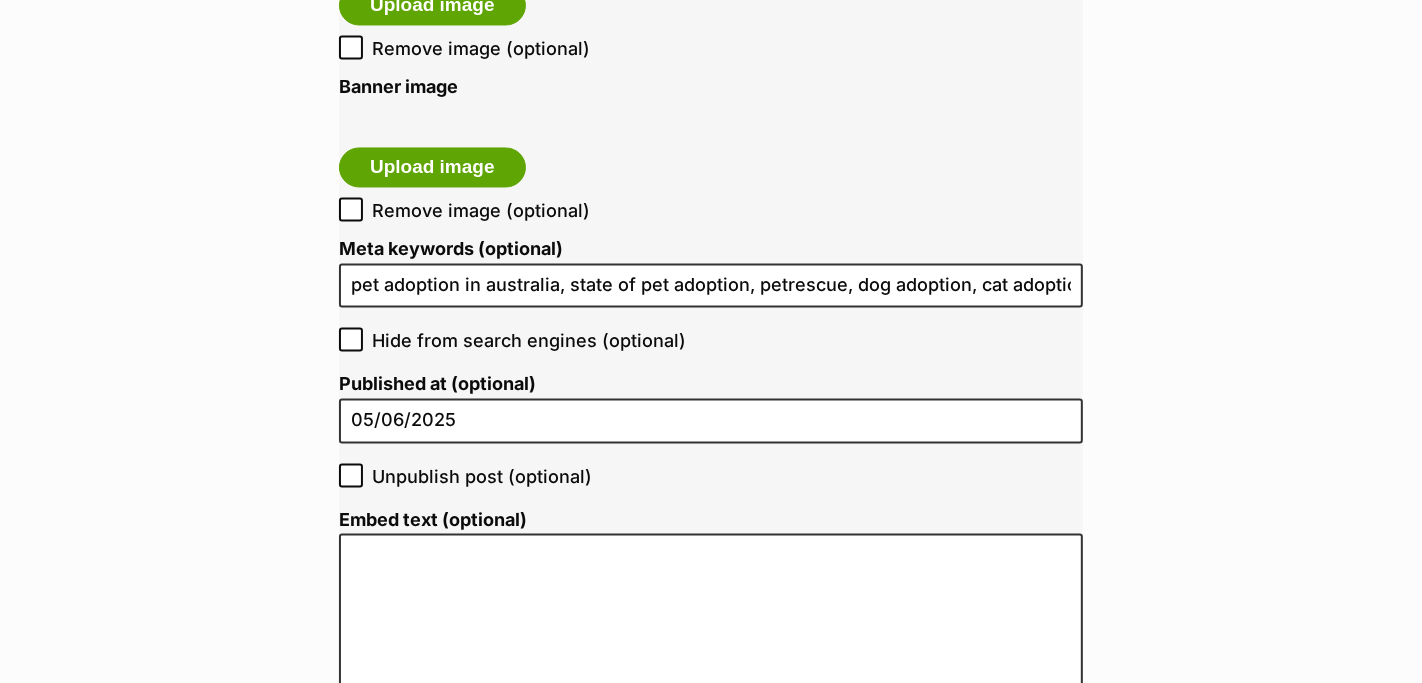 scroll, scrollTop: 3937, scrollLeft: 0, axis: vertical 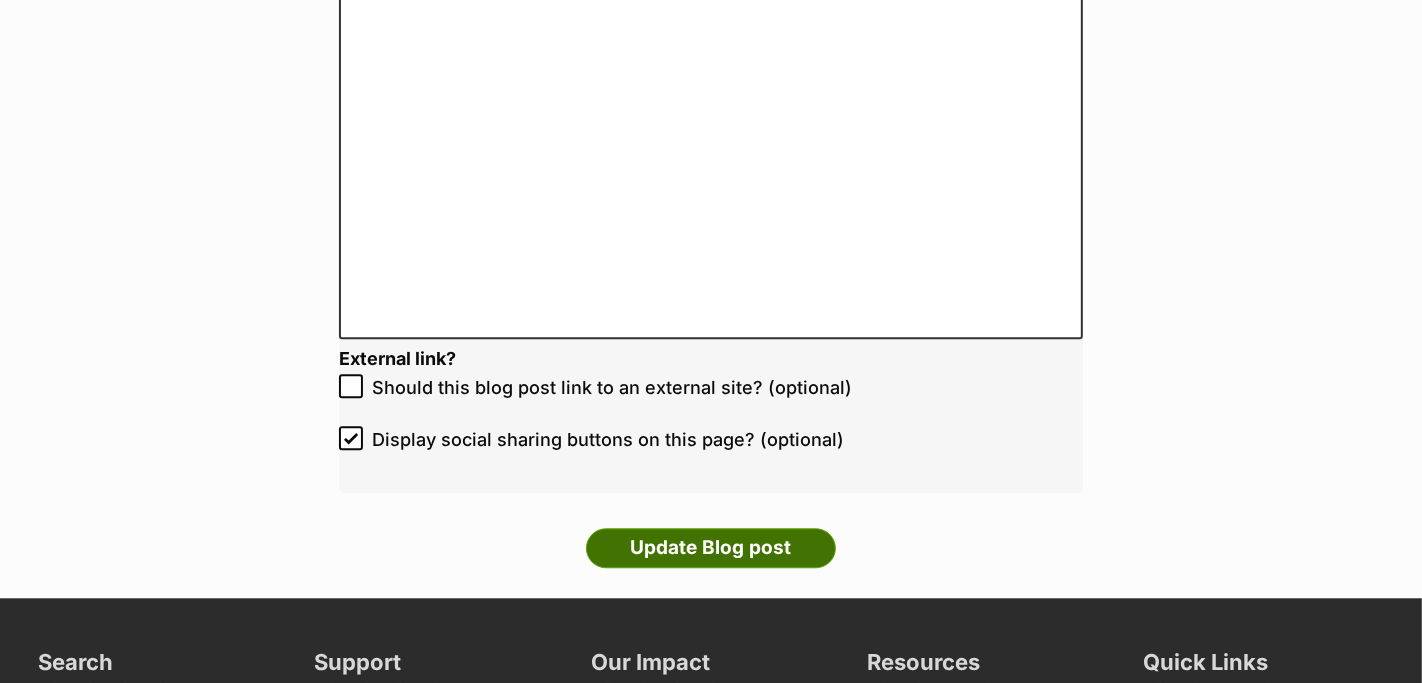 click on "Update Blog post" at bounding box center (711, 548) 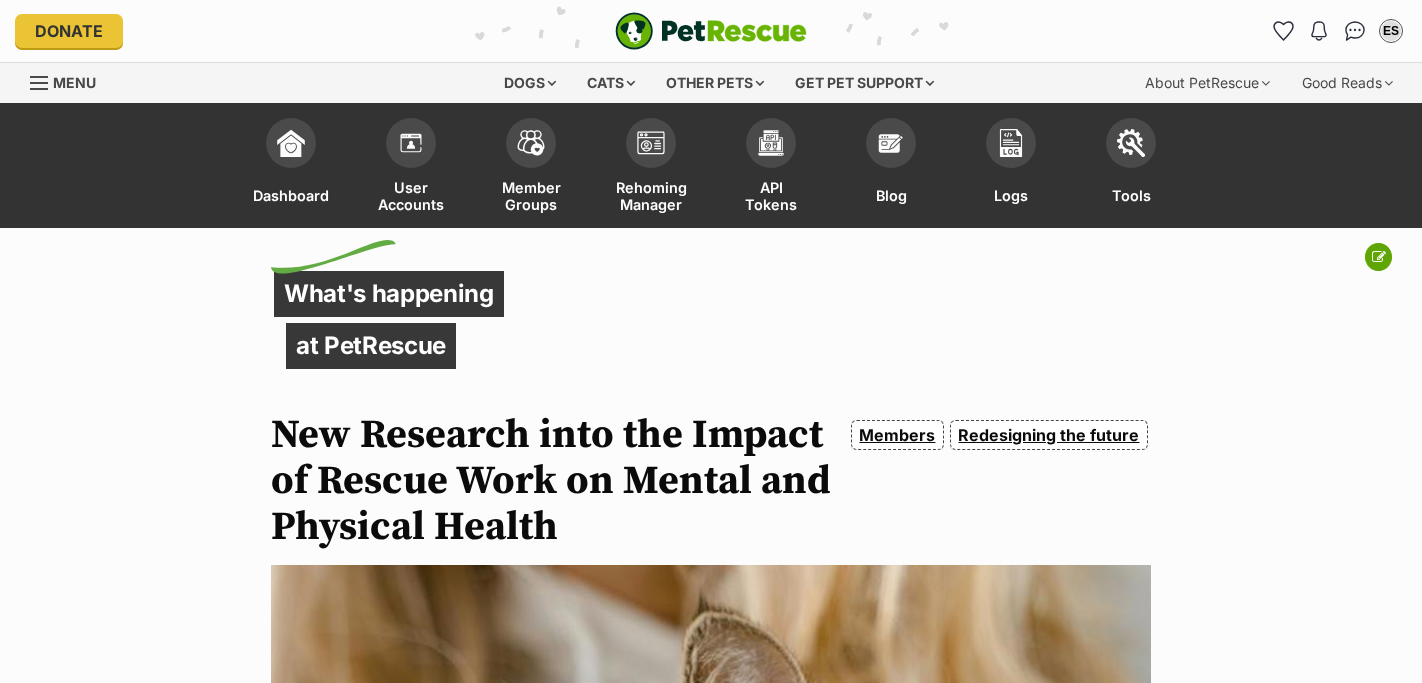 scroll, scrollTop: 4564, scrollLeft: 0, axis: vertical 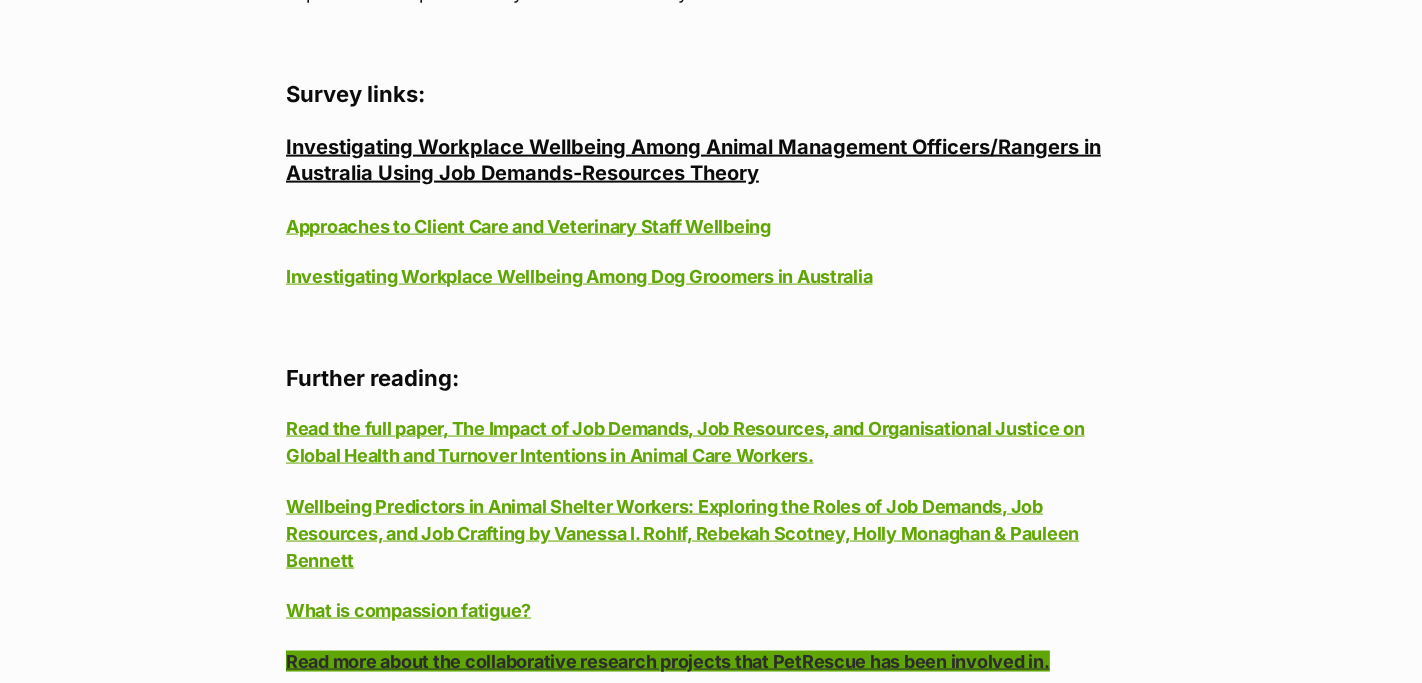 click on "Read more about the collaborative research projects that PetRescue has been involved in." at bounding box center [668, 661] 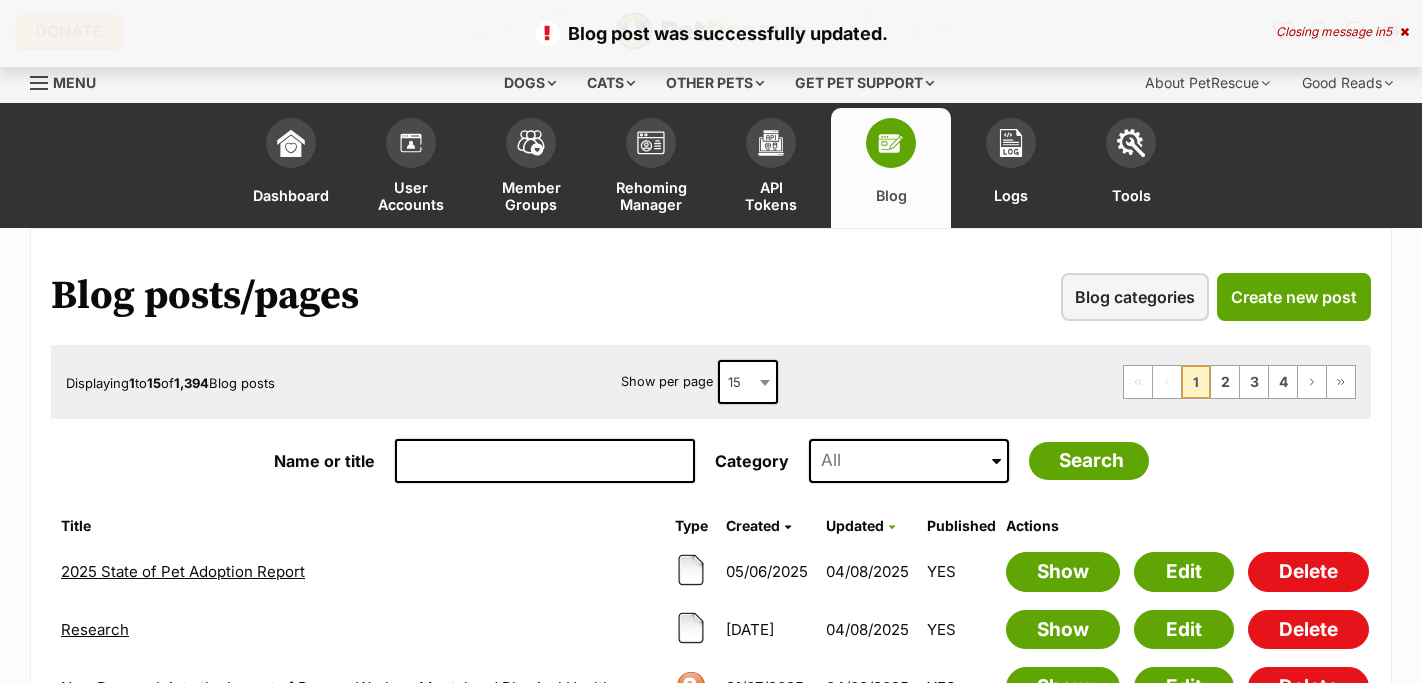 scroll, scrollTop: 0, scrollLeft: 0, axis: both 